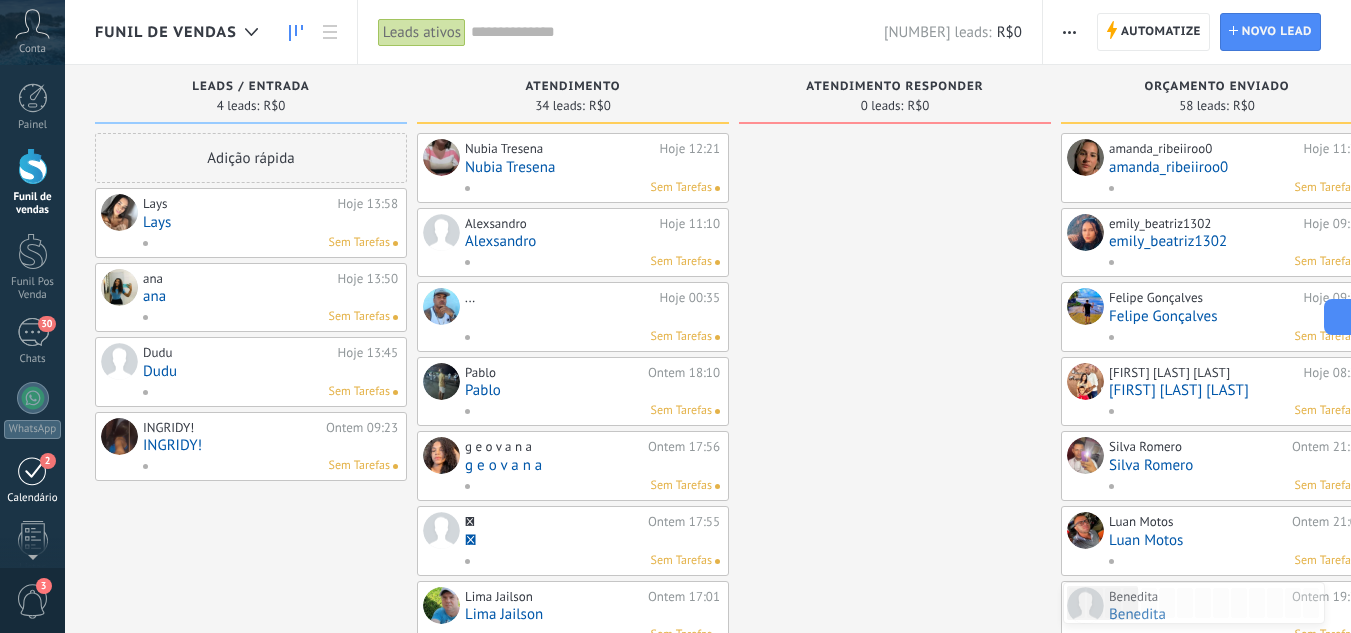 scroll, scrollTop: 0, scrollLeft: 0, axis: both 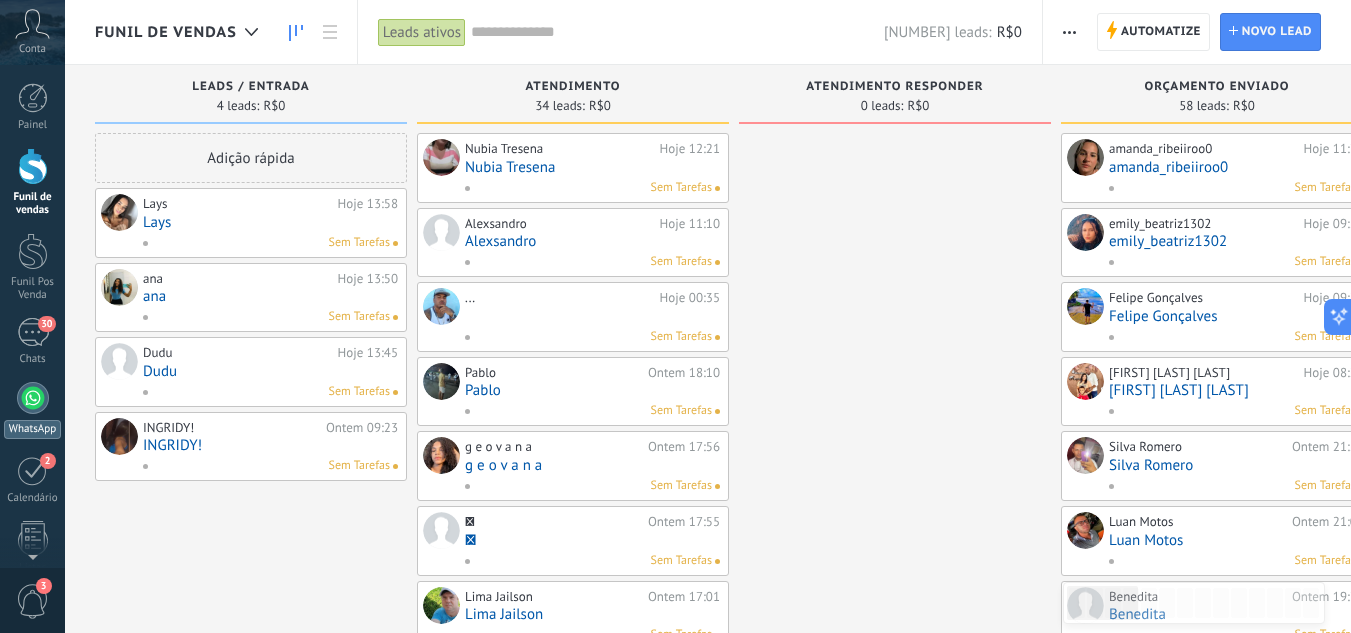 click at bounding box center [33, 398] 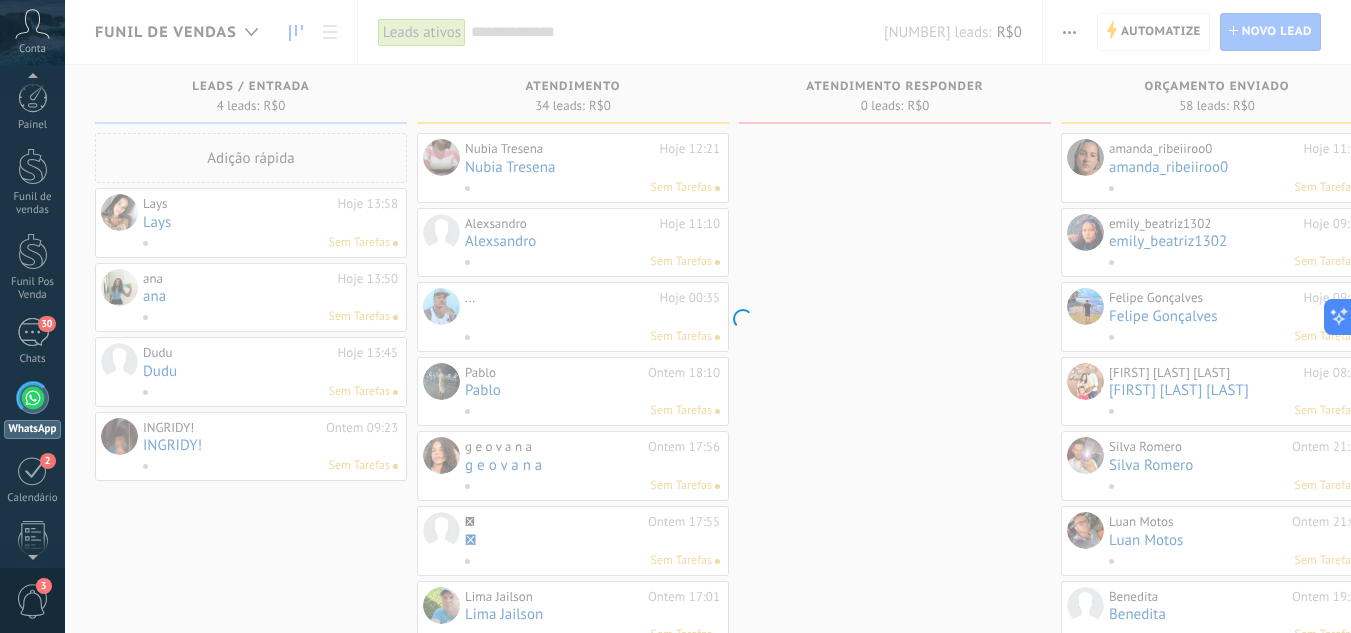 scroll, scrollTop: 83, scrollLeft: 0, axis: vertical 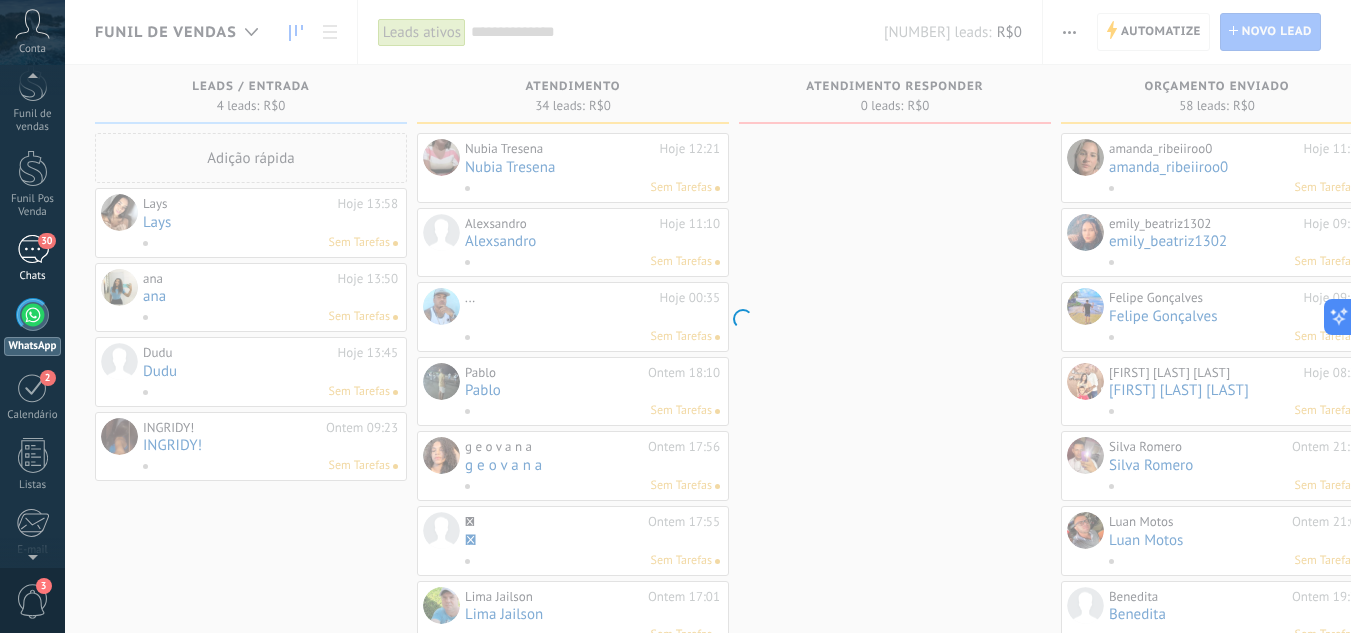 click on "30
Chats" at bounding box center [32, 259] 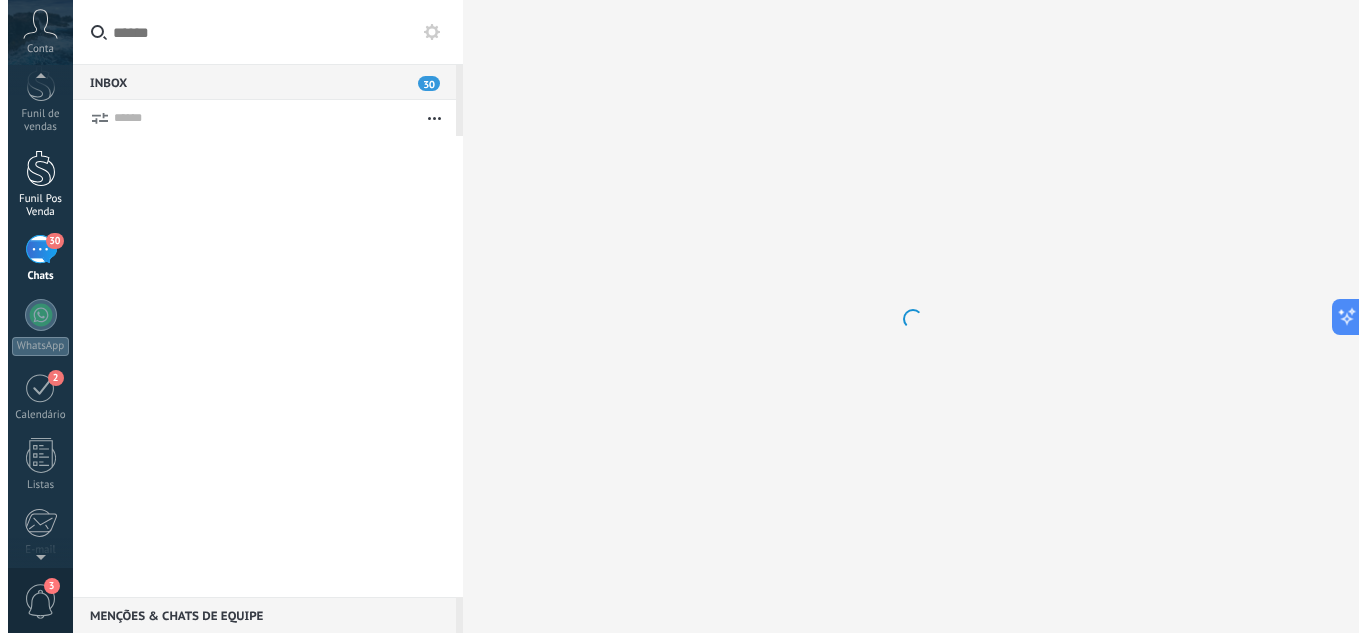scroll, scrollTop: 19, scrollLeft: 0, axis: vertical 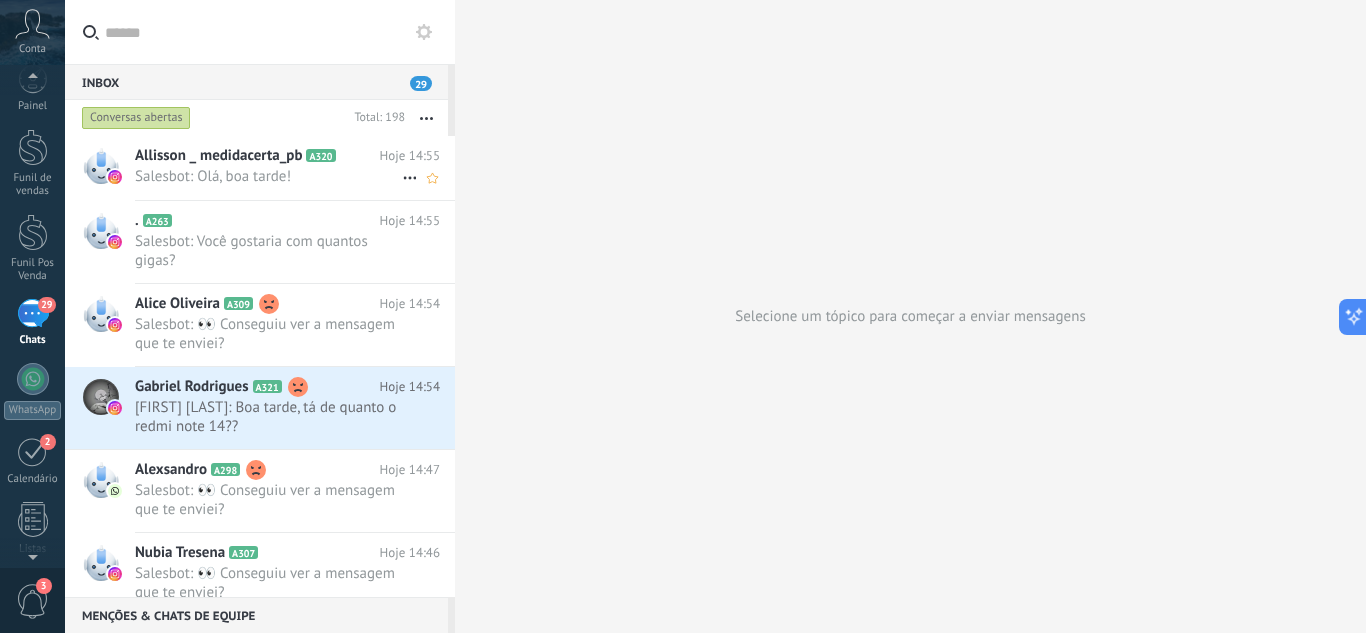 click on "Salesbot: Olá, boa tarde!" at bounding box center (268, 176) 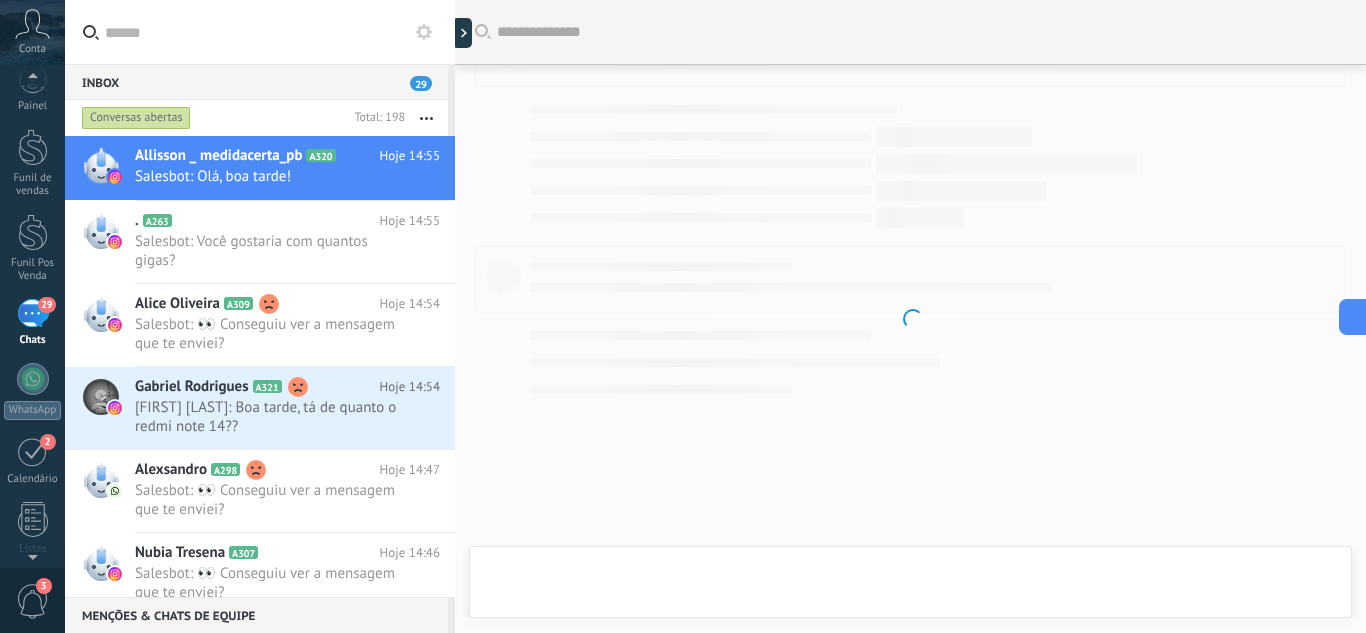 scroll, scrollTop: 122, scrollLeft: 0, axis: vertical 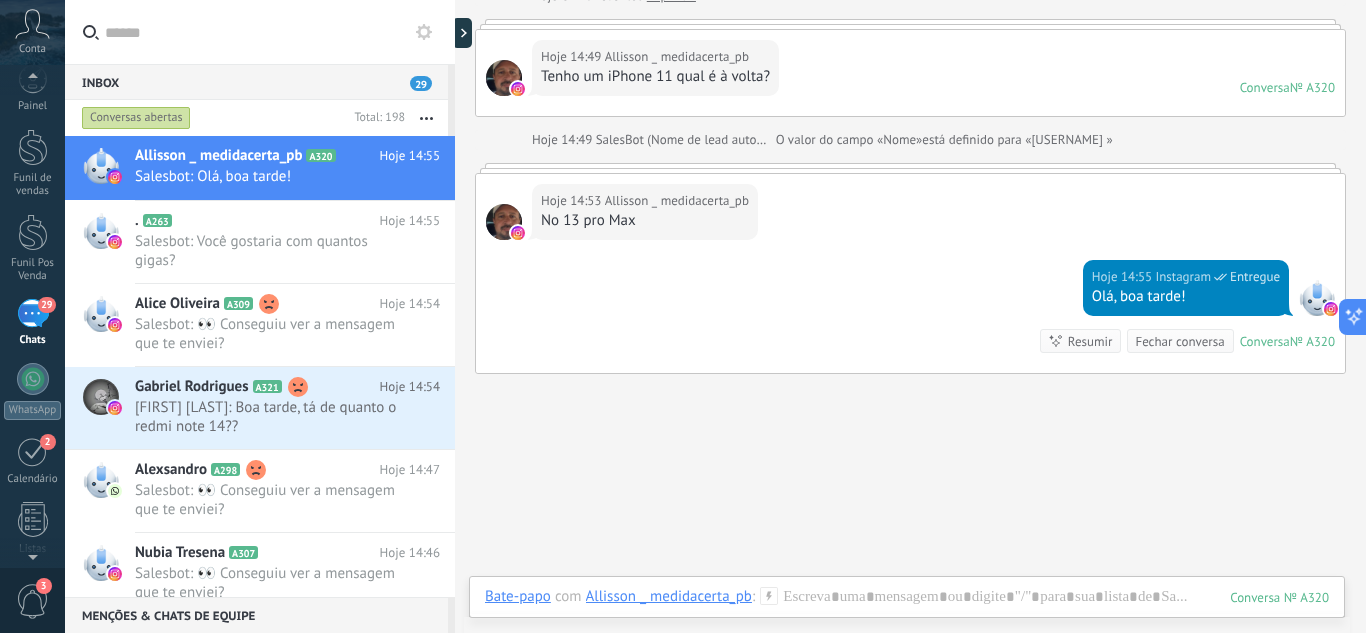 click on "Allisson _ medidacerta_pb" at bounding box center (669, 596) 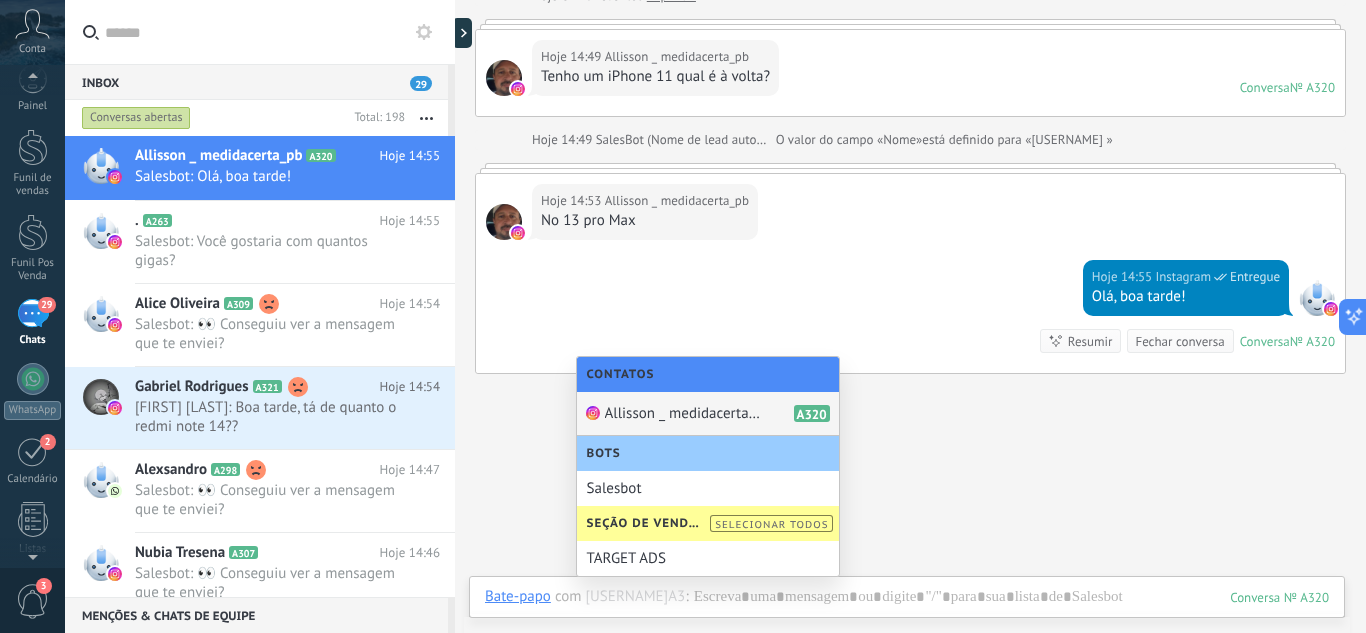 click on "Allisson _ medidacerta_pb" at bounding box center (685, 413) 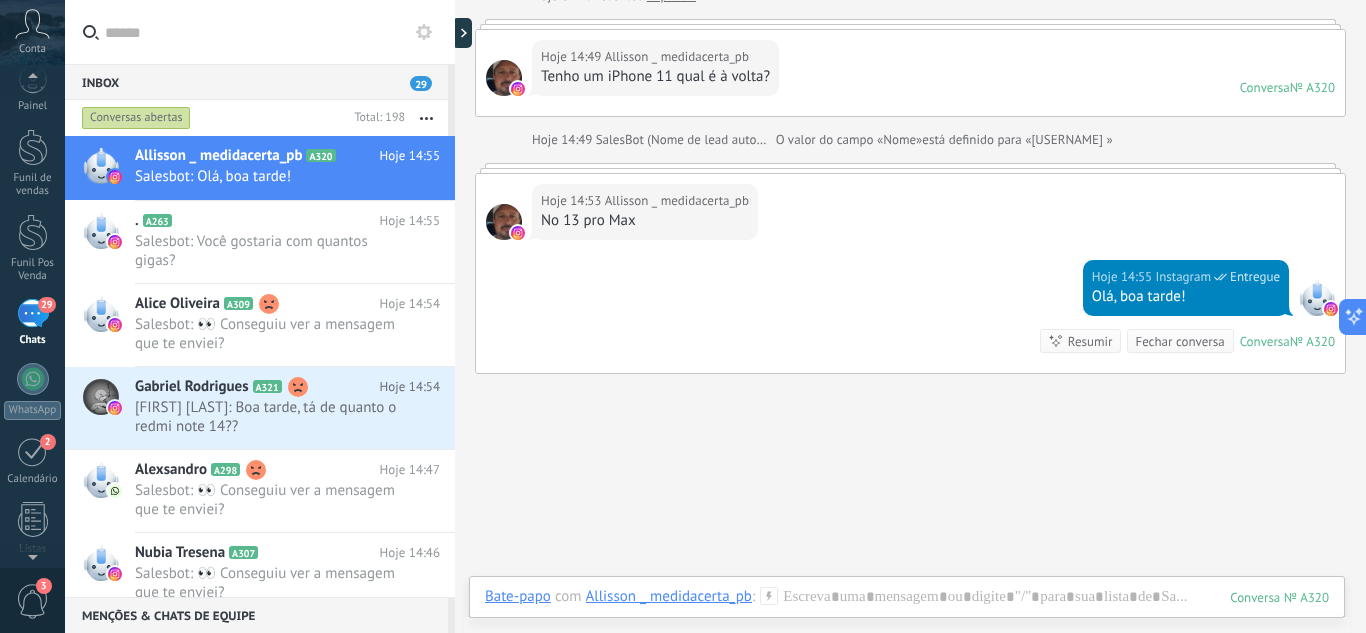 click 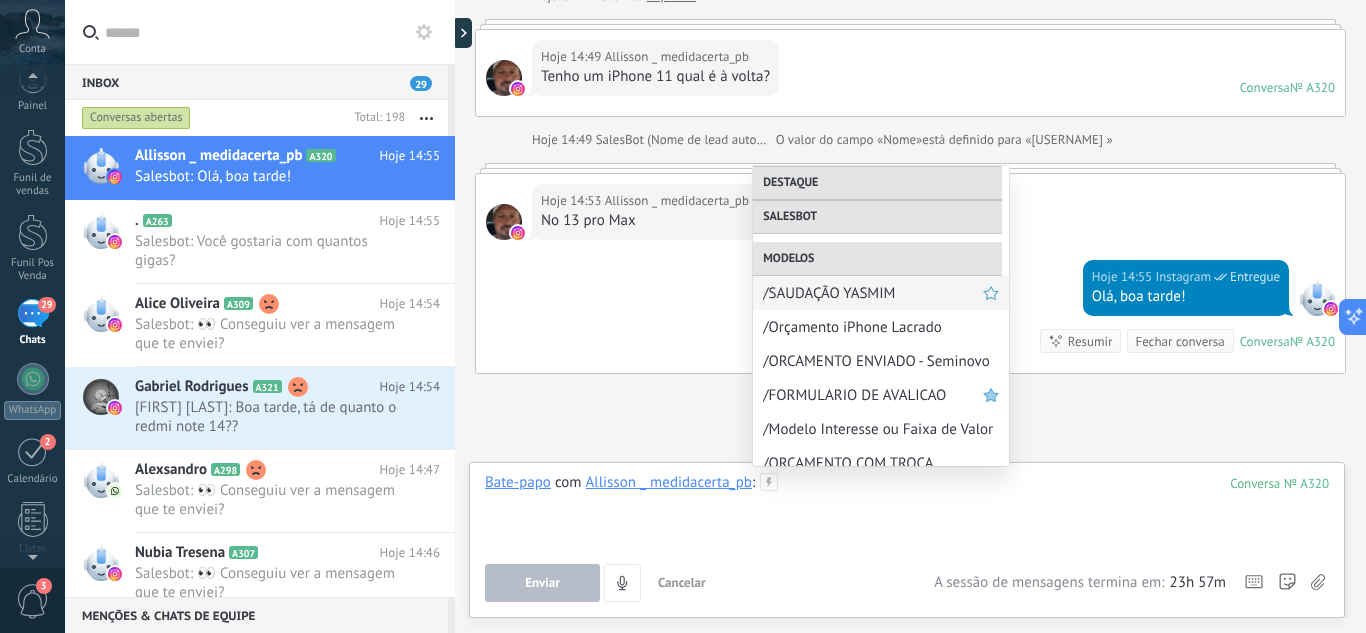 scroll, scrollTop: 300, scrollLeft: 0, axis: vertical 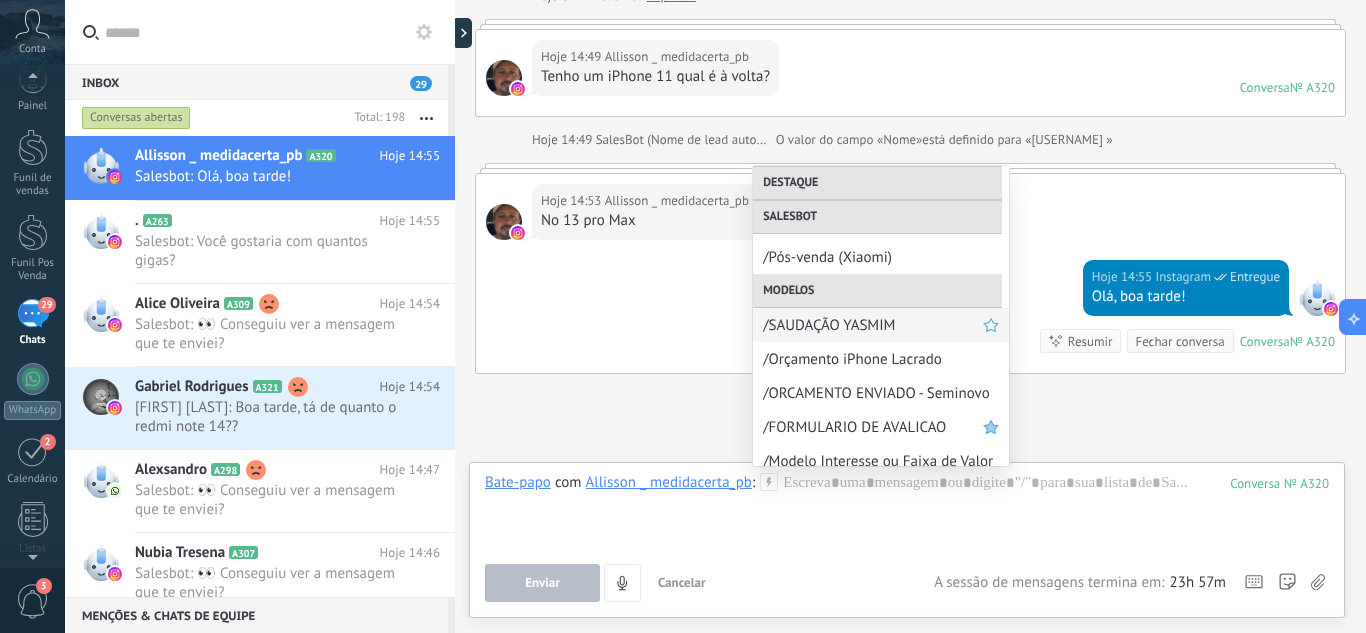 click on "/SAUDAÇÃO YASMIM" at bounding box center [873, 325] 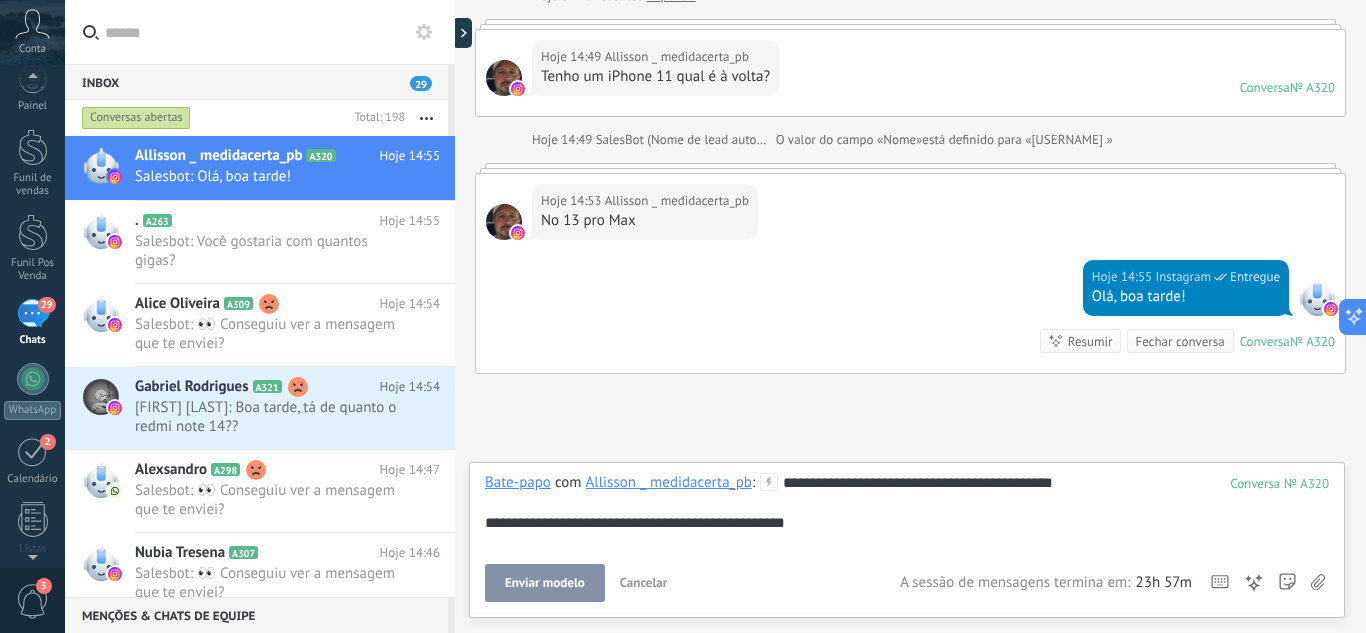 click on "Enviar modelo" at bounding box center (545, 583) 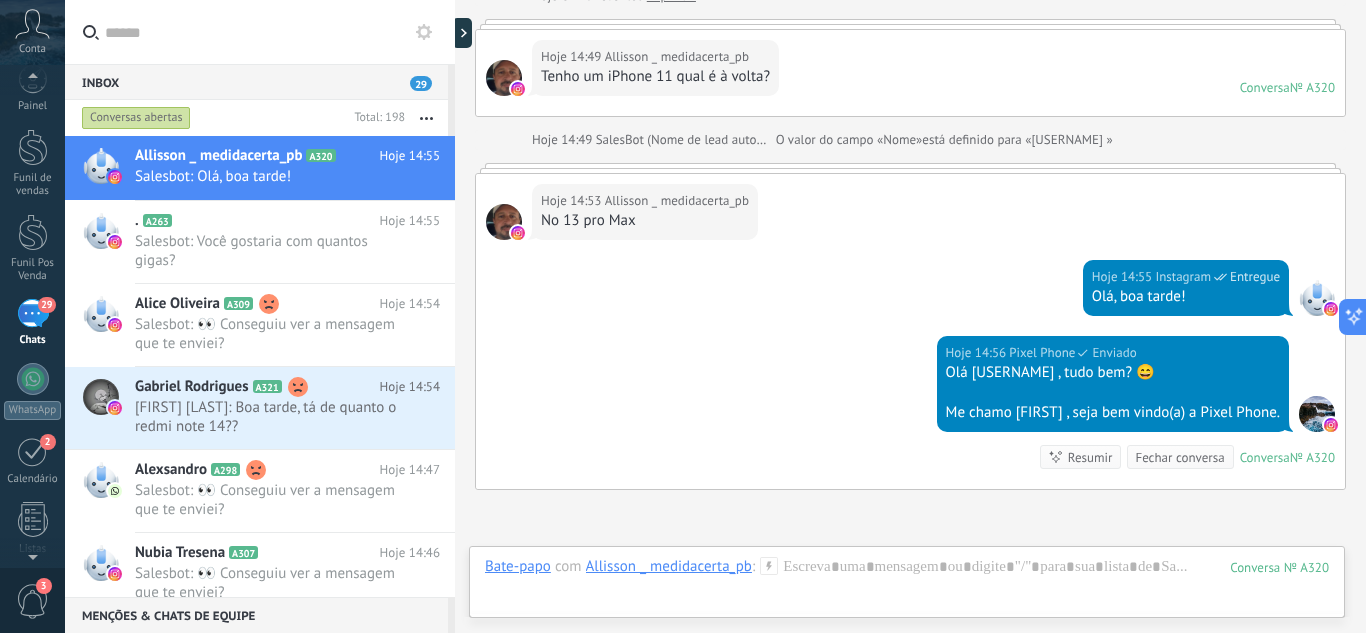 scroll, scrollTop: 328, scrollLeft: 0, axis: vertical 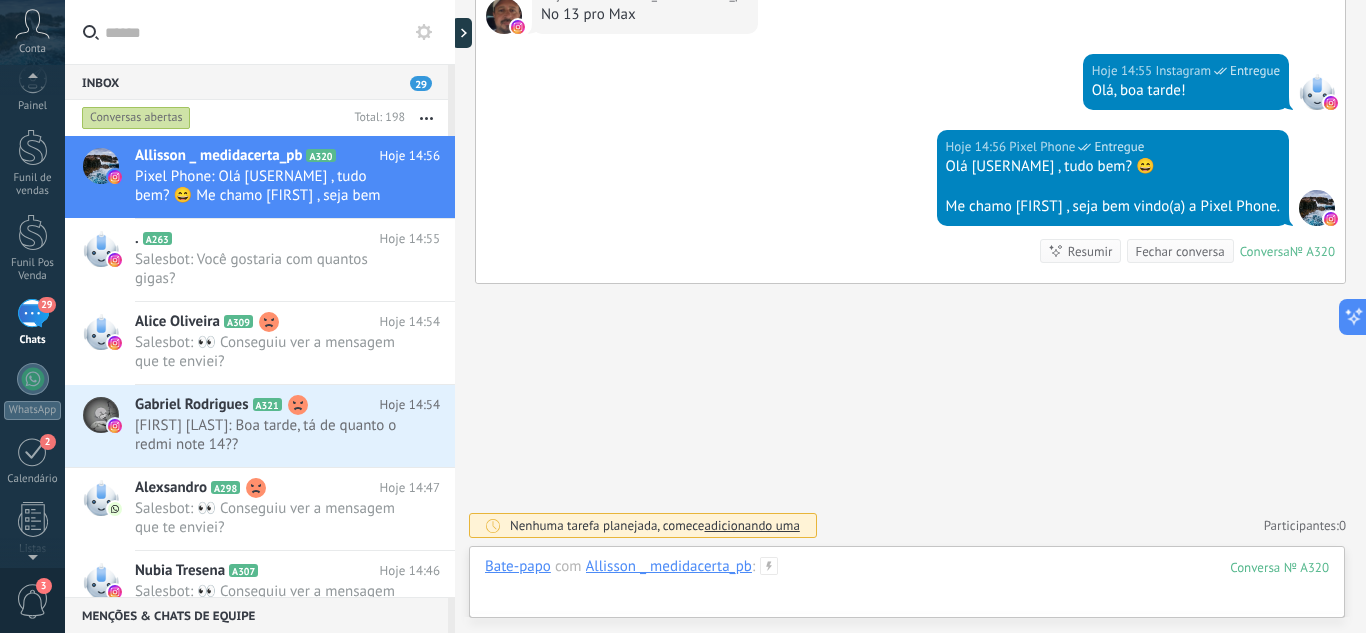 click at bounding box center [907, 587] 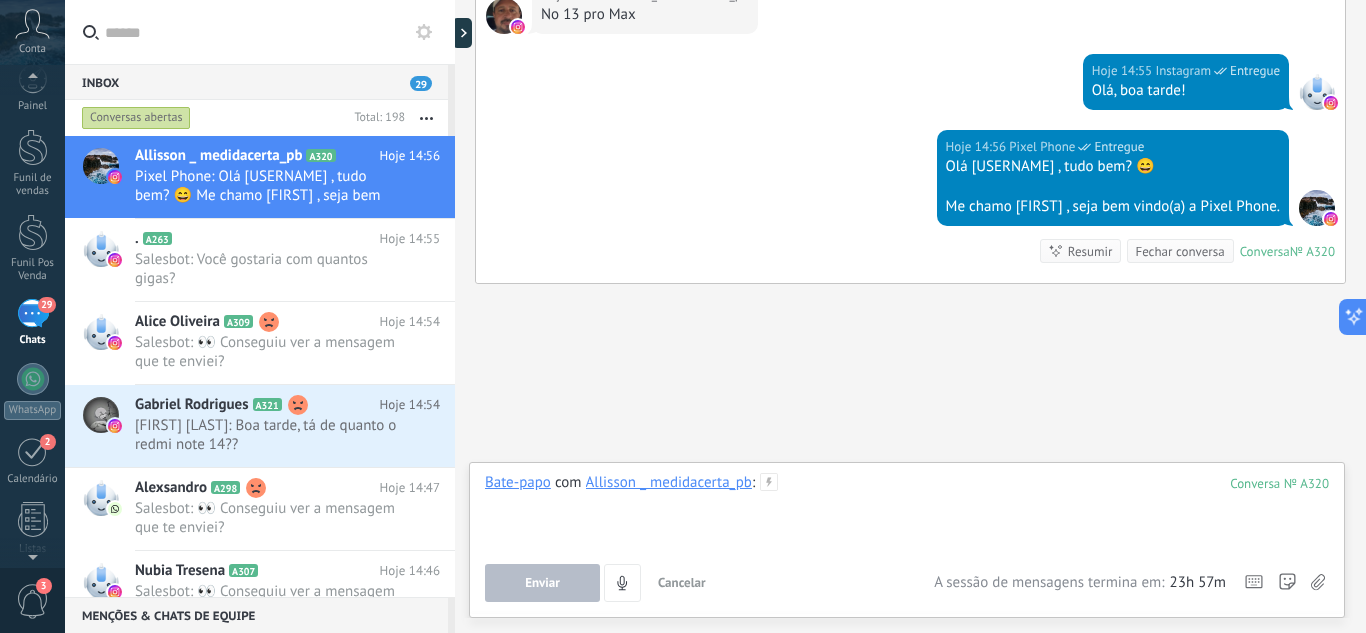 type 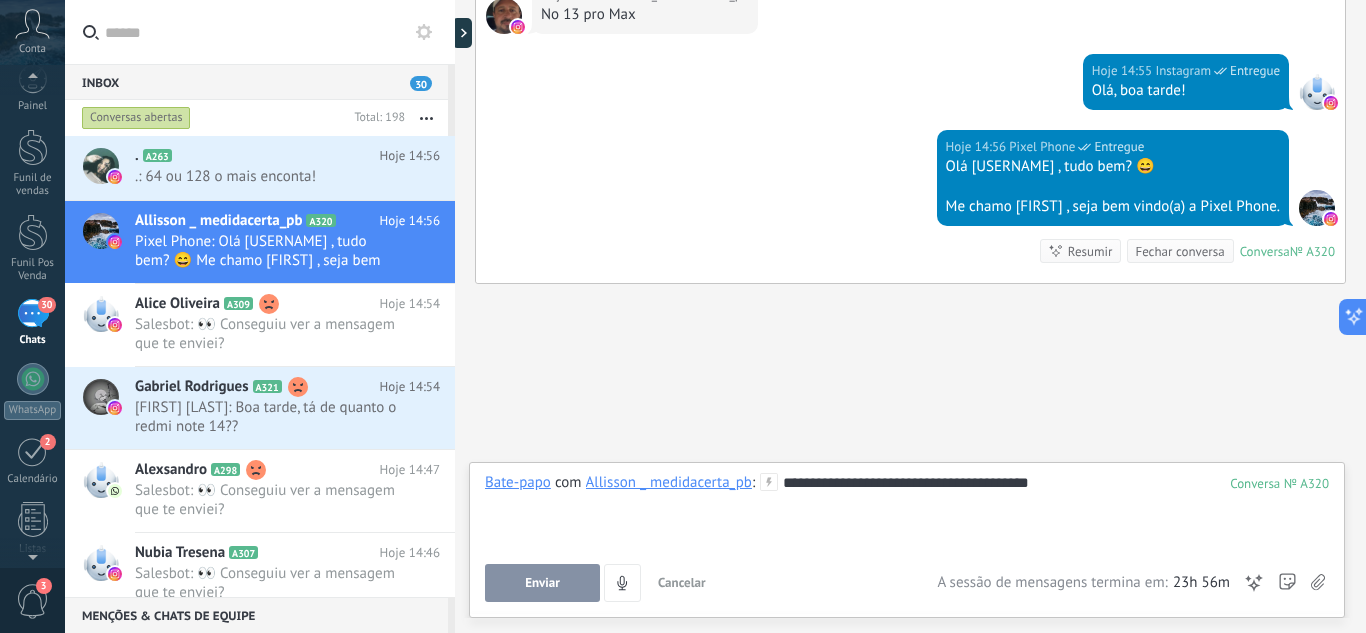 click on "Enviar" at bounding box center (542, 583) 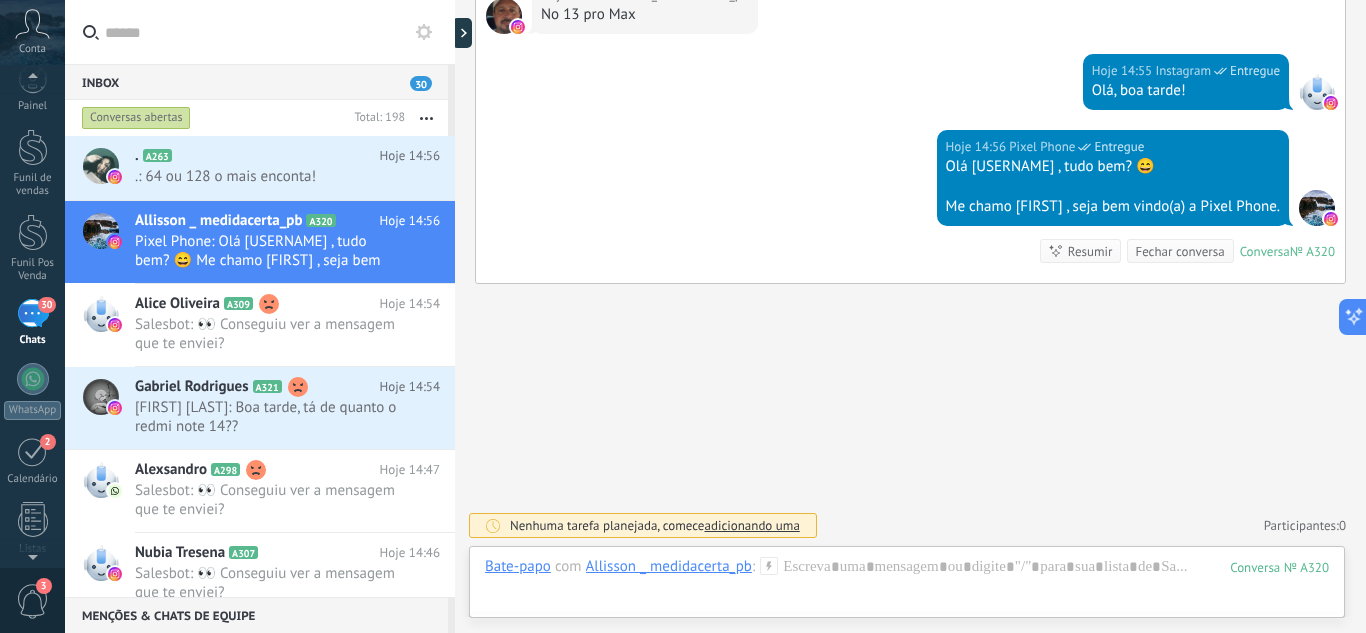 scroll, scrollTop: 389, scrollLeft: 0, axis: vertical 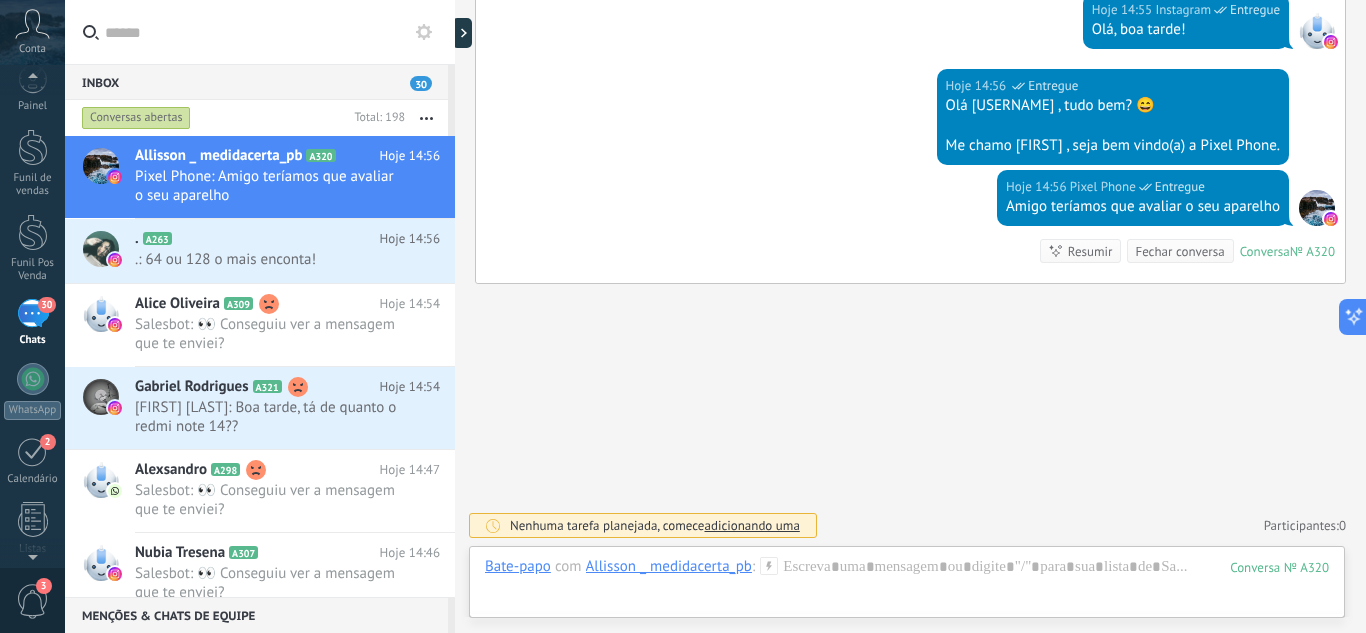 click 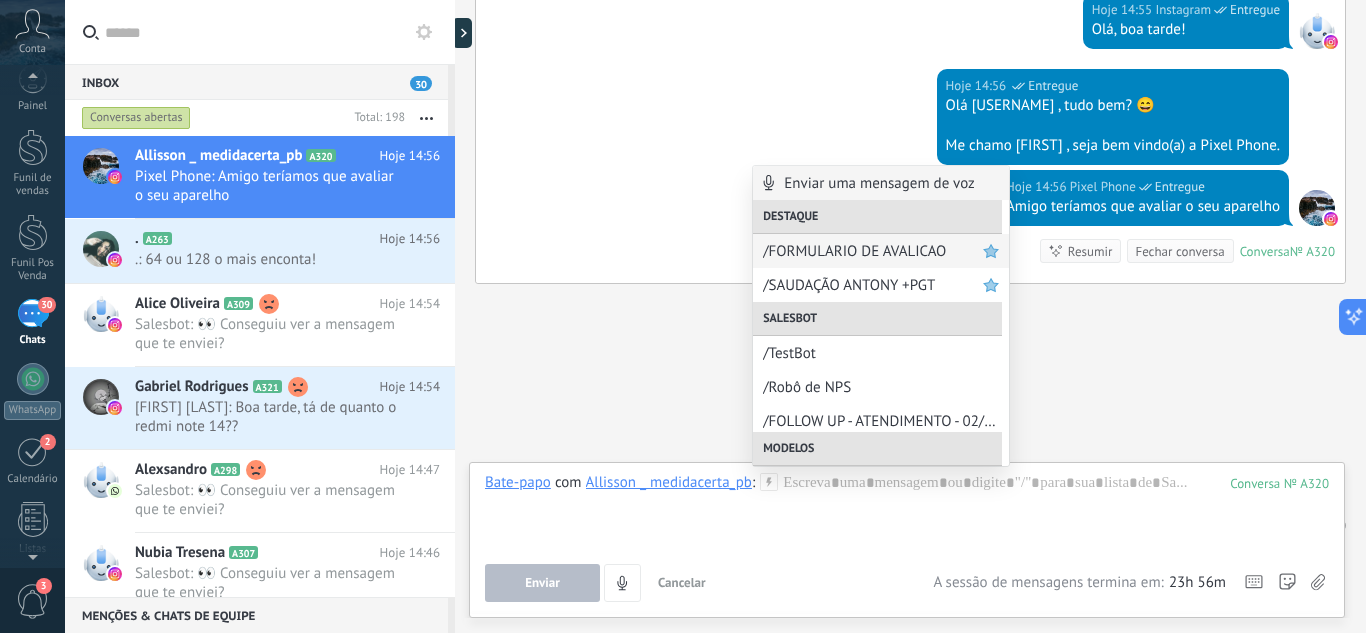 click on "/FORMULARIO DE AVALICAO" at bounding box center [881, 251] 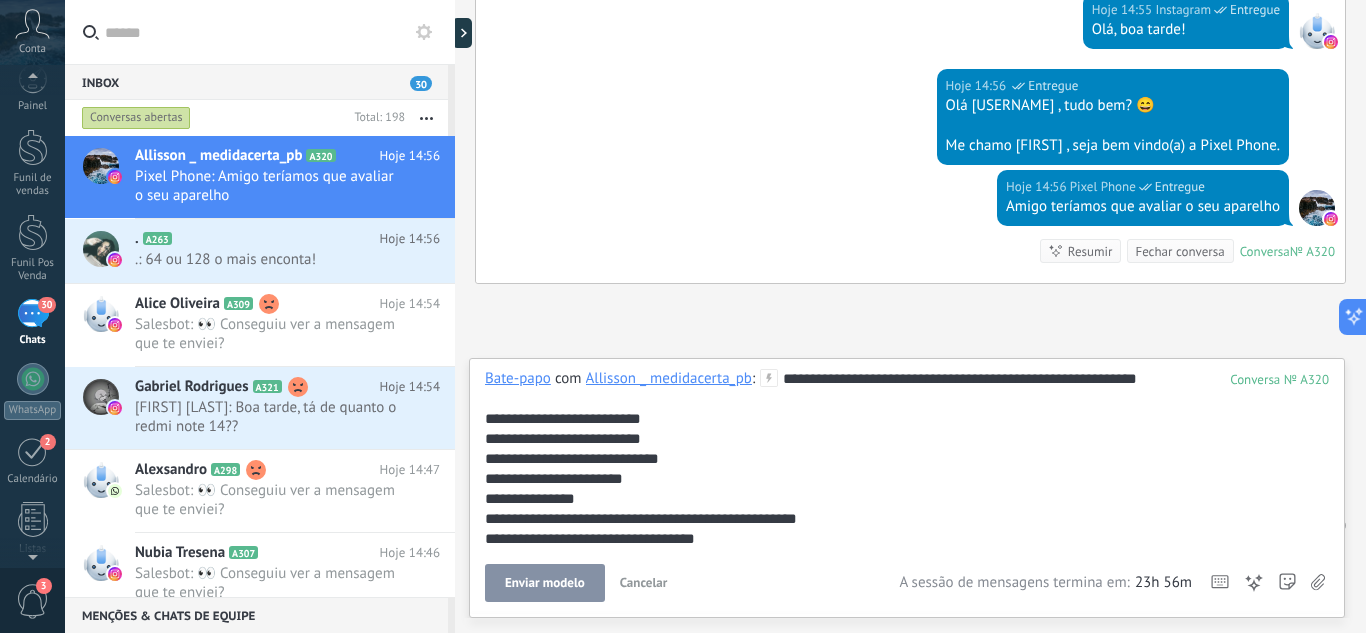 click on "Enviar modelo" at bounding box center [545, 583] 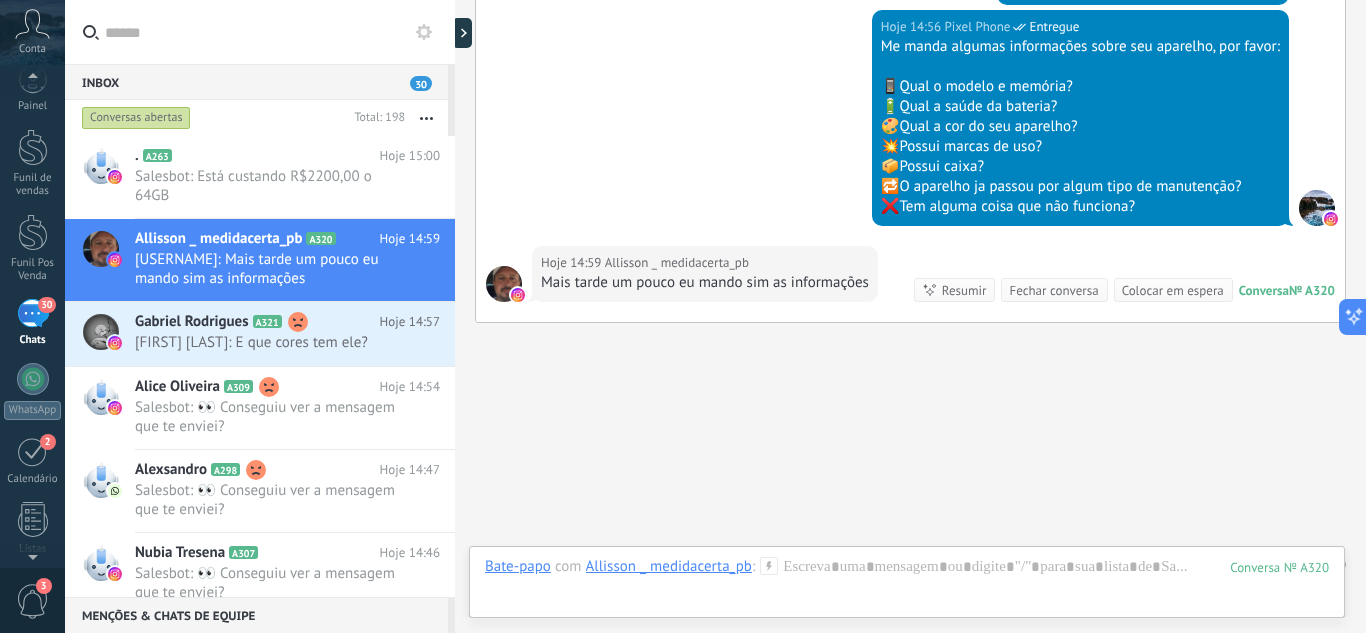 scroll, scrollTop: 649, scrollLeft: 0, axis: vertical 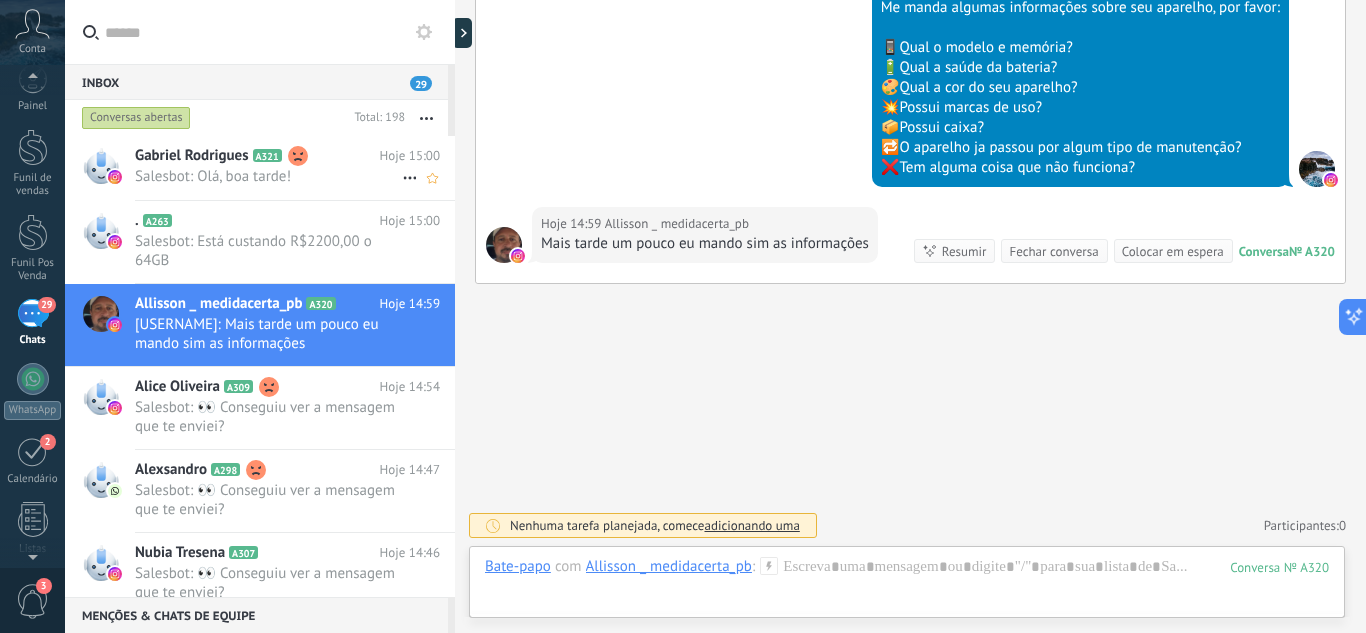 click on "Gabriel Rodrigues
A321
Hoje 15:00
Salesbot: Olá, boa tarde!" at bounding box center (295, 167) 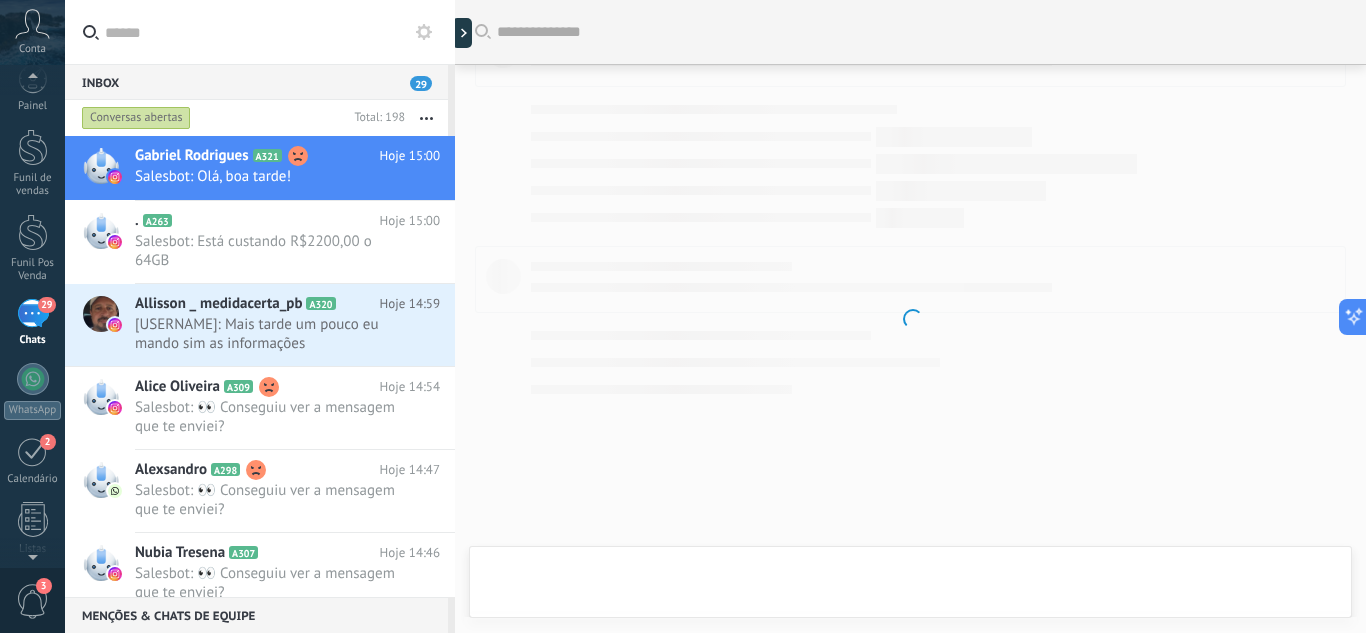 scroll, scrollTop: 442, scrollLeft: 0, axis: vertical 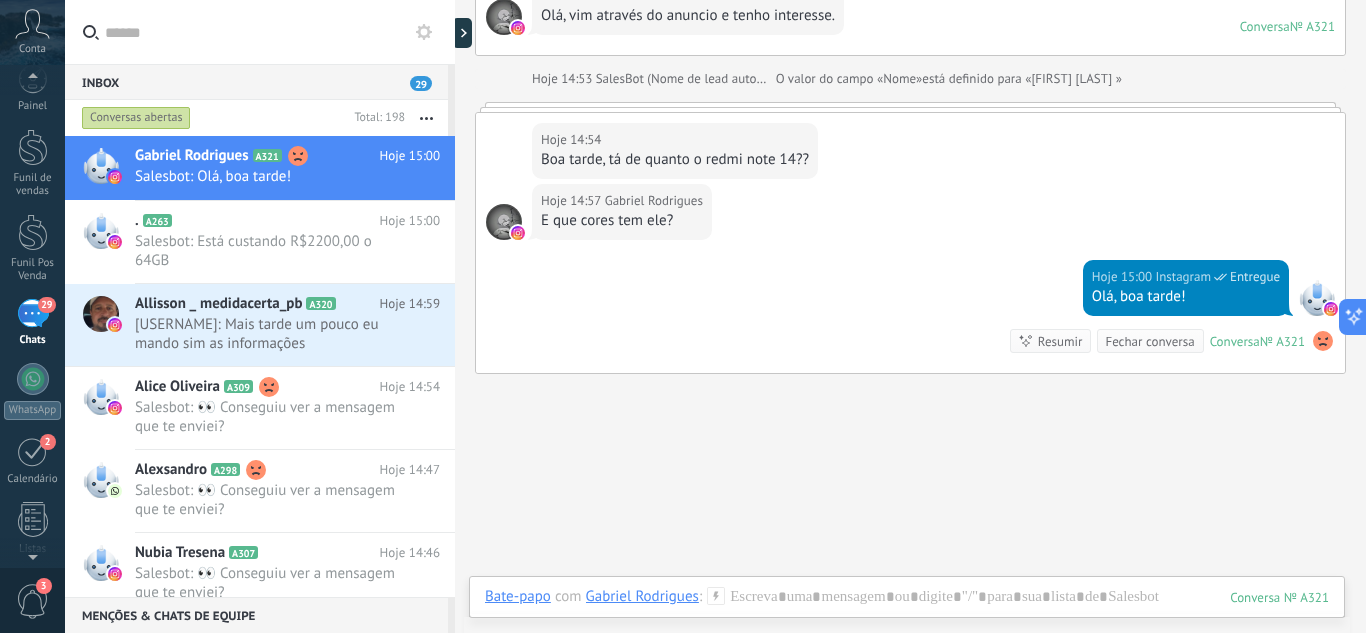click 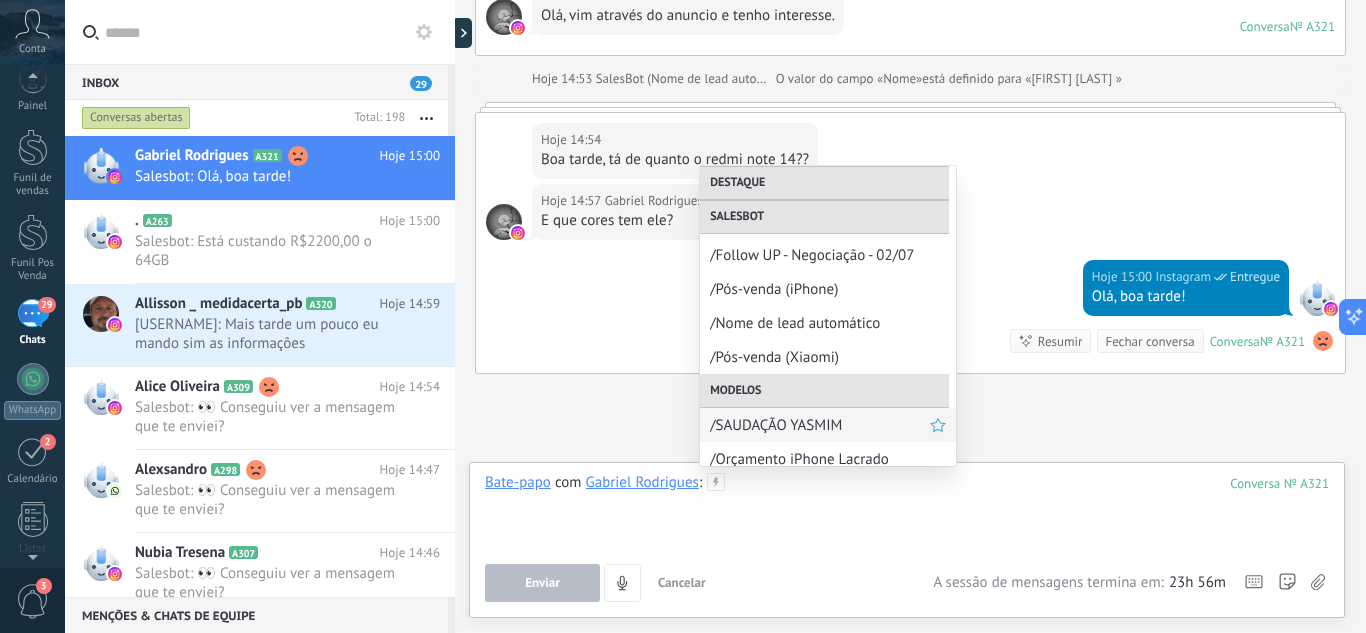 scroll, scrollTop: 300, scrollLeft: 0, axis: vertical 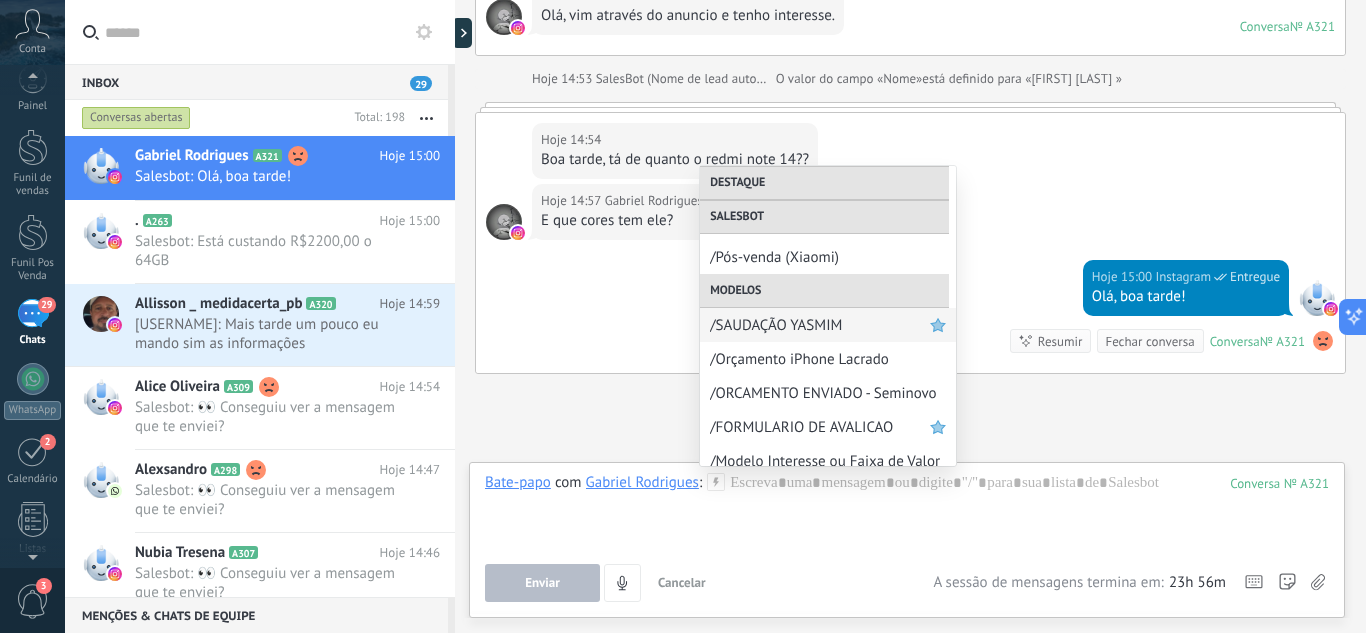click 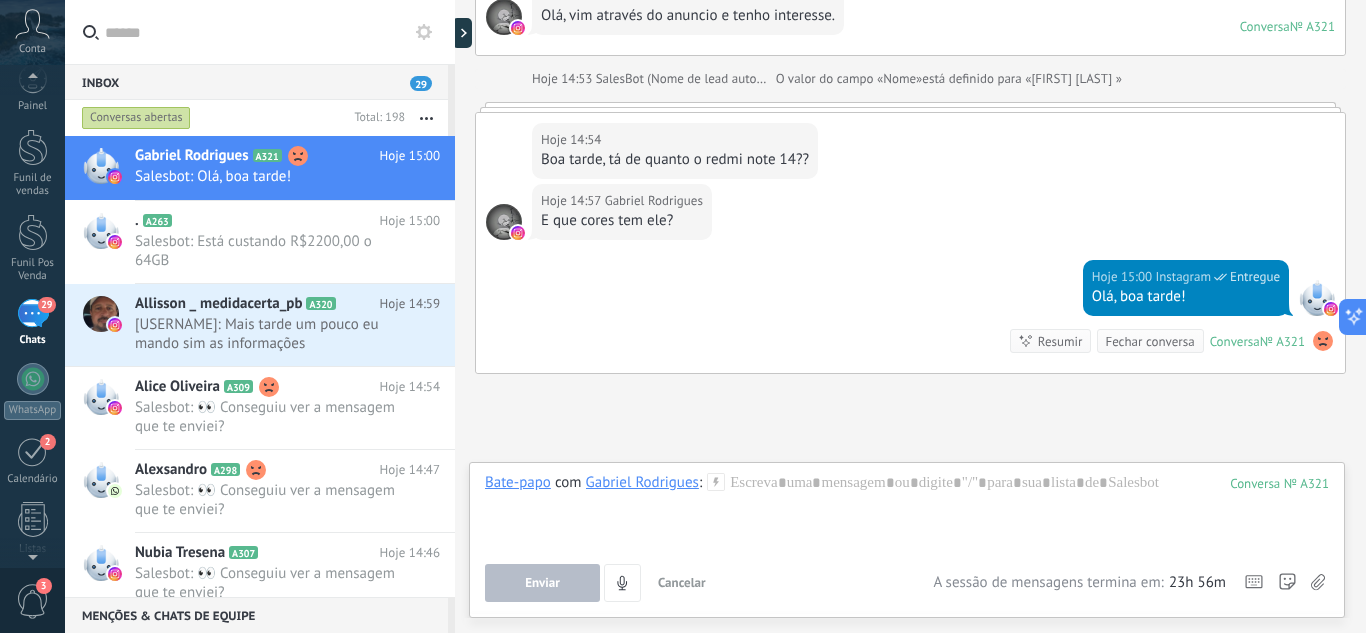 click 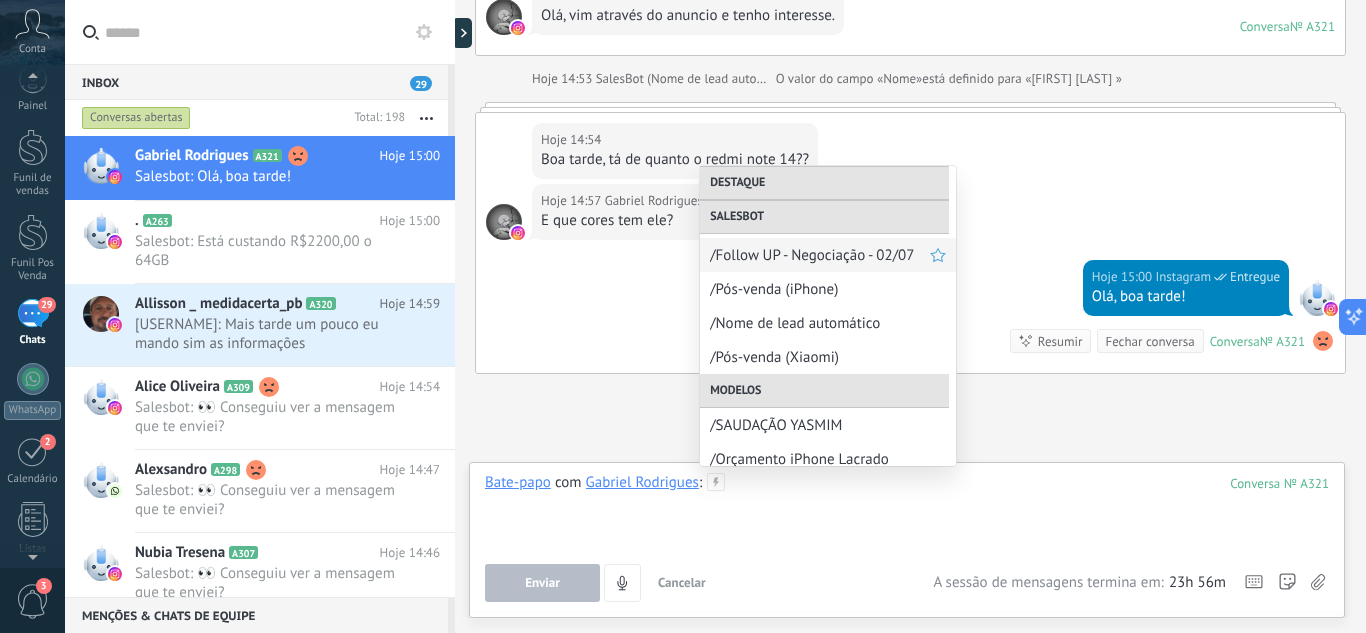 scroll, scrollTop: 300, scrollLeft: 0, axis: vertical 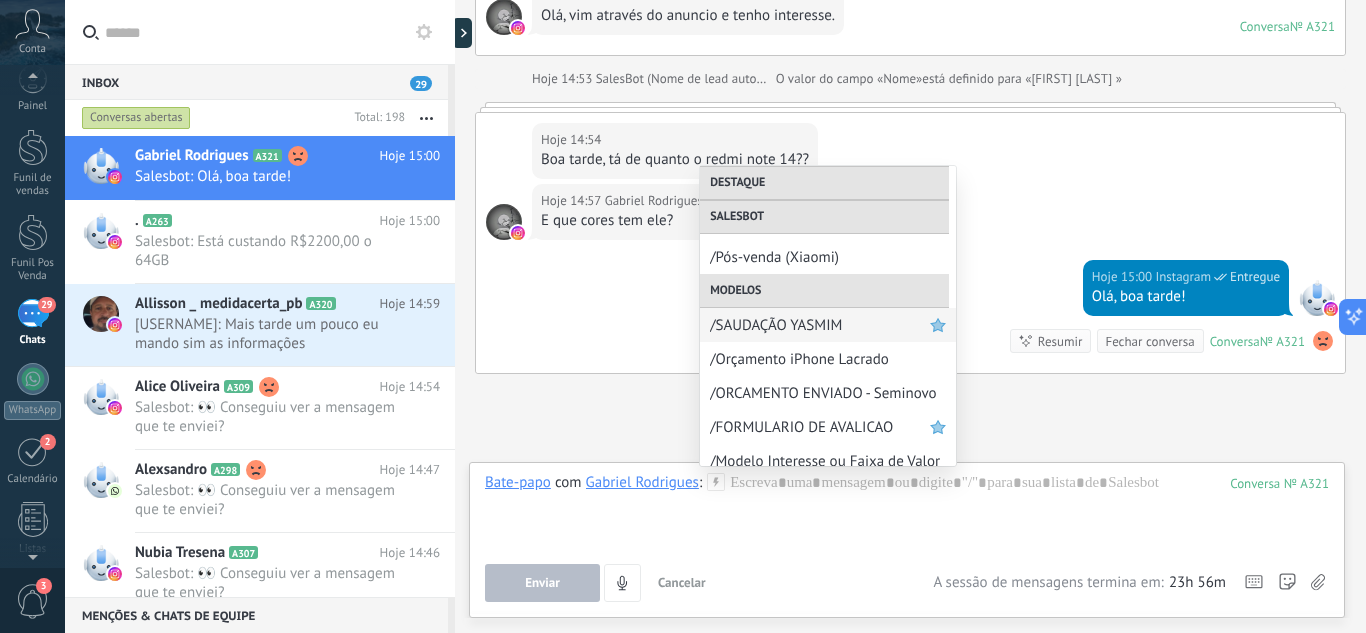 click 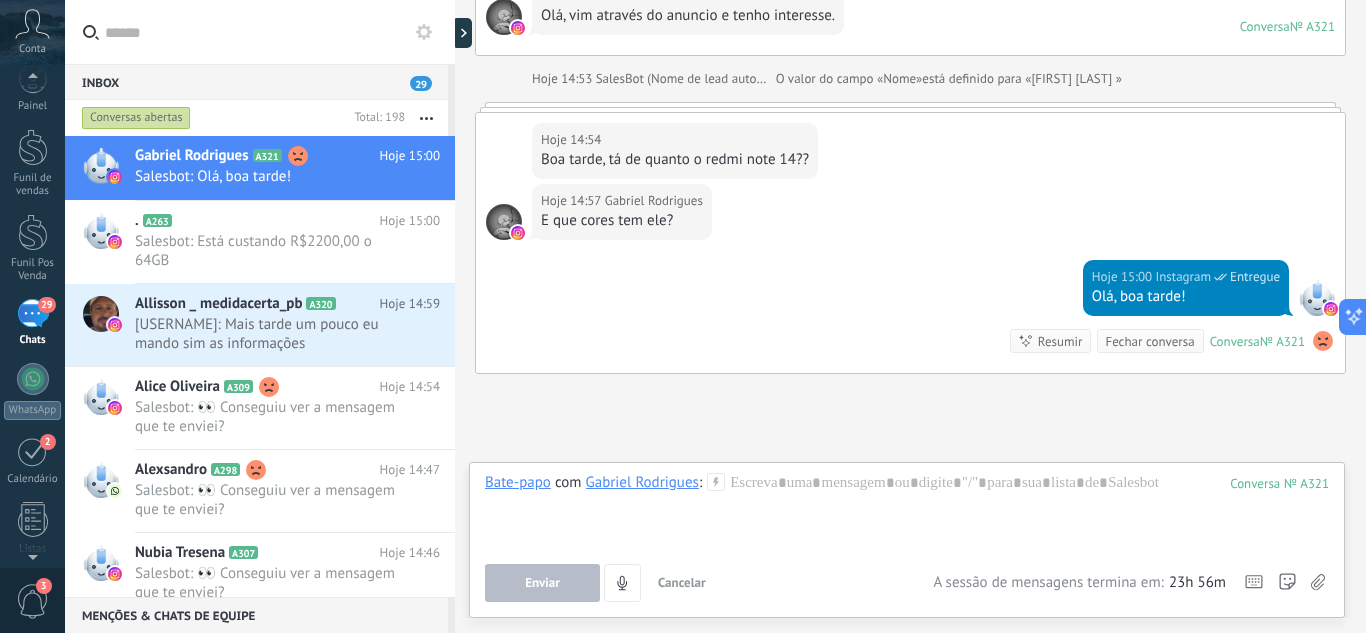 click at bounding box center [716, 482] 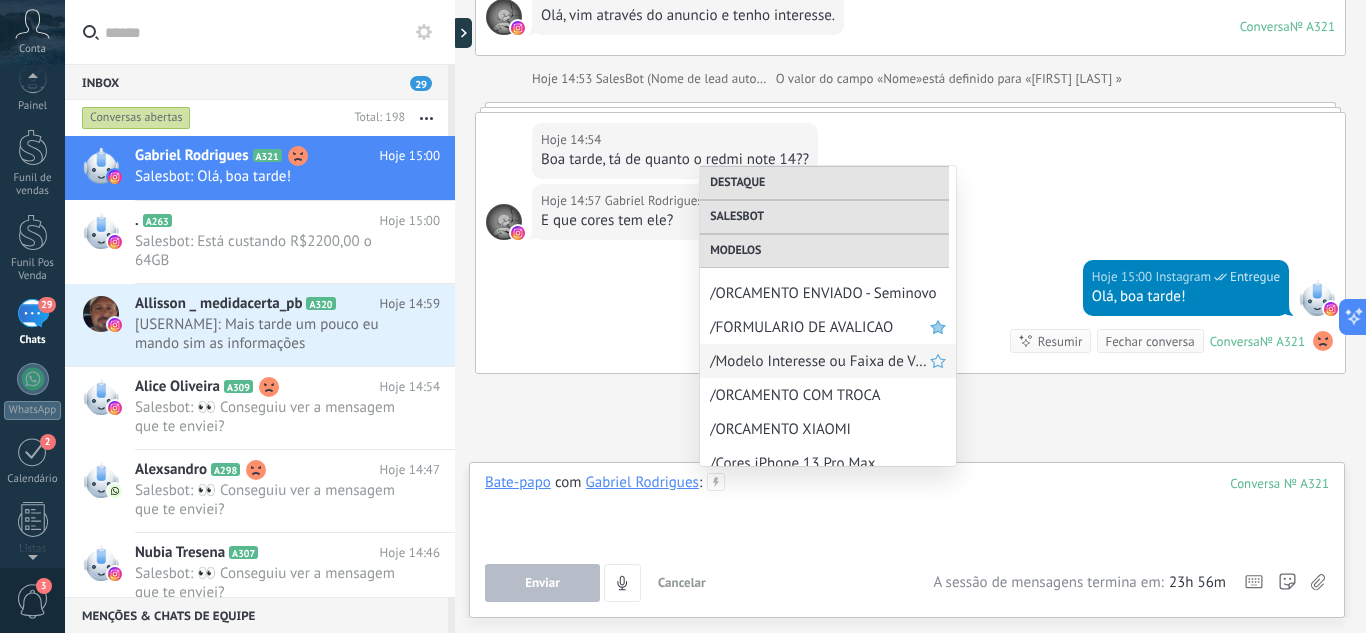scroll, scrollTop: 300, scrollLeft: 0, axis: vertical 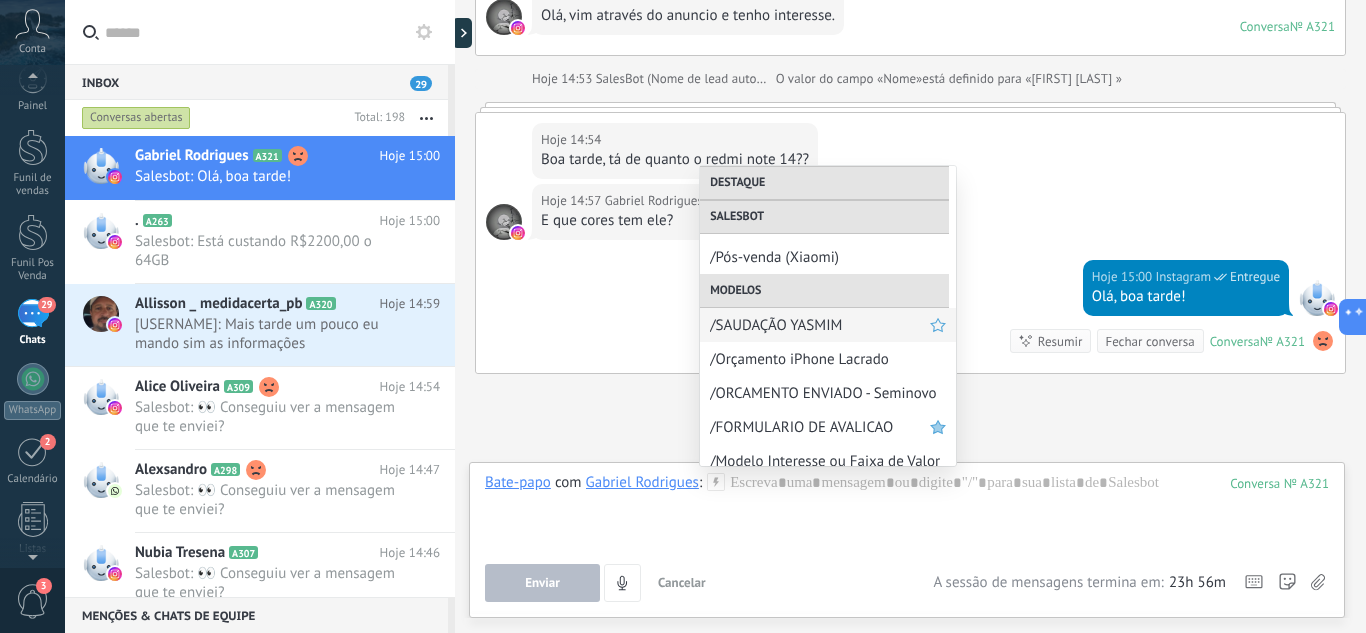 click on "/SAUDAÇÃO YASMIM" at bounding box center [820, 325] 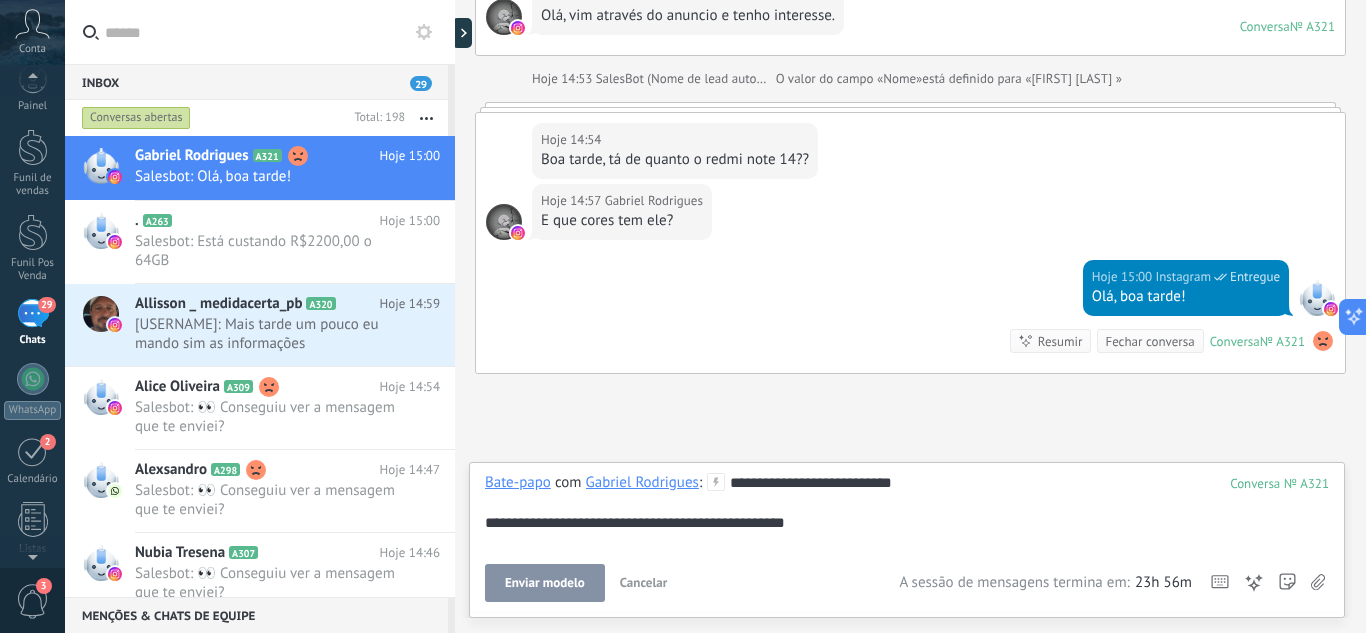drag, startPoint x: 551, startPoint y: 586, endPoint x: 554, endPoint y: 565, distance: 21.213203 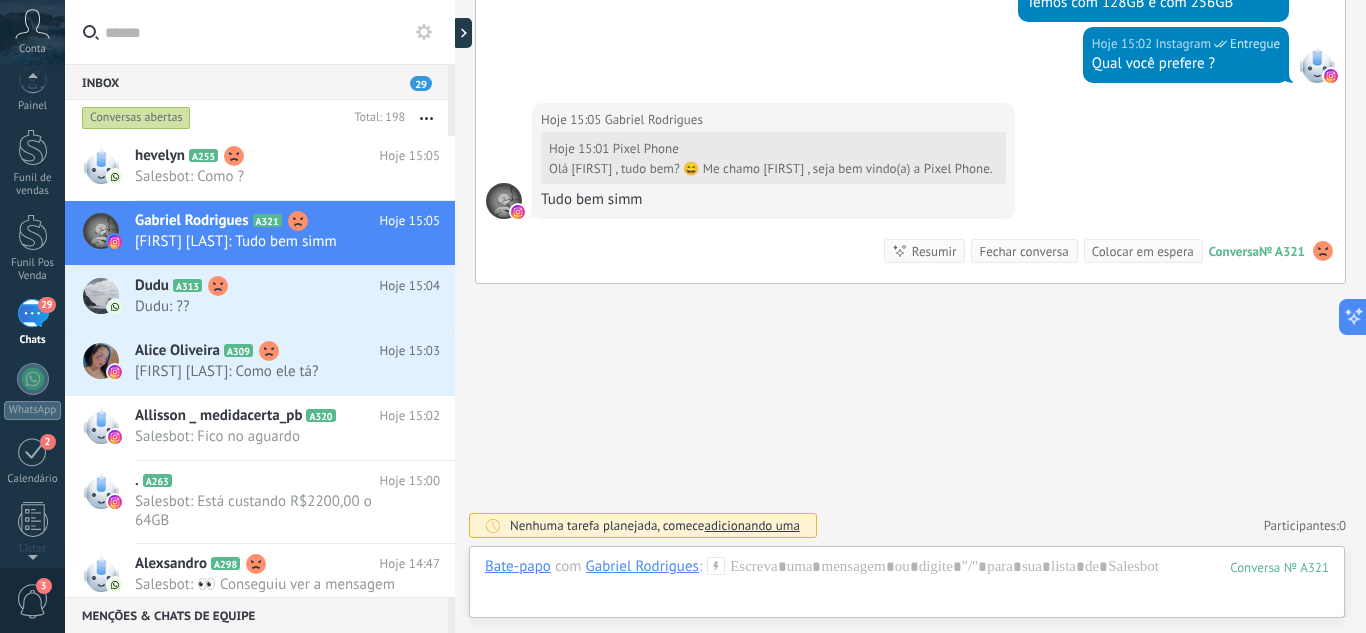 scroll, scrollTop: 1065, scrollLeft: 0, axis: vertical 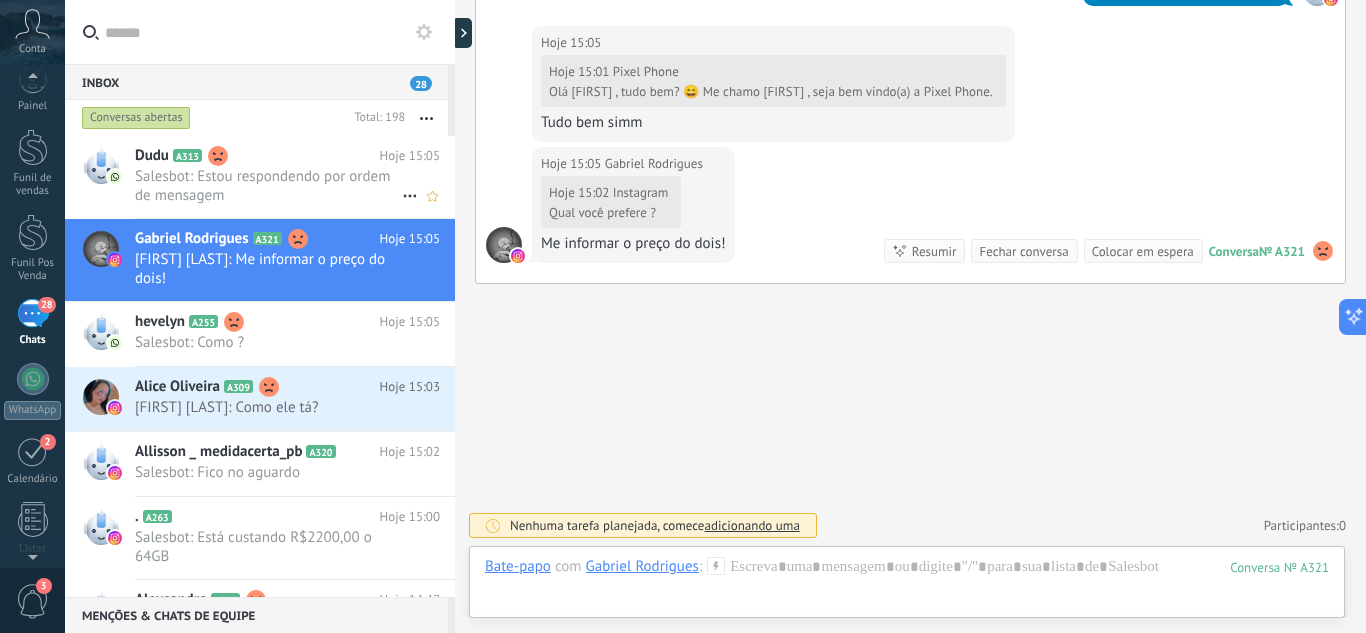 click on "Salesbot: Estou respondendo por ordem de mensagem" at bounding box center (268, 186) 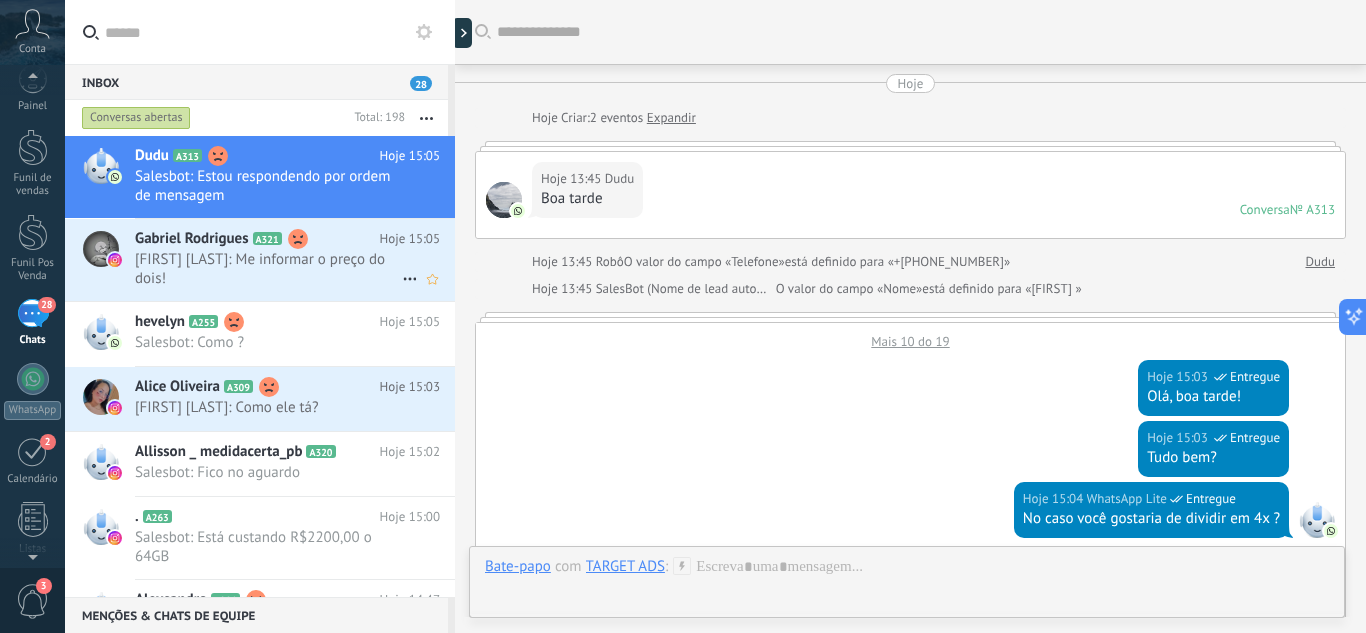 scroll, scrollTop: 1009, scrollLeft: 0, axis: vertical 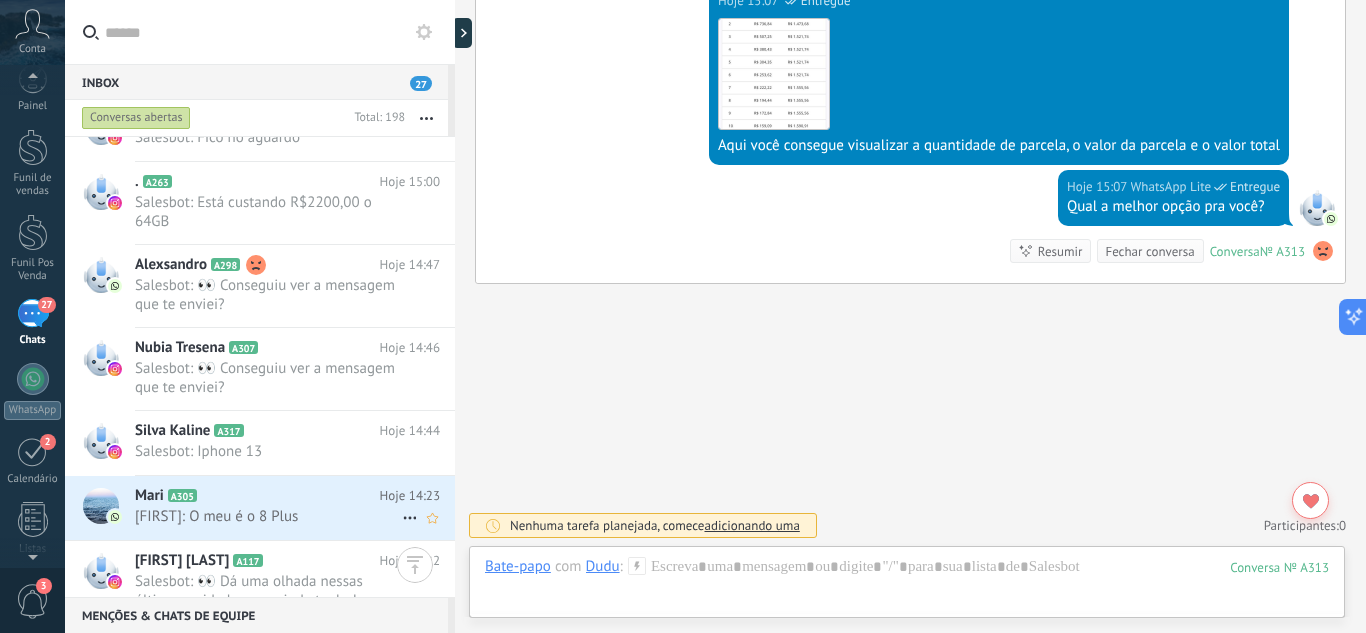 click on "Mari
A305
Hoje 14:23
Mari: O meu é o 8 Plus" at bounding box center (295, 507) 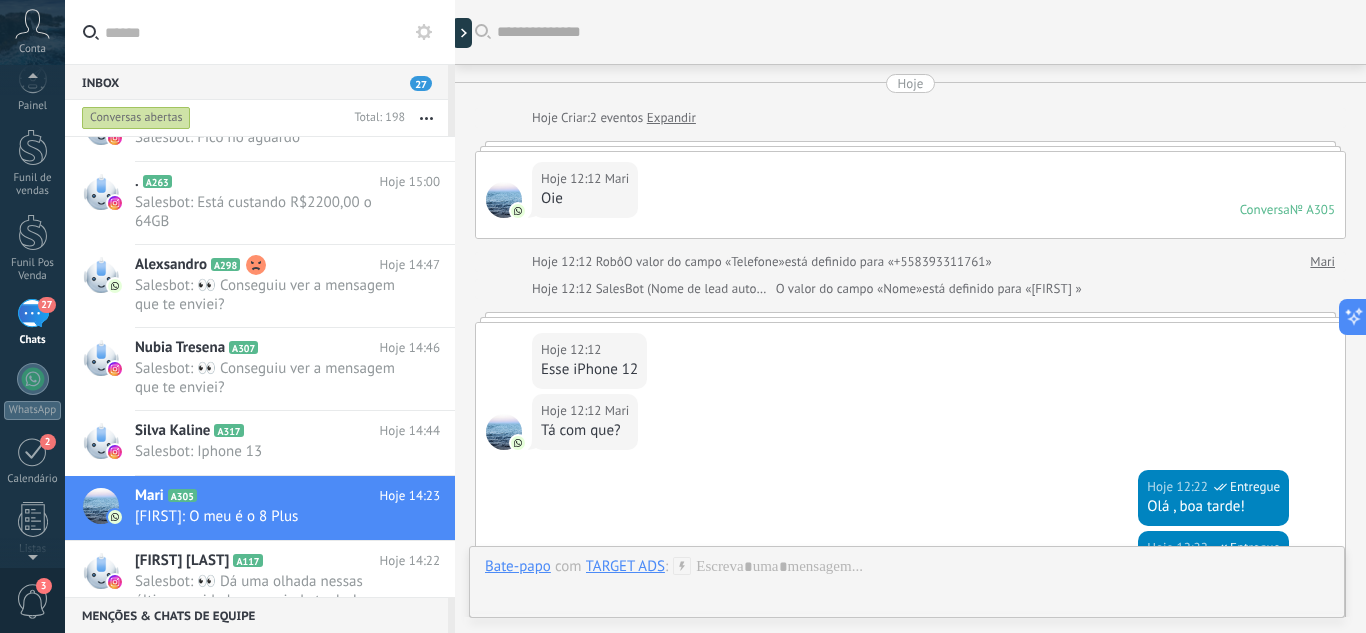 scroll, scrollTop: 1285, scrollLeft: 0, axis: vertical 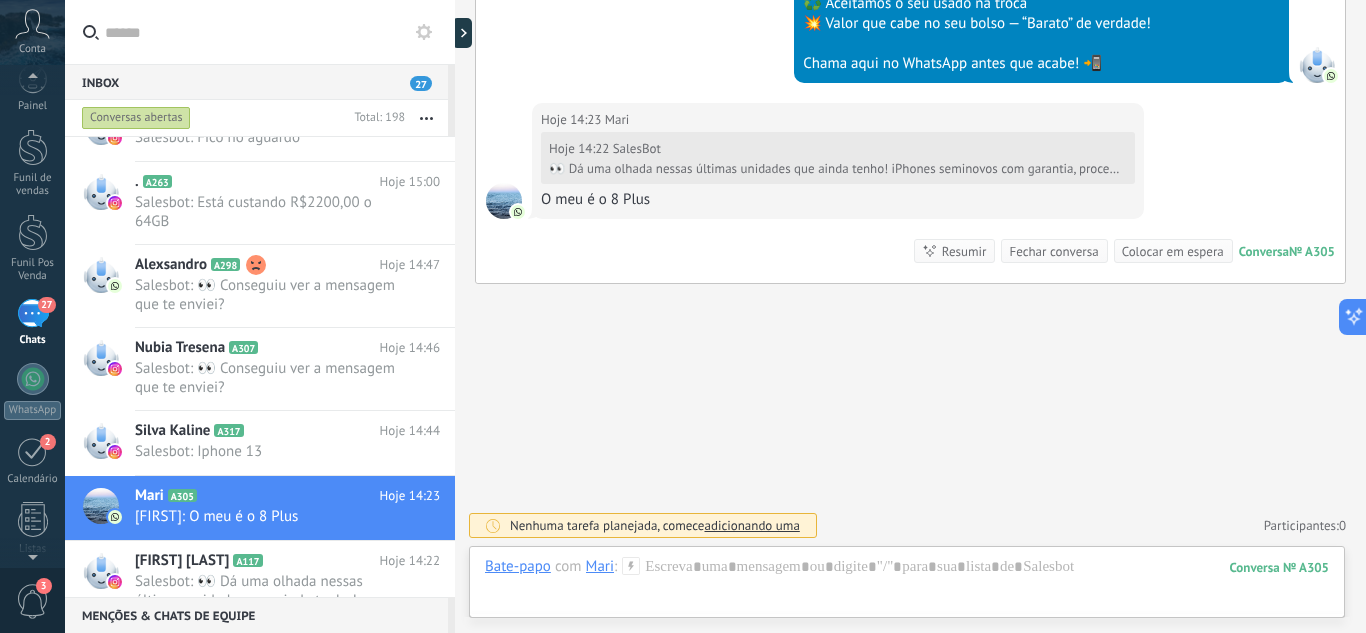 click 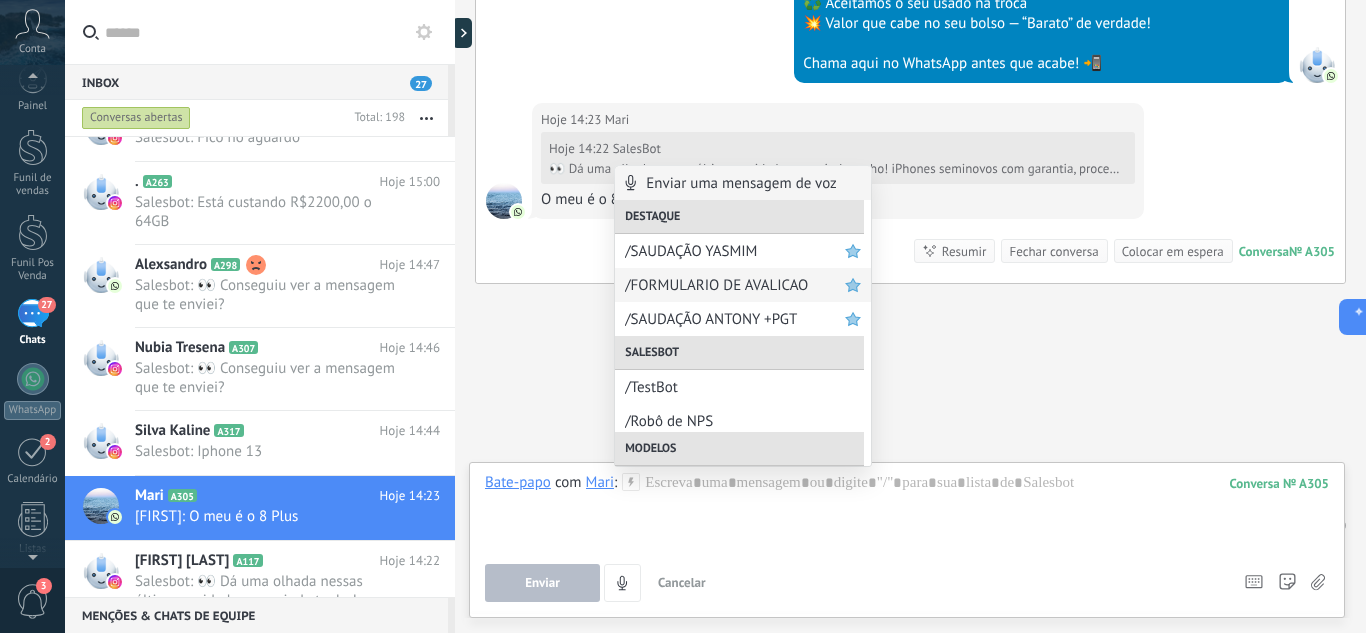 click on "/FORMULARIO DE AVALICAO" at bounding box center [735, 285] 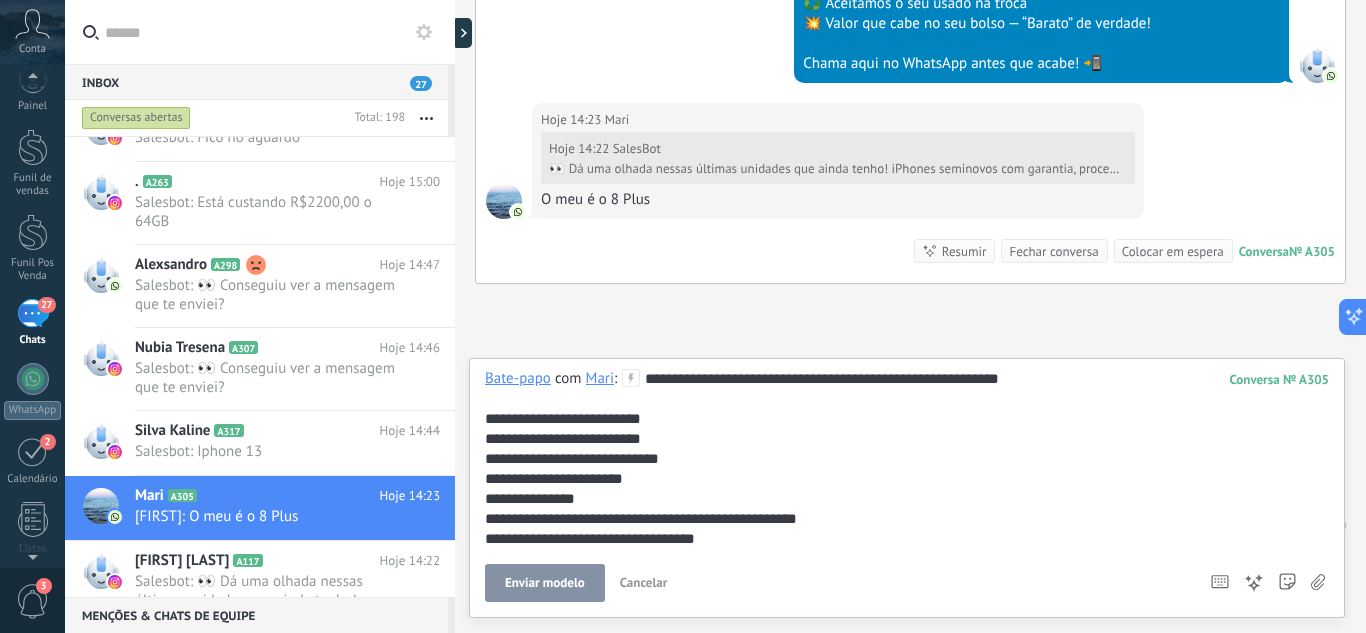 click on "Enviar modelo" at bounding box center [545, 583] 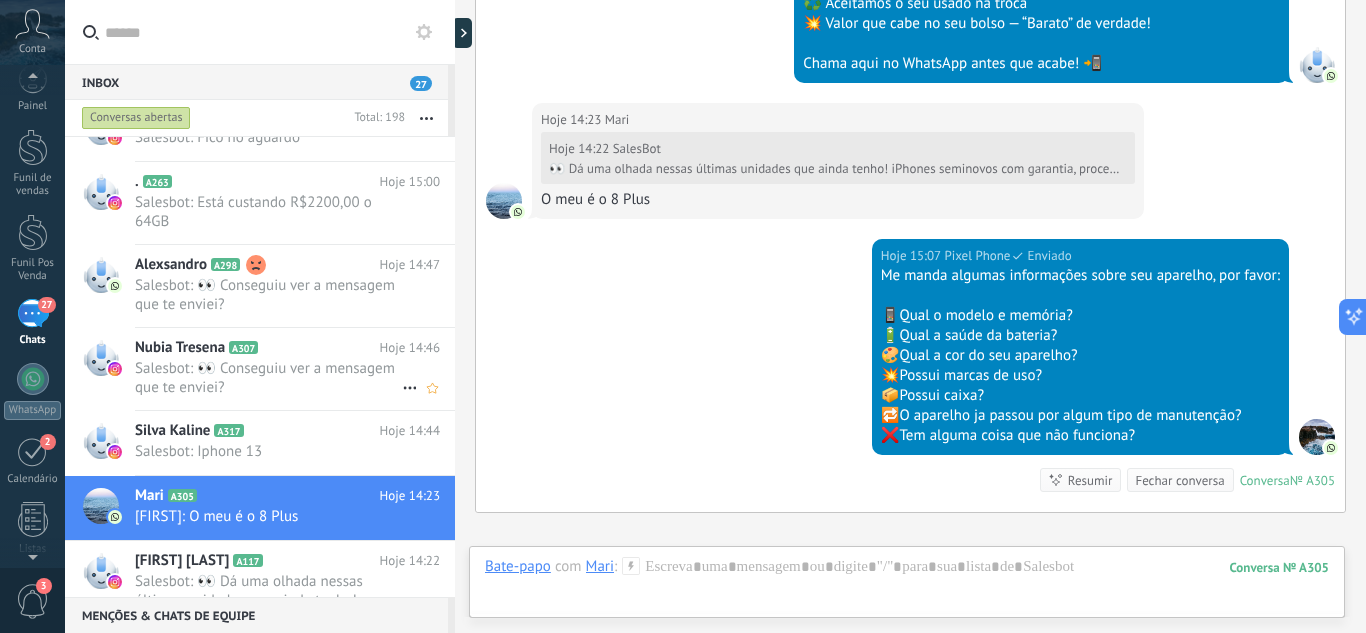 scroll, scrollTop: 1514, scrollLeft: 0, axis: vertical 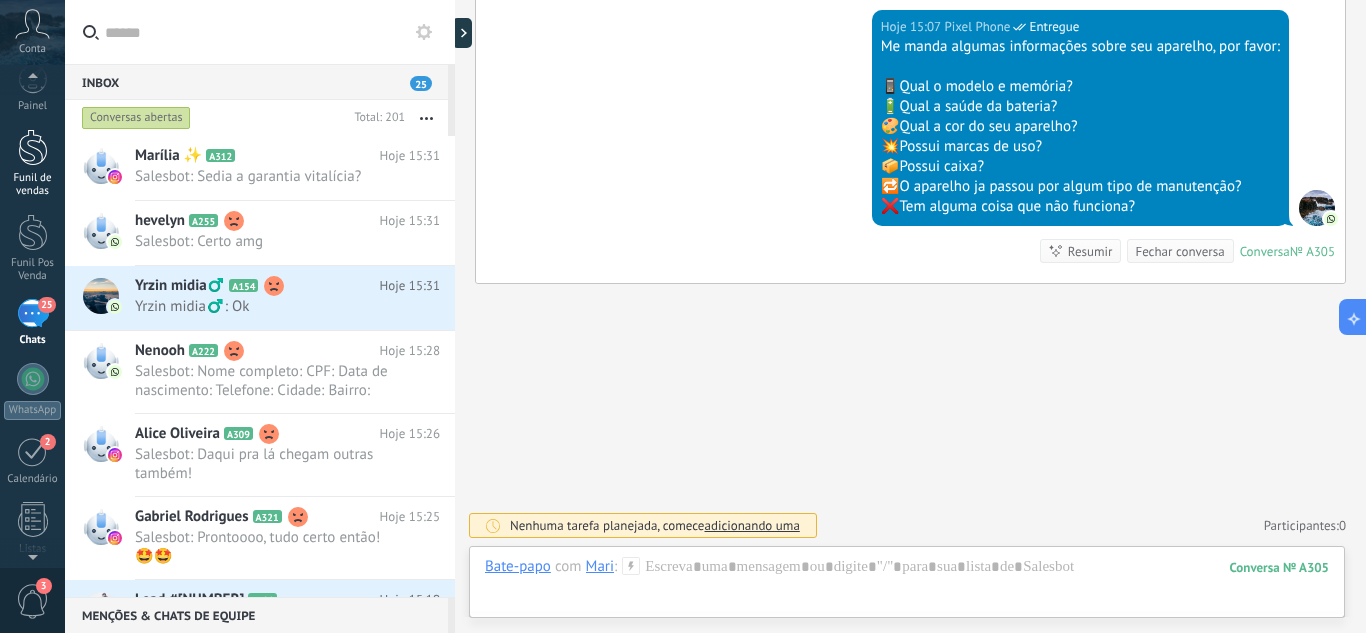 click on "Funil de vendas" at bounding box center (32, 163) 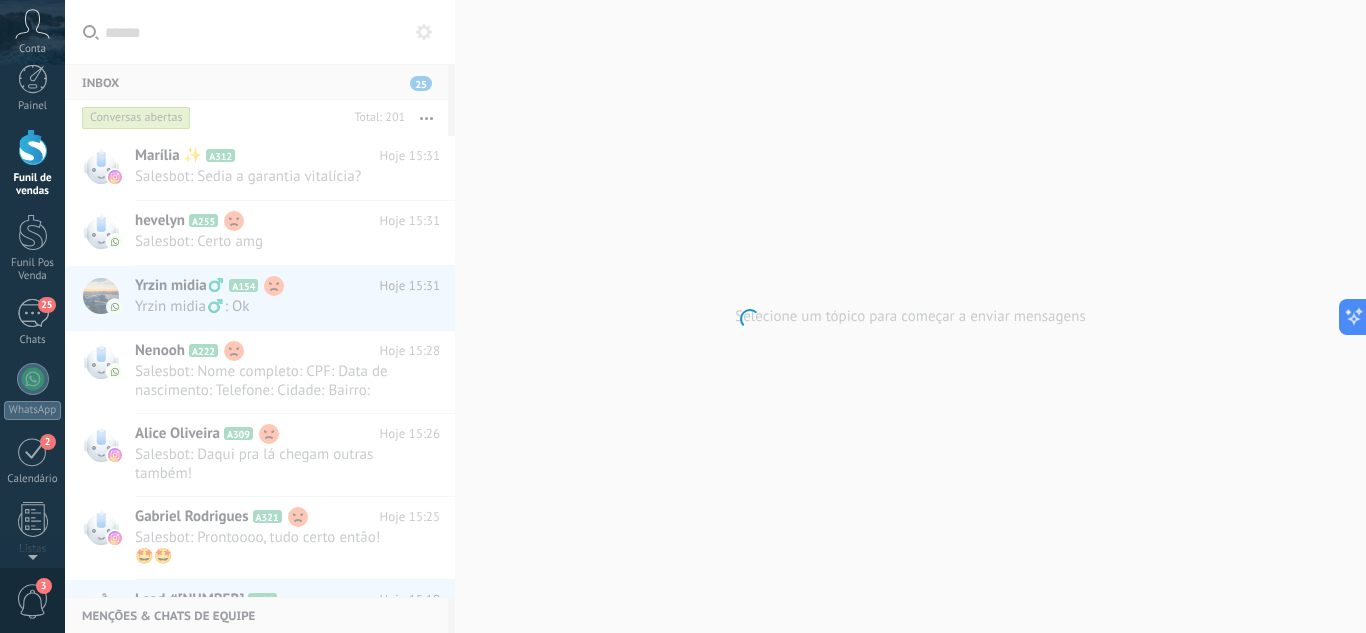 scroll, scrollTop: 0, scrollLeft: 0, axis: both 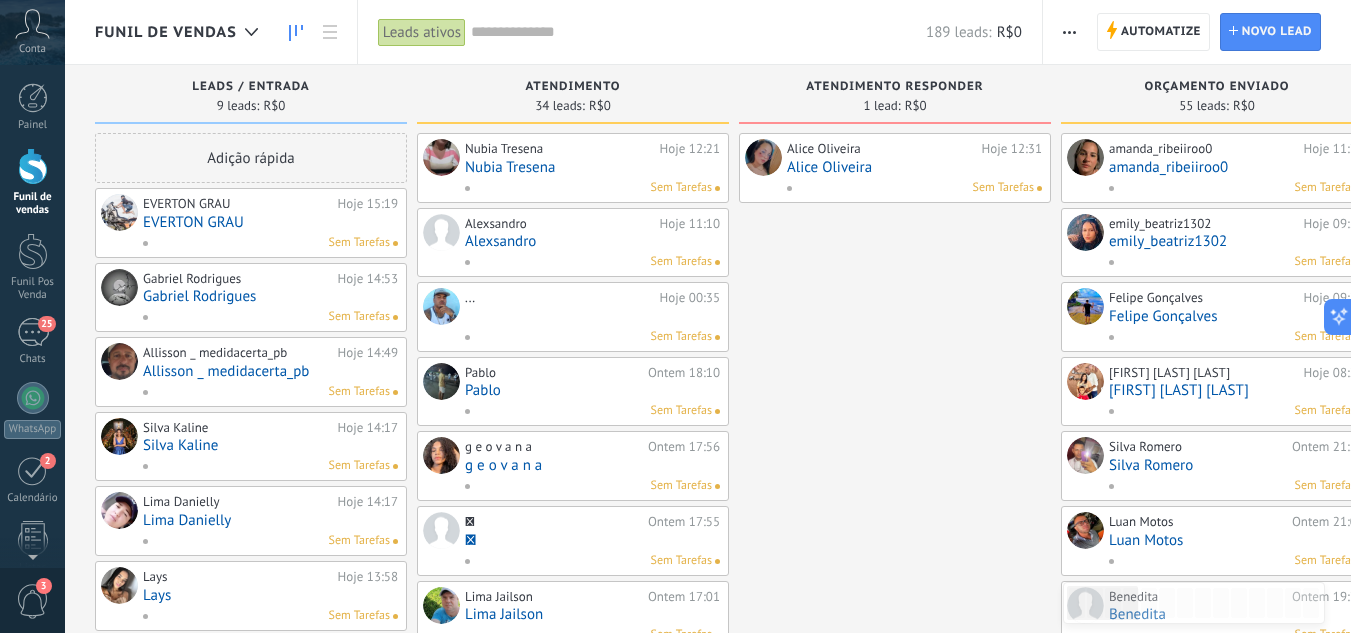 click on "EVERTON GRAU" at bounding box center (270, 222) 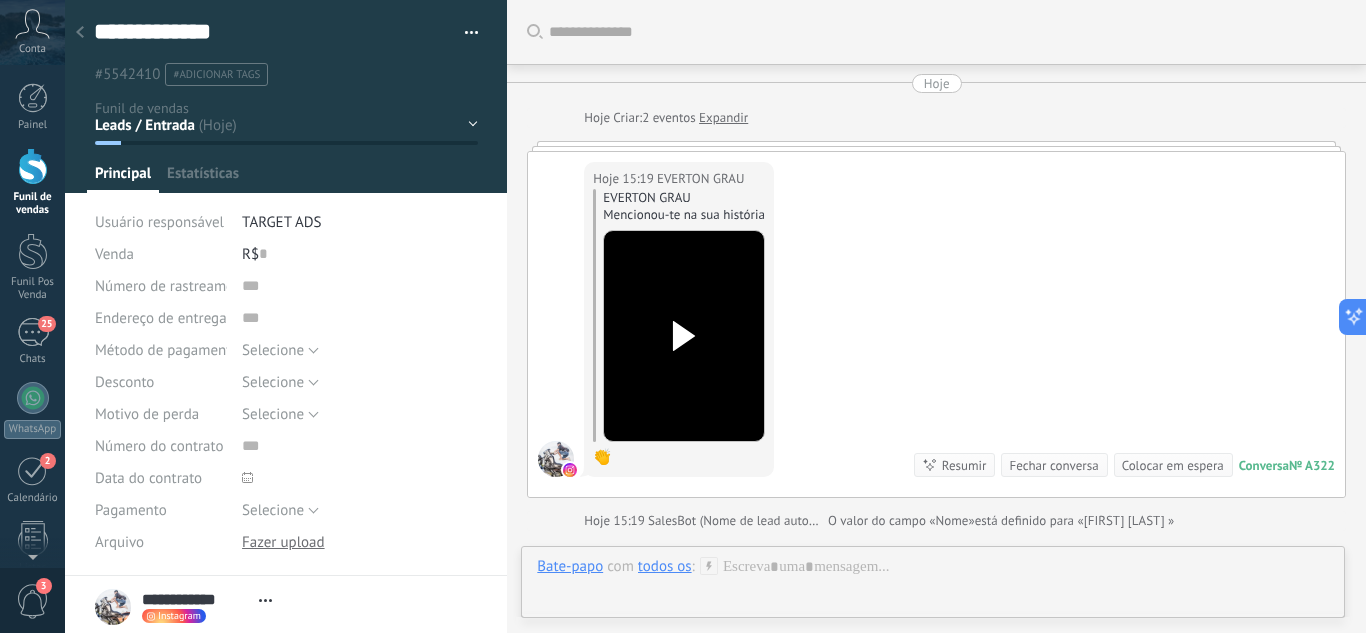 scroll, scrollTop: 30, scrollLeft: 0, axis: vertical 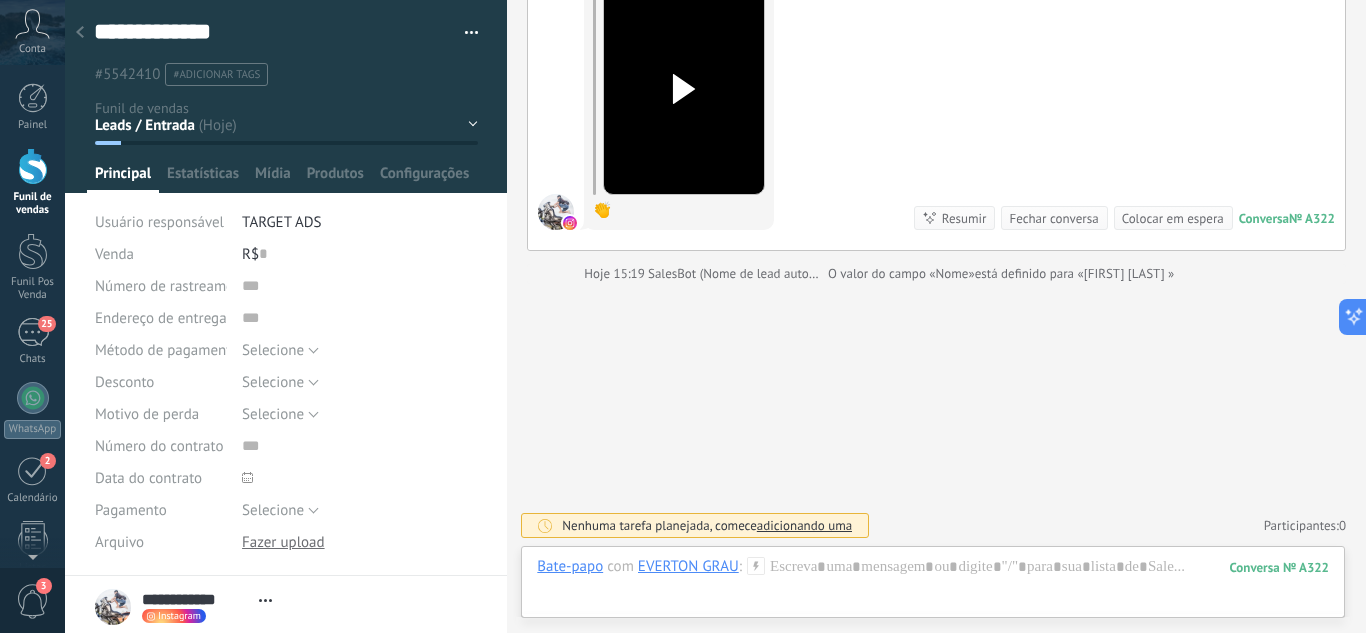 click on "Leads / Entrada
Atendimento
Atendimento Responder
Orçamento Enviado
Orçamento Responder
Negociação / Fechamento
-" at bounding box center [0, 0] 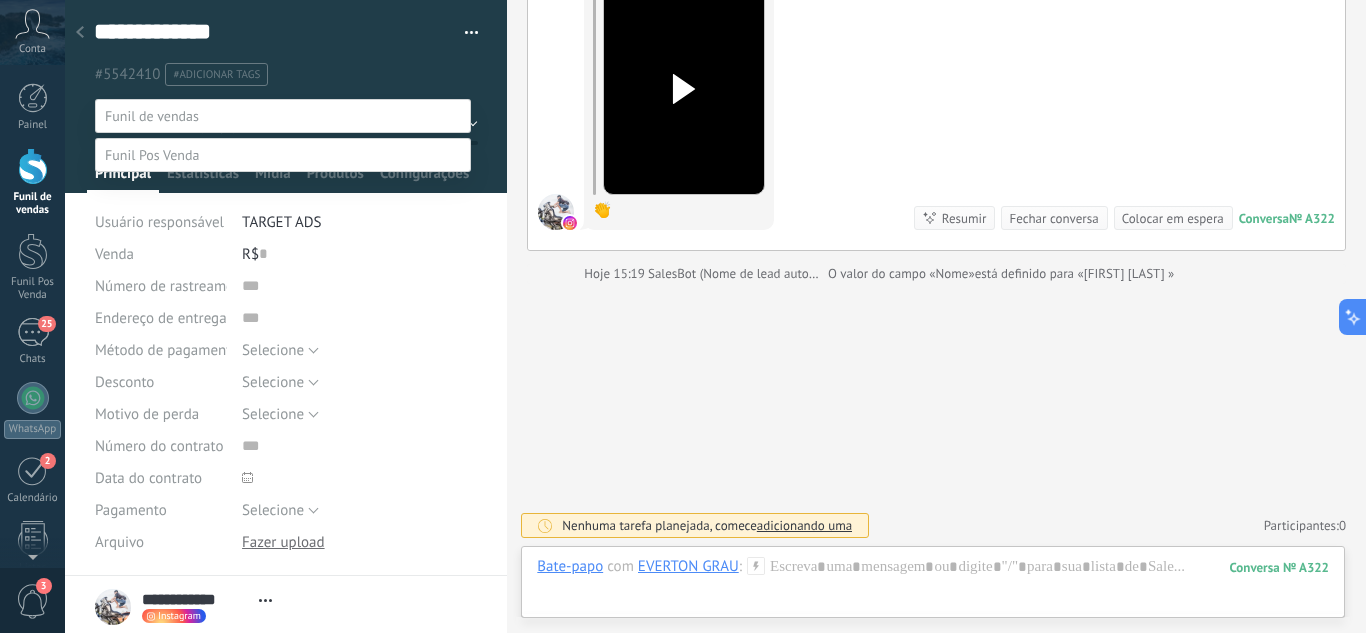 click on "CONVERSAS INTERNAS" at bounding box center [0, 0] 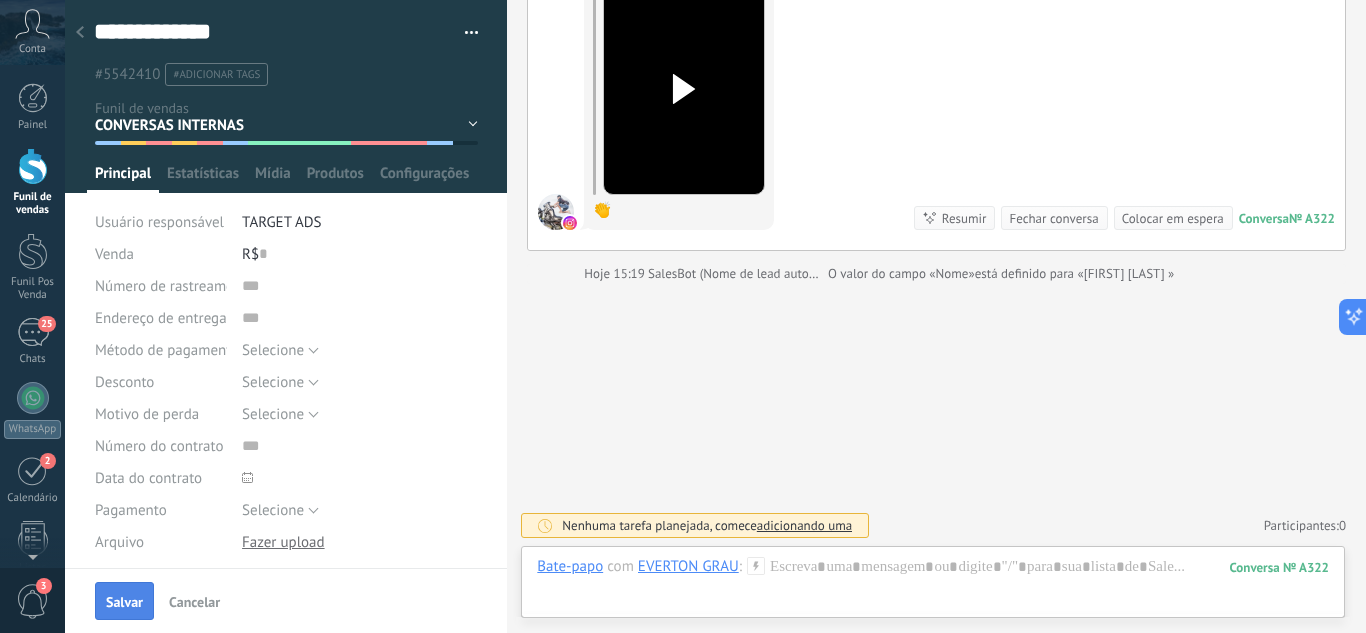 click on "Salvar" at bounding box center [124, 602] 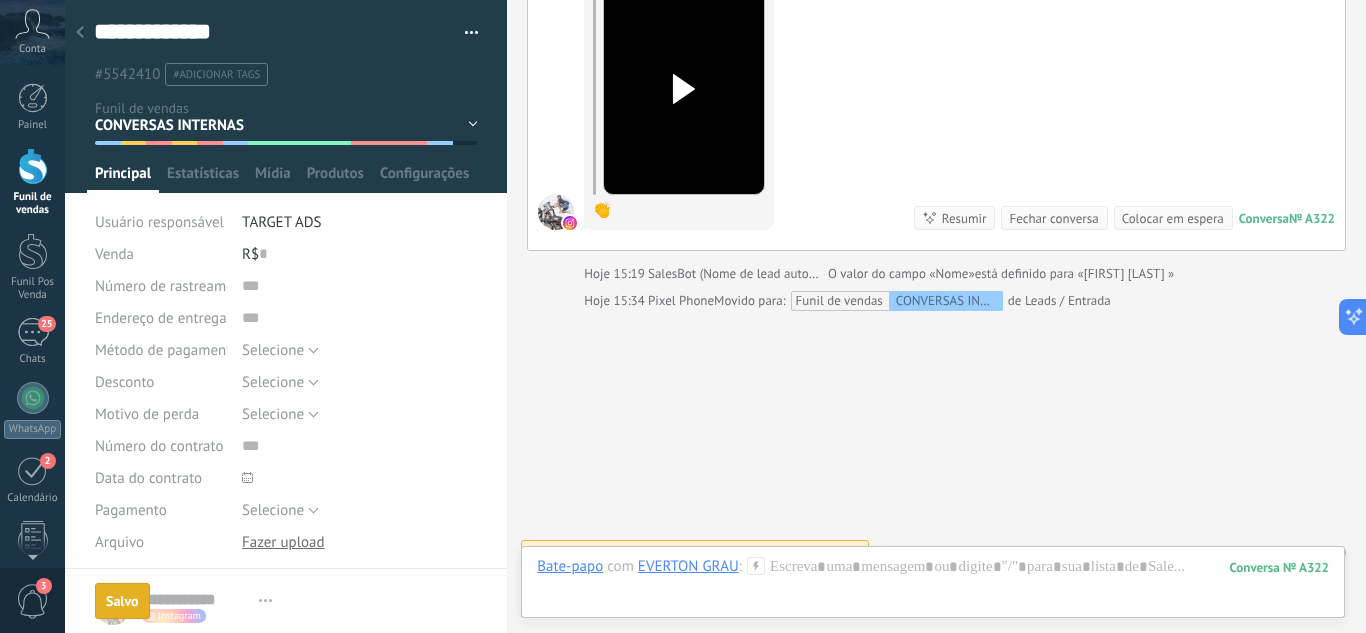 scroll, scrollTop: 274, scrollLeft: 0, axis: vertical 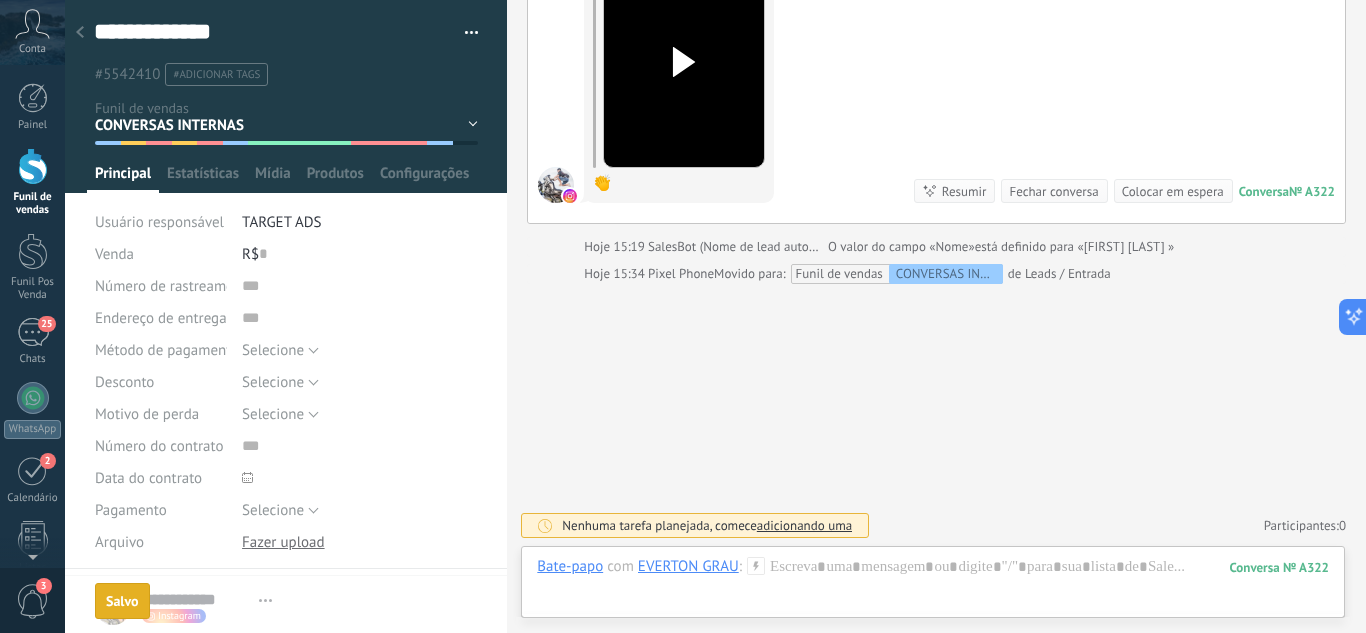 click at bounding box center (80, 33) 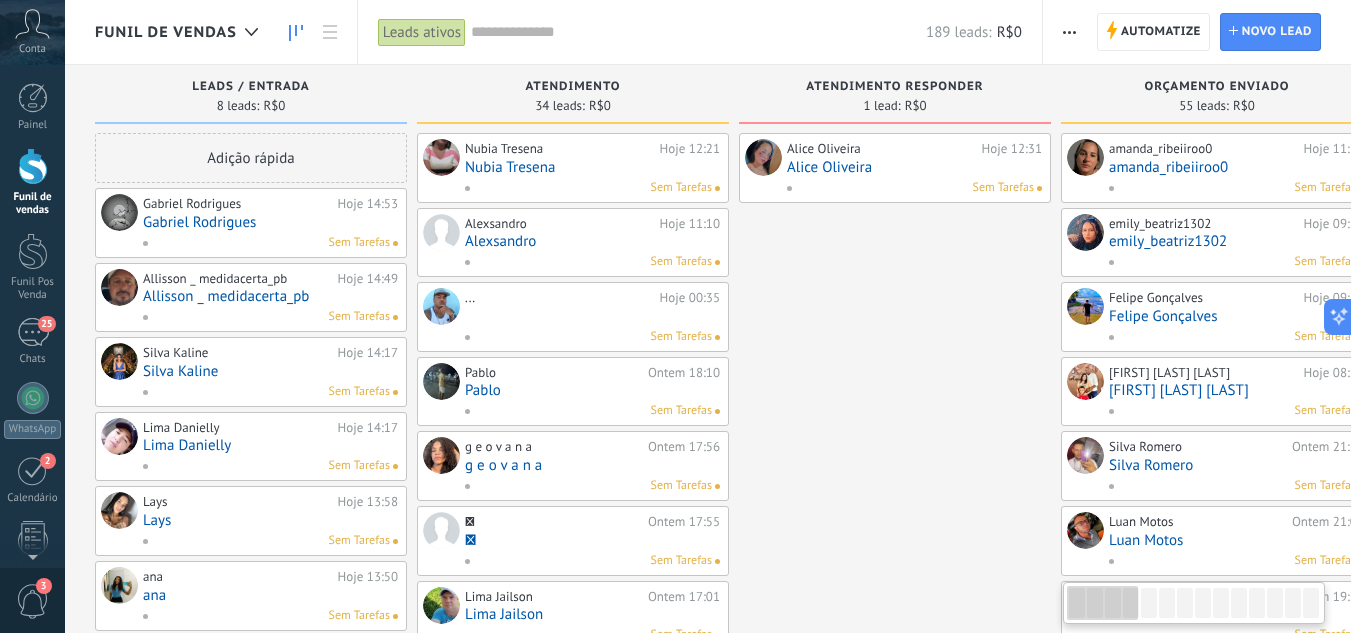 click on "Gabriel Rodrigues" at bounding box center [270, 222] 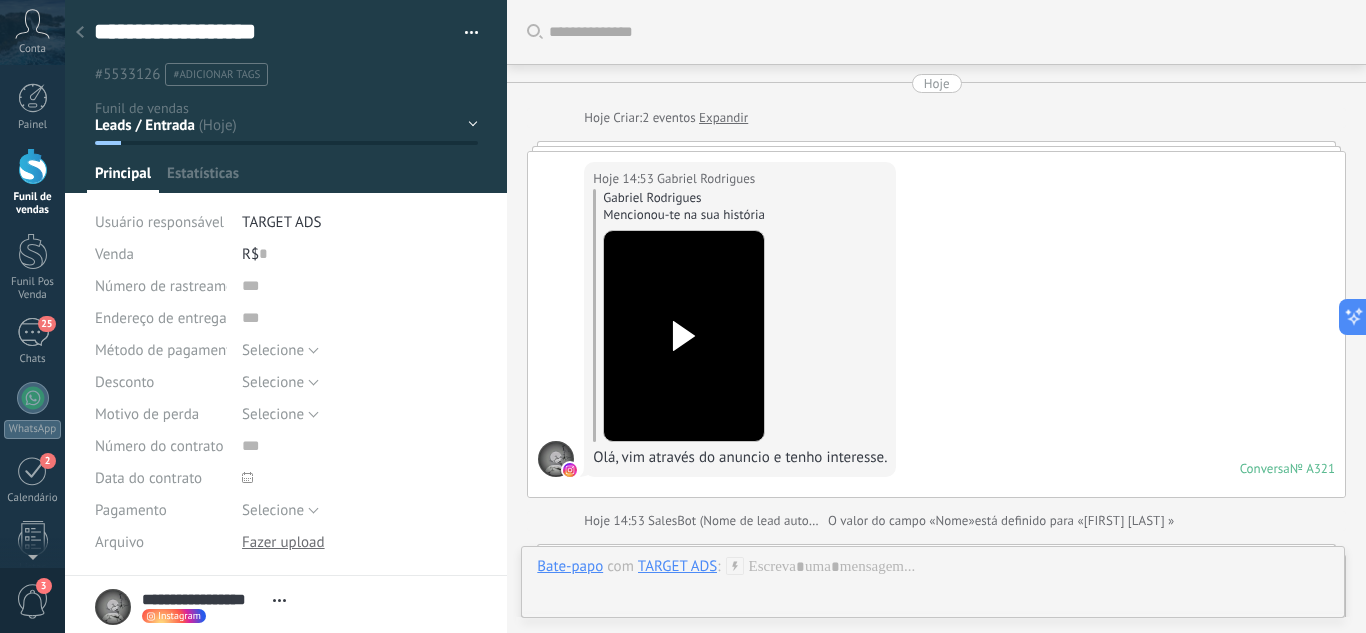 scroll, scrollTop: 30, scrollLeft: 0, axis: vertical 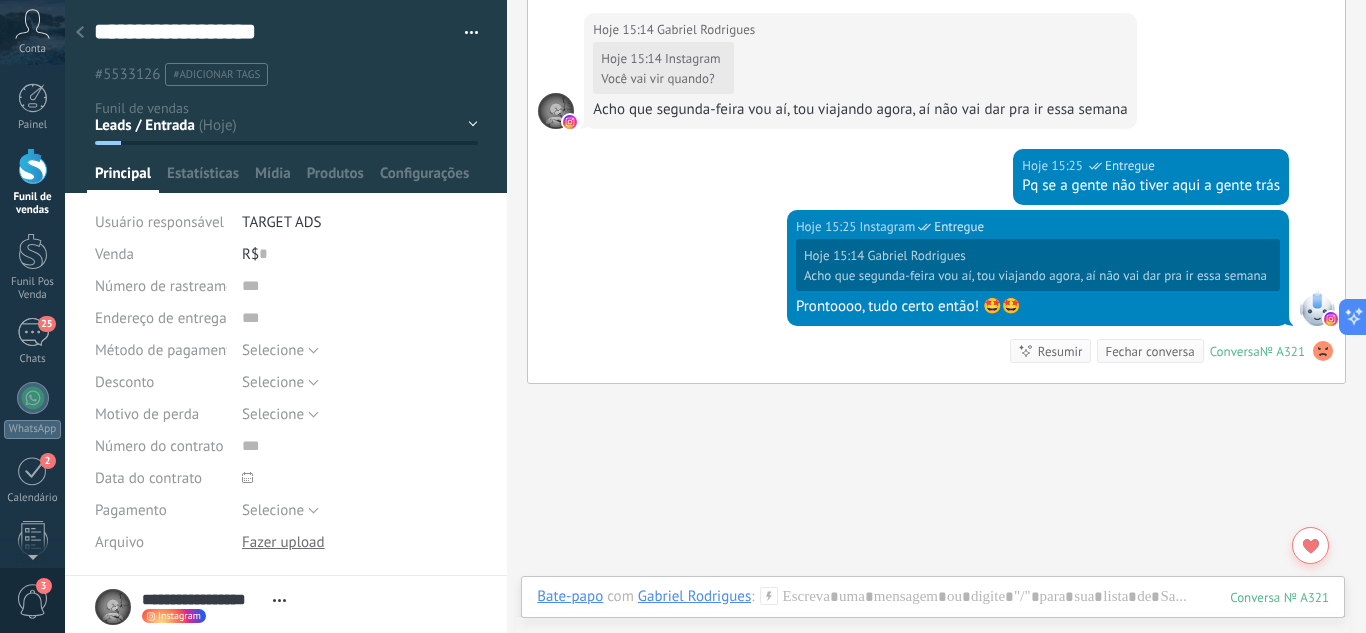 click on "Leads / Entrada
Atendimento
Atendimento Responder
Orçamento Enviado
Orçamento Responder
Negociação / Fechamento
-" at bounding box center [0, 0] 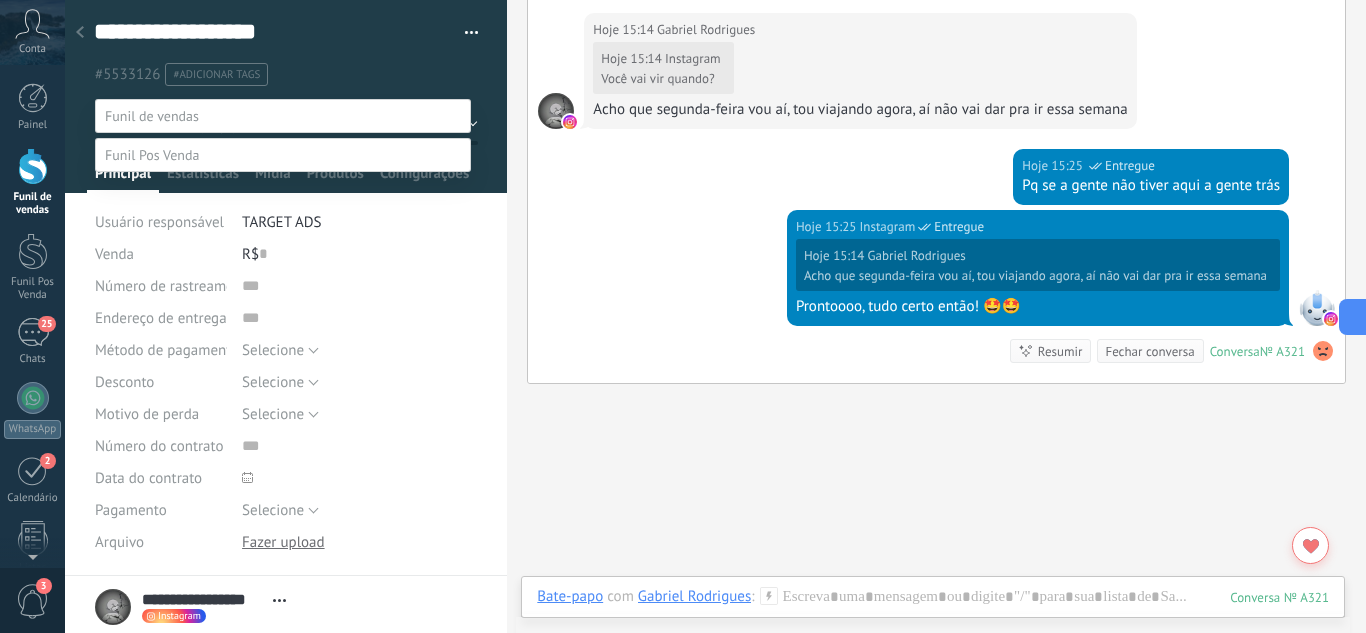 click on "Agendado Para Venda" at bounding box center (0, 0) 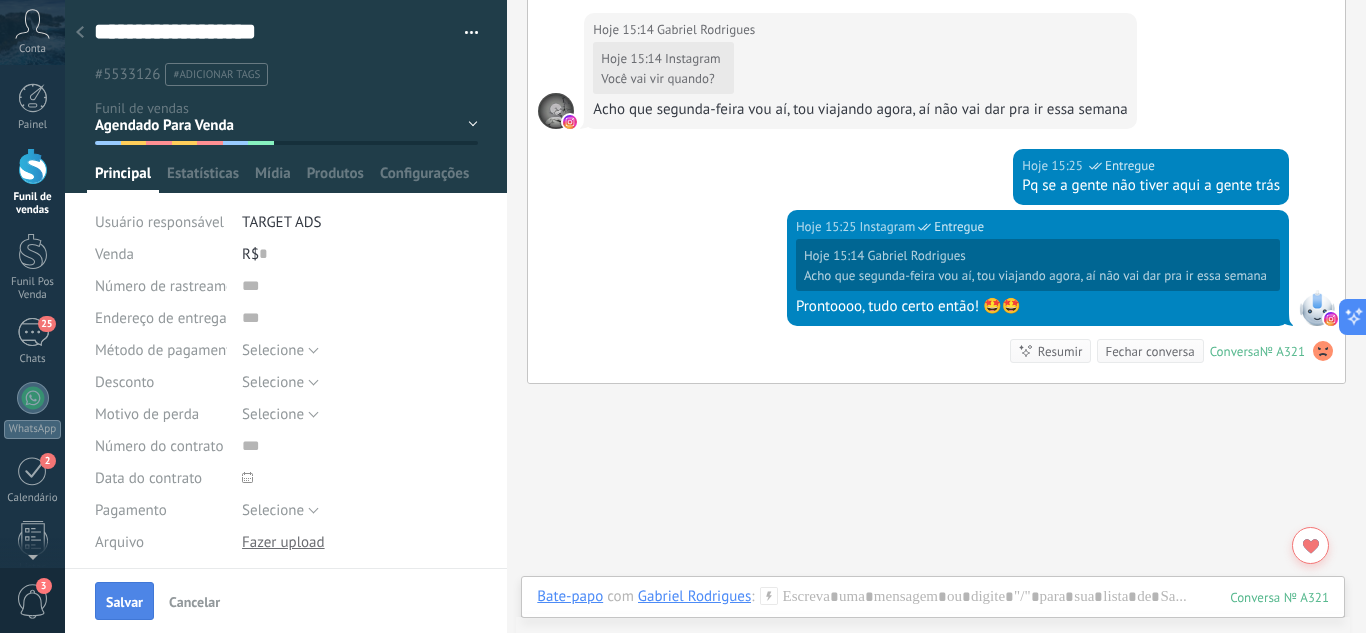 click on "Salvar" at bounding box center [124, 601] 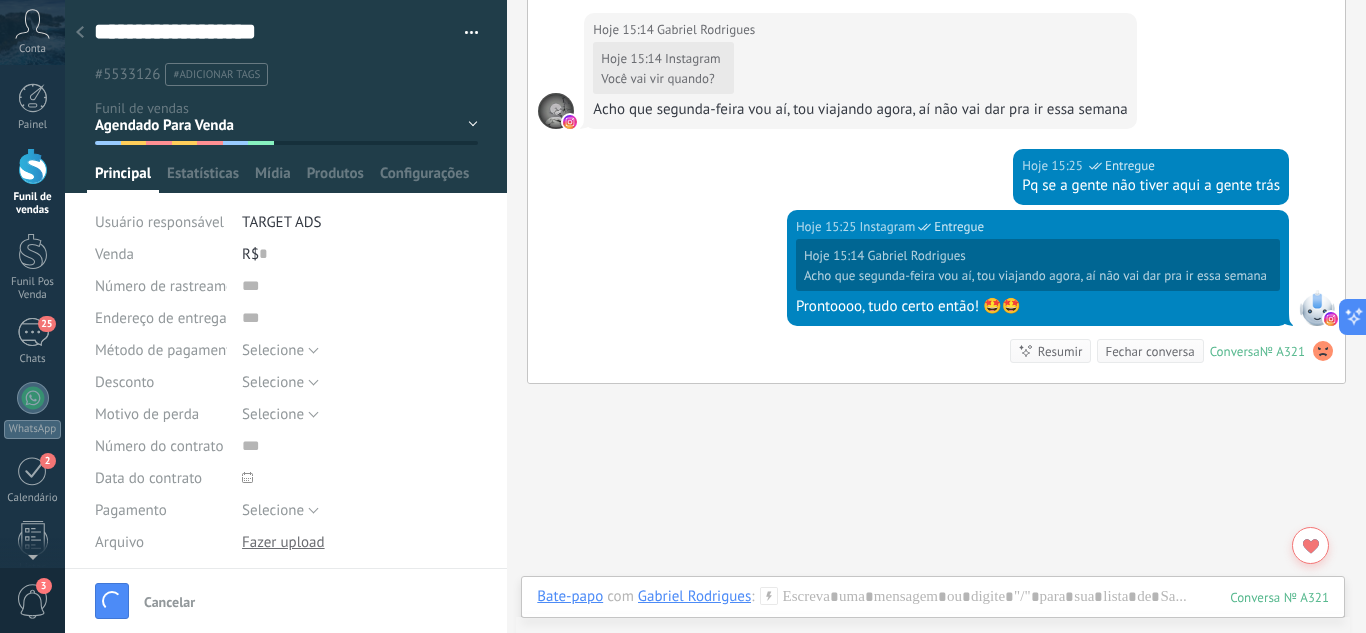scroll, scrollTop: 1209, scrollLeft: 0, axis: vertical 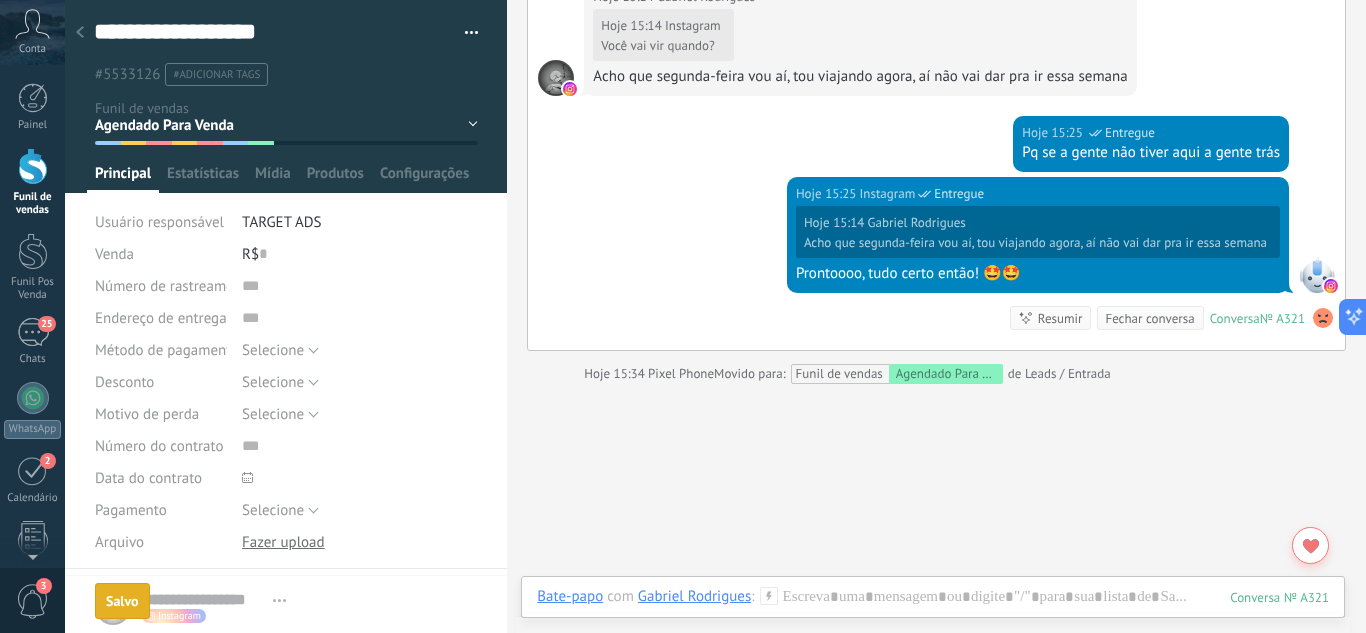 click at bounding box center [80, 33] 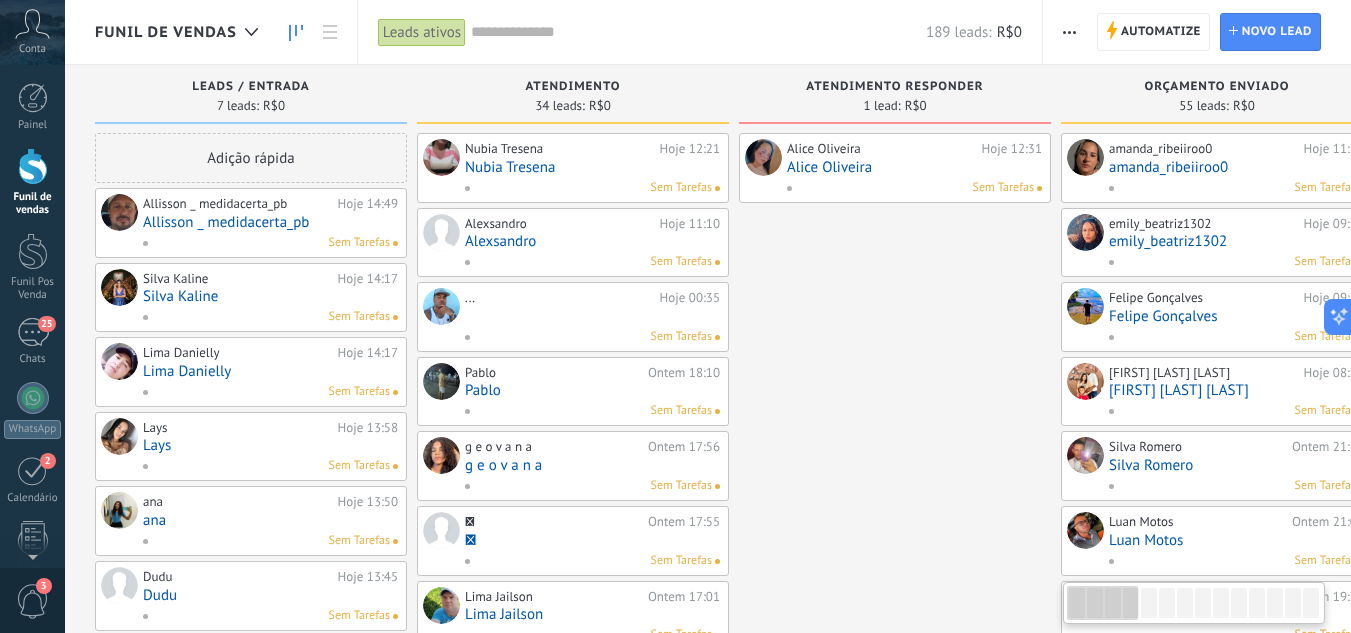 click on "Allisson _ medidacerta_pb" at bounding box center [270, 222] 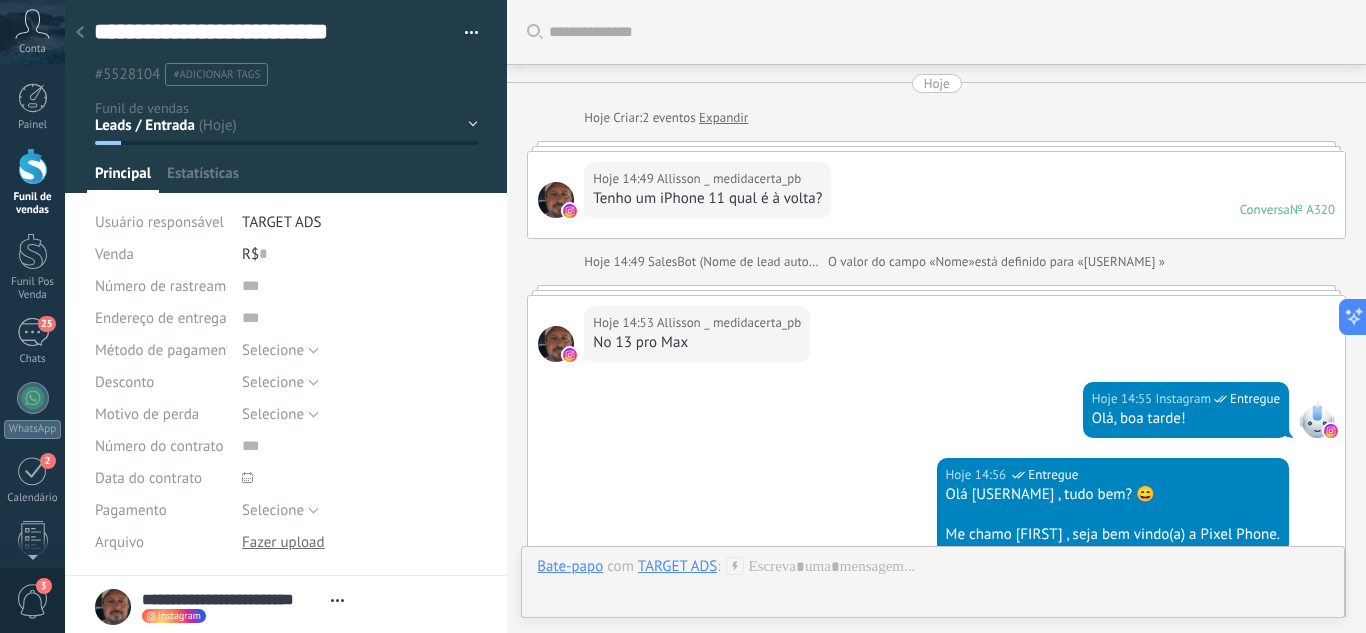 scroll, scrollTop: 30, scrollLeft: 0, axis: vertical 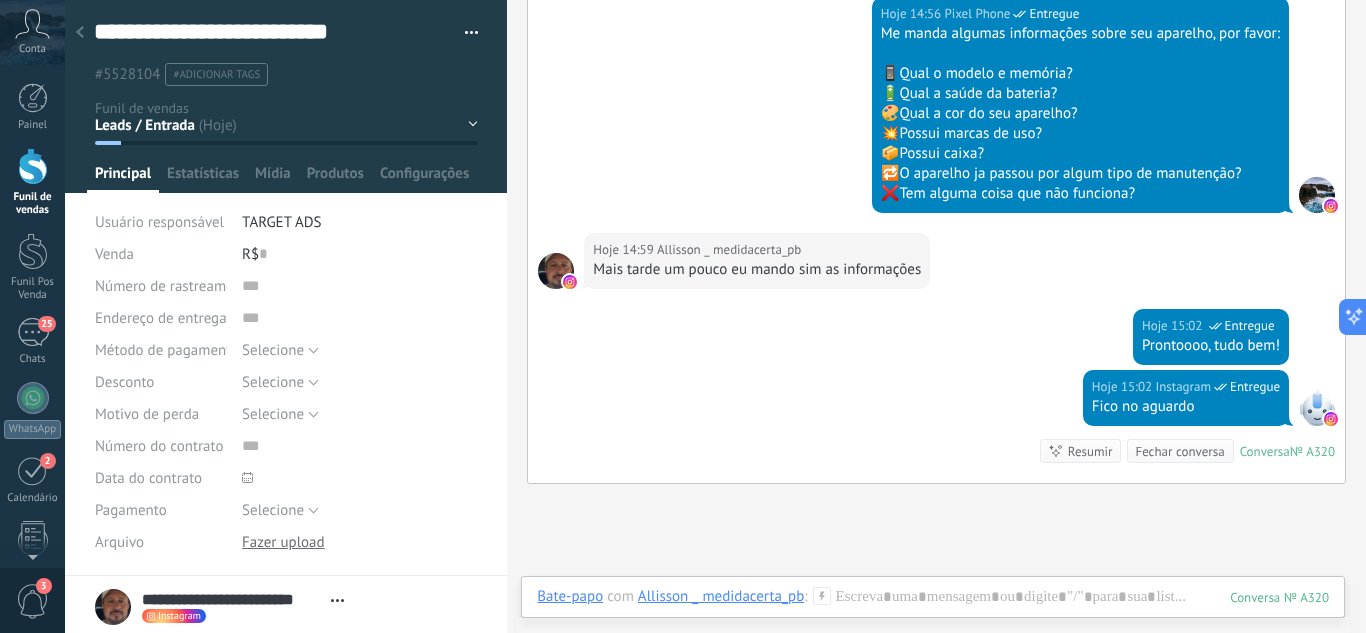 click on "Leads / Entrada
Atendimento
Atendimento Responder
Orçamento Enviado
Orçamento Responder
Negociação / Fechamento
-" at bounding box center (0, 0) 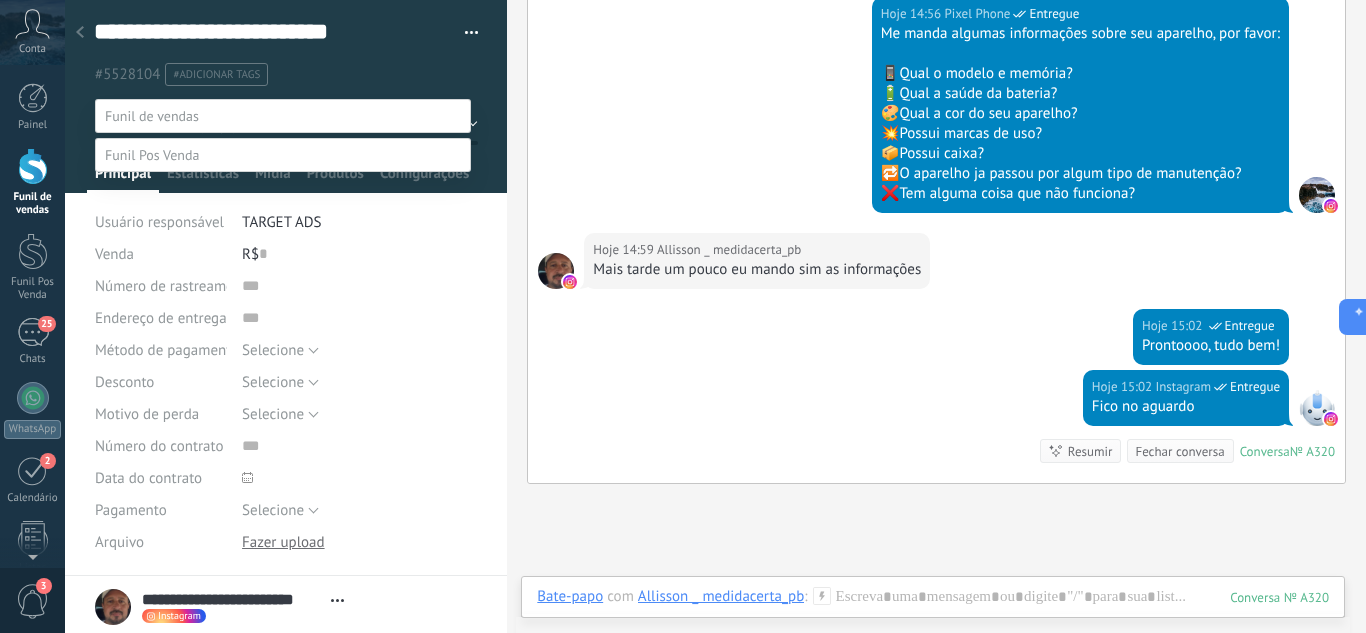 click at bounding box center [715, 316] 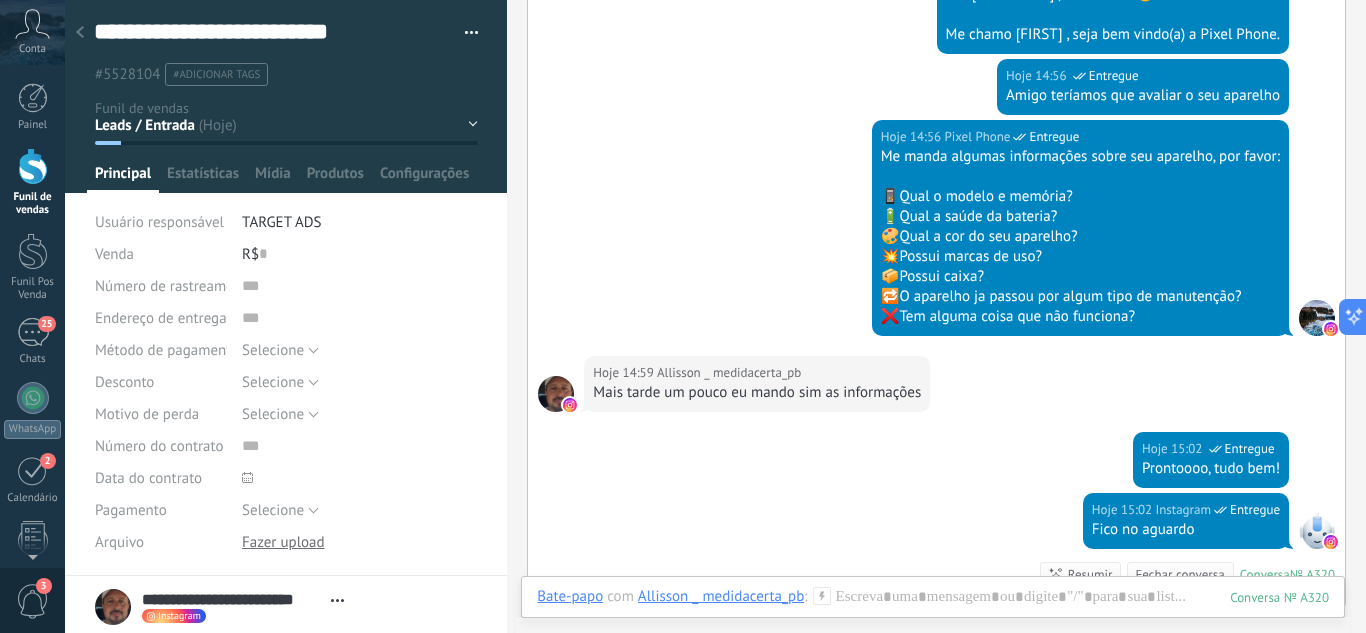 scroll, scrollTop: 223, scrollLeft: 0, axis: vertical 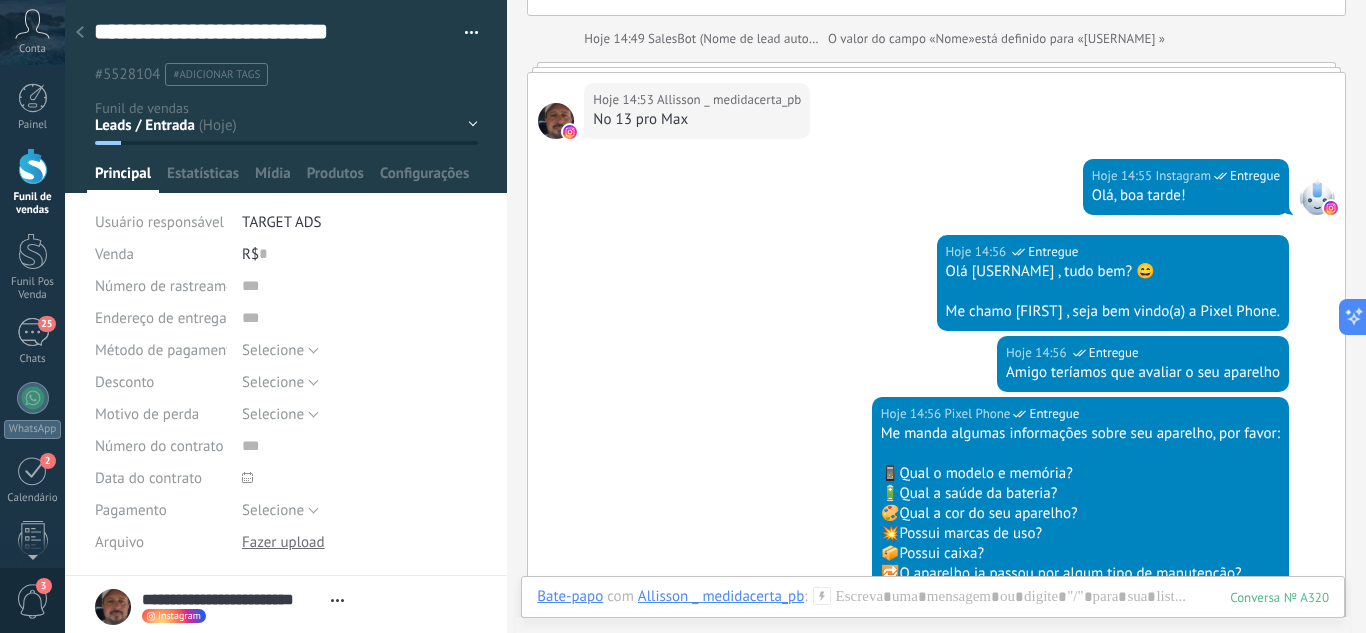 click at bounding box center [286, 96] 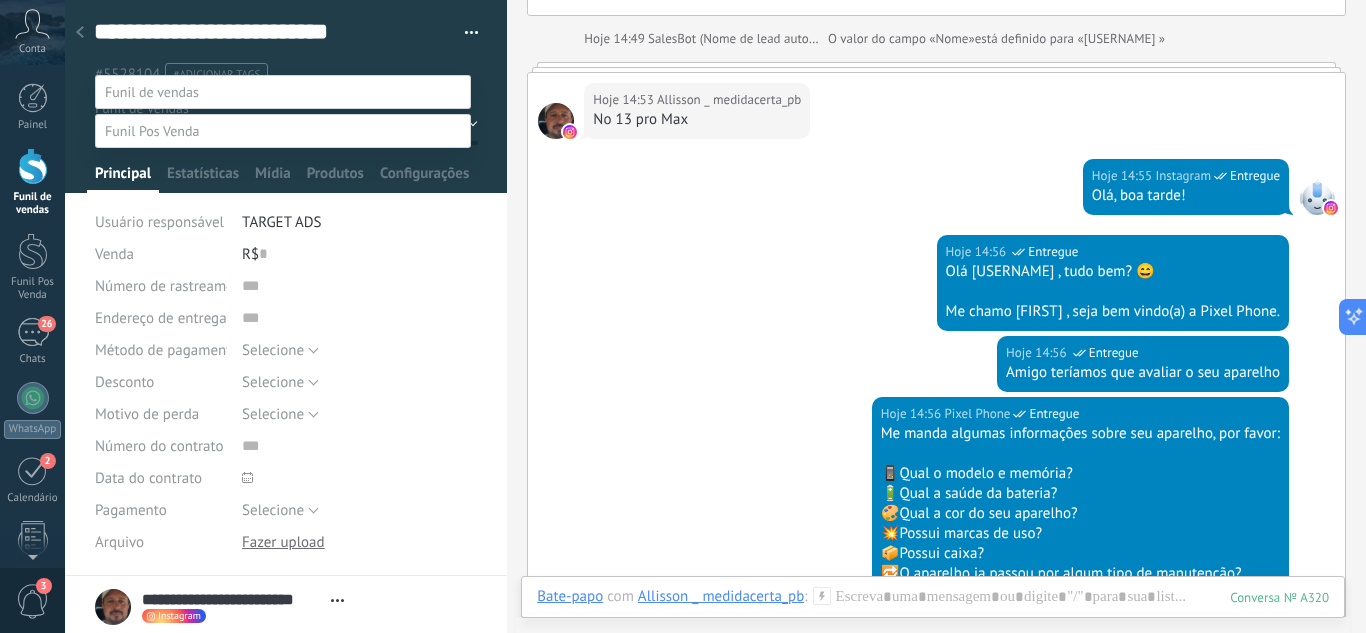 scroll, scrollTop: 300, scrollLeft: 0, axis: vertical 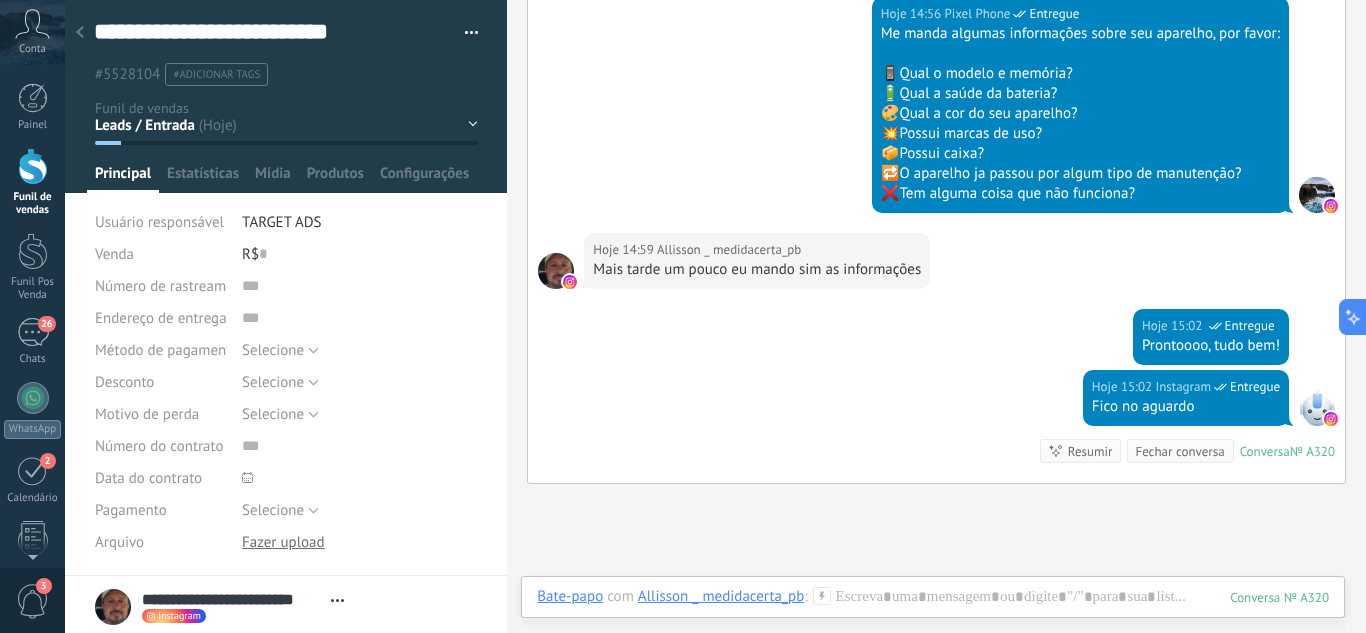 click on "Leads / Entrada
Atendimento
Atendimento Responder
Orçamento Enviado
Orçamento Responder
Negociação / Fechamento
-" at bounding box center [0, 0] 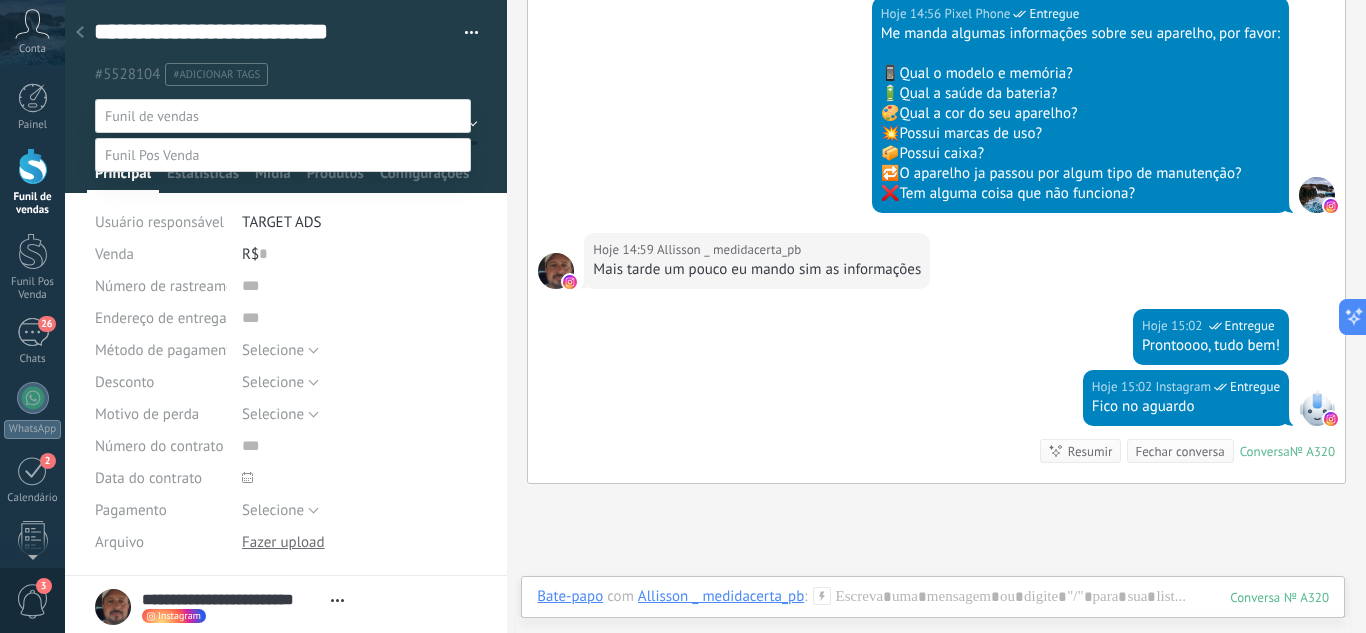 click on "Negociação / Fechamento" at bounding box center [0, 0] 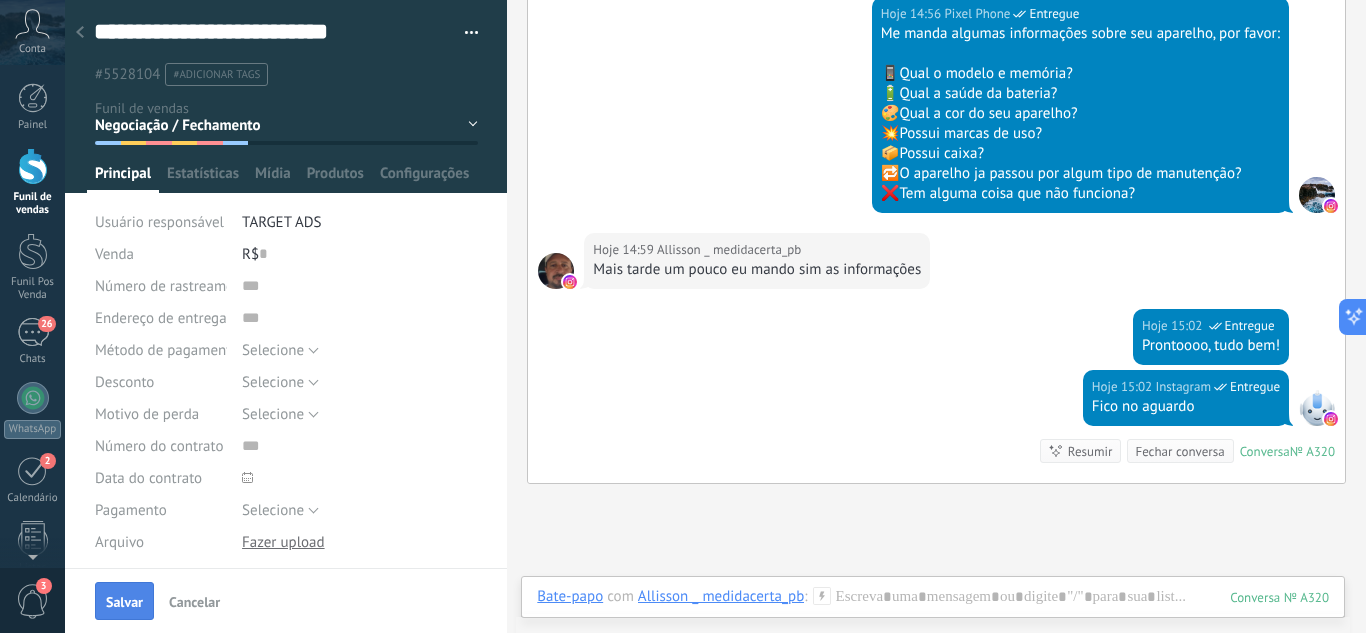 click on "Salvar" at bounding box center [124, 601] 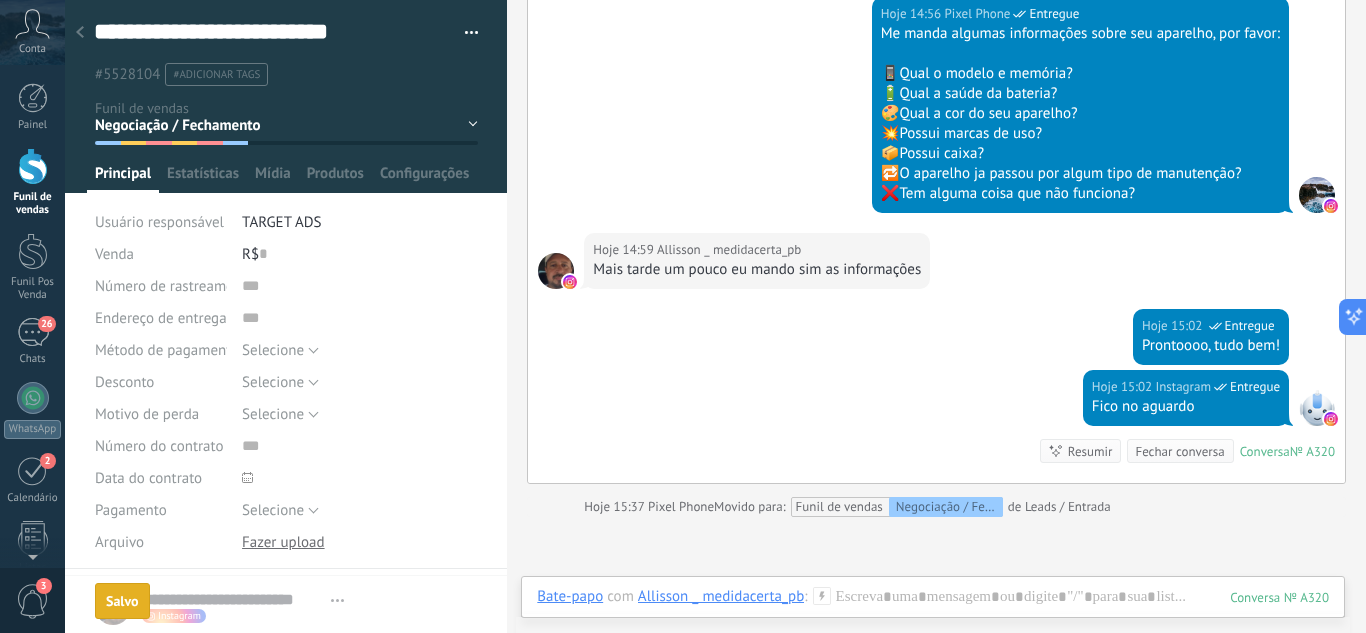 scroll, scrollTop: 656, scrollLeft: 0, axis: vertical 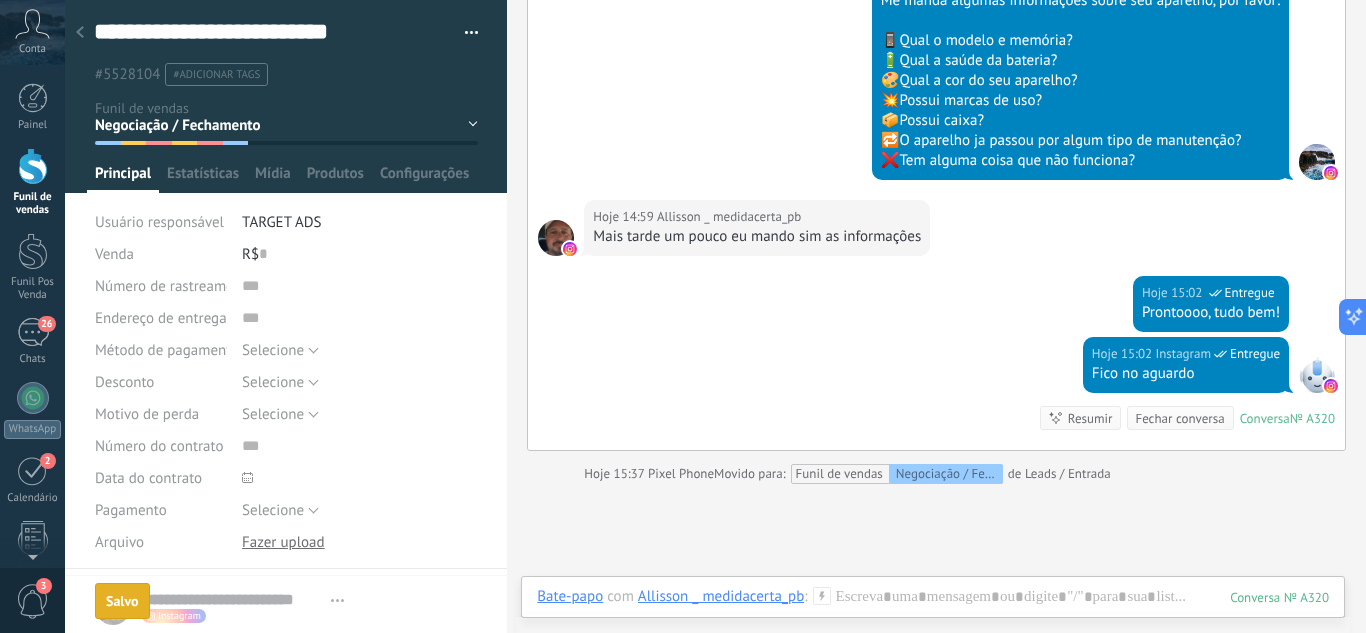 click at bounding box center [80, 33] 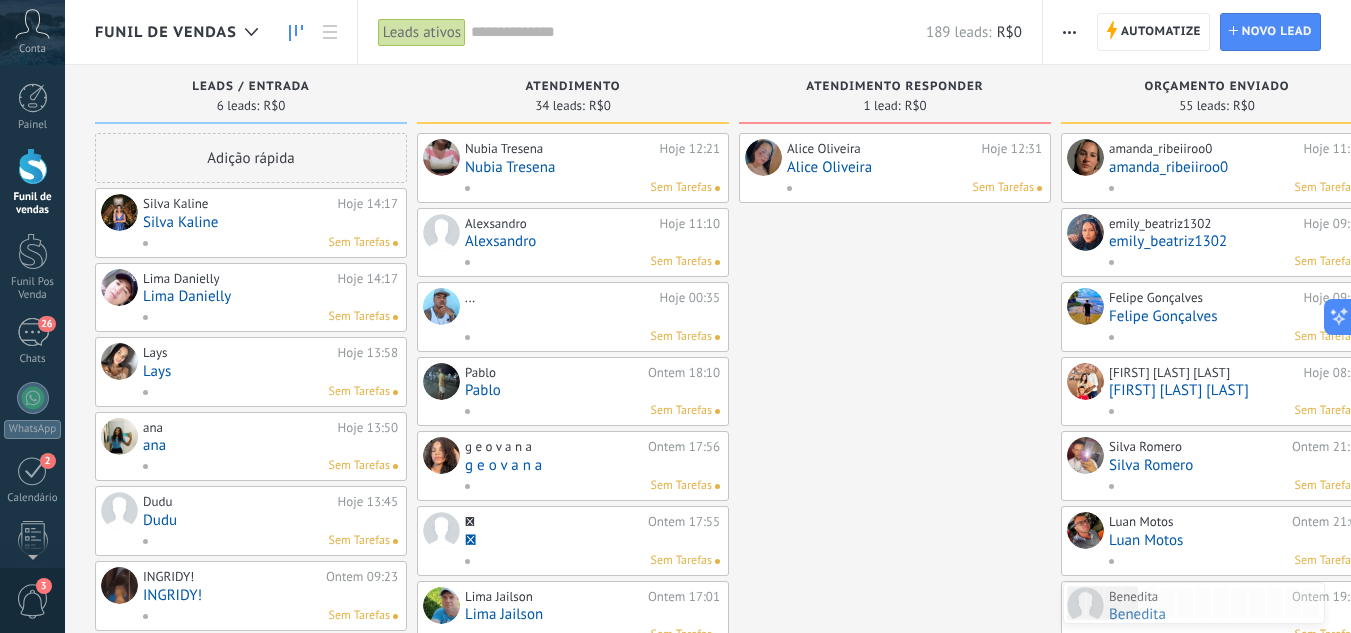 click on "Silva Kaline" at bounding box center [270, 222] 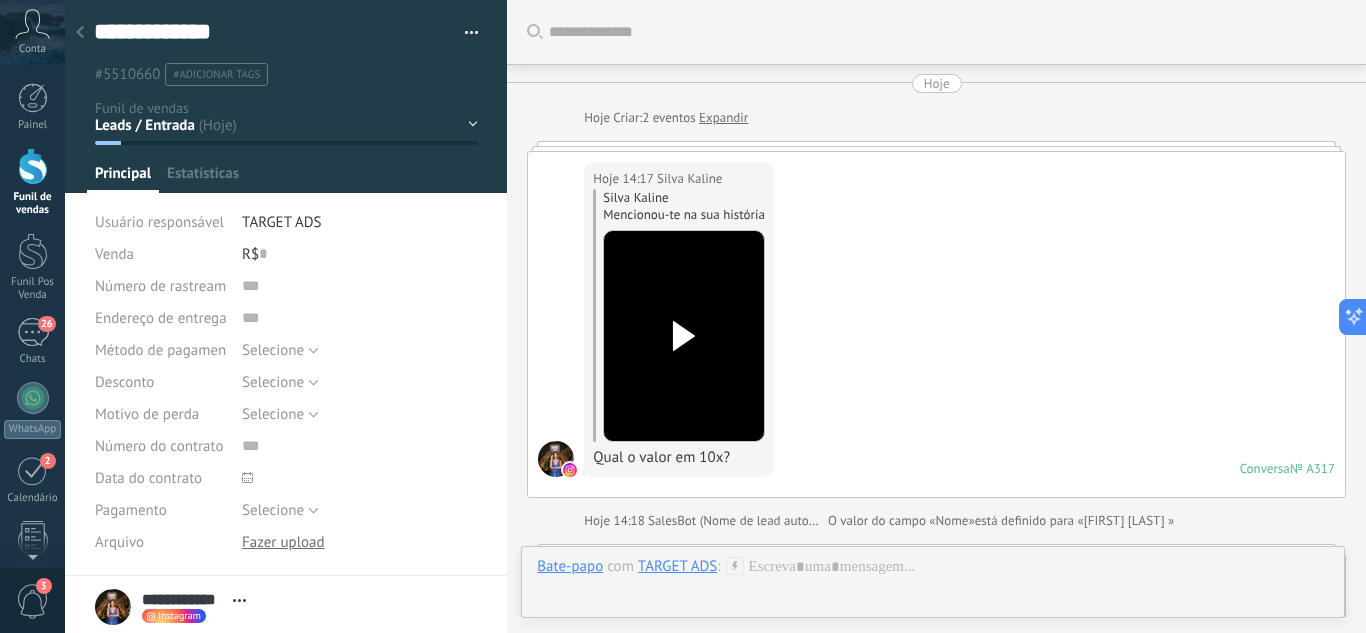 scroll, scrollTop: 30, scrollLeft: 0, axis: vertical 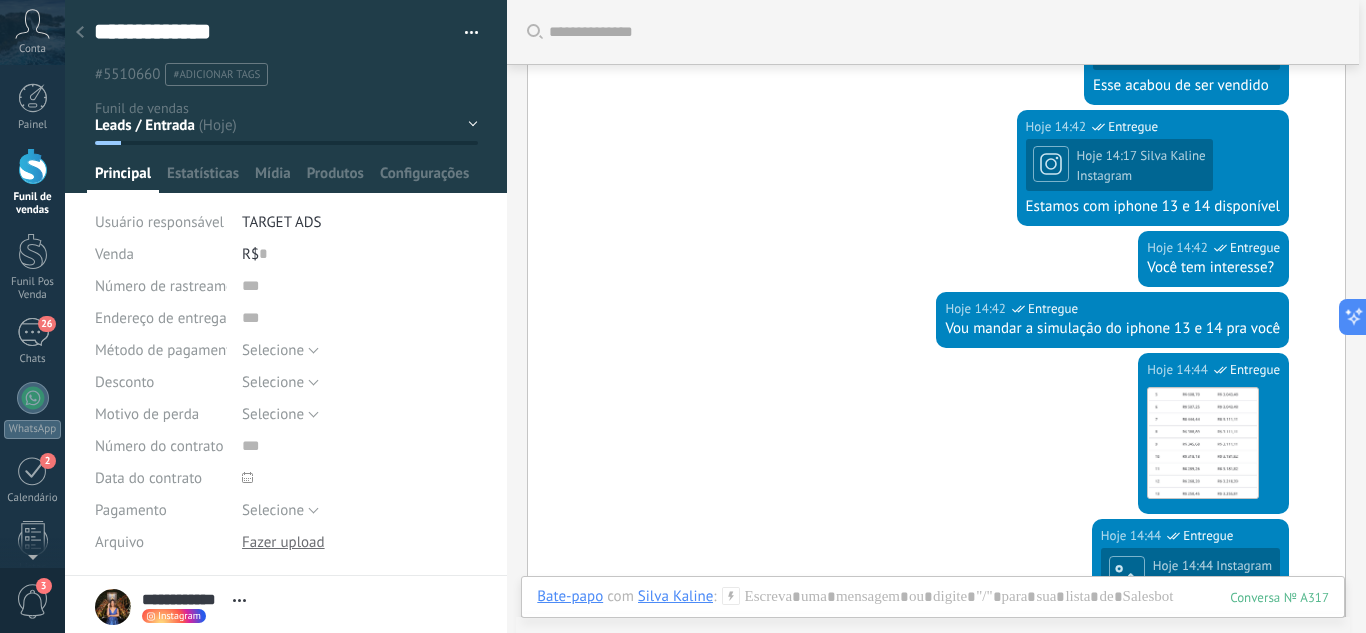 click on "Leads / Entrada
Atendimento
Atendimento Responder
Orçamento Enviado
Orçamento Responder
Negociação / Fechamento
-" at bounding box center (0, 0) 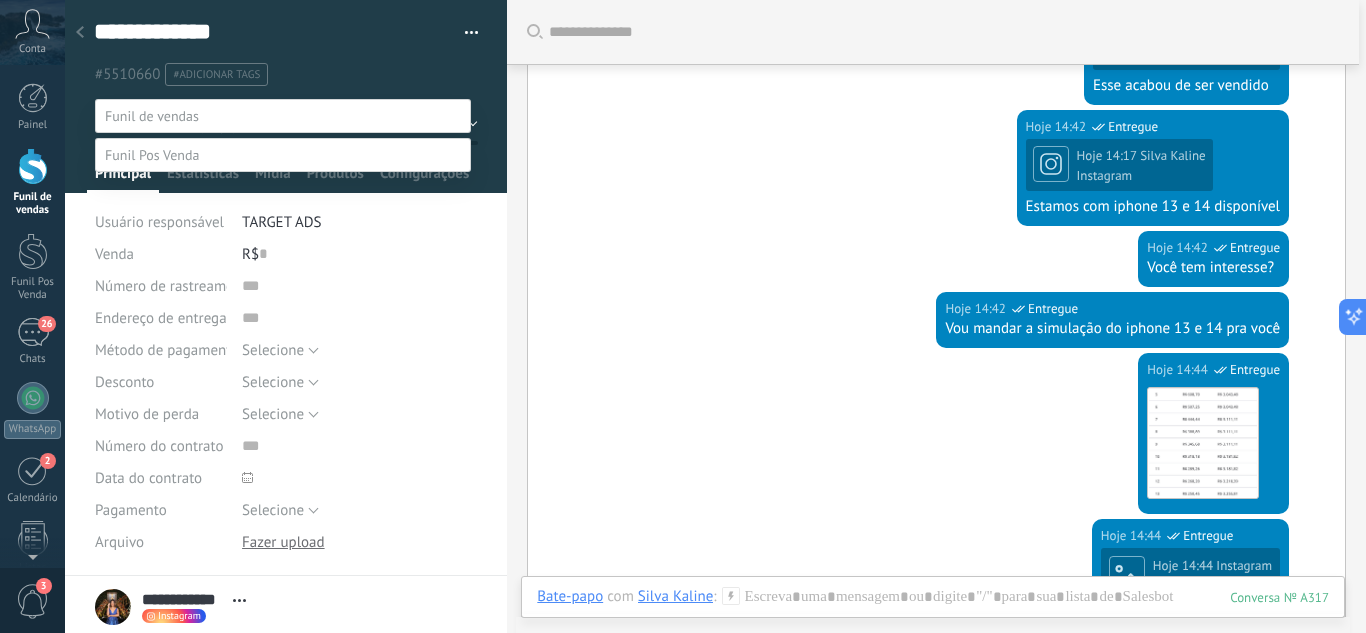 click on "Orçamento Enviado" at bounding box center (0, 0) 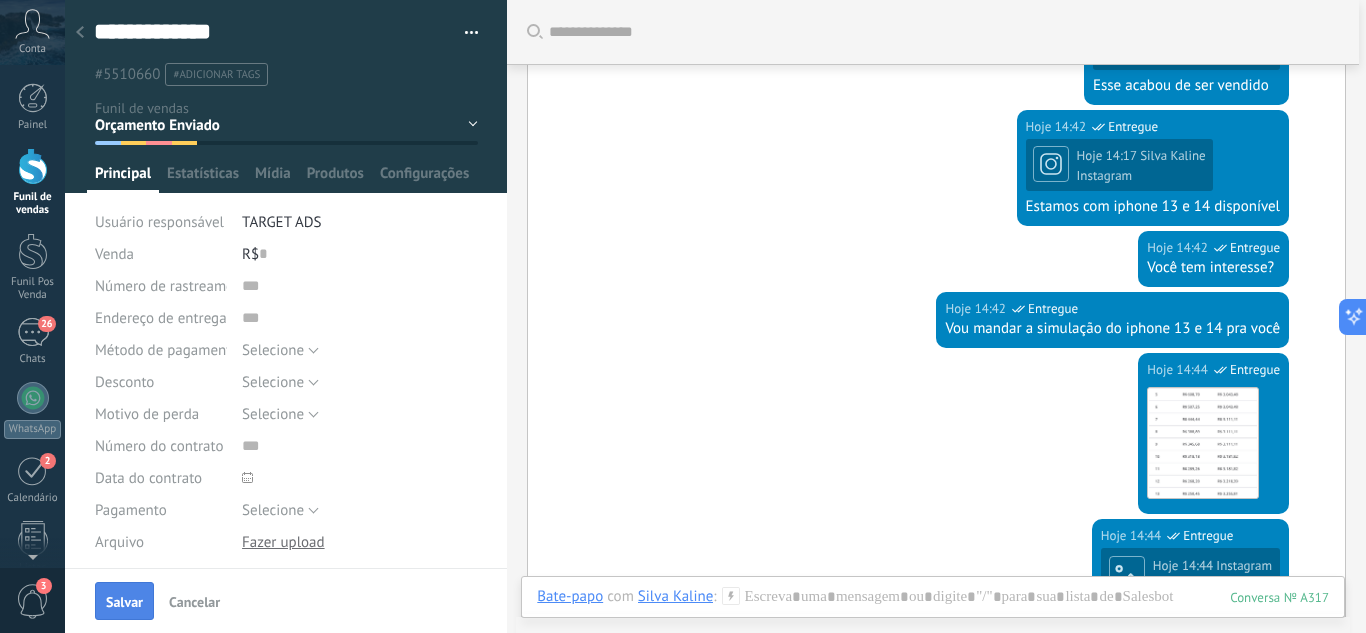click on "Salvar" at bounding box center [124, 602] 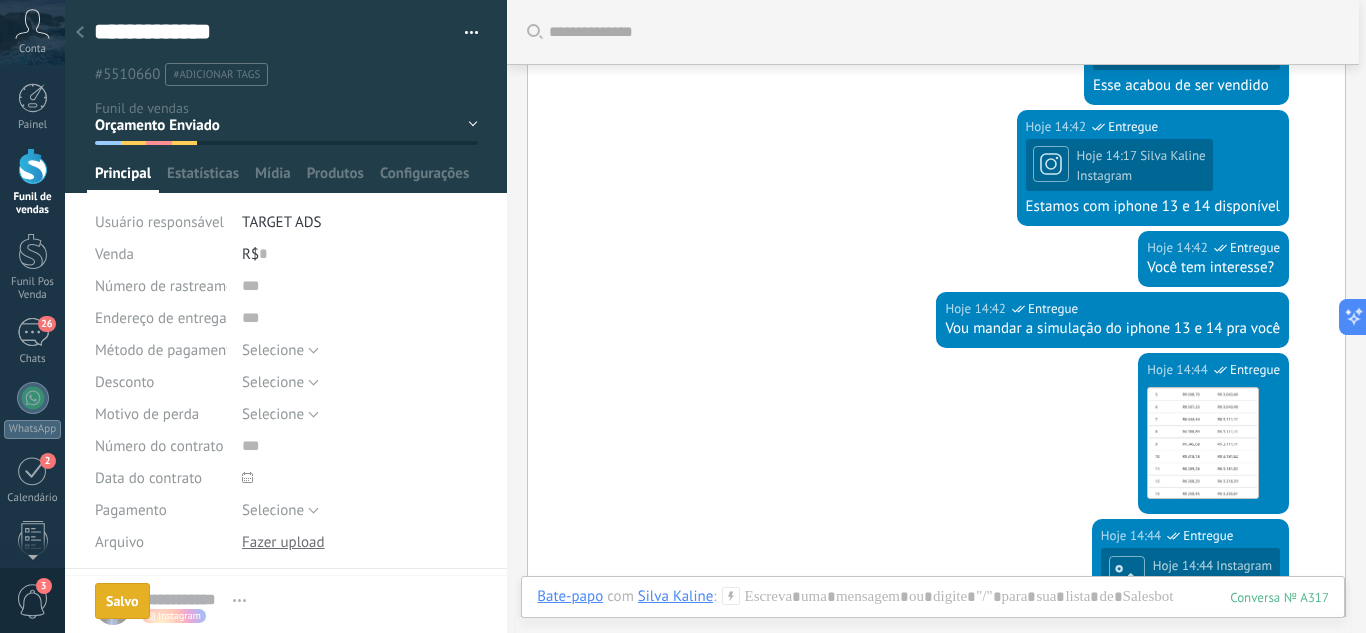 scroll, scrollTop: 1005, scrollLeft: 0, axis: vertical 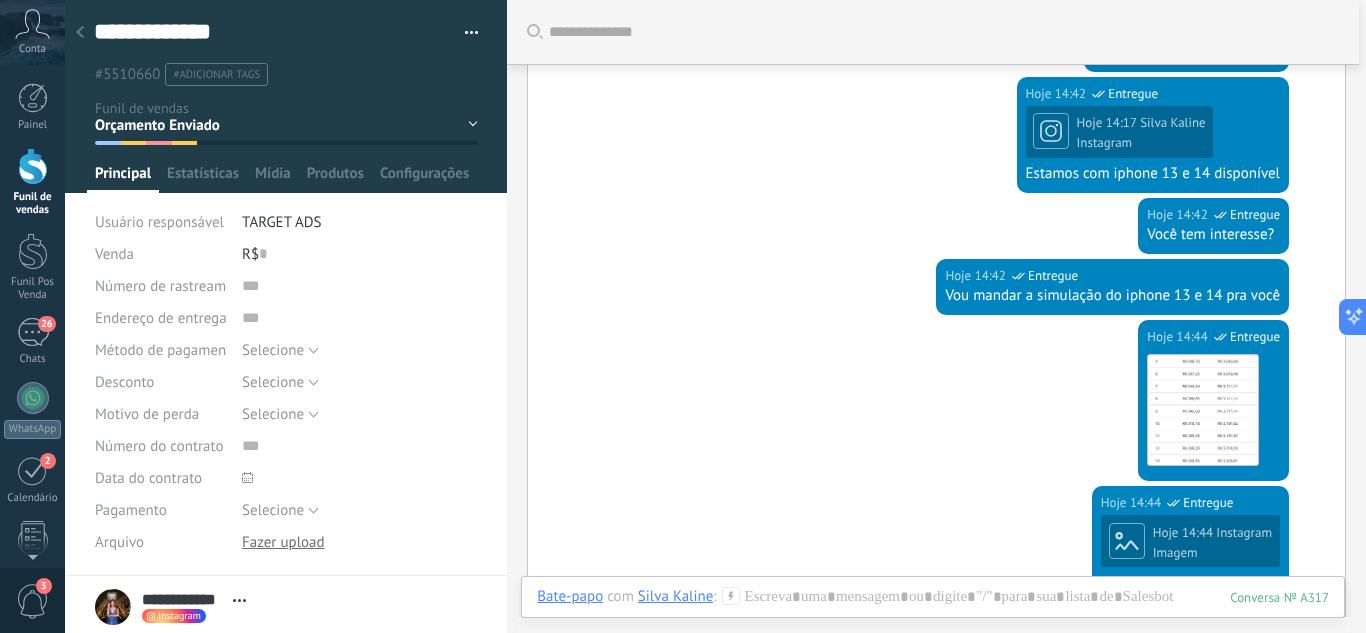 click at bounding box center (80, 33) 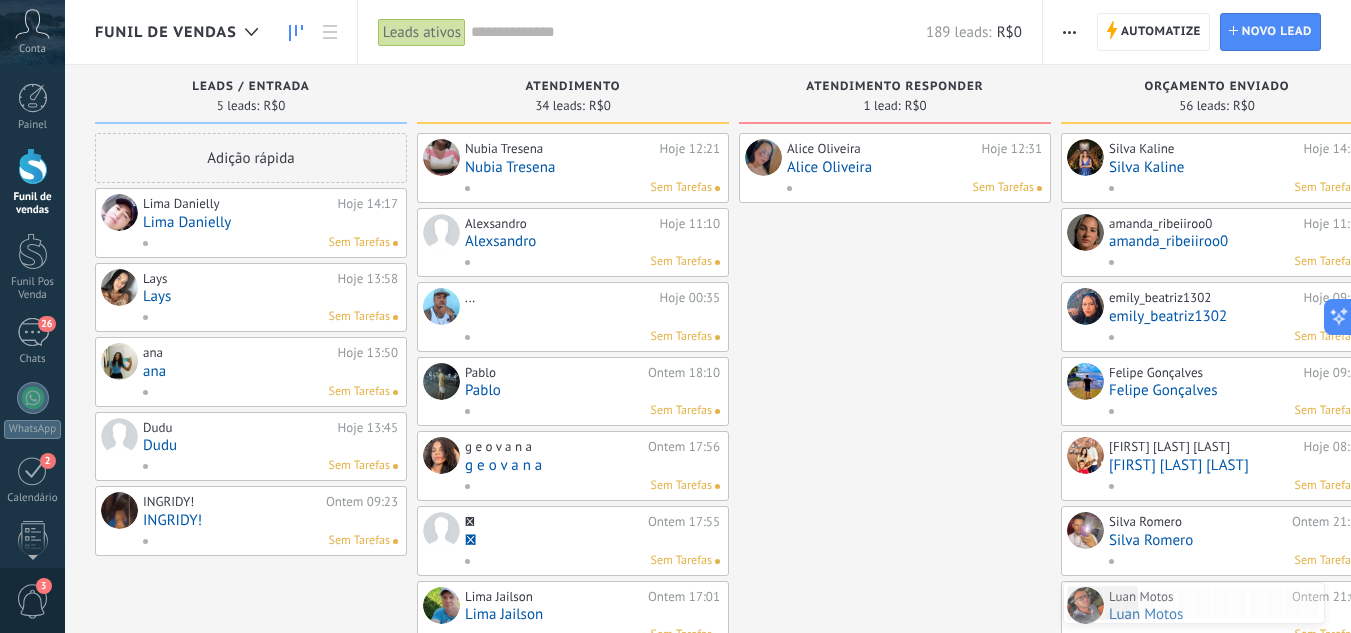 click on "Lima Danielly" at bounding box center [270, 222] 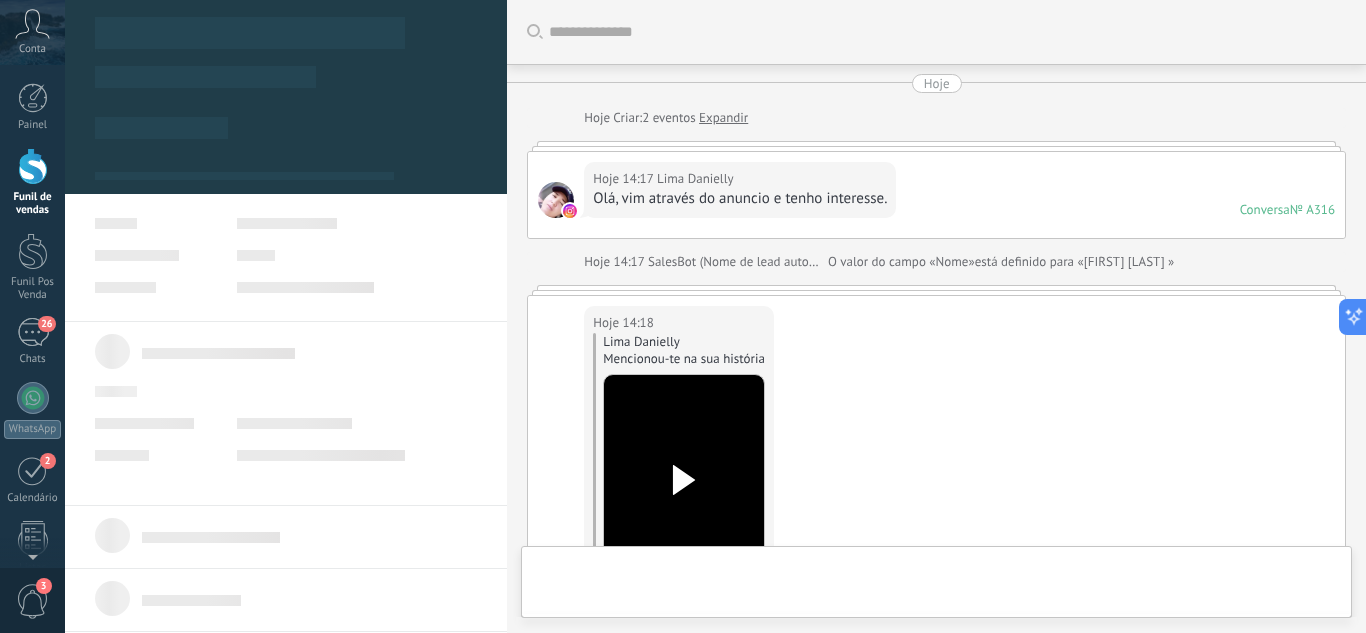 scroll, scrollTop: 30, scrollLeft: 0, axis: vertical 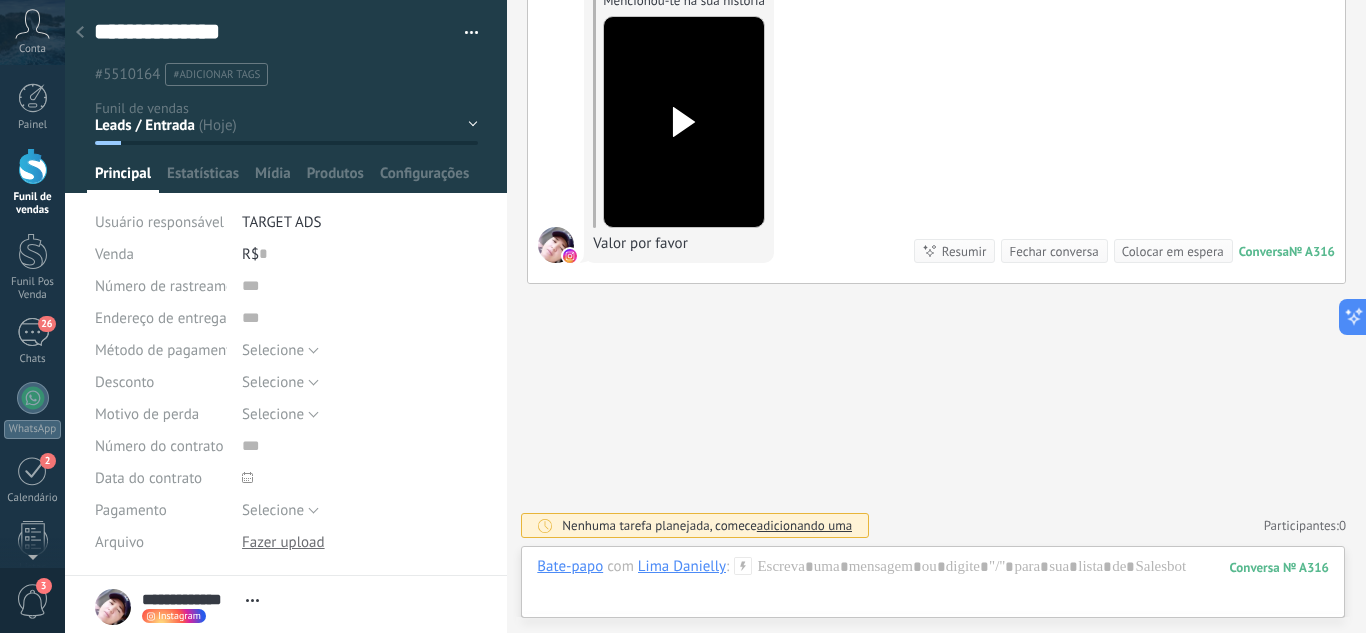 click 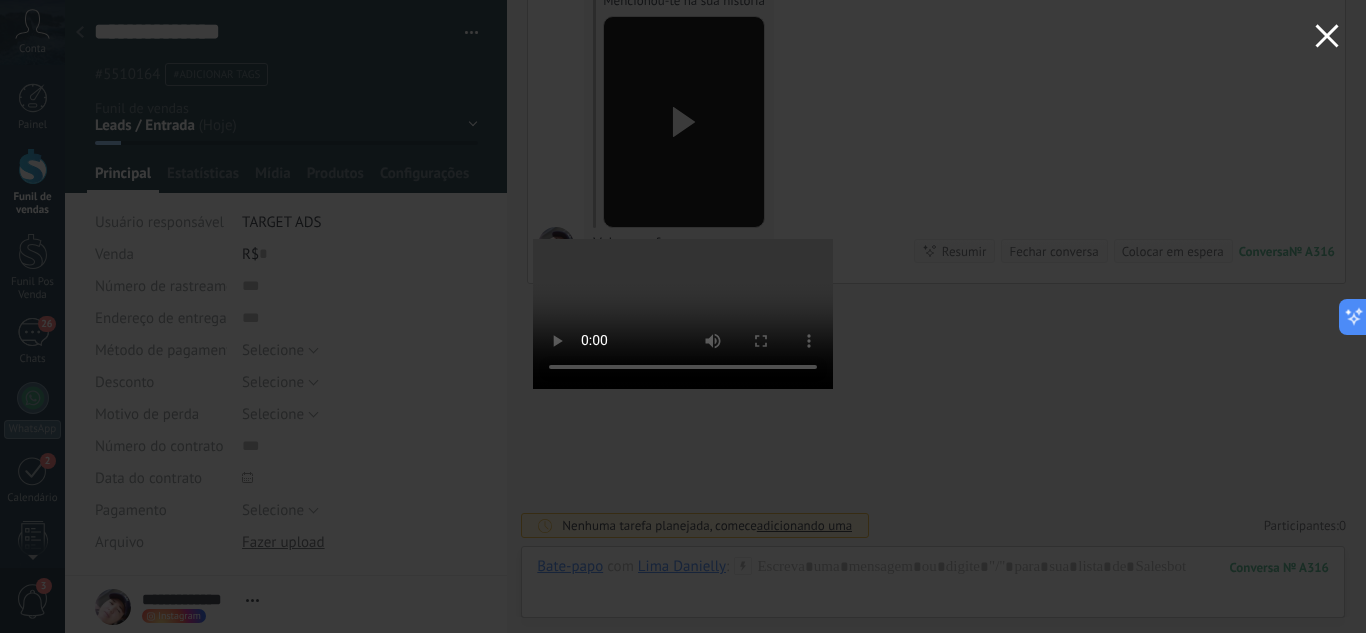 click 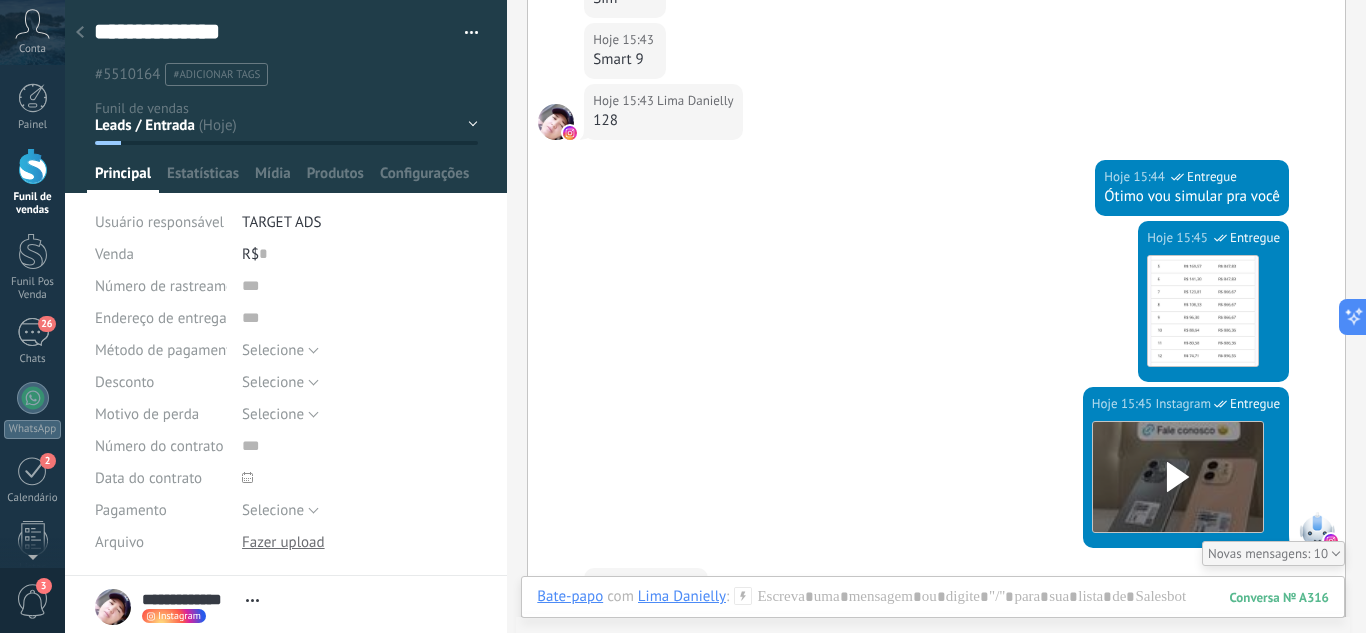 scroll, scrollTop: 2694, scrollLeft: 0, axis: vertical 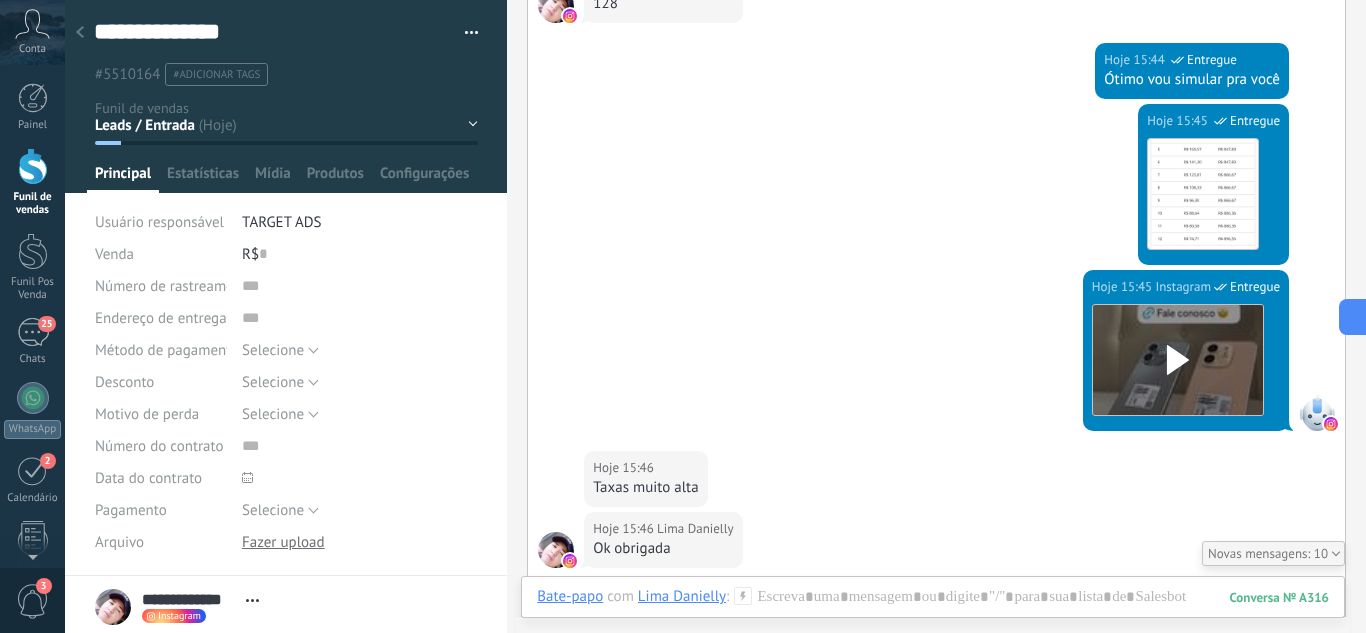click at bounding box center [33, 166] 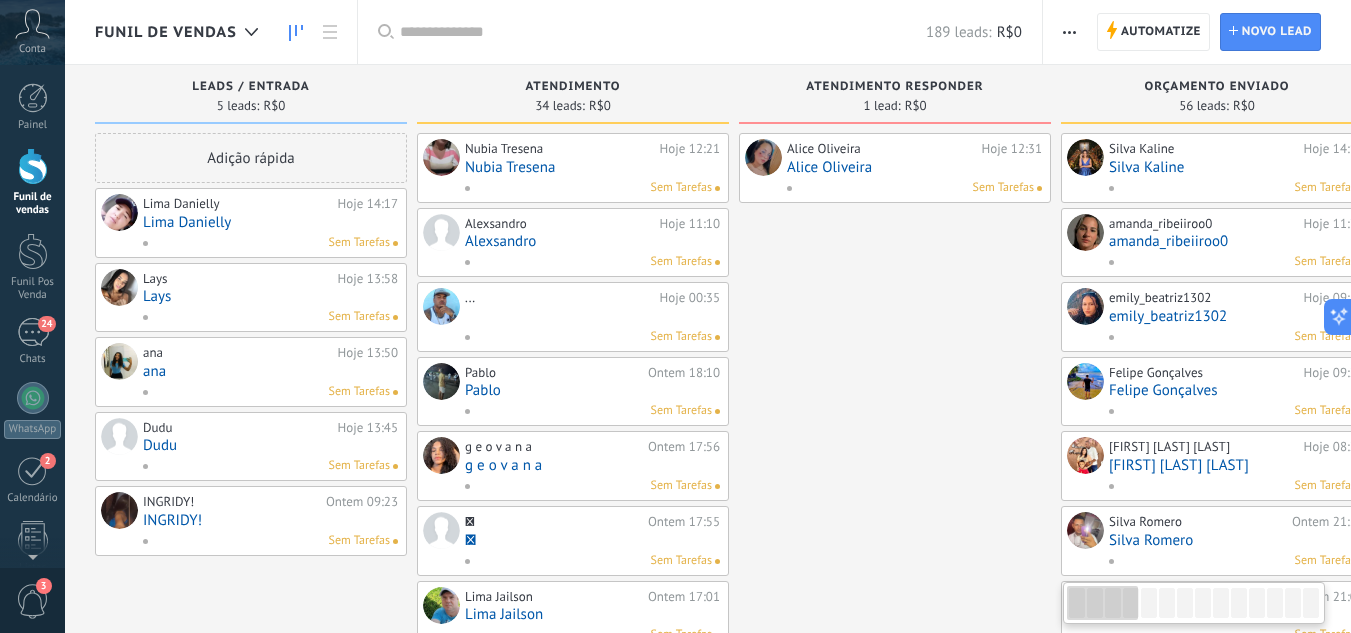 click on "Lima Danielly" at bounding box center [270, 222] 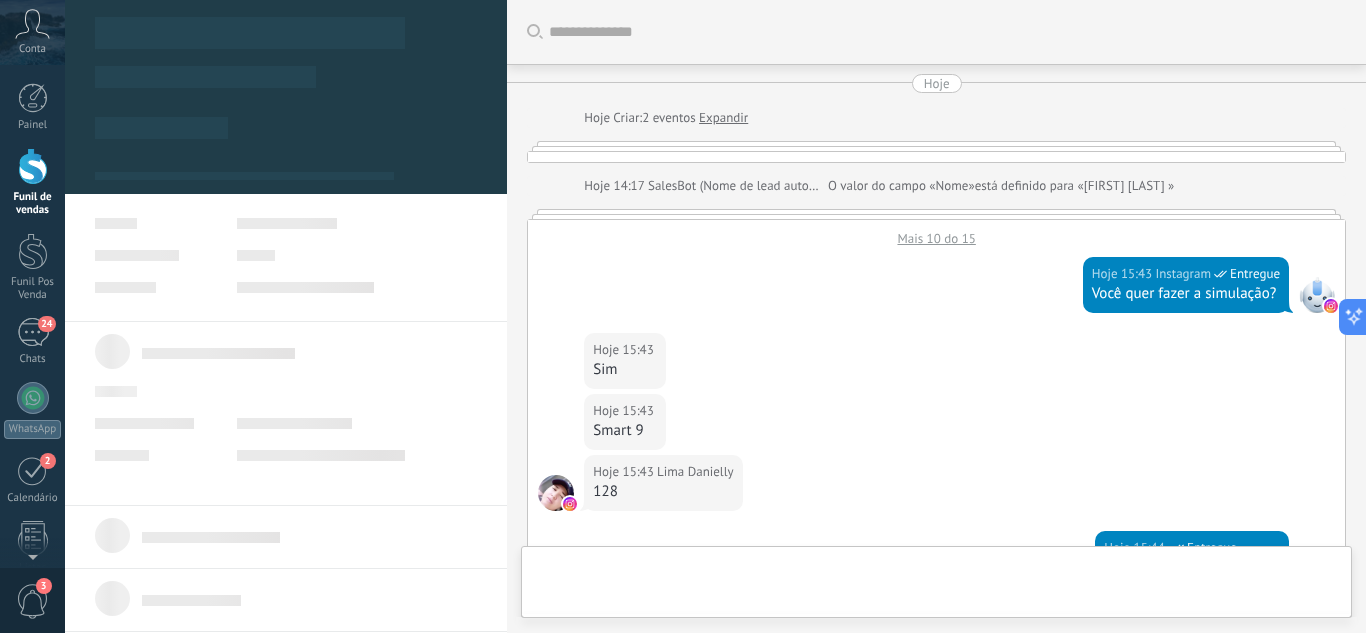 scroll, scrollTop: 982, scrollLeft: 0, axis: vertical 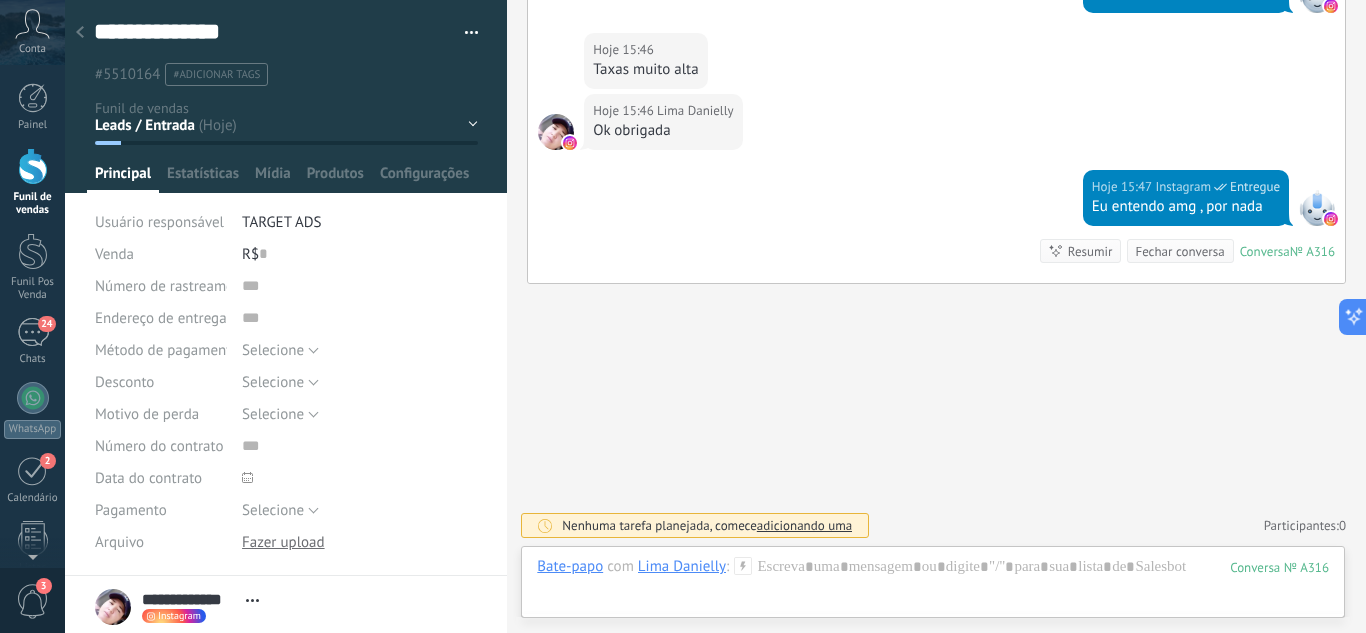 click on "Leads / Entrada
Atendimento
Atendimento Responder
Orçamento Enviado
Orçamento Responder
Negociação / Fechamento
-" at bounding box center [0, 0] 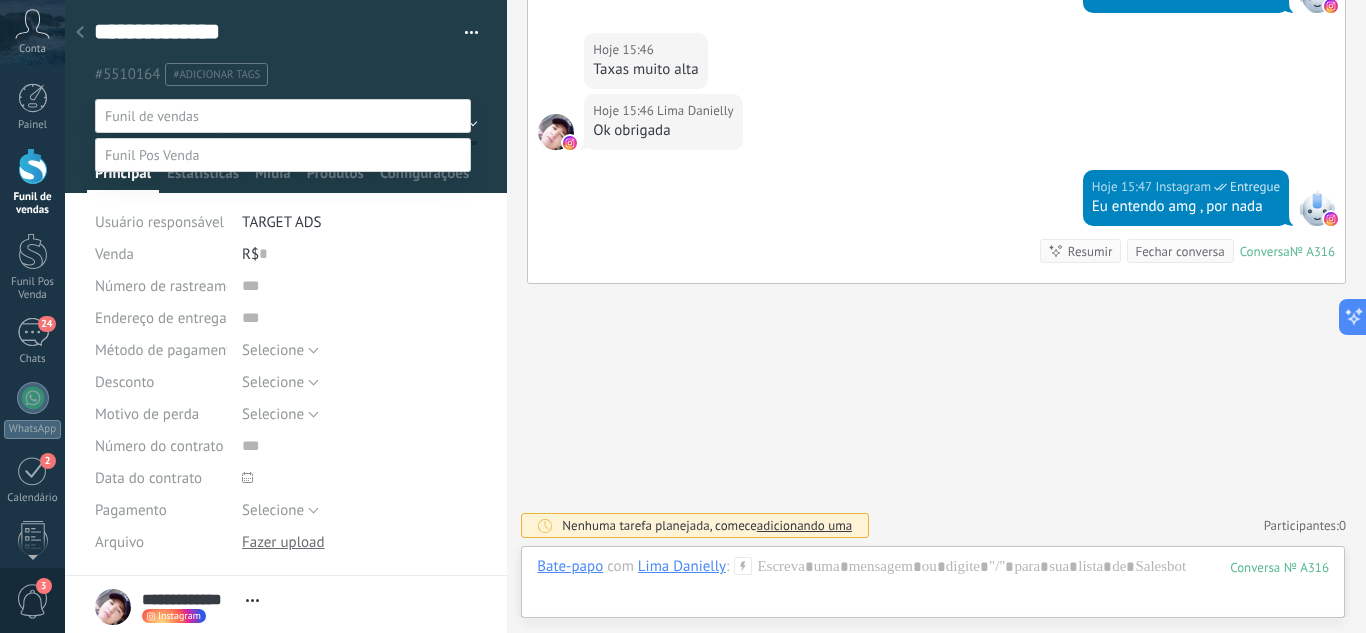click on "Perdido / Desqualificado" at bounding box center [0, 0] 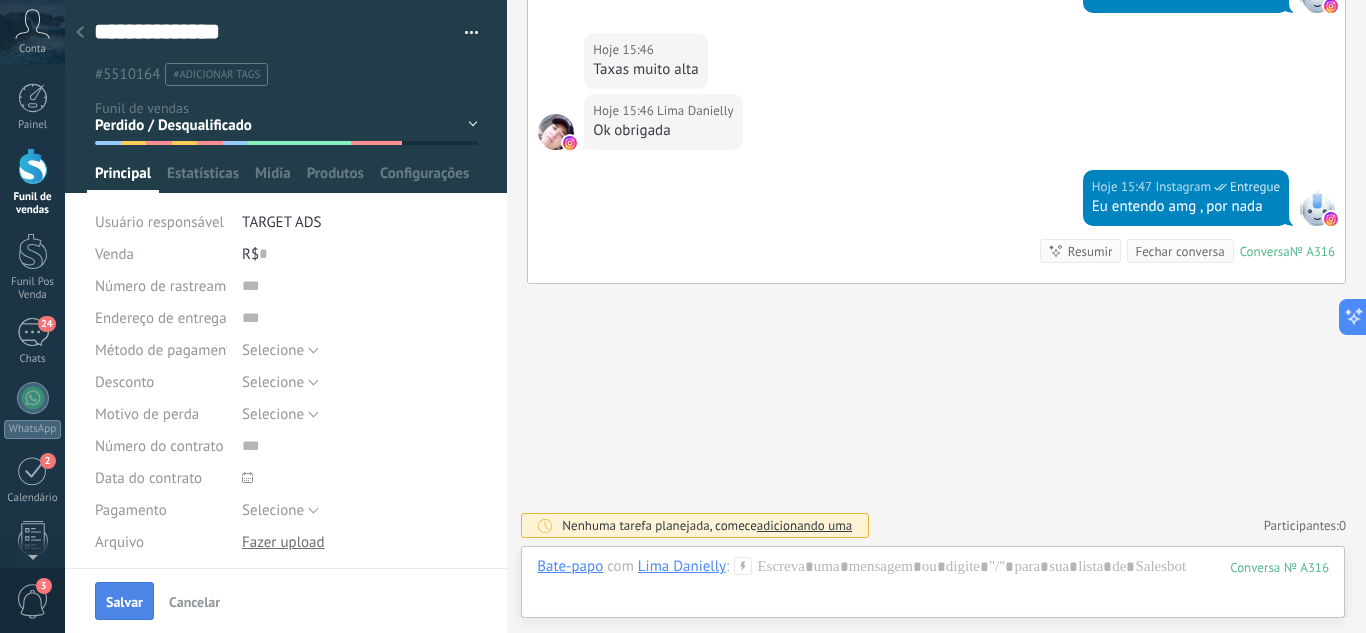 click on "Salvar" at bounding box center [124, 602] 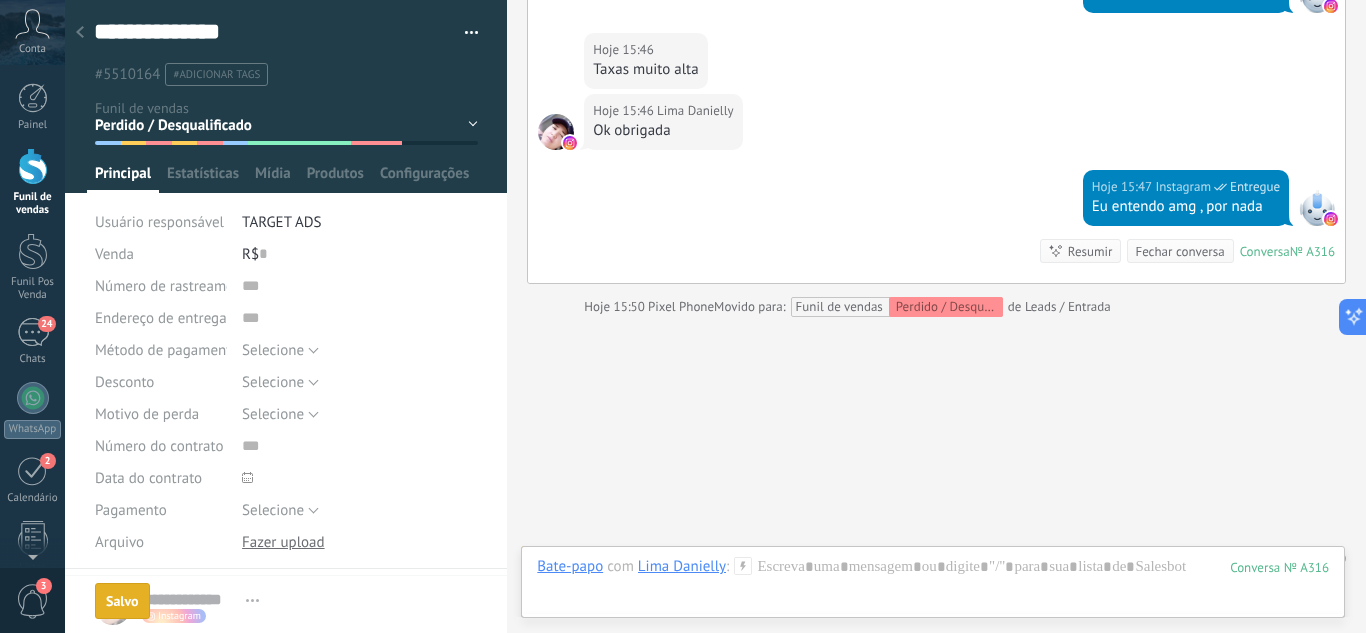 scroll, scrollTop: 1015, scrollLeft: 0, axis: vertical 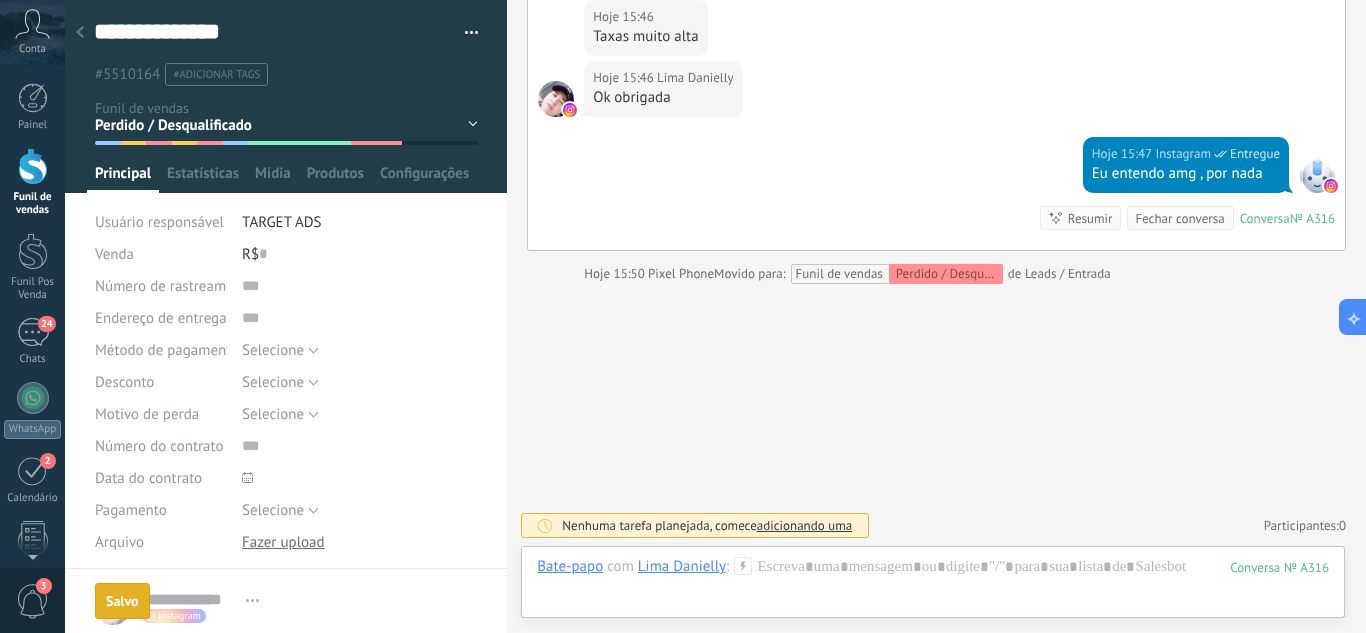 click 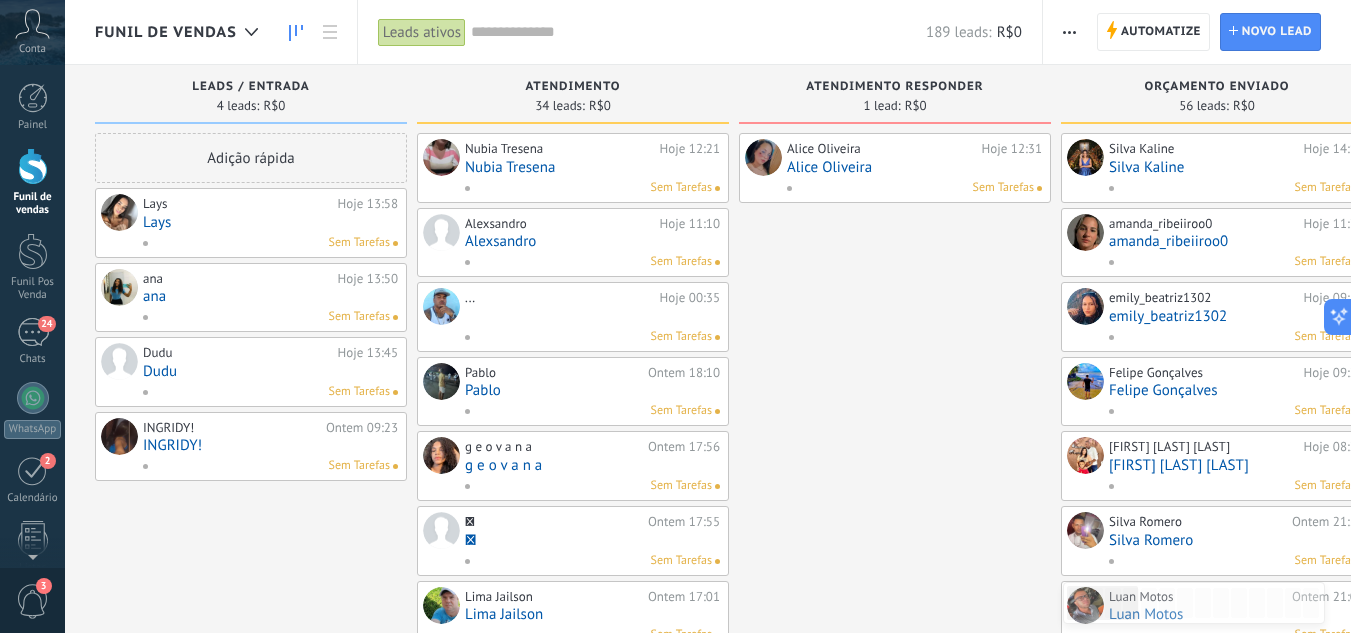 click on "Lays" at bounding box center (270, 222) 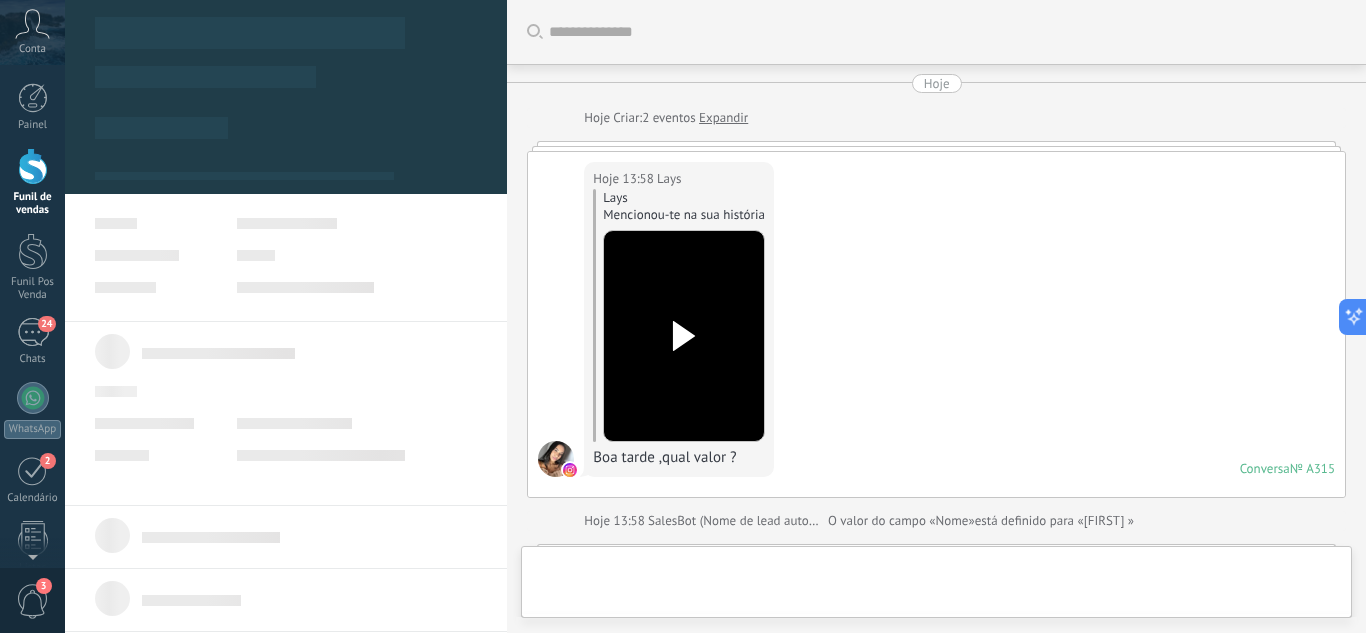 scroll, scrollTop: 30, scrollLeft: 0, axis: vertical 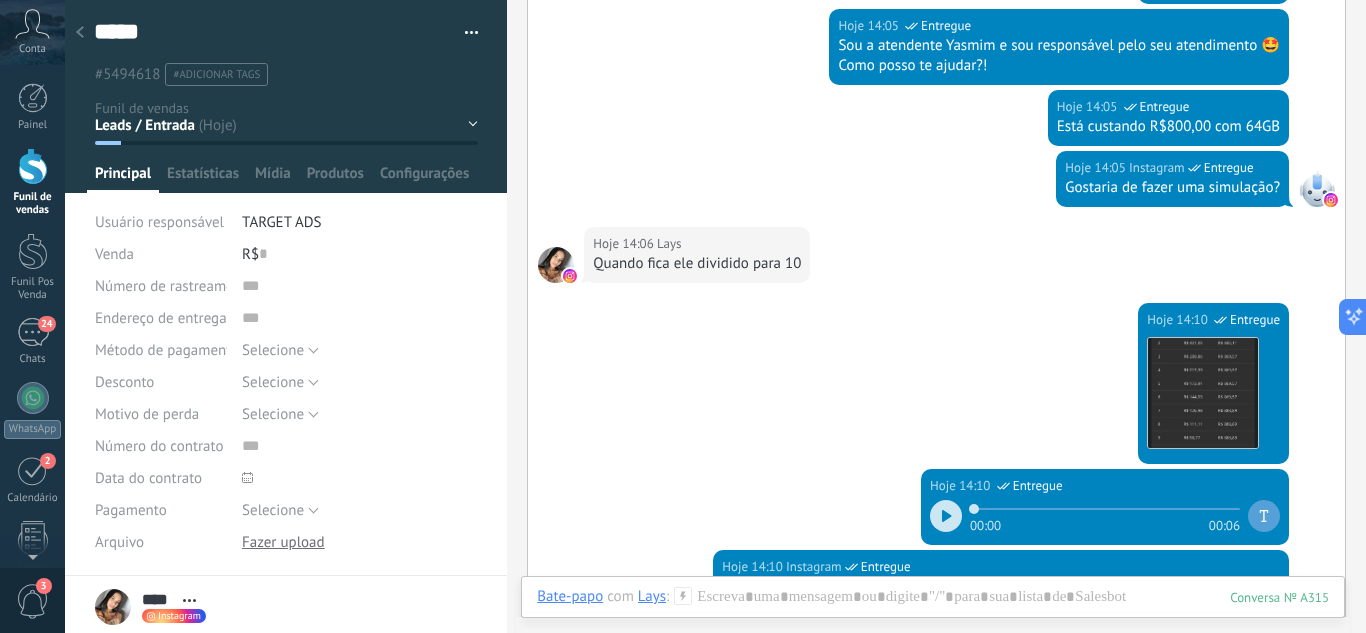 click on "Leads / Entrada
Atendimento
Atendimento Responder
Orçamento Enviado
Orçamento Responder
Negociação / Fechamento
-" at bounding box center (0, 0) 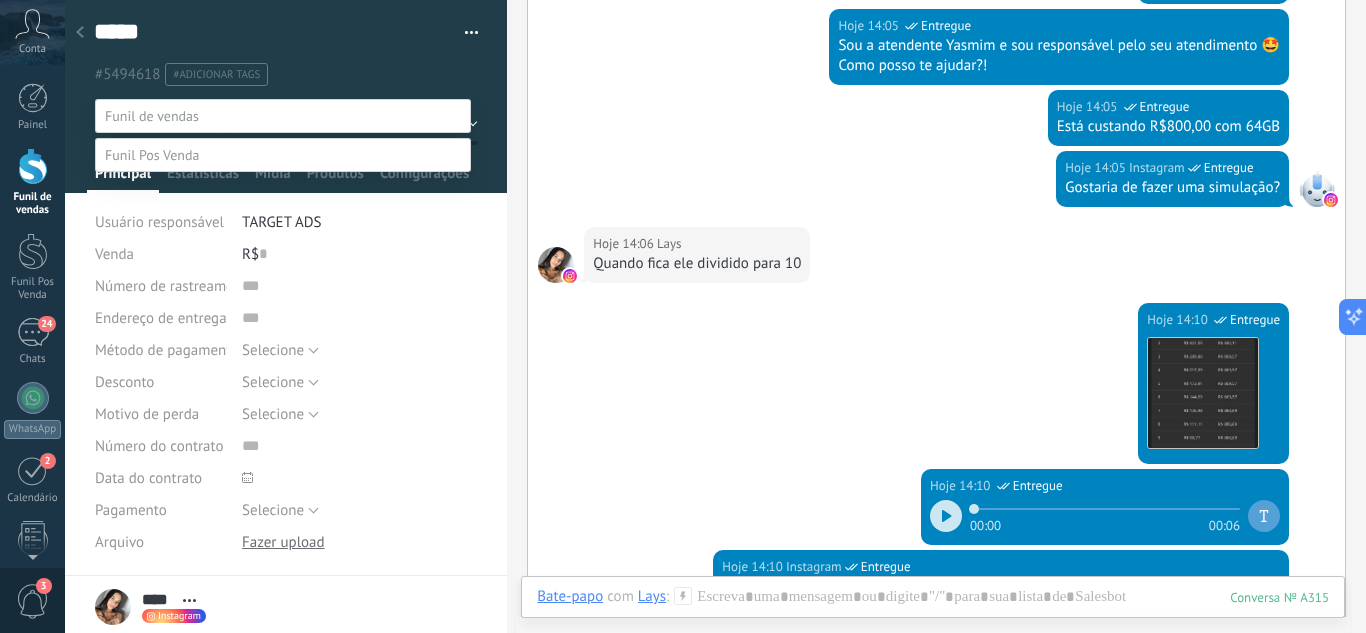 click on "Orçamento Enviado" at bounding box center [0, 0] 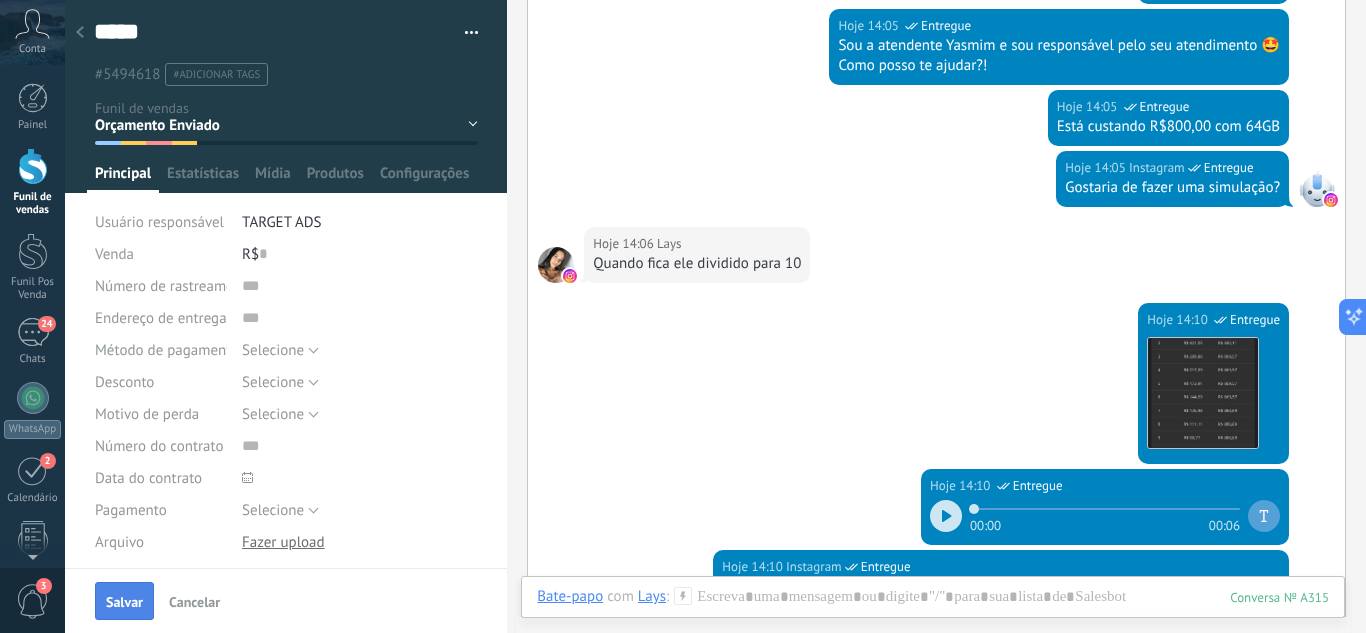 click on "Salvar" at bounding box center [124, 602] 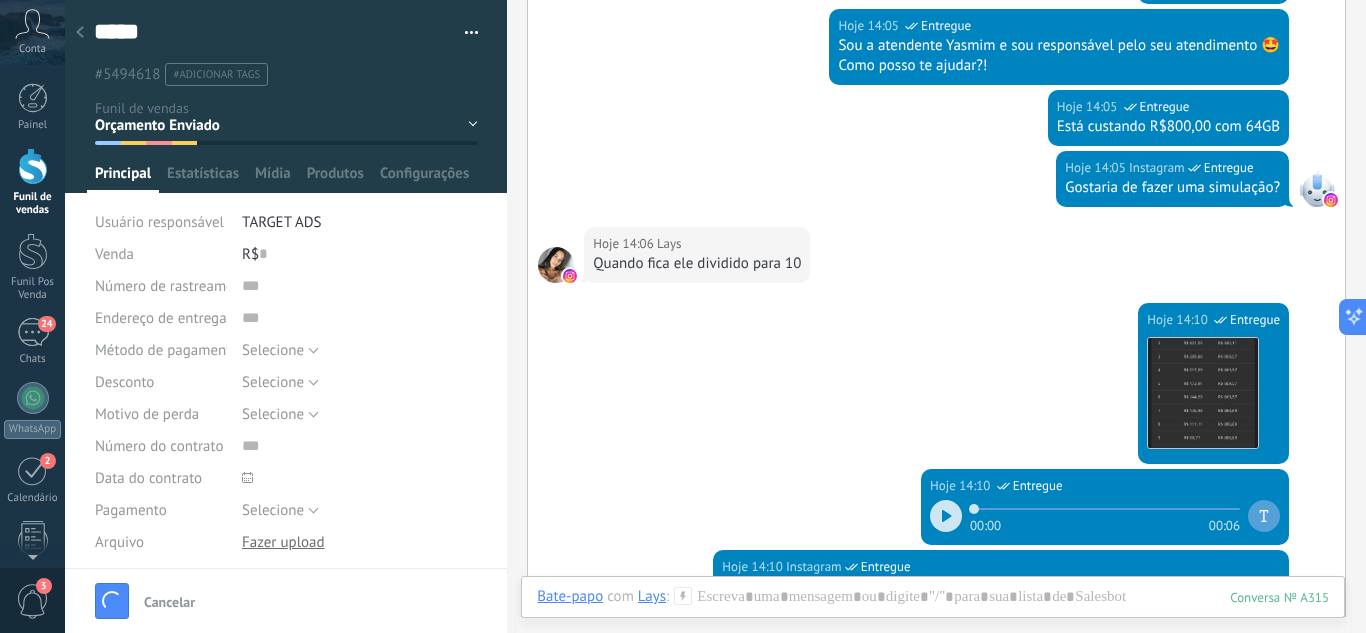 scroll, scrollTop: 769, scrollLeft: 0, axis: vertical 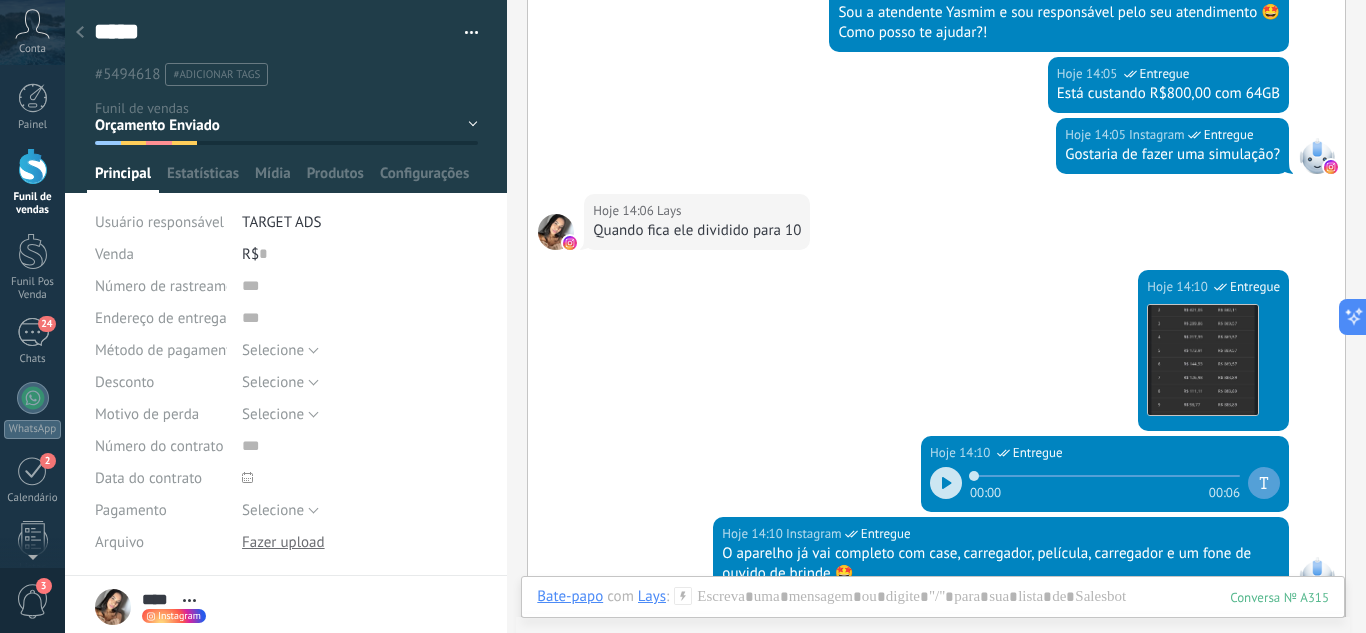 click at bounding box center [80, 33] 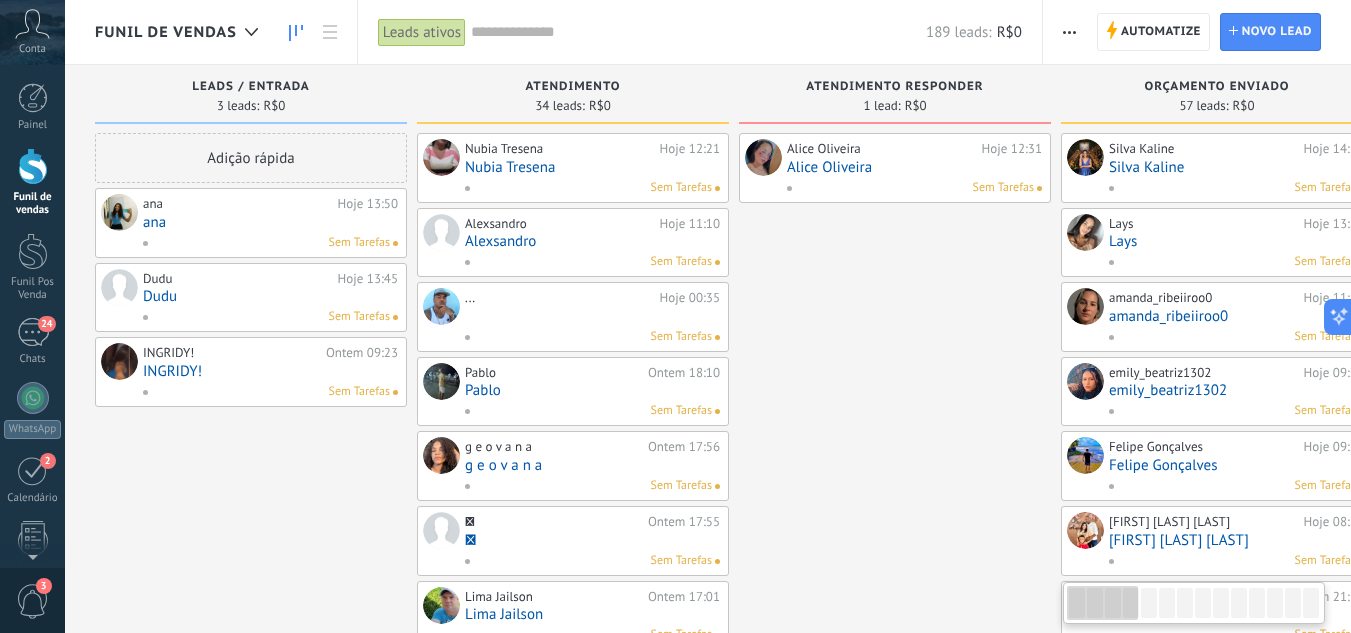click on "ana" at bounding box center (270, 222) 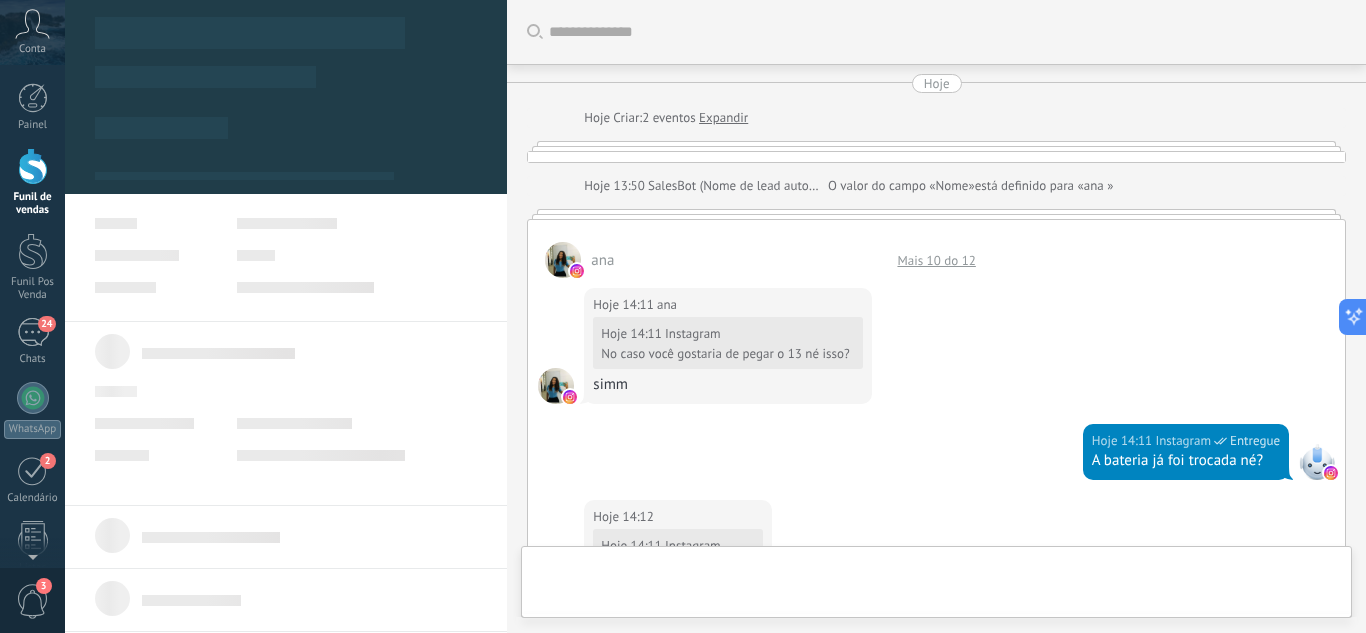 scroll, scrollTop: 30, scrollLeft: 0, axis: vertical 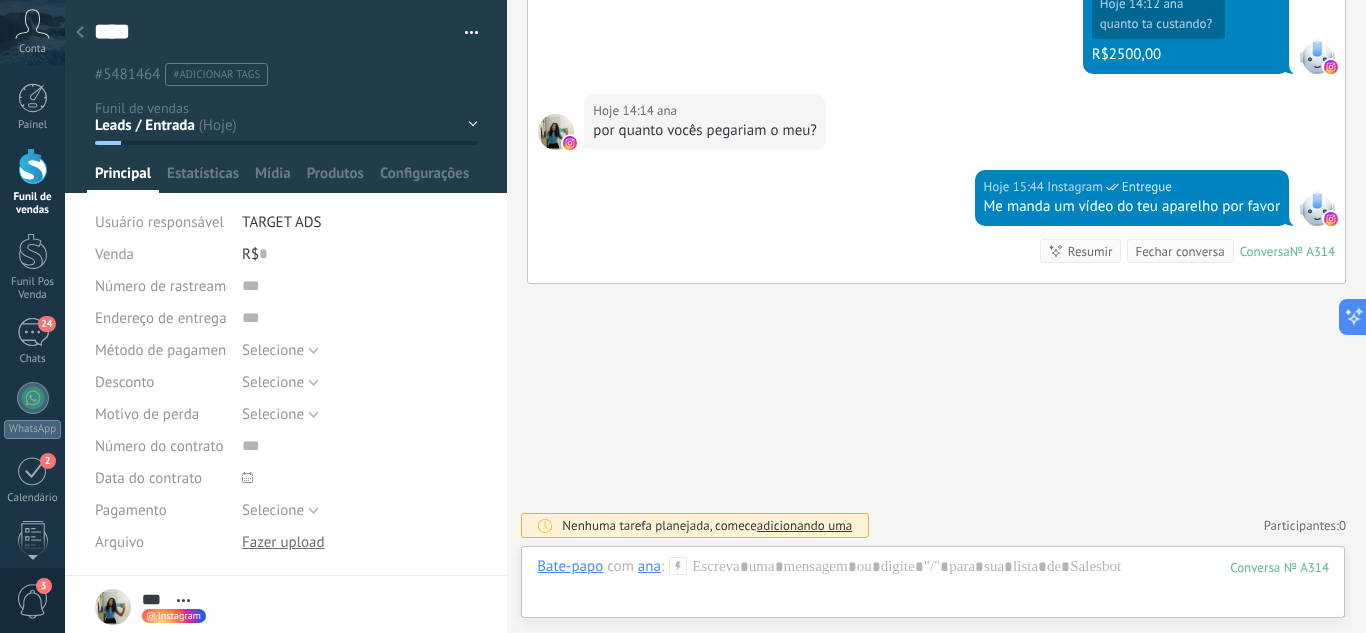 click on "Leads / Entrada
Atendimento
Atendimento Responder
Orçamento Enviado
Orçamento Responder
Negociação / Fechamento
-" at bounding box center [0, 0] 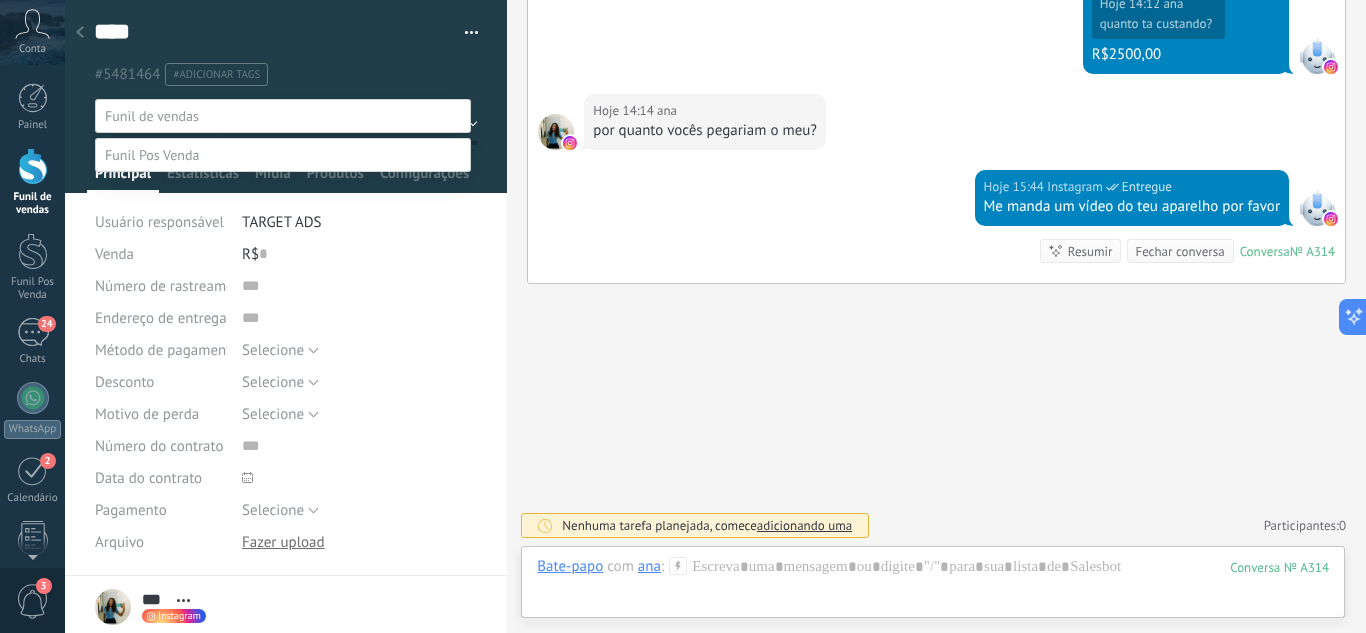 click on "Negociação / Fechamento" at bounding box center (0, 0) 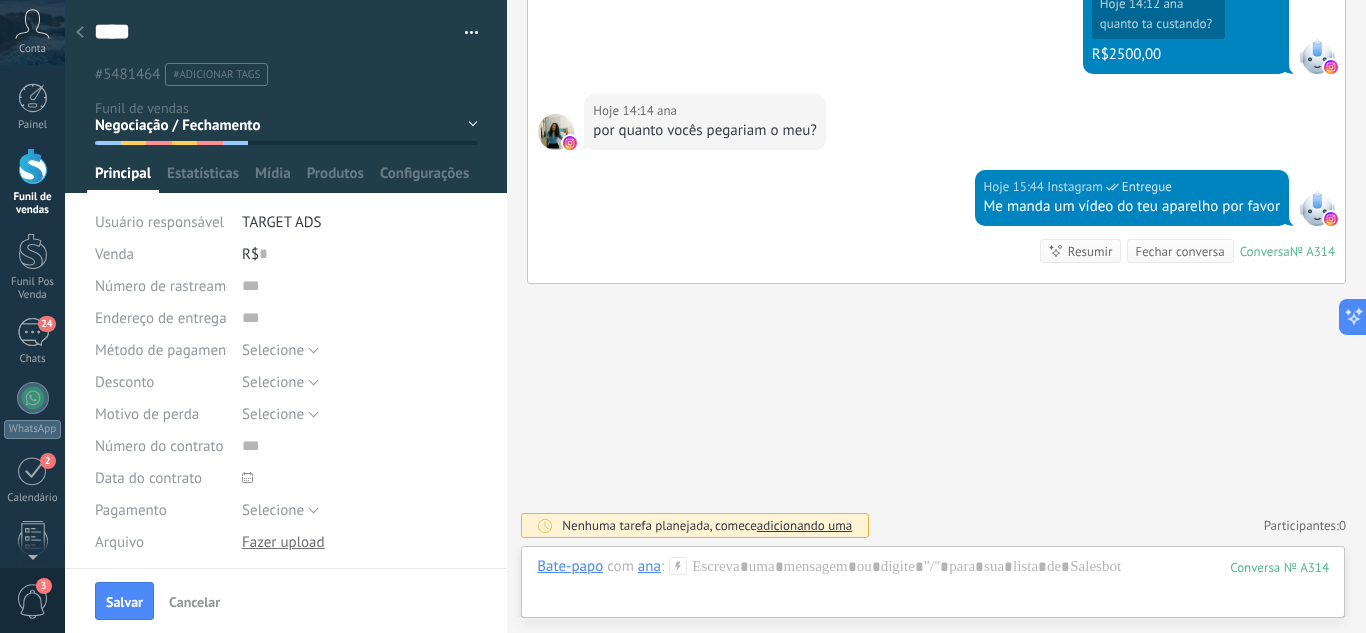 click on "Salvar" at bounding box center (124, 602) 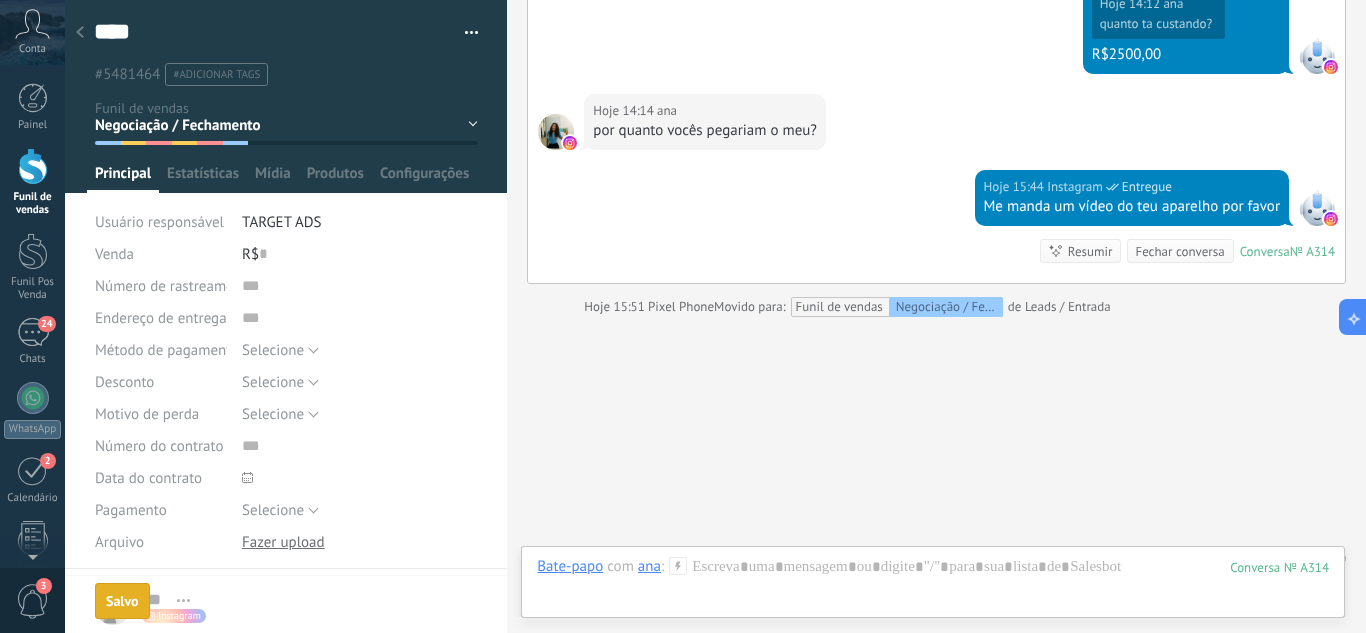 scroll, scrollTop: 1181, scrollLeft: 0, axis: vertical 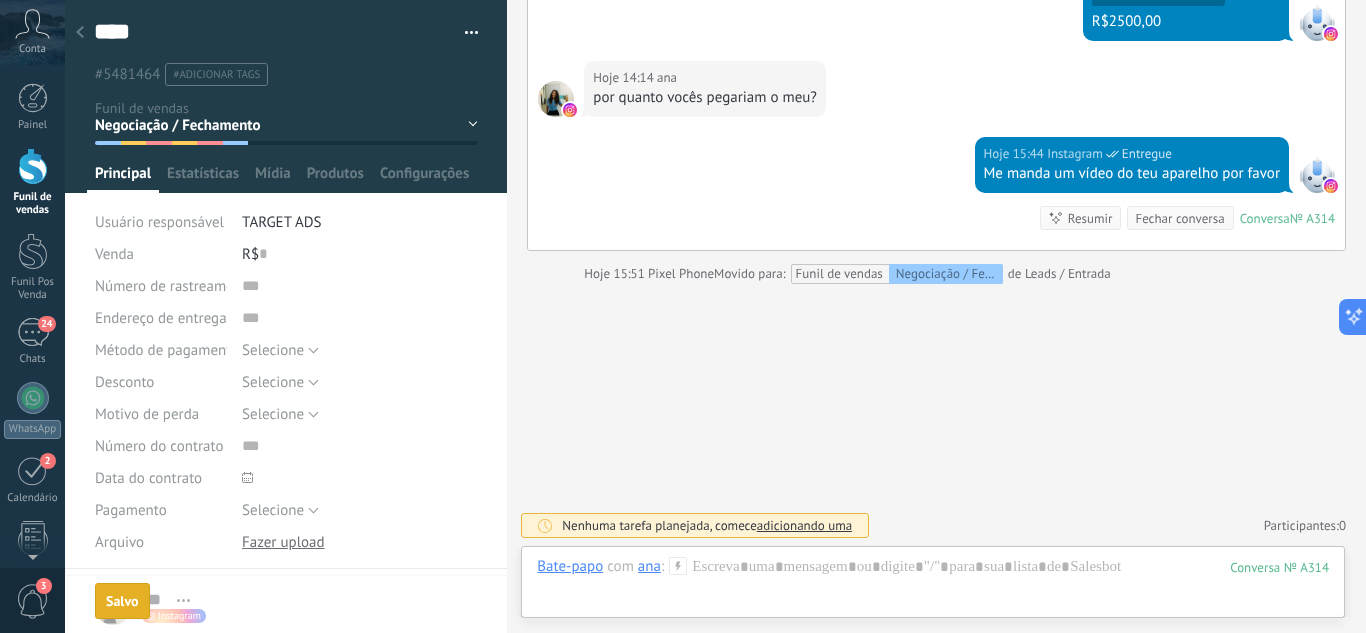 click 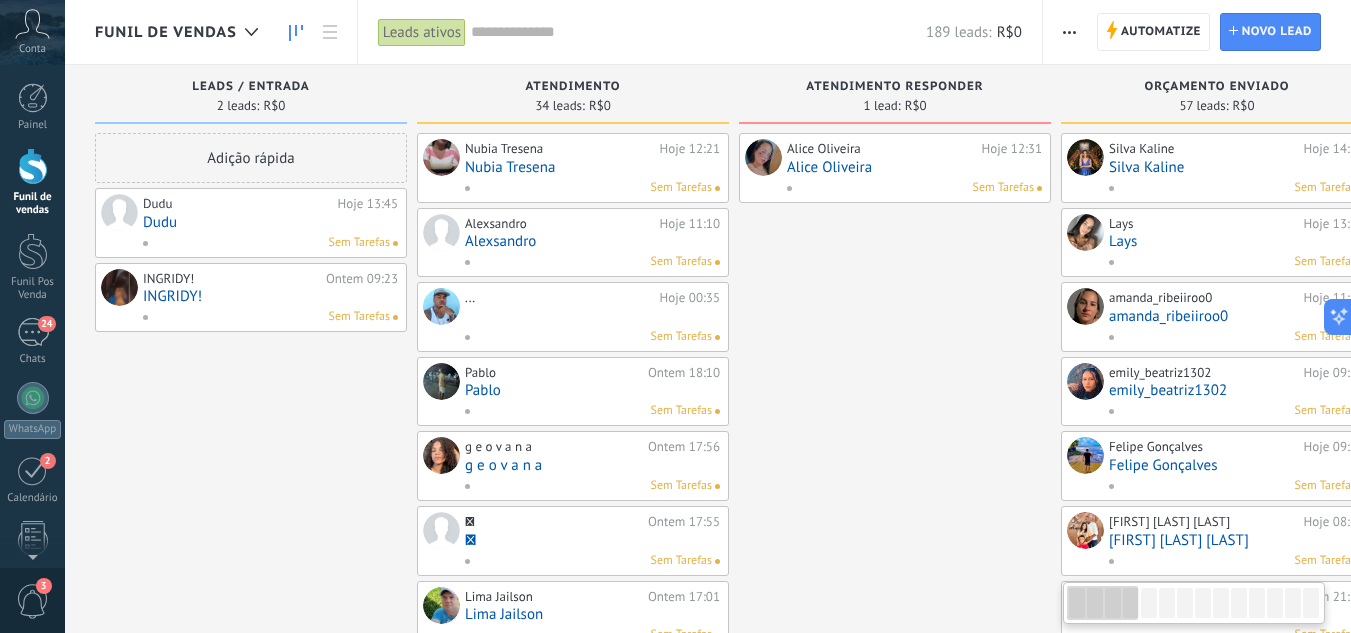 click on "Dudu" at bounding box center (270, 222) 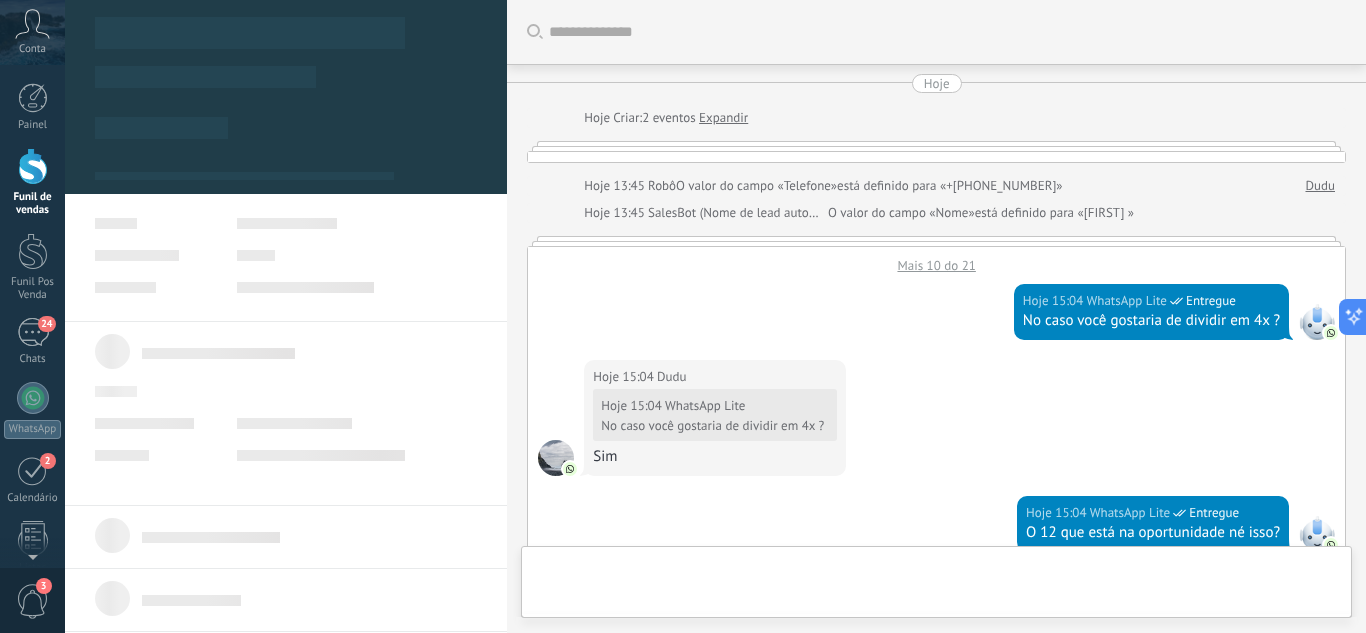 scroll, scrollTop: 30, scrollLeft: 0, axis: vertical 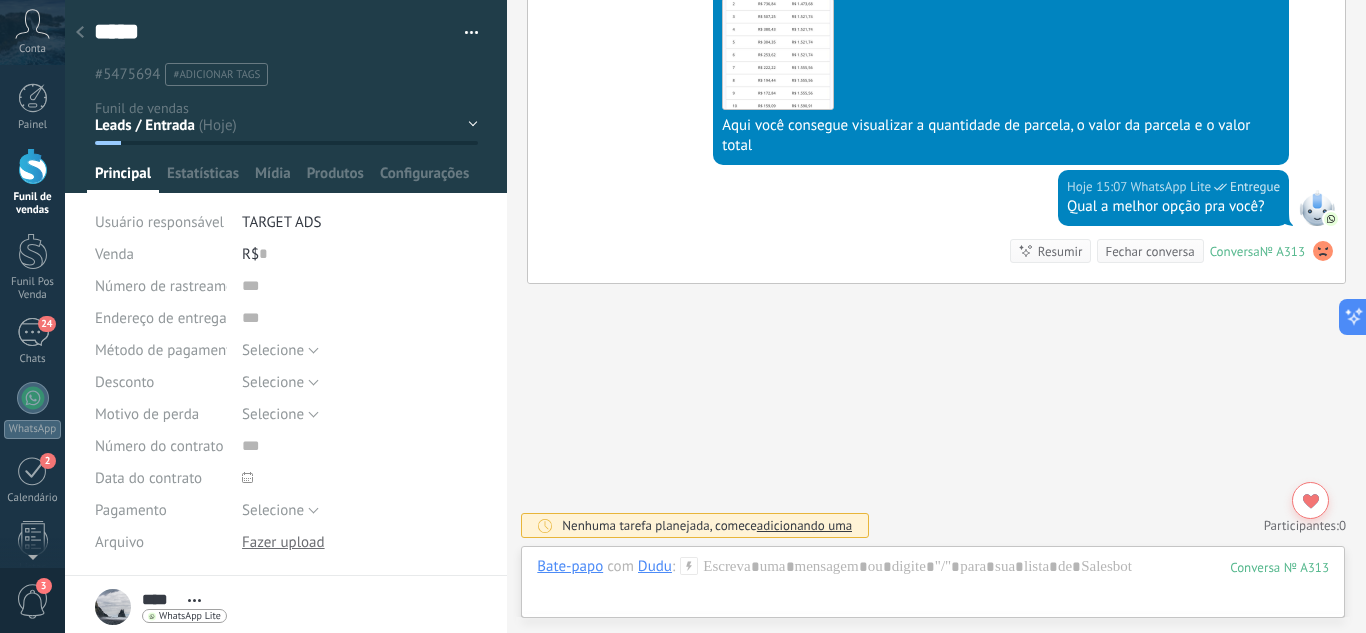 drag, startPoint x: 457, startPoint y: 121, endPoint x: 436, endPoint y: 121, distance: 21 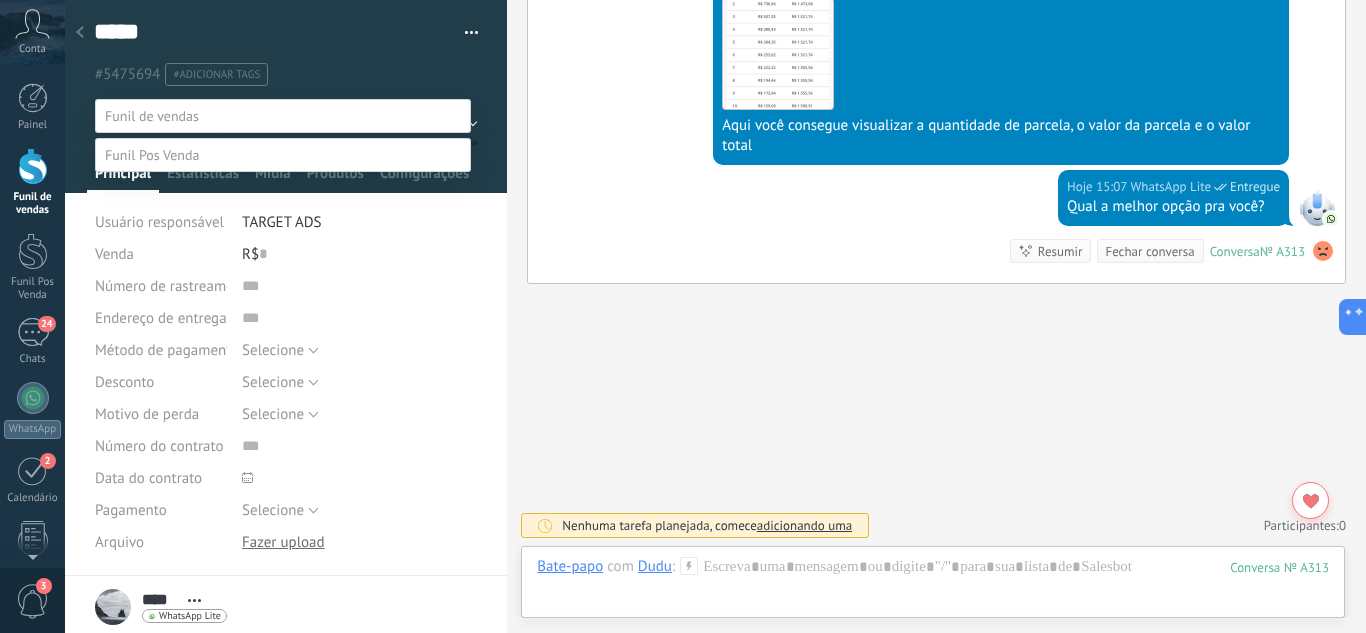 click on "Orçamento Enviado" at bounding box center (0, 0) 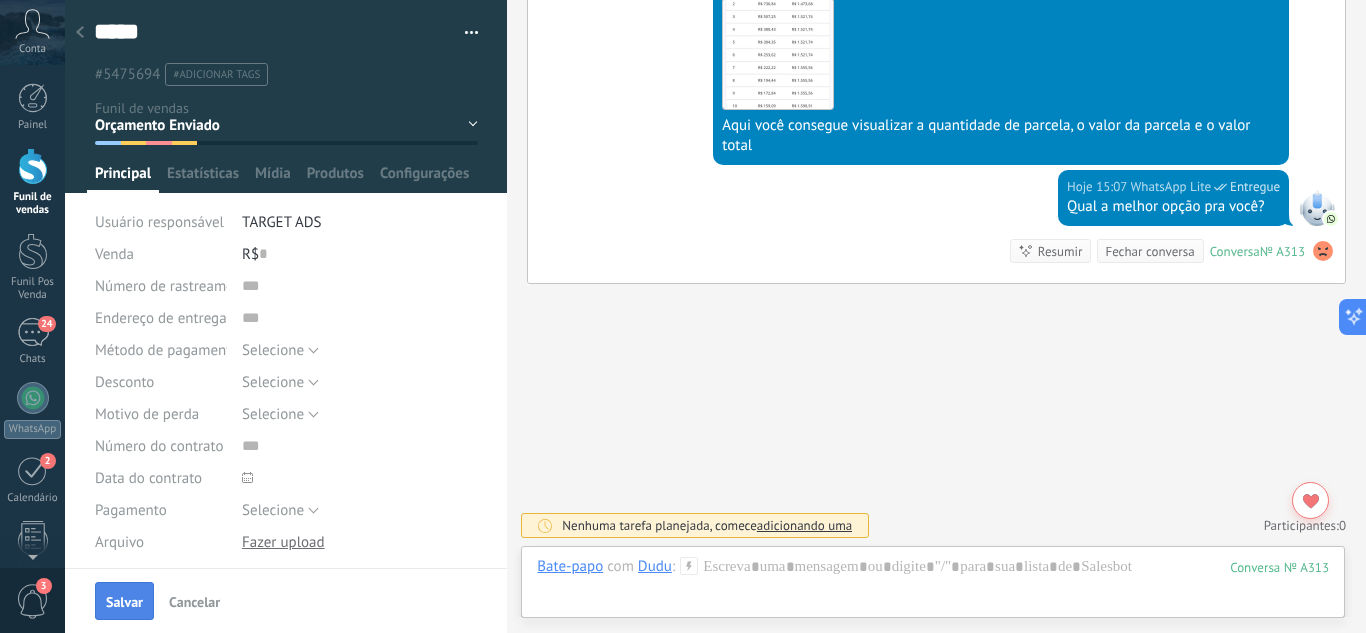 click on "Salvar" at bounding box center [124, 601] 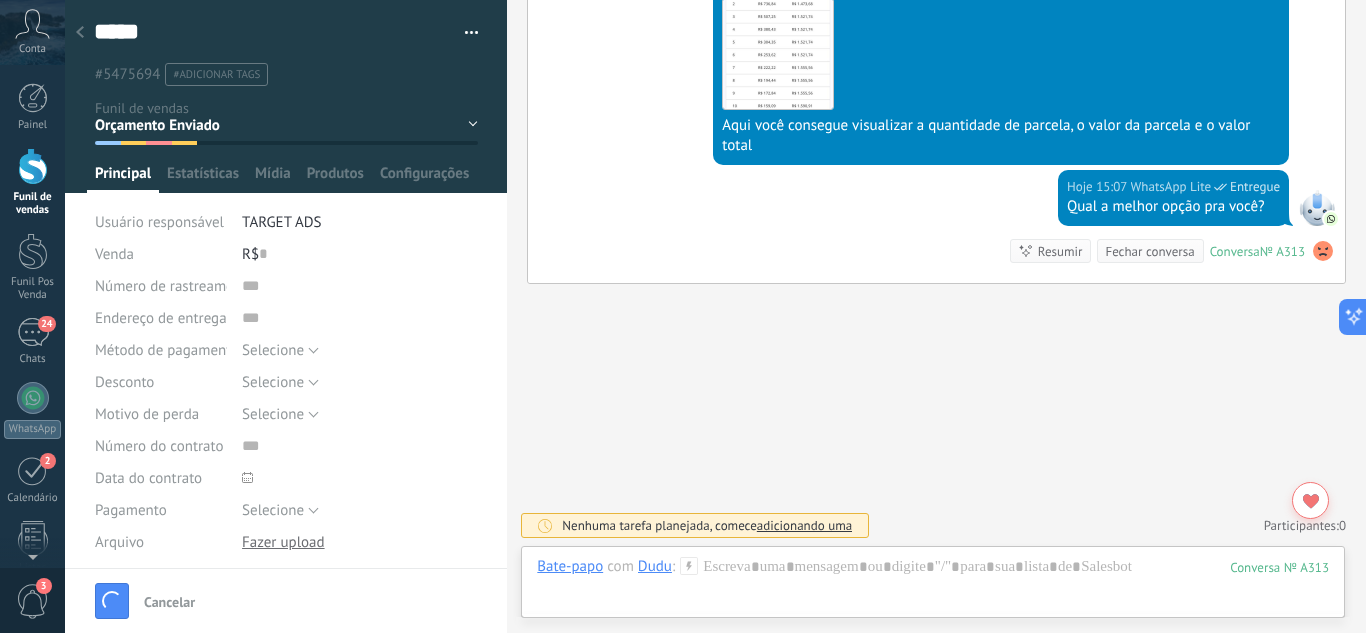 scroll, scrollTop: 1187, scrollLeft: 0, axis: vertical 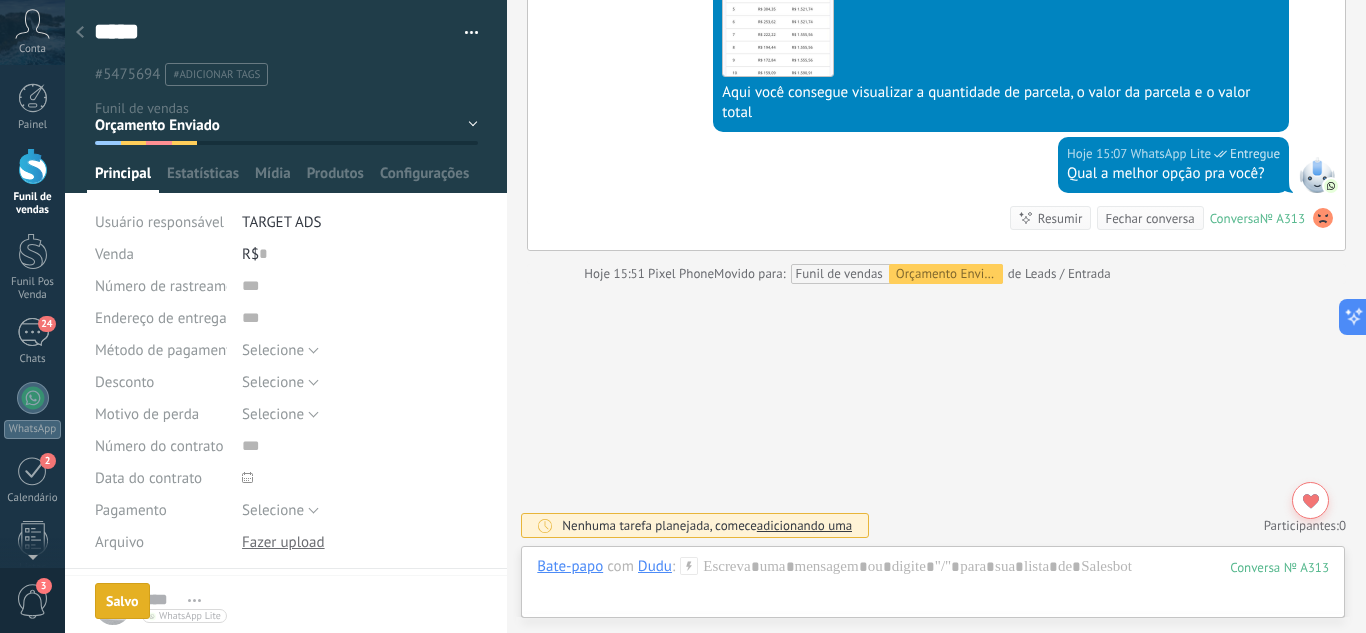 click at bounding box center (80, 33) 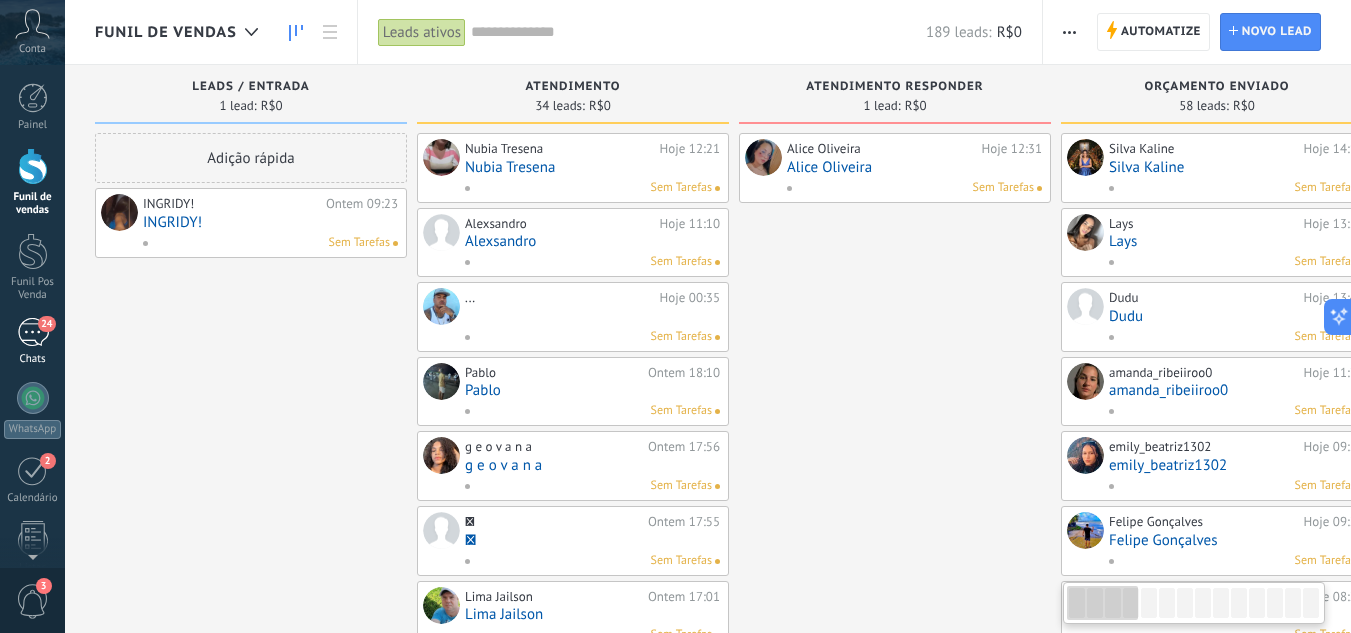 click on "24
Chats" at bounding box center (32, 342) 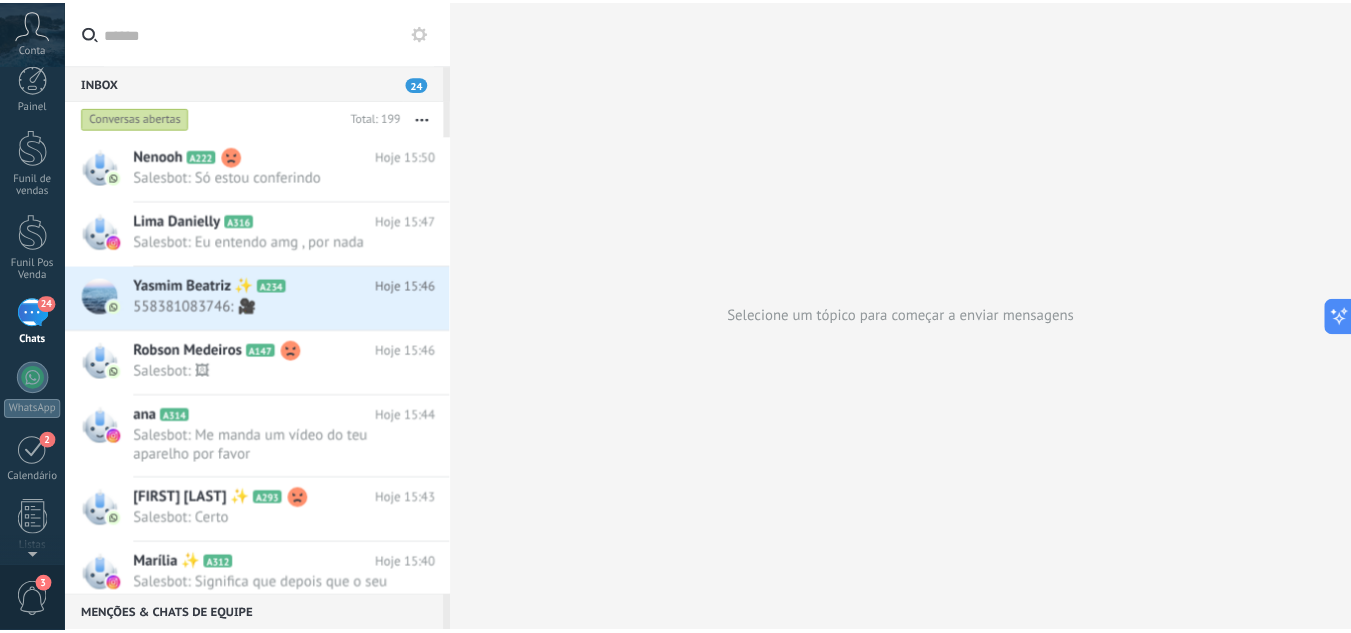 scroll, scrollTop: 0, scrollLeft: 0, axis: both 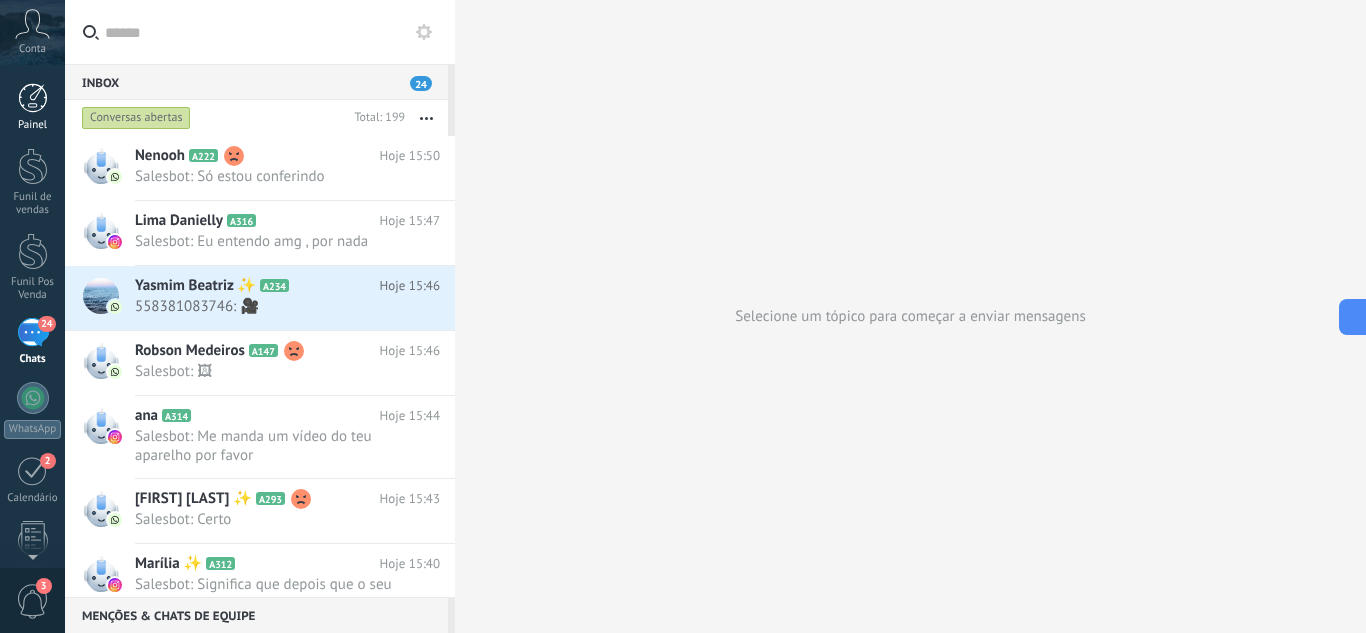 click on "Painel" at bounding box center (33, 125) 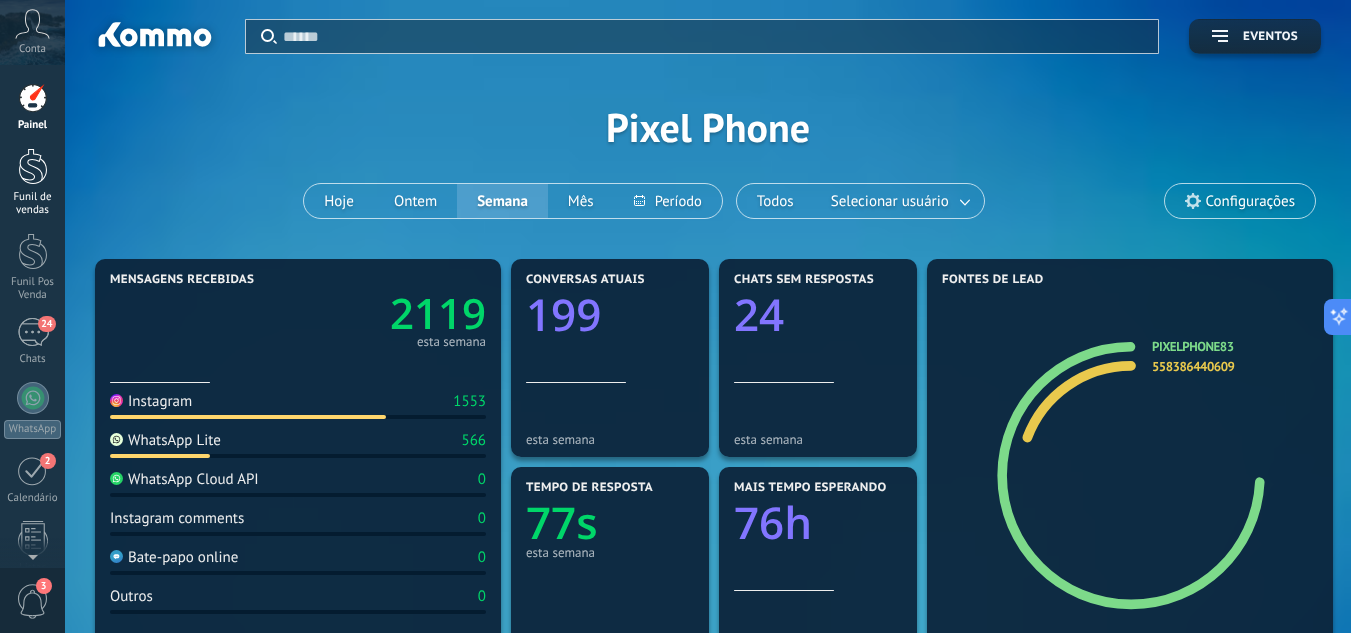 click at bounding box center (33, 166) 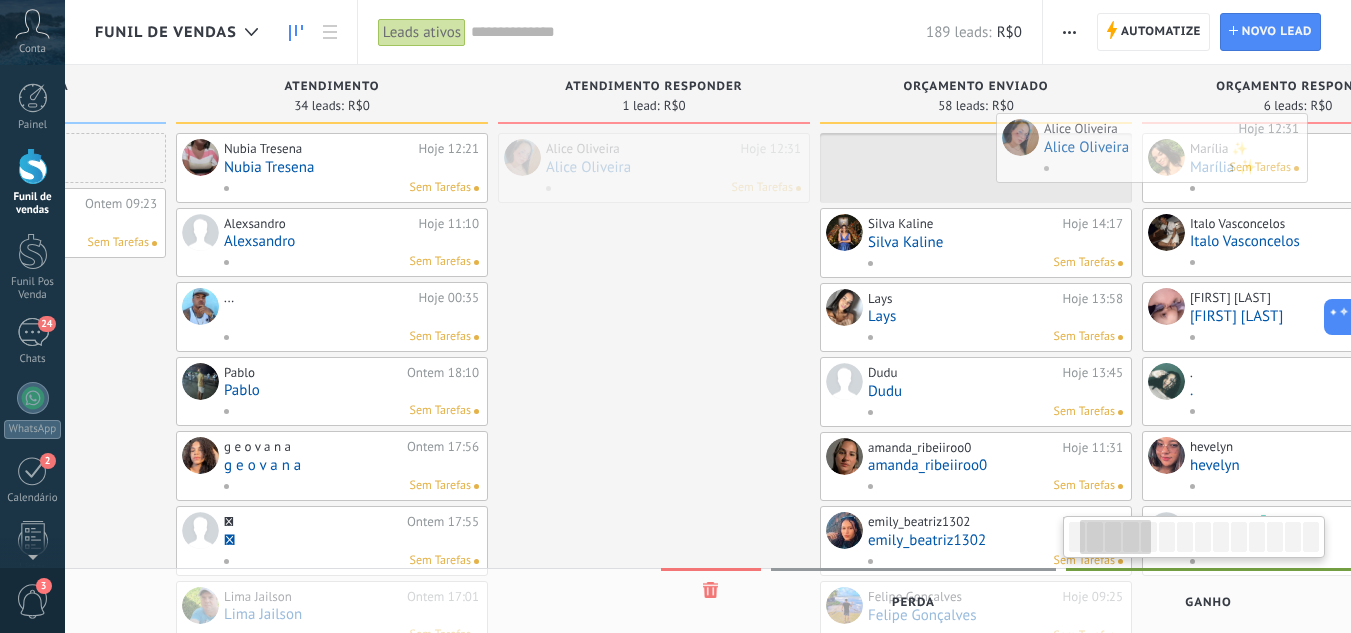 scroll, scrollTop: 0, scrollLeft: 256, axis: horizontal 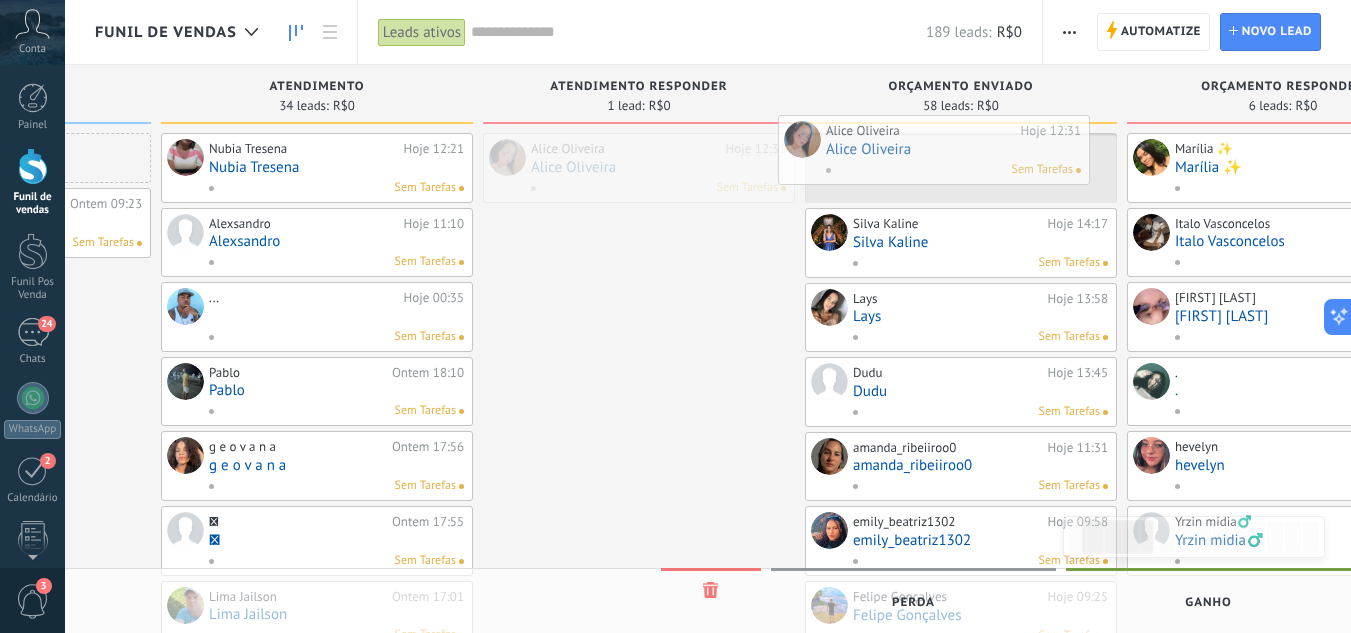 drag, startPoint x: 834, startPoint y: 171, endPoint x: 873, endPoint y: 153, distance: 42.953465 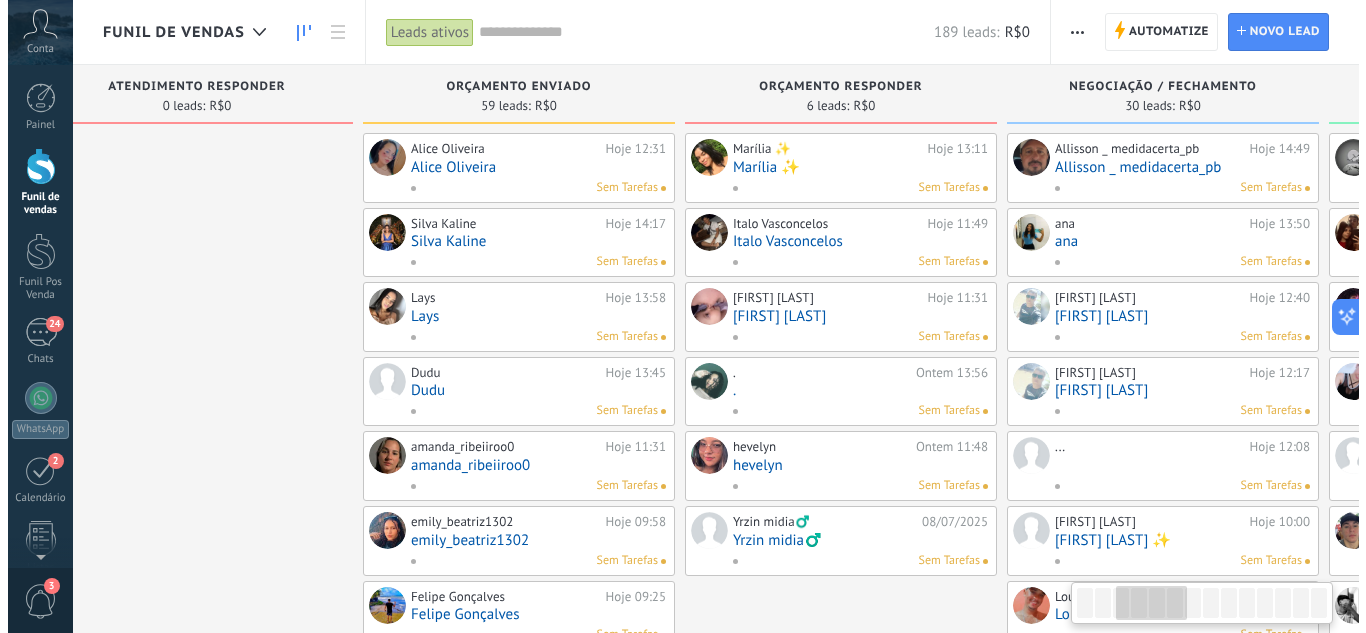 scroll, scrollTop: 0, scrollLeft: 731, axis: horizontal 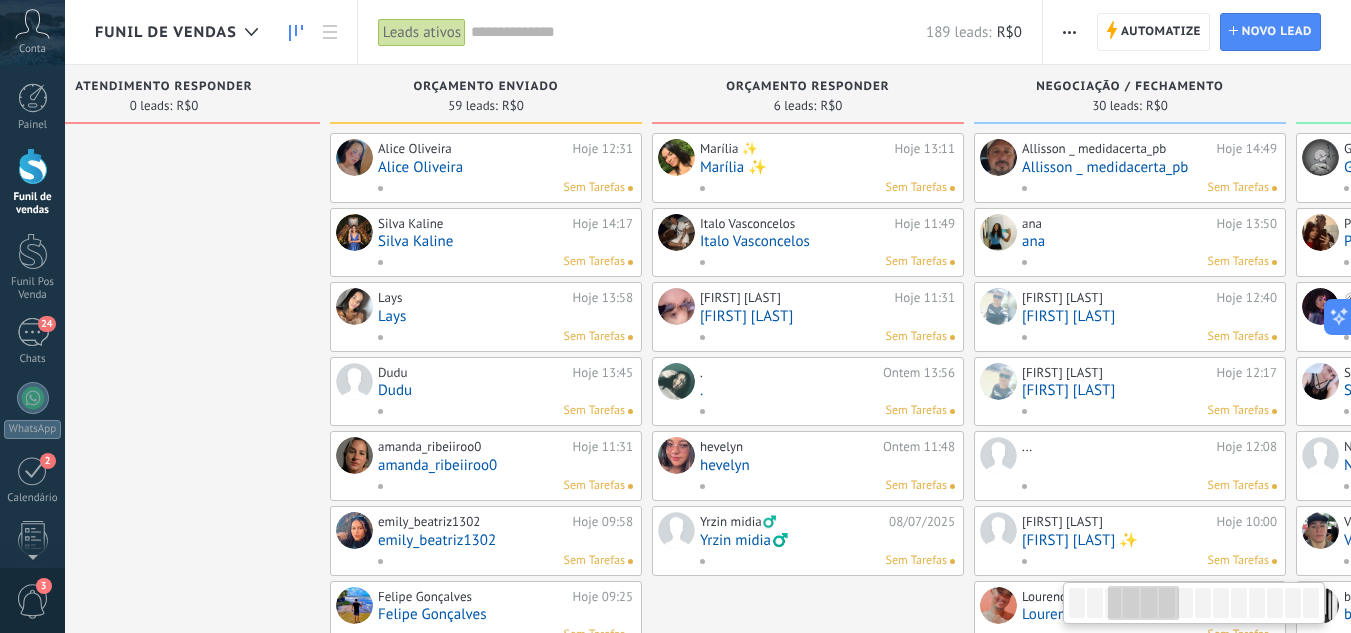 drag, startPoint x: 745, startPoint y: 174, endPoint x: 270, endPoint y: 257, distance: 482.19705 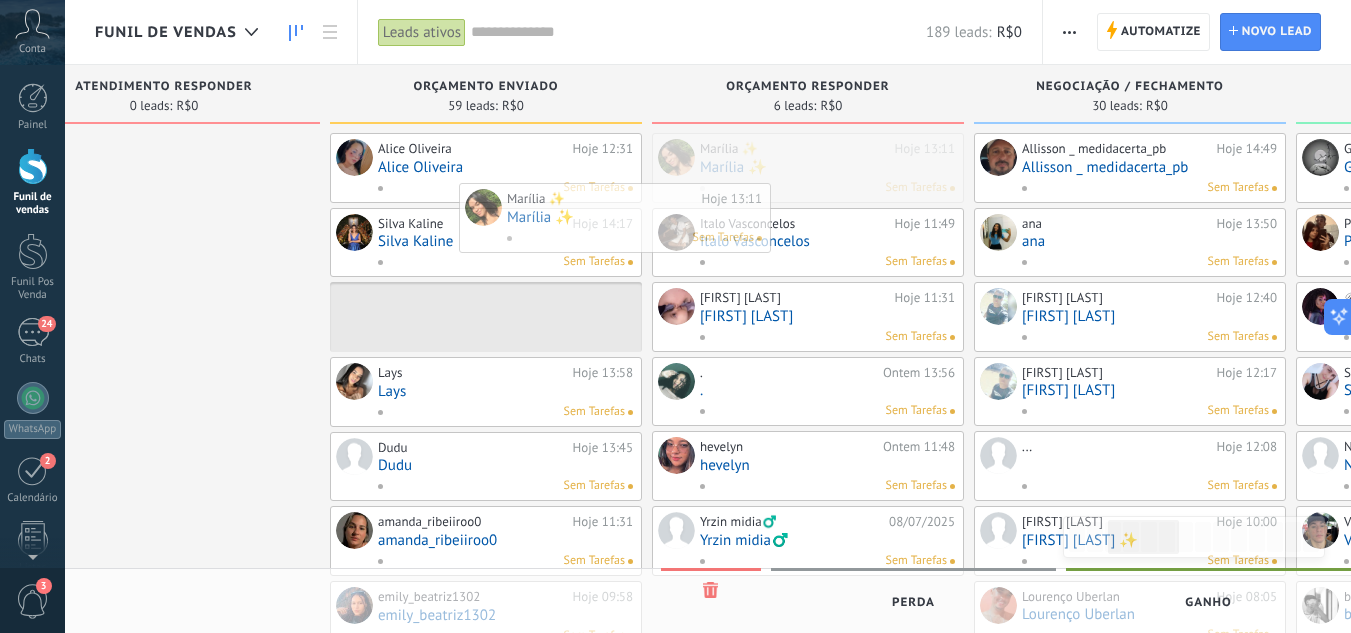 drag, startPoint x: 796, startPoint y: 176, endPoint x: 603, endPoint y: 226, distance: 199.3715 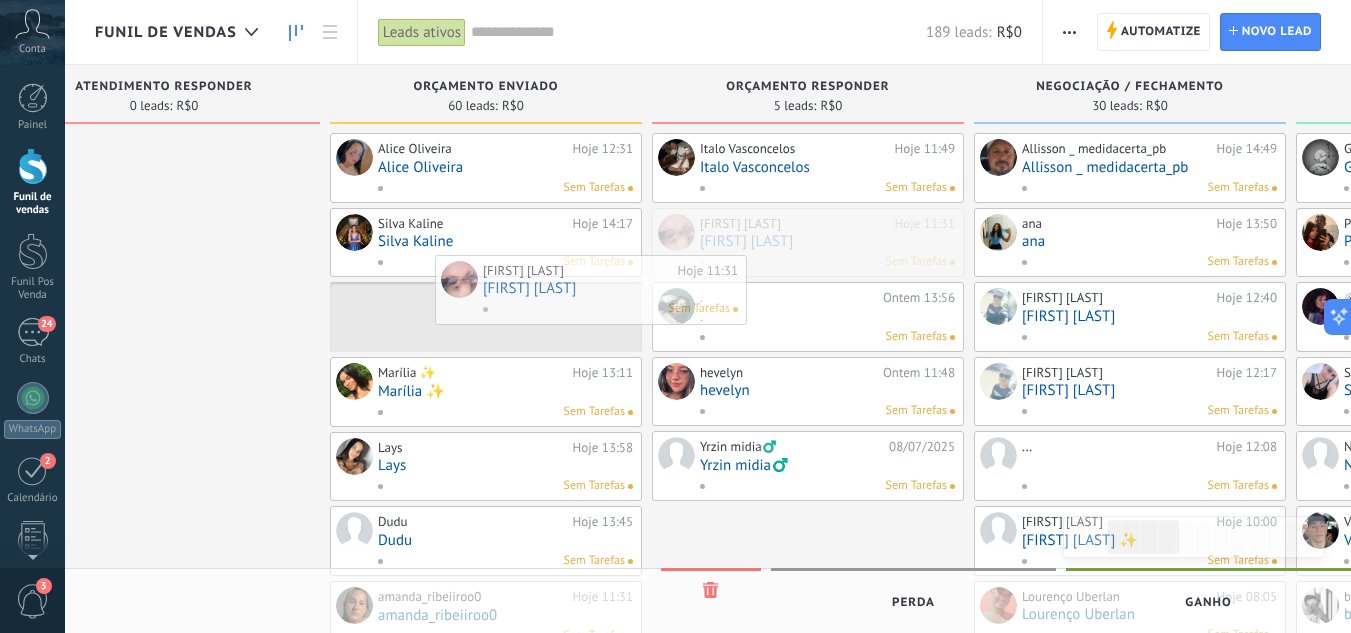 drag, startPoint x: 776, startPoint y: 232, endPoint x: 552, endPoint y: 278, distance: 228.67444 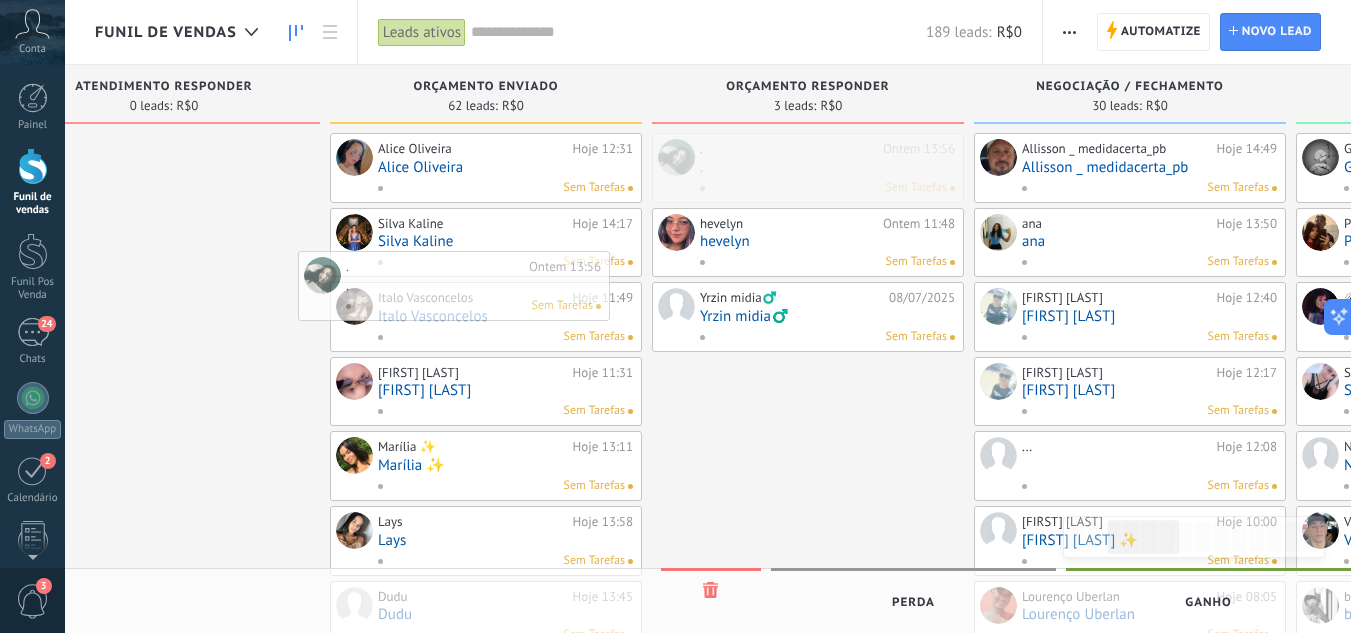 drag, startPoint x: 699, startPoint y: 191, endPoint x: 371, endPoint y: 304, distance: 346.9193 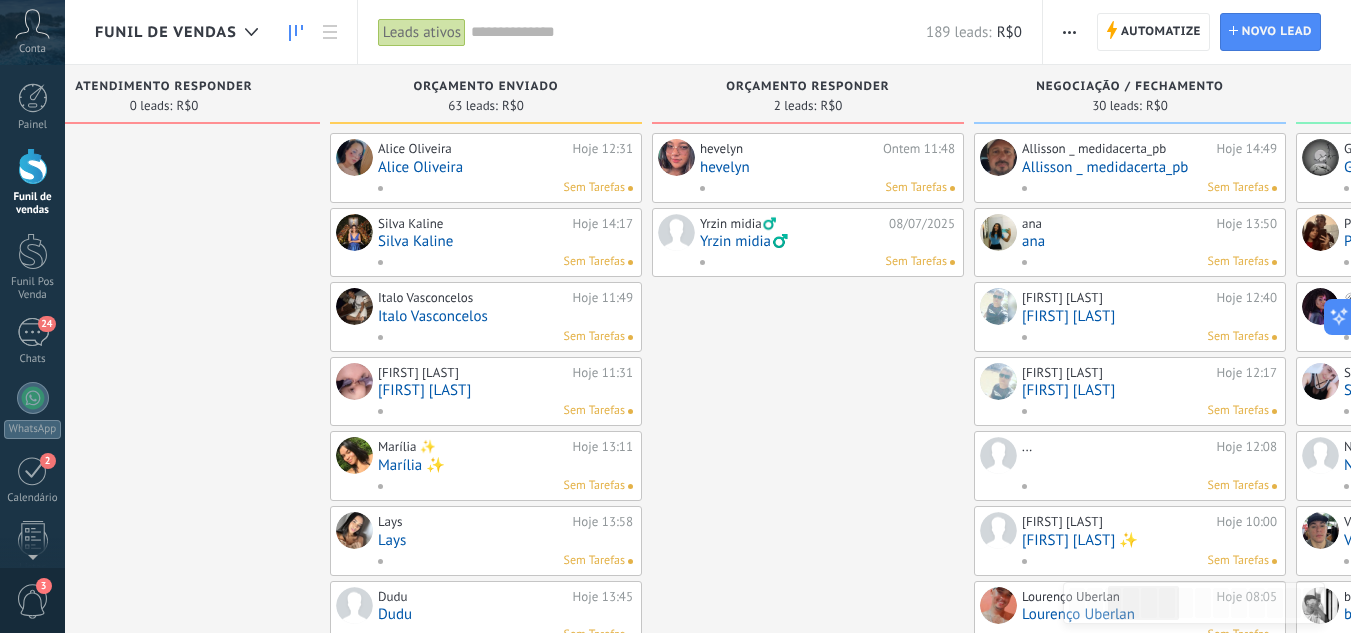 click on "Yrzin midia‍♂️" at bounding box center [827, 241] 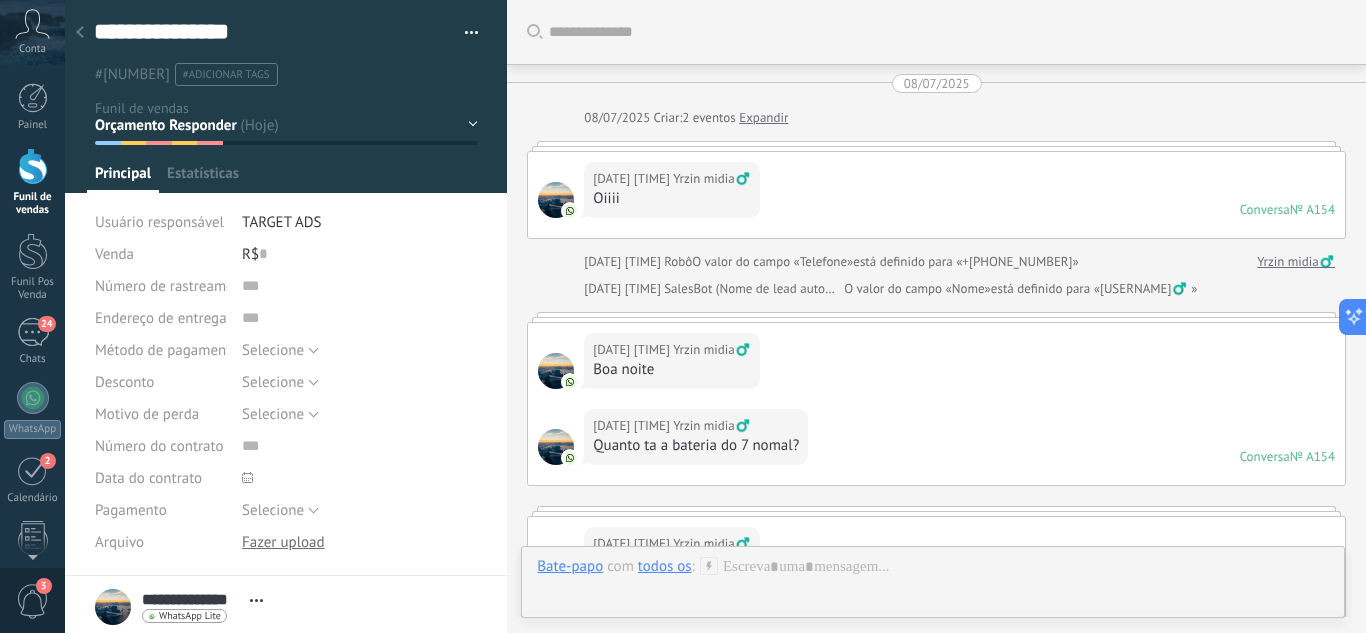 type on "**********" 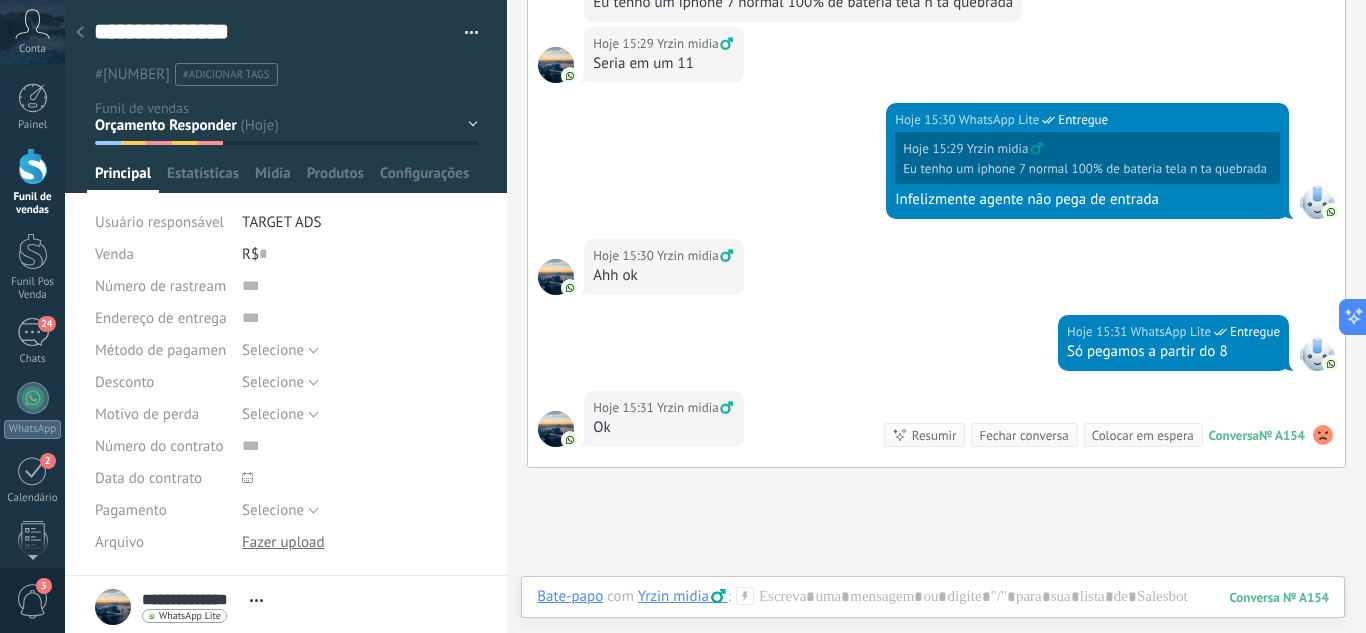 scroll, scrollTop: 2183, scrollLeft: 0, axis: vertical 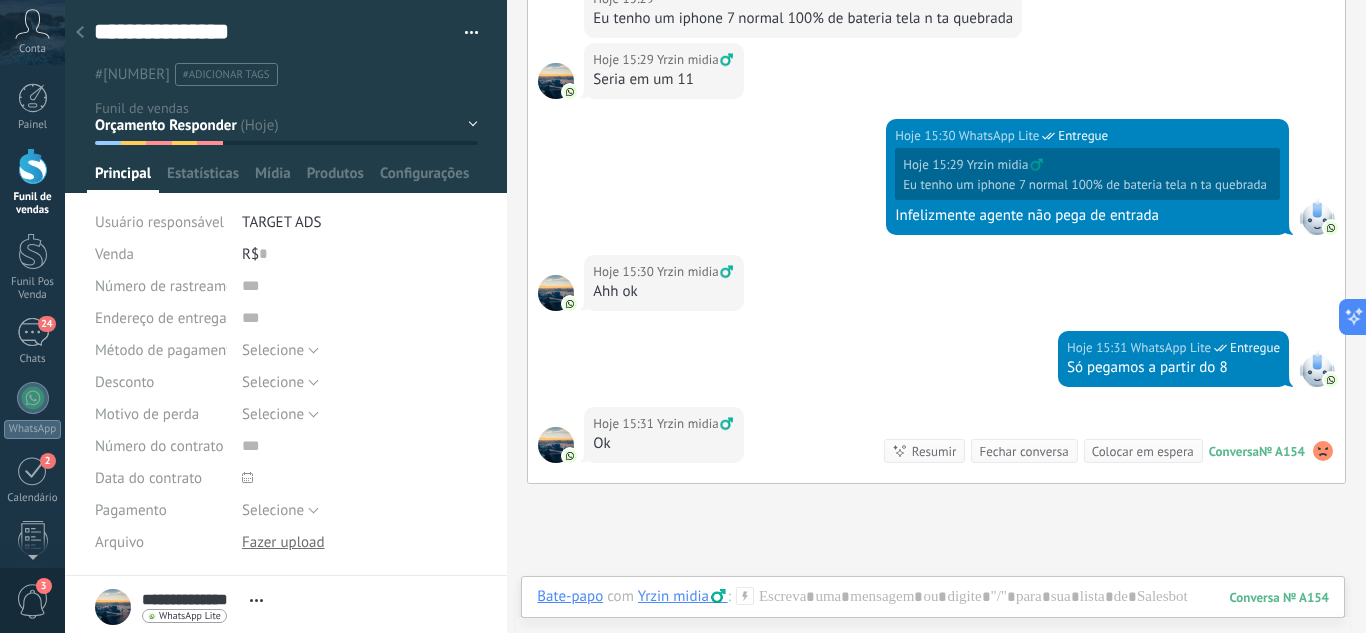 click on "Leads / Entrada
Atendimento
Atendimento Responder
Orçamento Enviado
Orçamento Responder
Negociação / Fechamento
-" at bounding box center (0, 0) 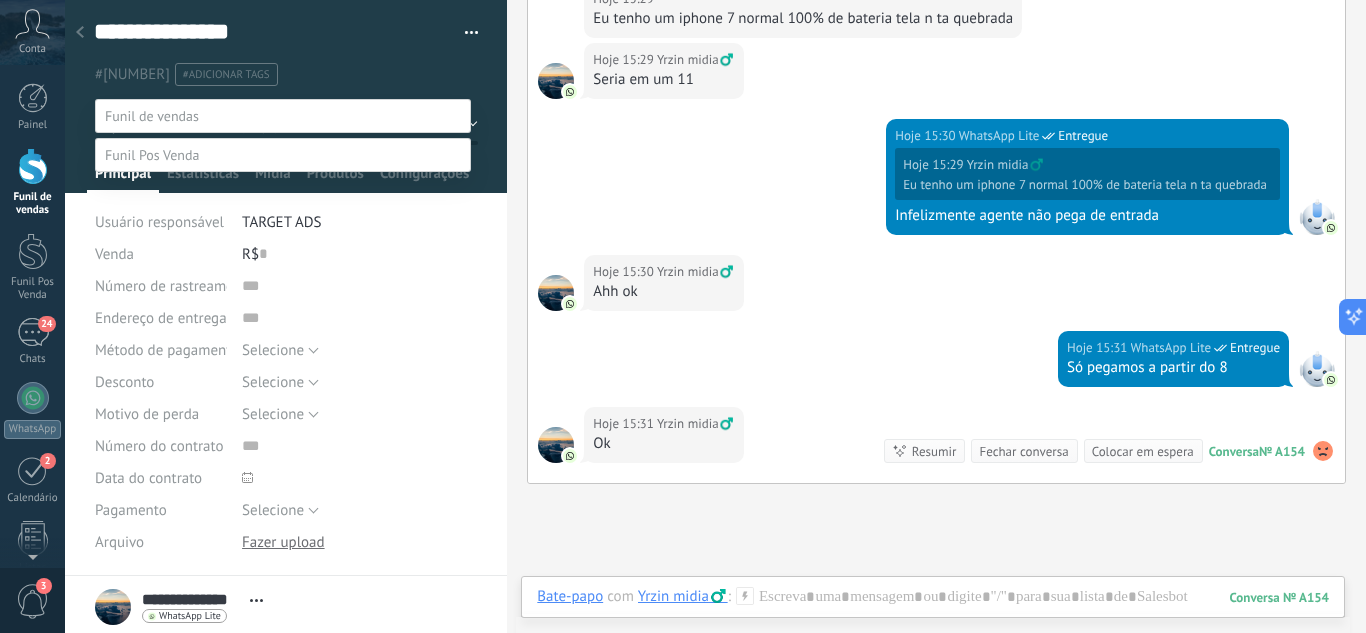 click on "Perdido / Desqualificado" at bounding box center [0, 0] 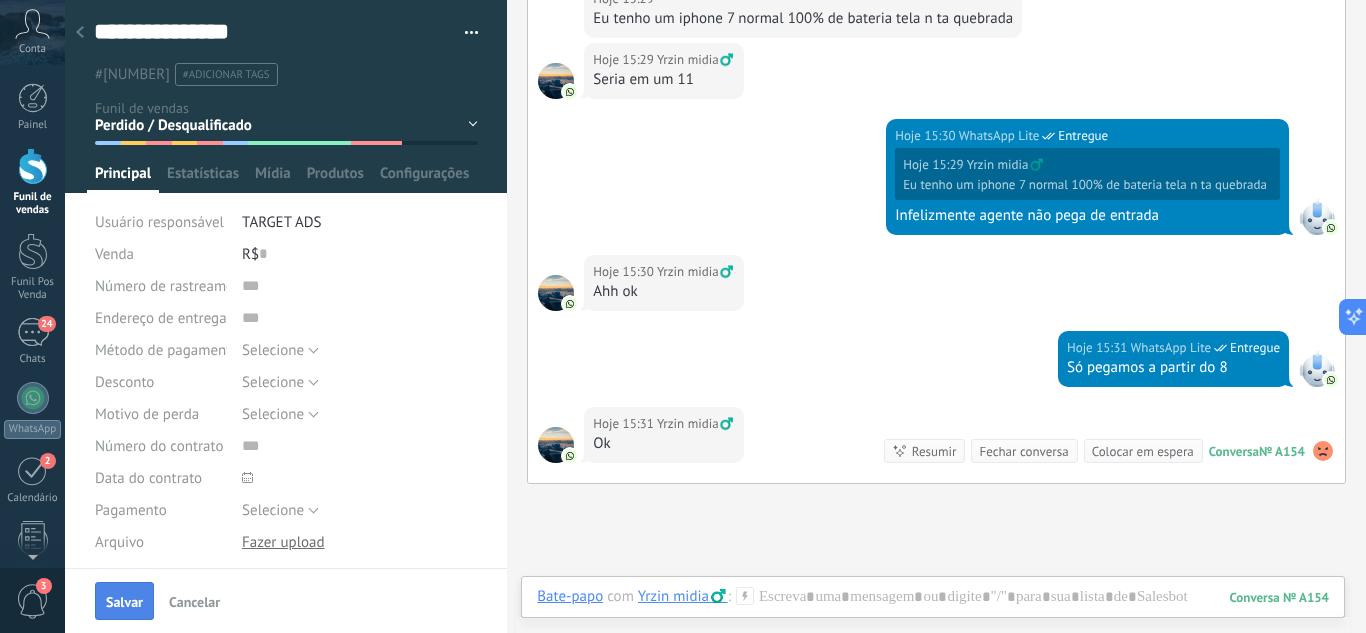 click on "Salvar" at bounding box center [124, 602] 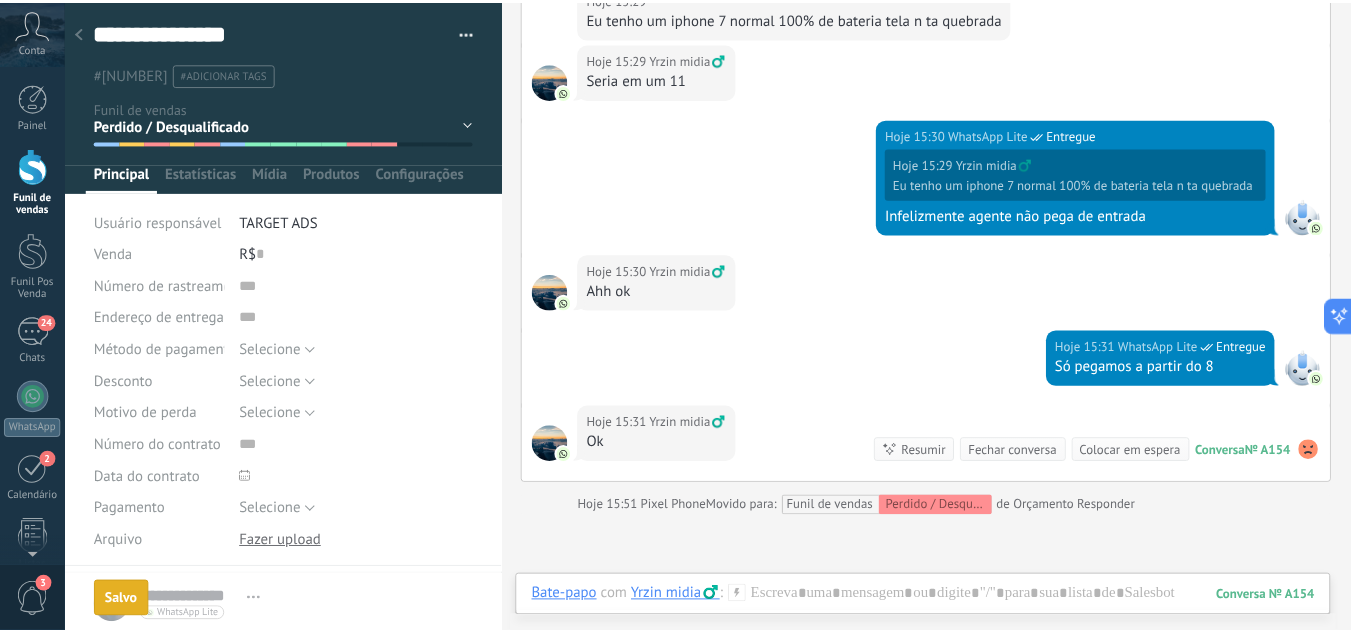 scroll, scrollTop: 2216, scrollLeft: 0, axis: vertical 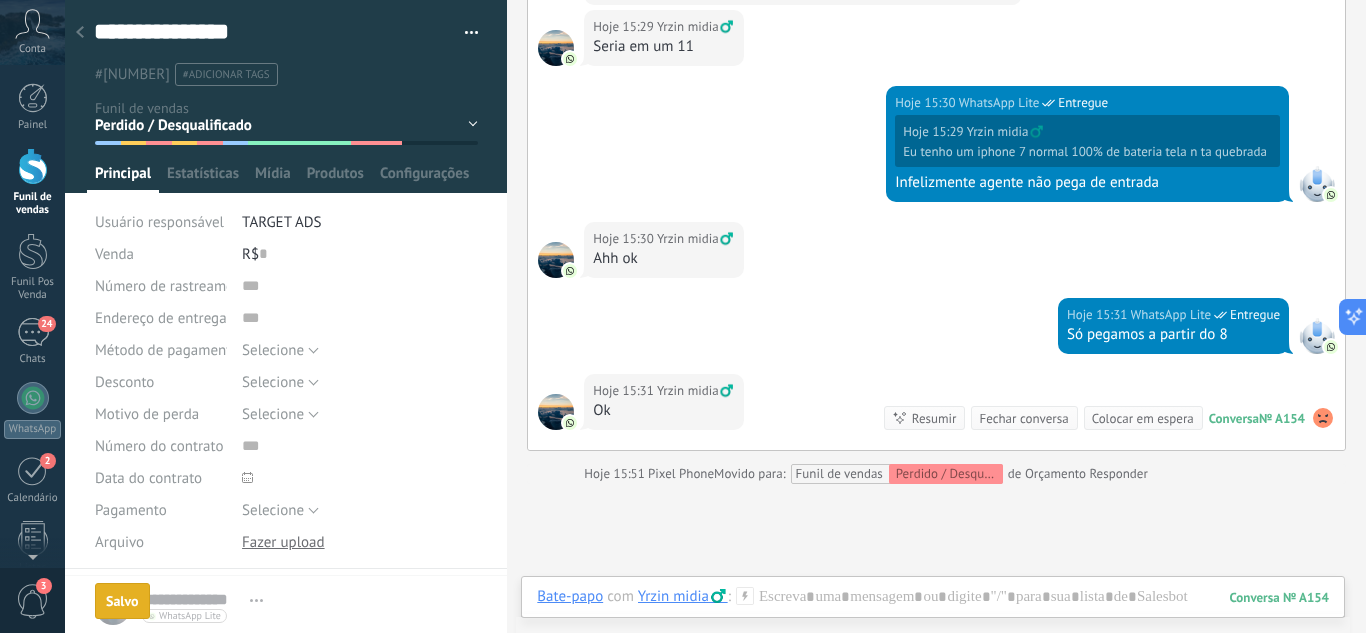 click at bounding box center [80, 33] 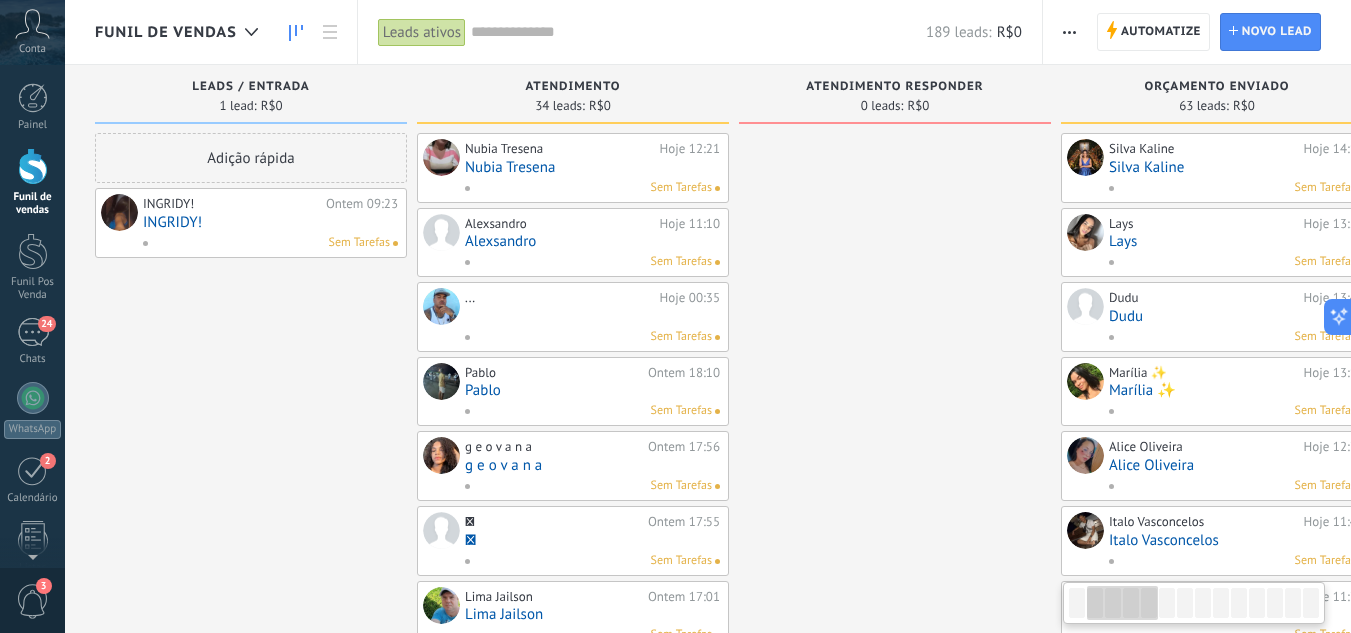 scroll, scrollTop: 0, scrollLeft: 0, axis: both 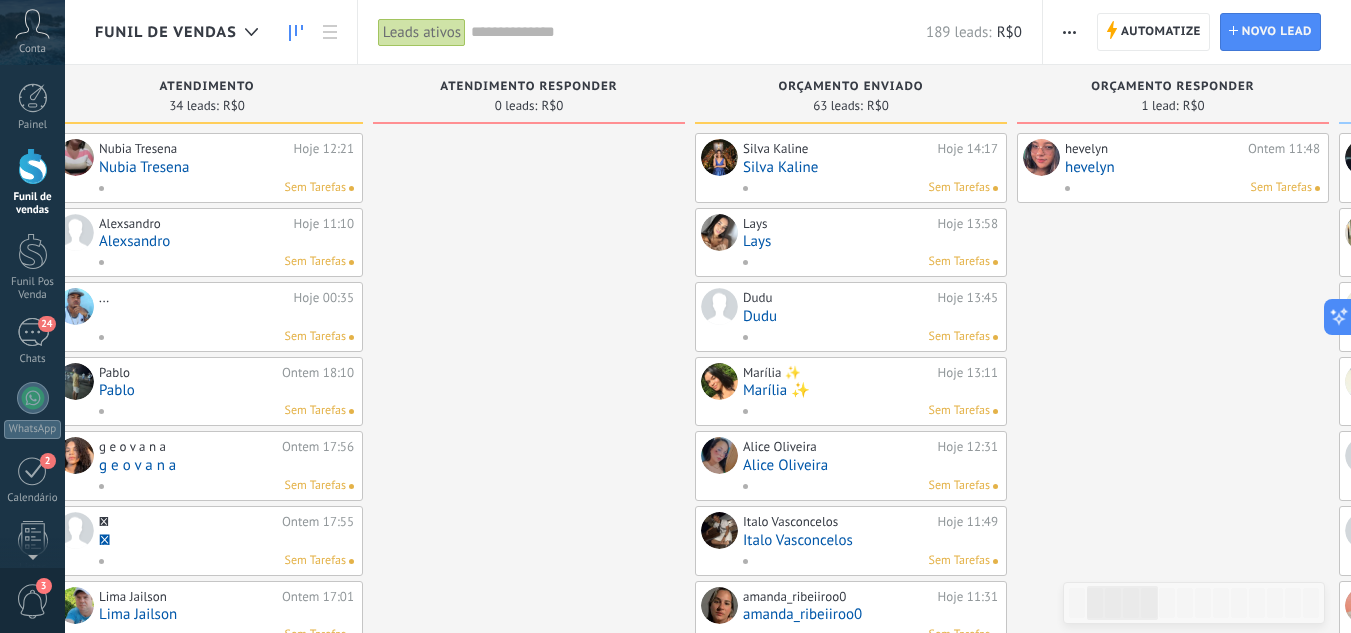 click on "hevelyn" at bounding box center (1192, 167) 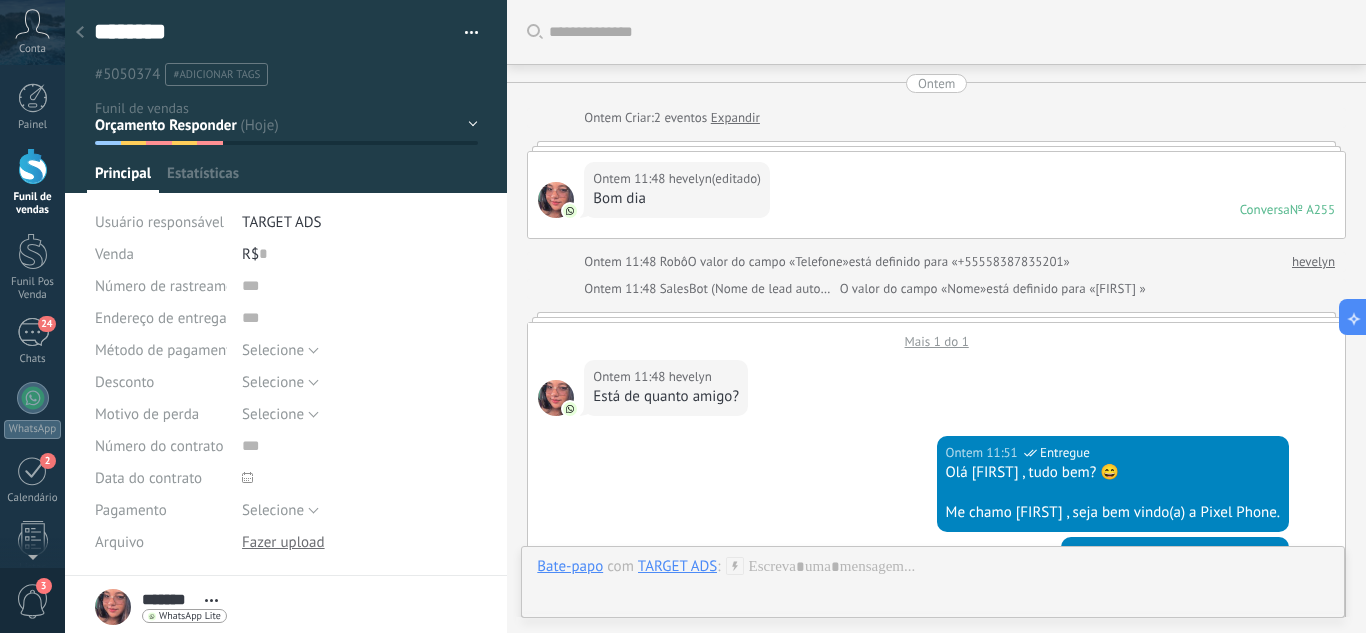 scroll, scrollTop: 30, scrollLeft: 0, axis: vertical 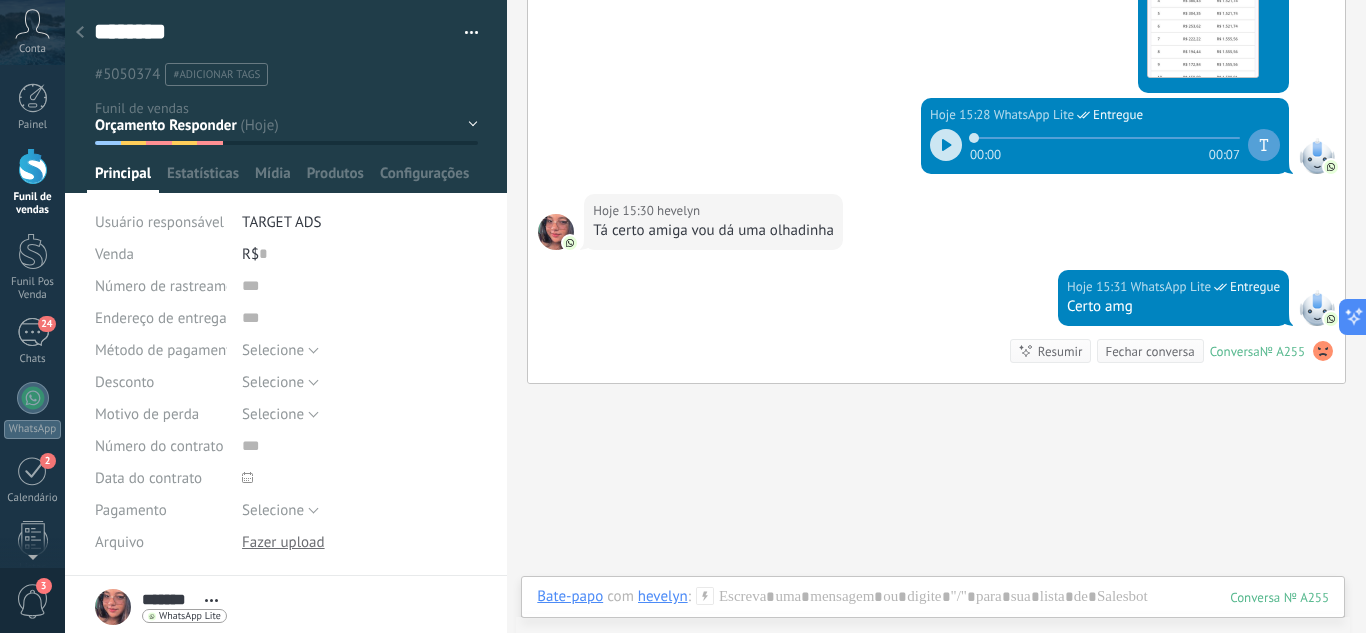 click on "Leads / Entrada
Atendimento
Atendimento Responder
Orçamento Enviado
Orçamento Responder
Negociação / Fechamento
-" at bounding box center [0, 0] 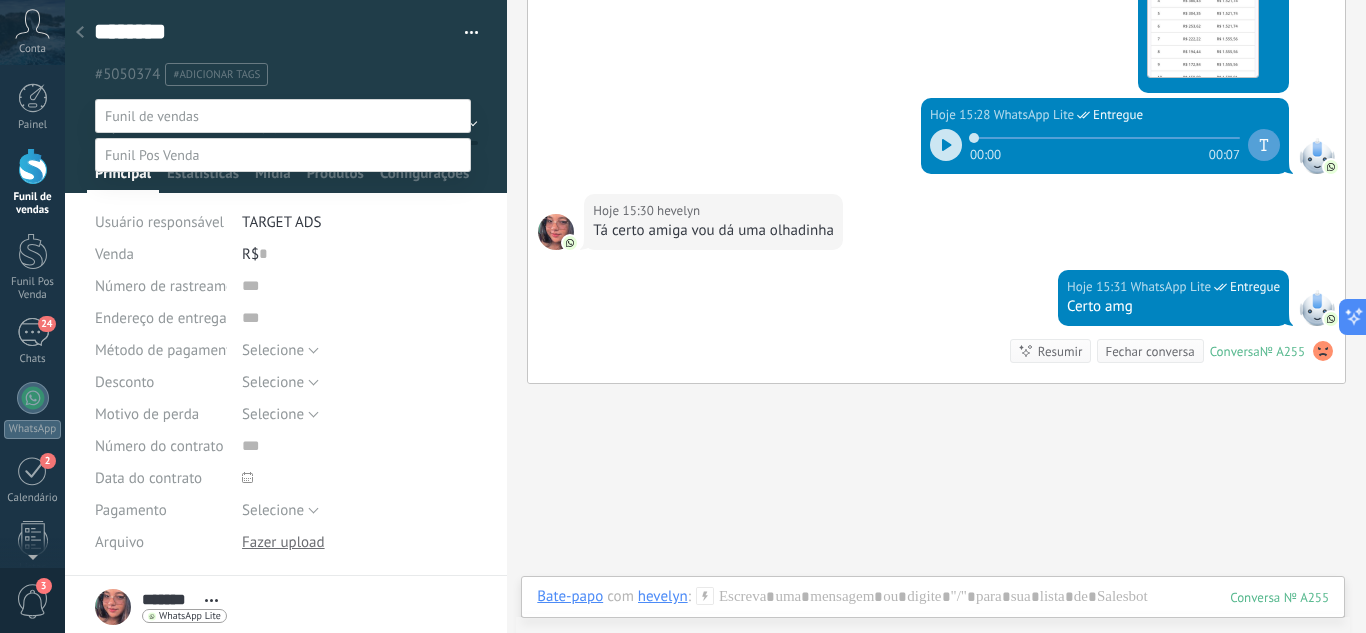 click on "Orçamento Enviado" at bounding box center [0, 0] 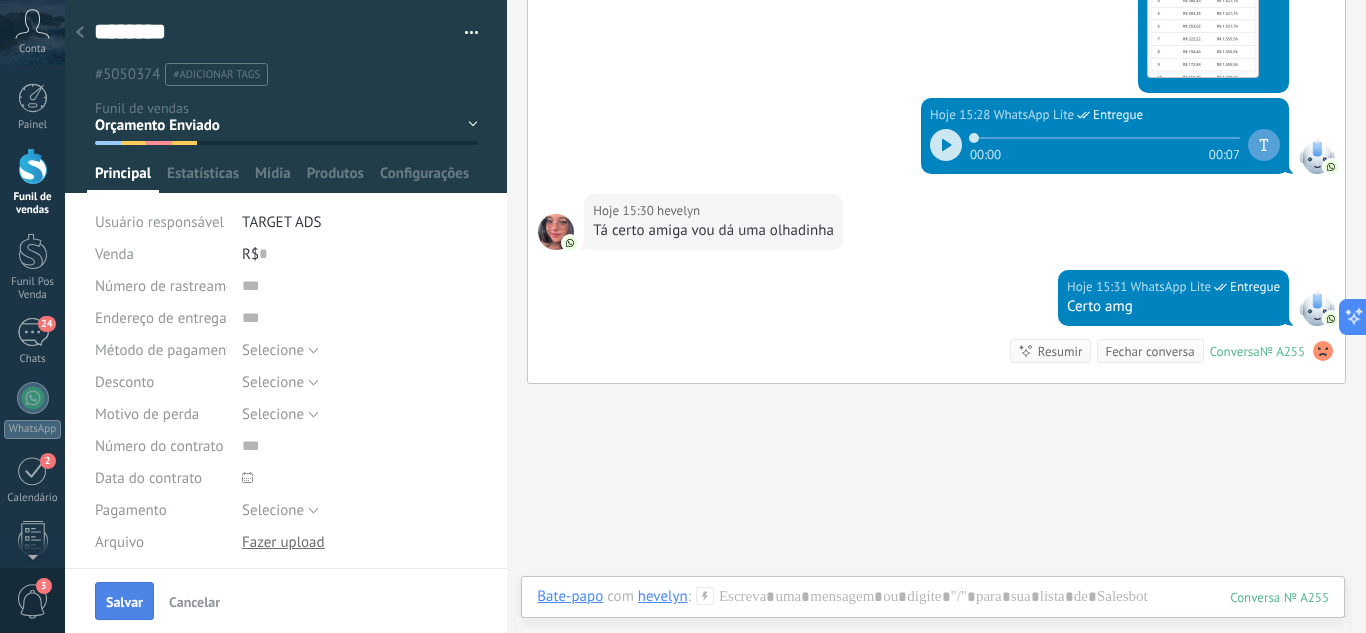 click on "Salvar" at bounding box center (124, 601) 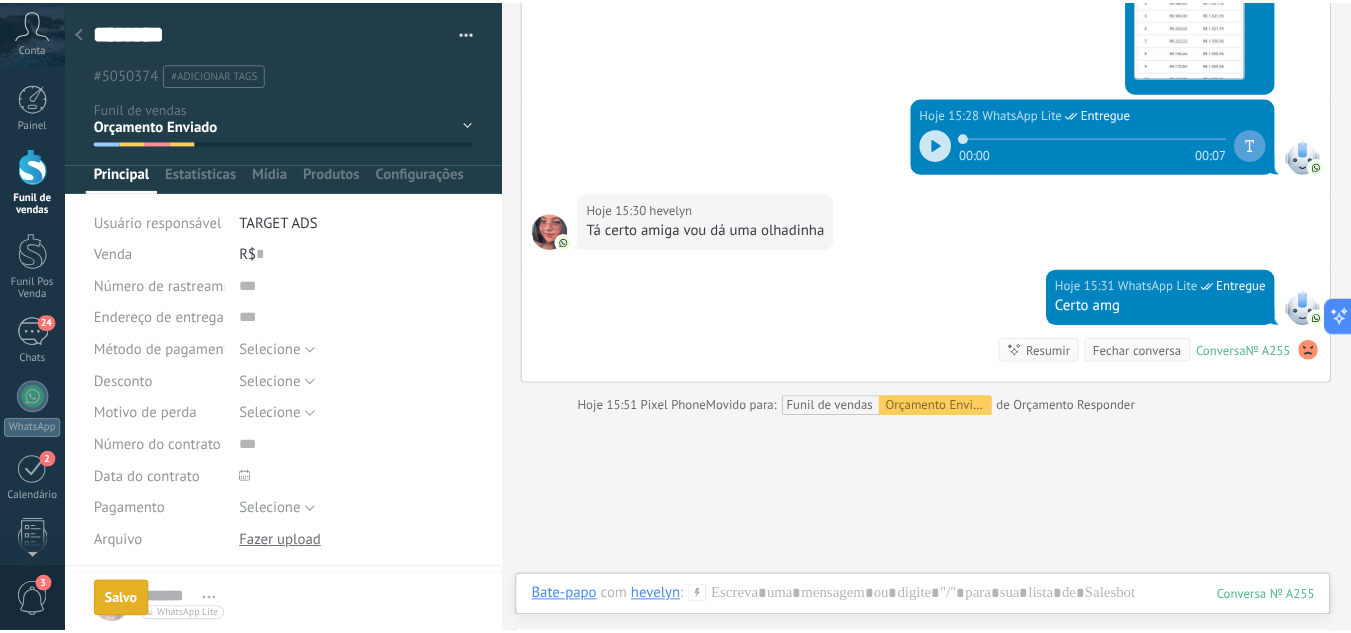 scroll, scrollTop: 2615, scrollLeft: 0, axis: vertical 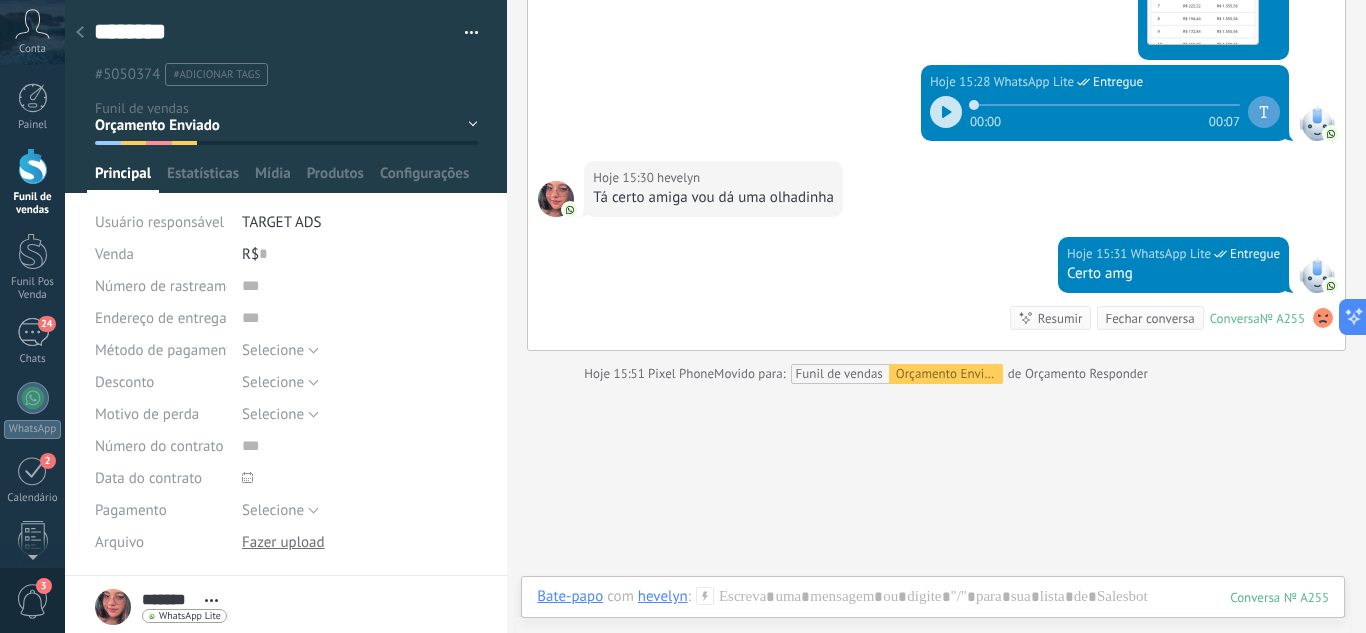 click at bounding box center (80, 33) 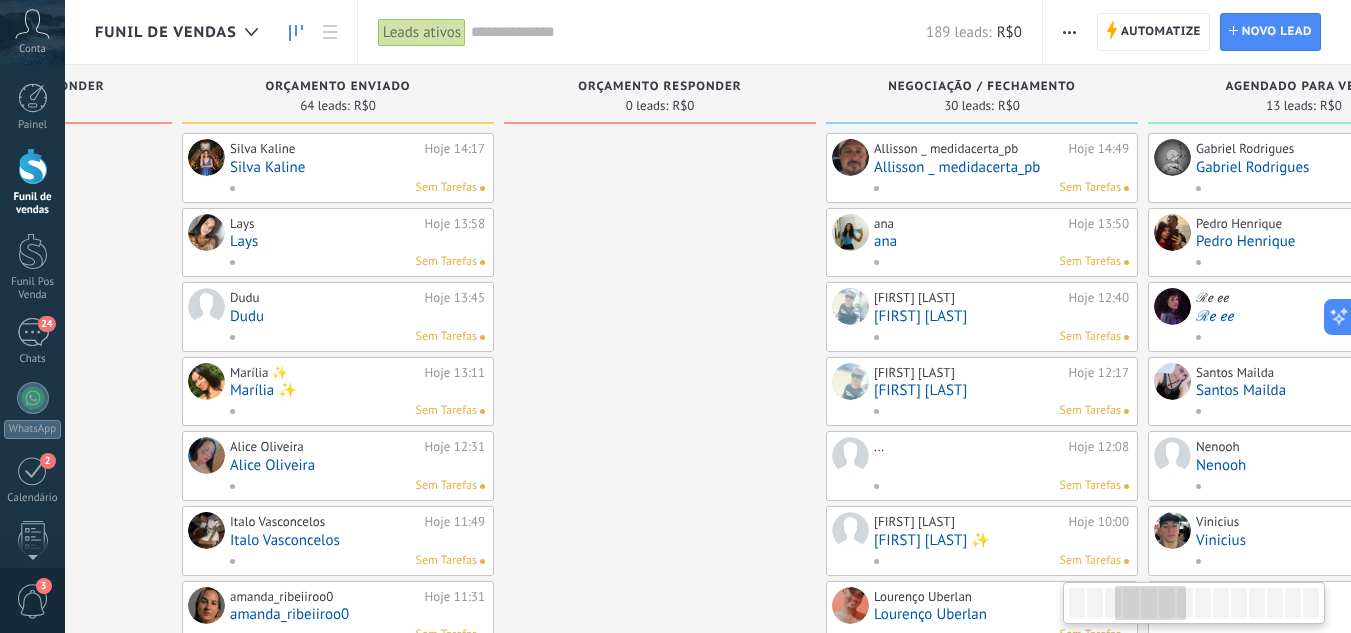 drag, startPoint x: 902, startPoint y: 283, endPoint x: 181, endPoint y: 362, distance: 725.3151 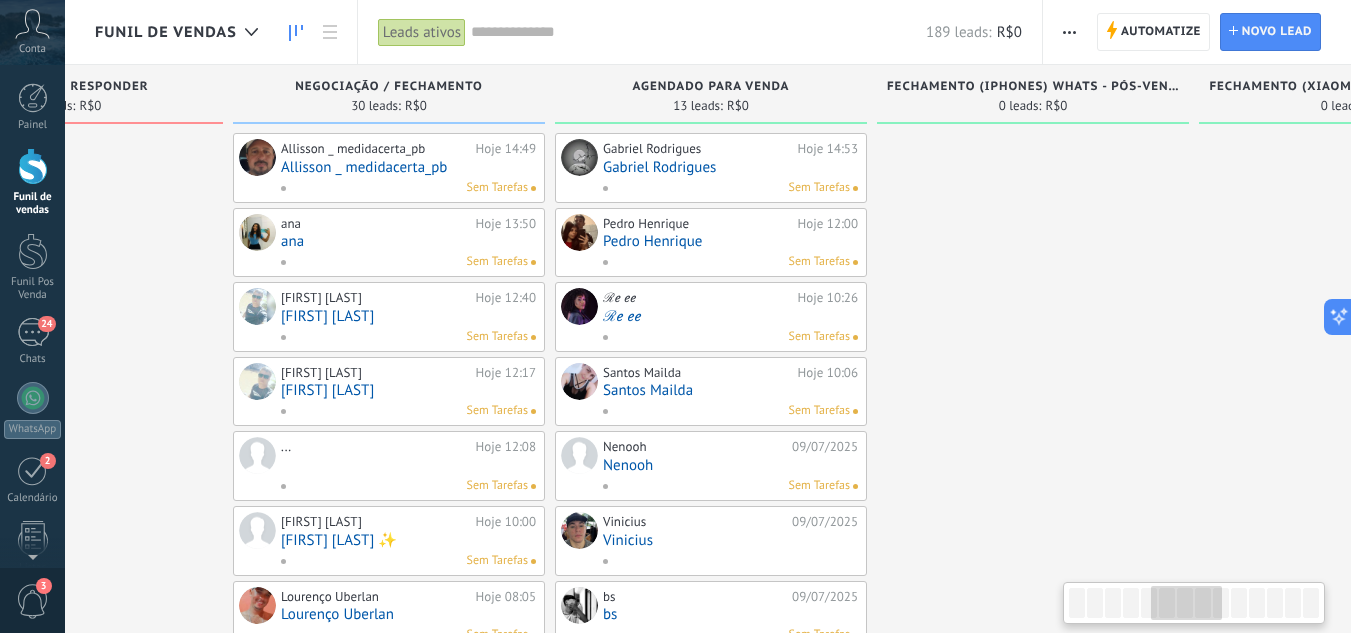 drag, startPoint x: 726, startPoint y: 295, endPoint x: 208, endPoint y: 361, distance: 522.1877 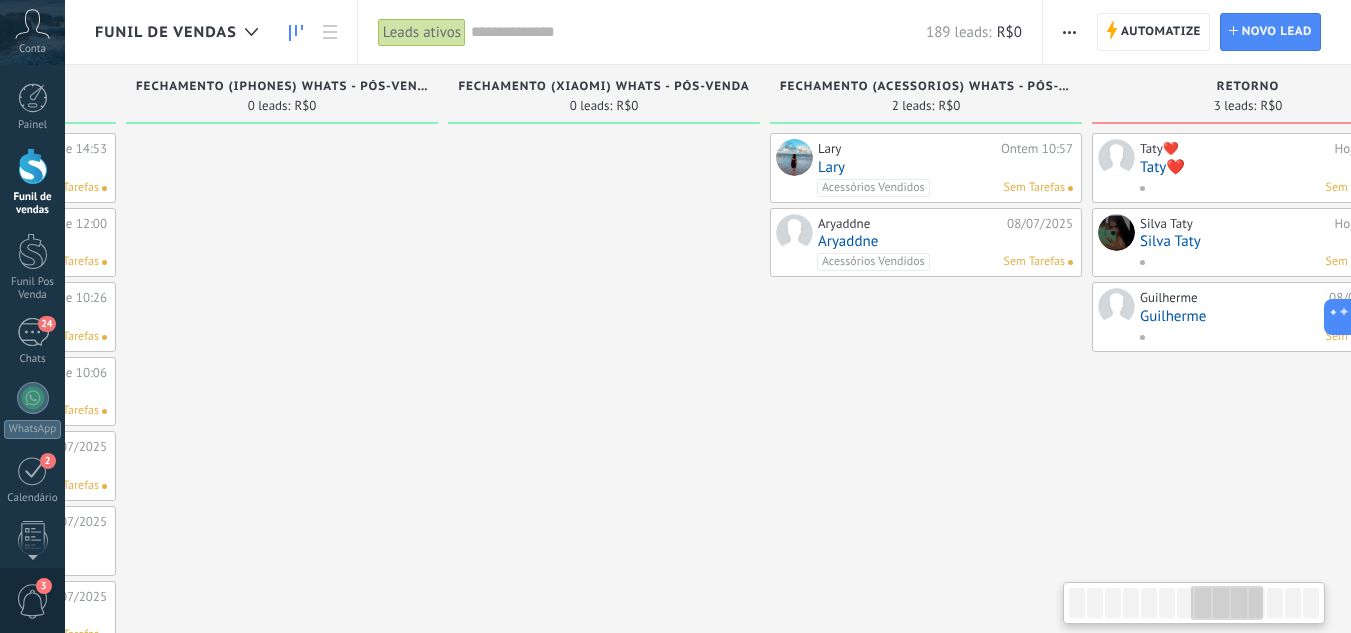 drag, startPoint x: 623, startPoint y: 276, endPoint x: 362, endPoint y: 306, distance: 262.71848 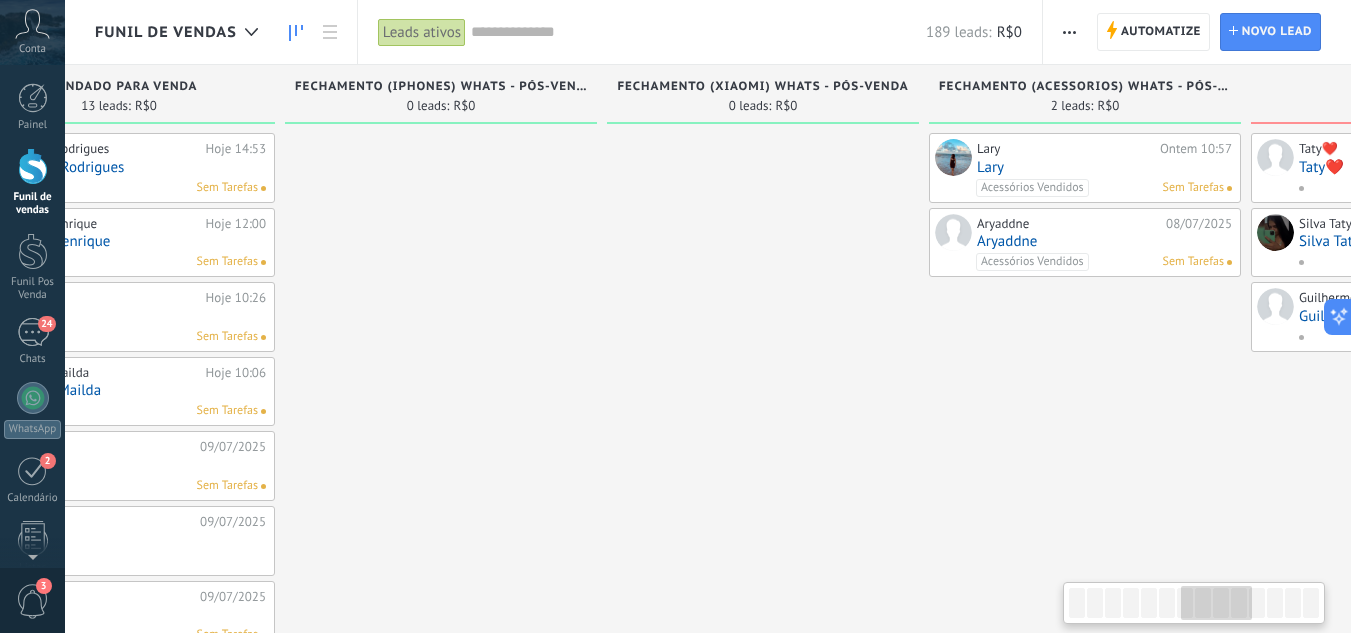 drag, startPoint x: 857, startPoint y: 361, endPoint x: 1365, endPoint y: 197, distance: 533.81647 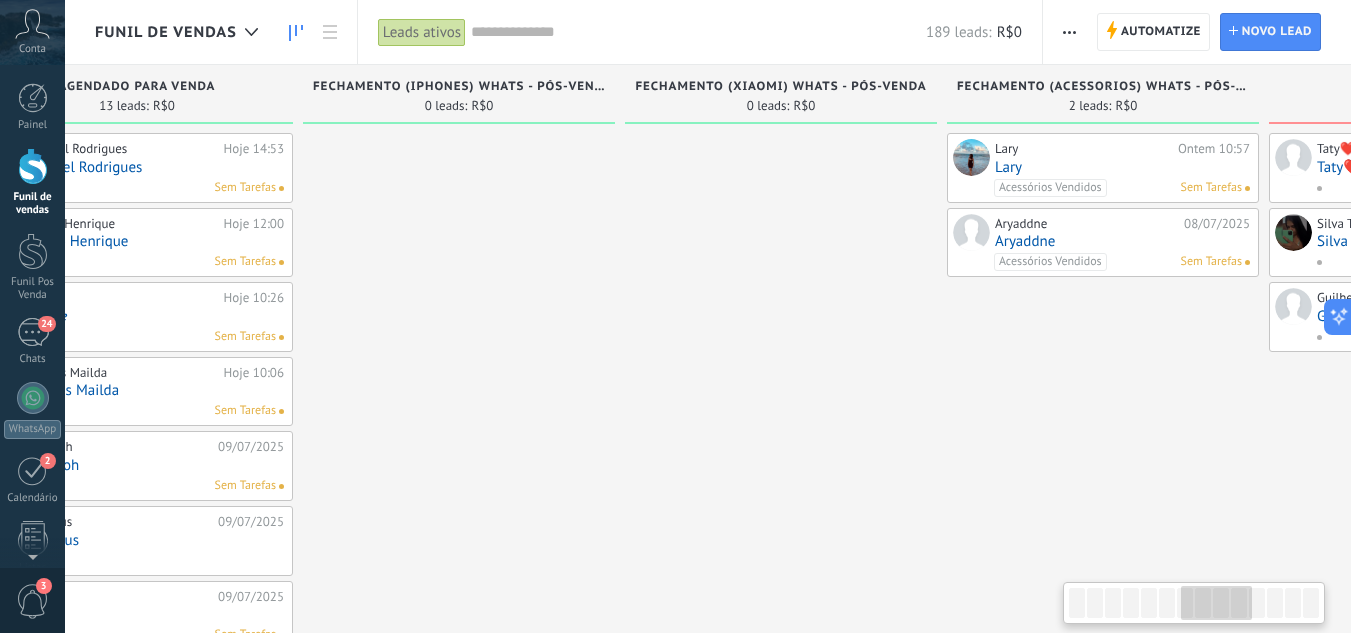 scroll, scrollTop: 0, scrollLeft: 1263, axis: horizontal 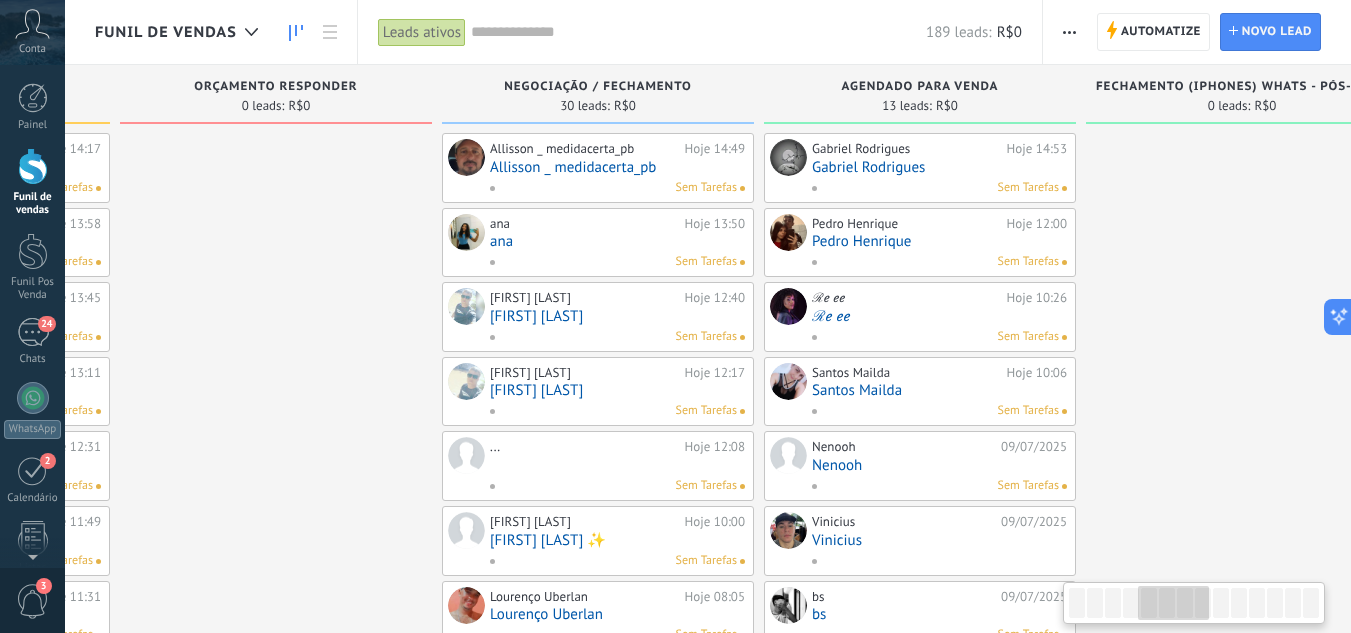 drag, startPoint x: 393, startPoint y: 309, endPoint x: 920, endPoint y: 172, distance: 544.5163 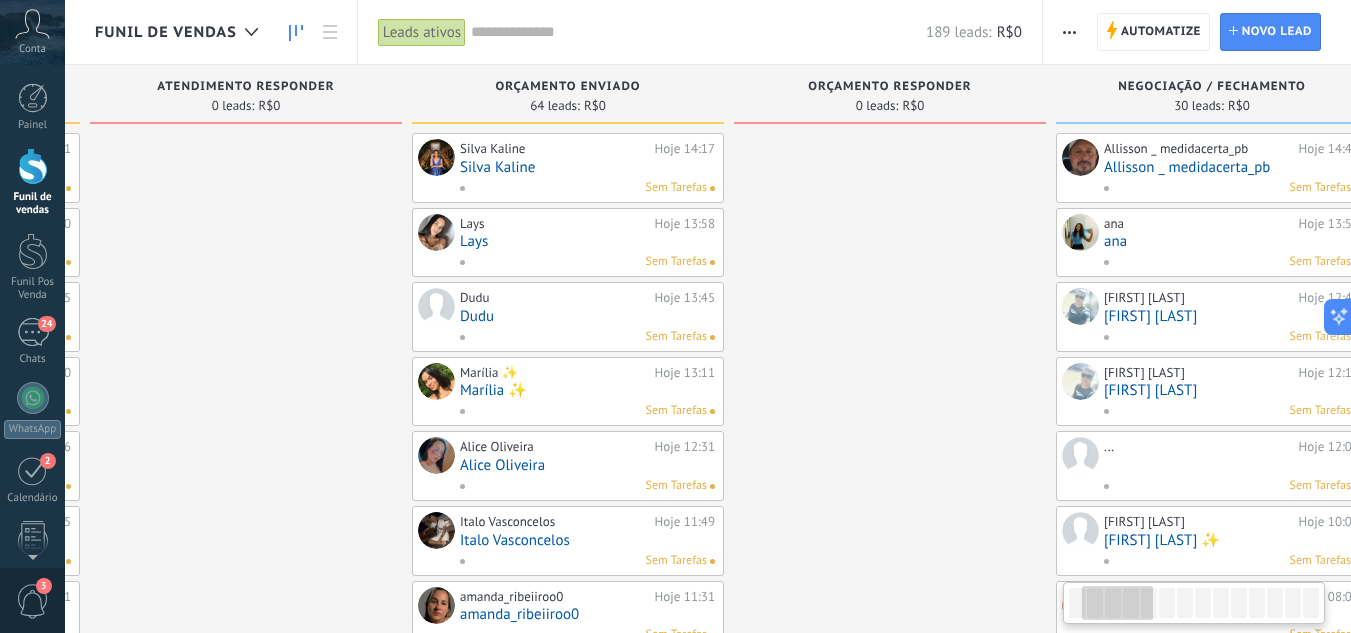 scroll, scrollTop: 0, scrollLeft: 277, axis: horizontal 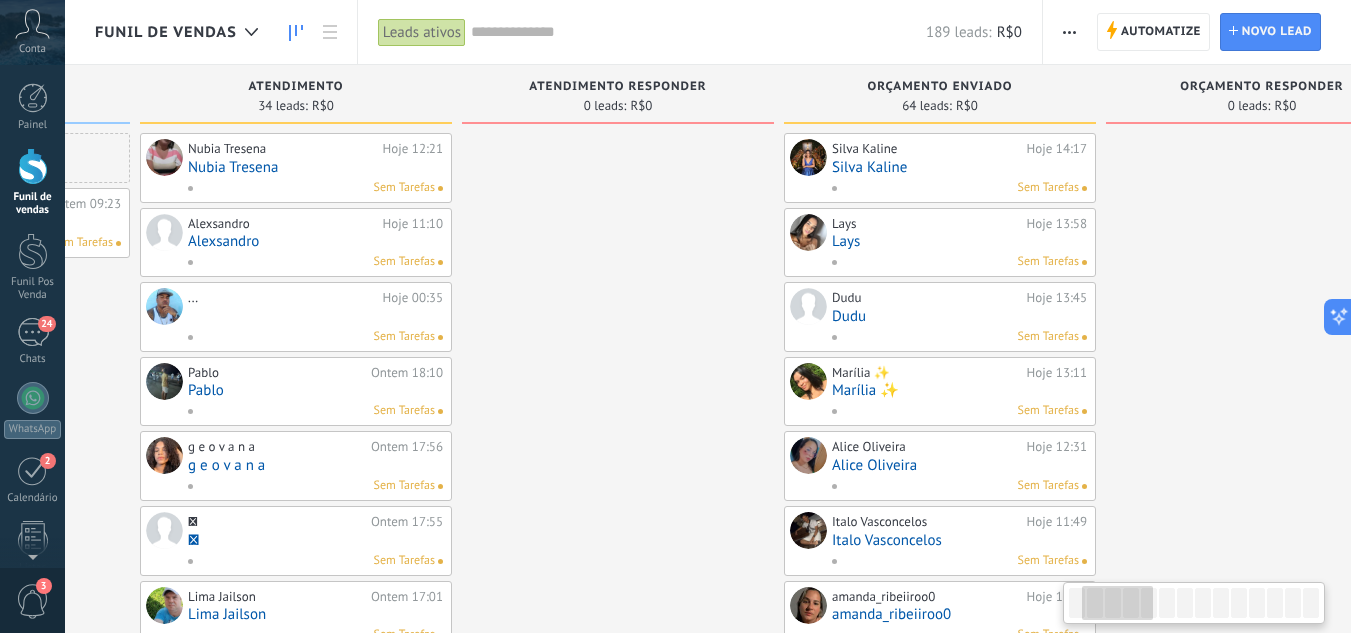 drag, startPoint x: 305, startPoint y: 254, endPoint x: 1365, endPoint y: 79, distance: 1074.3486 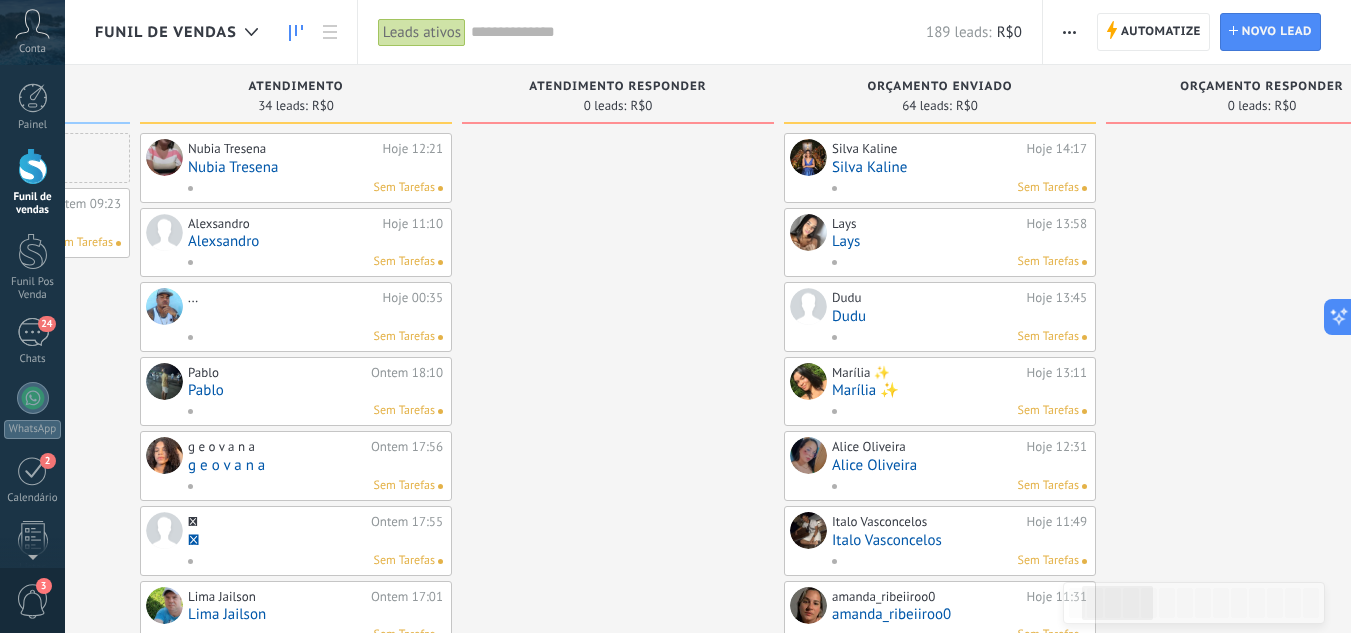 scroll, scrollTop: 0, scrollLeft: 0, axis: both 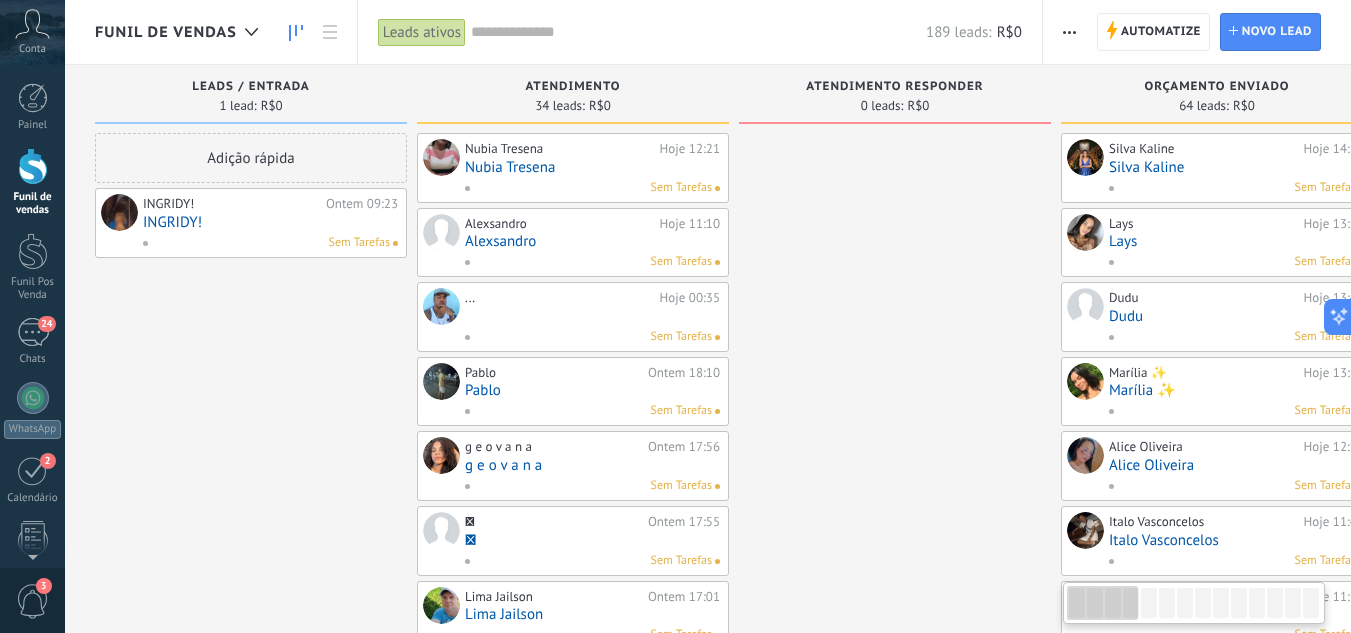 drag, startPoint x: 529, startPoint y: 193, endPoint x: 1210, endPoint y: 104, distance: 686.7911 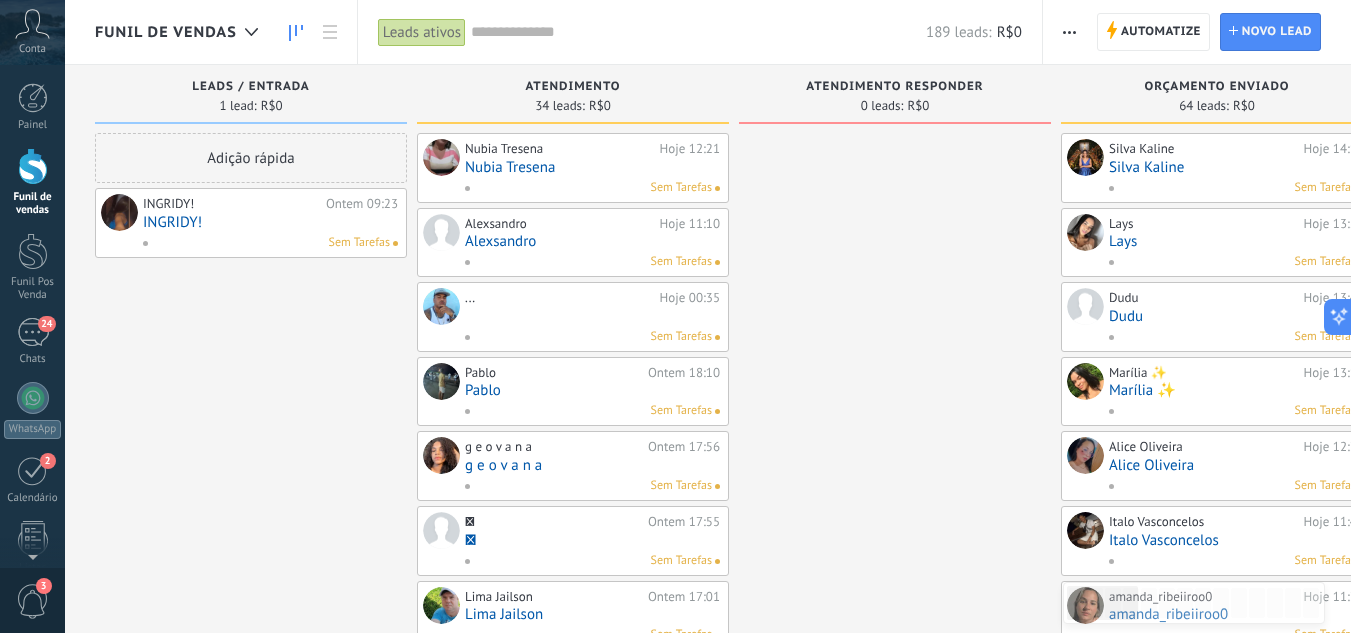 drag, startPoint x: 208, startPoint y: 363, endPoint x: 290, endPoint y: 316, distance: 94.51455 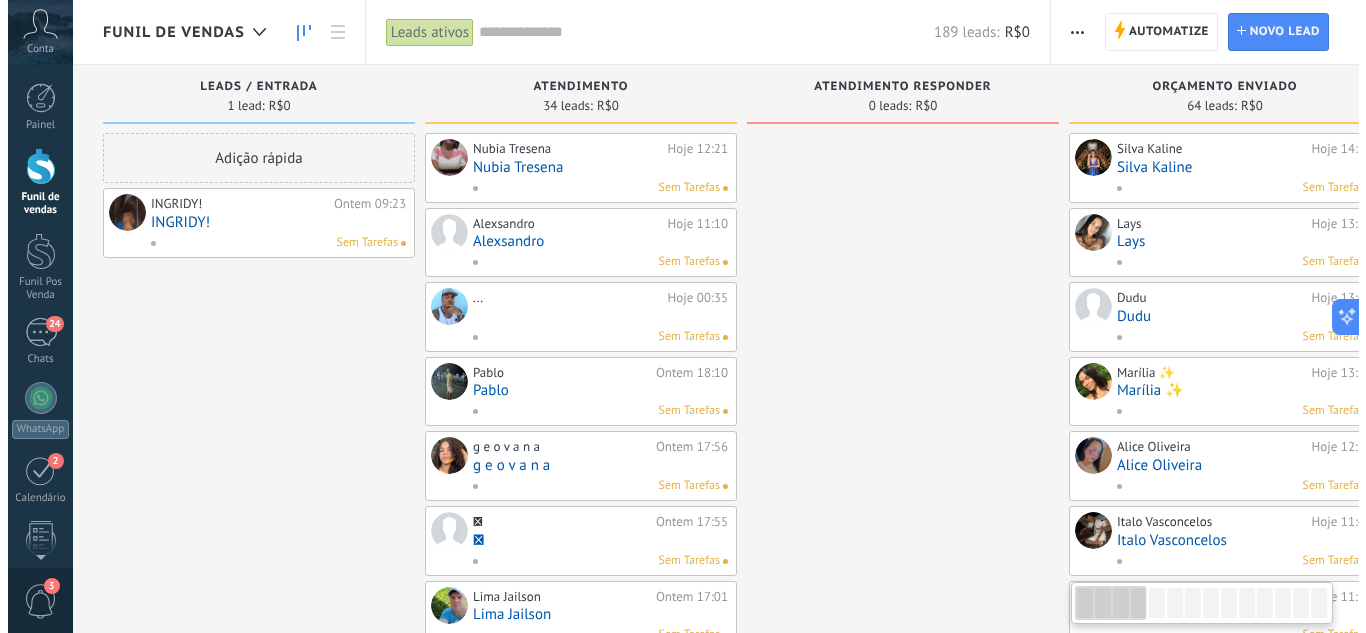 scroll, scrollTop: 0, scrollLeft: 5, axis: horizontal 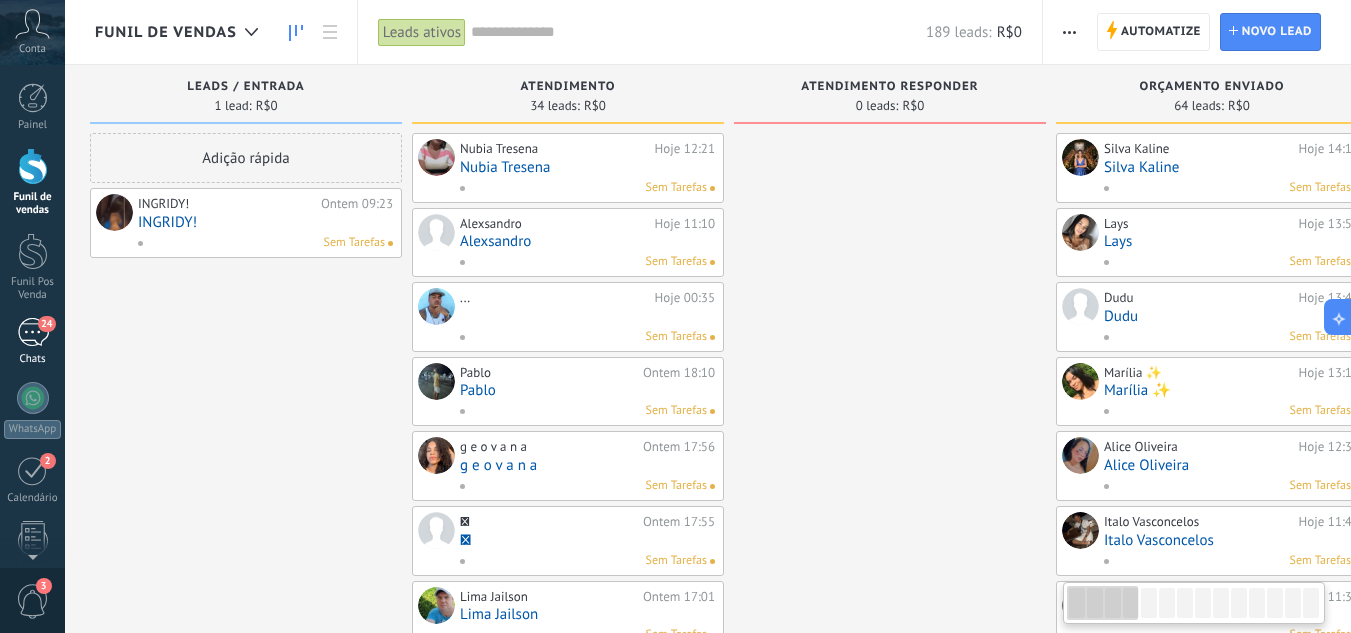 click on "24
Chats" at bounding box center [32, 342] 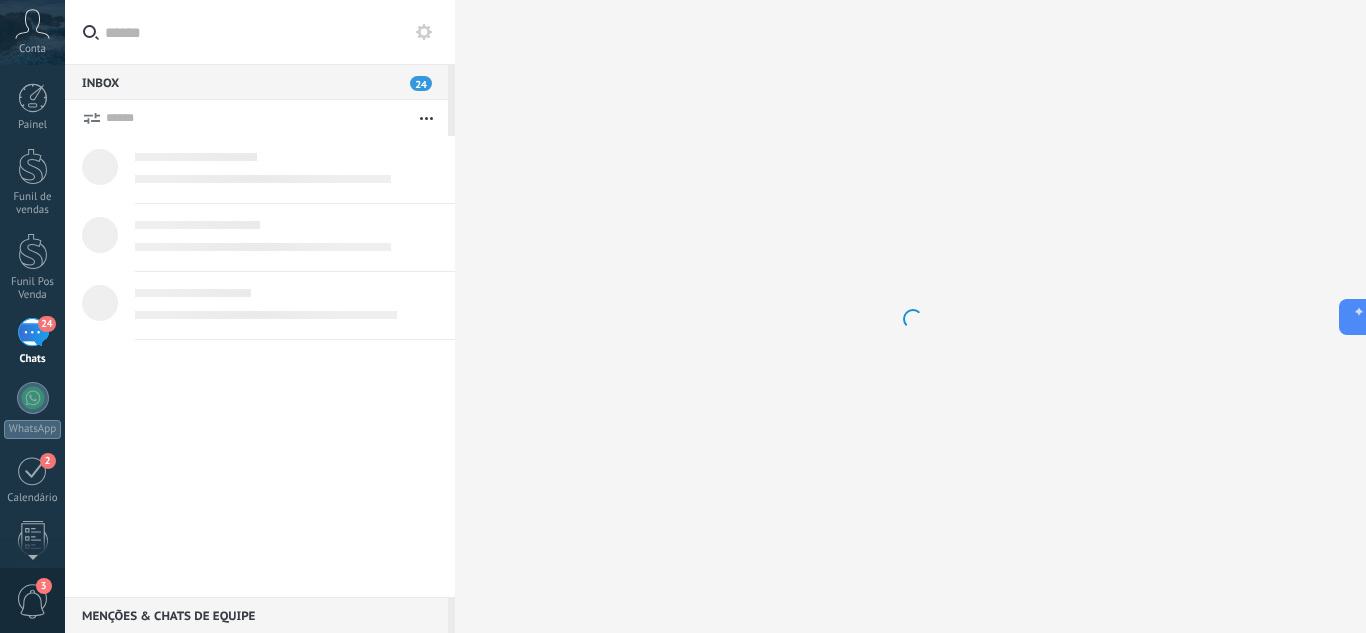 scroll, scrollTop: 19, scrollLeft: 0, axis: vertical 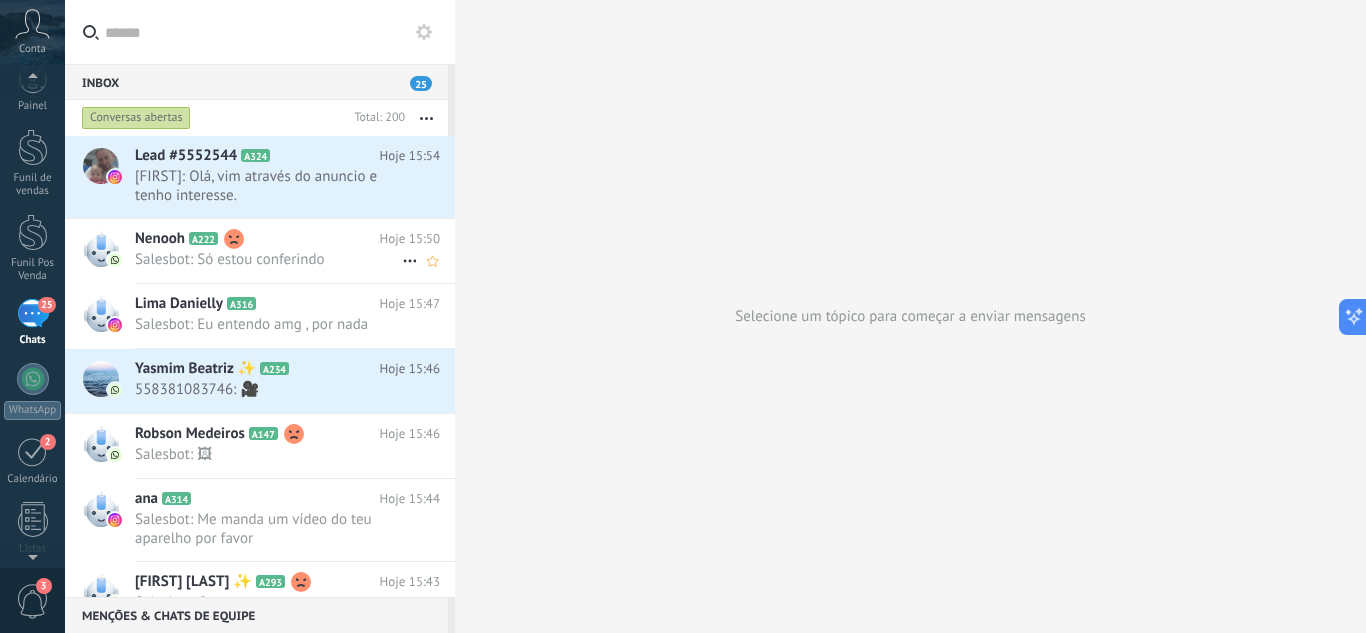click on "[FIRST]
A222
Hoje 15:50
Salesbot: Só estou conferindo" at bounding box center (295, 250) 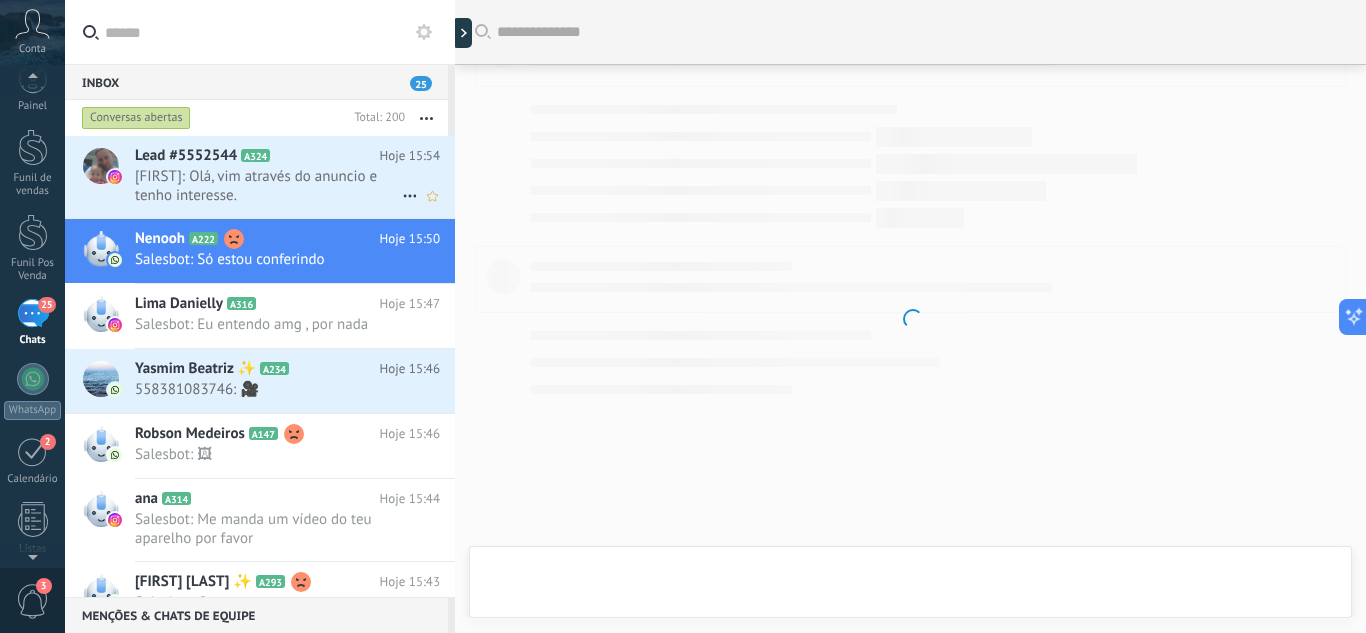 click on "Lead #5552544
A324
Hoje 15:54
[FIRST]: Olá, vim através do anuncio e tenho interesse." at bounding box center (295, 177) 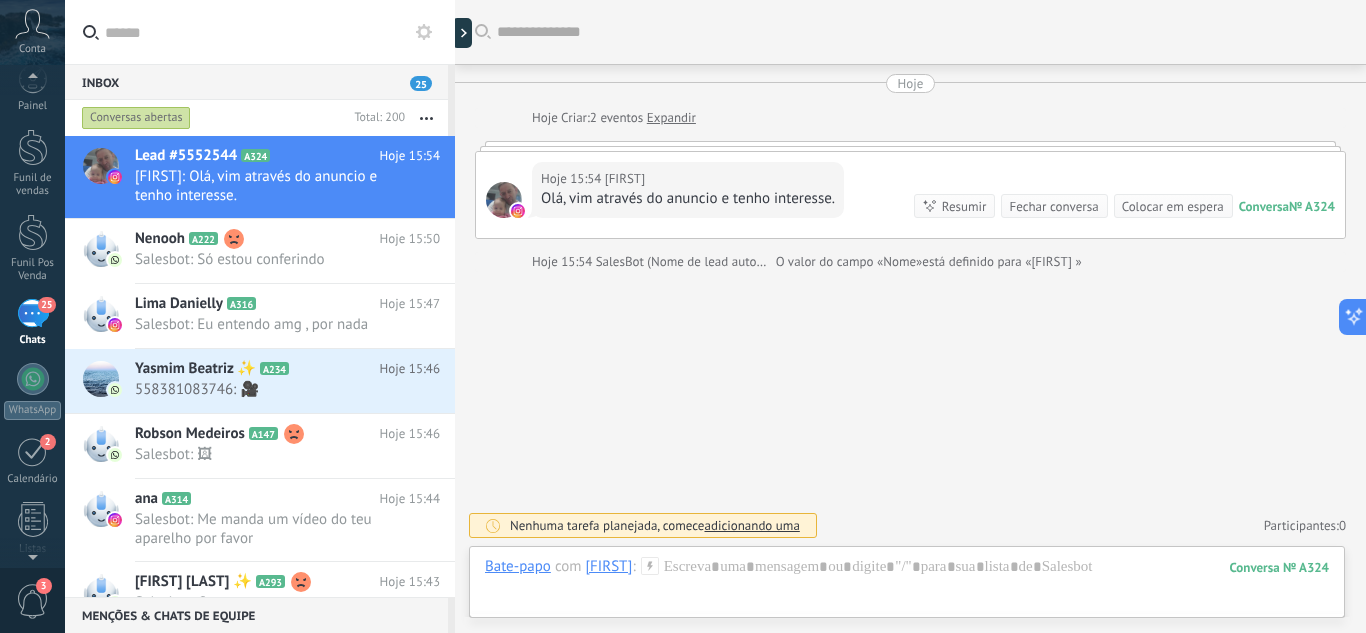click 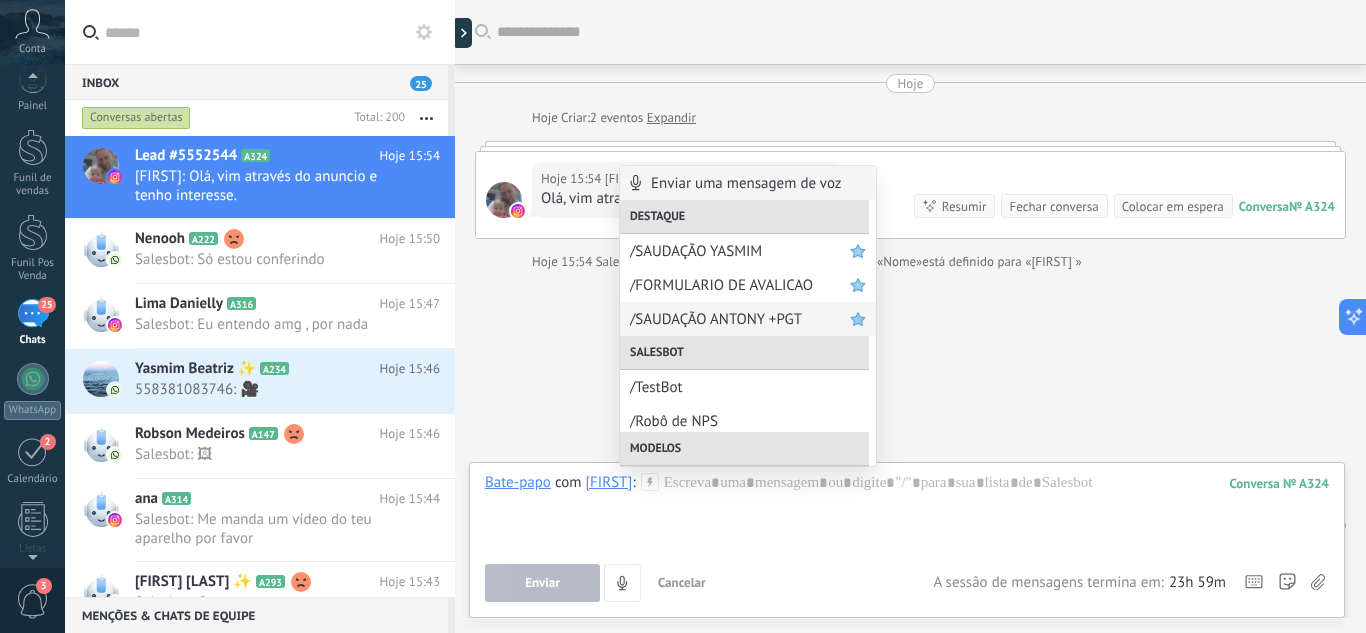 click on "/SAUDAÇÃO ANTONY +PGT" at bounding box center (740, 319) 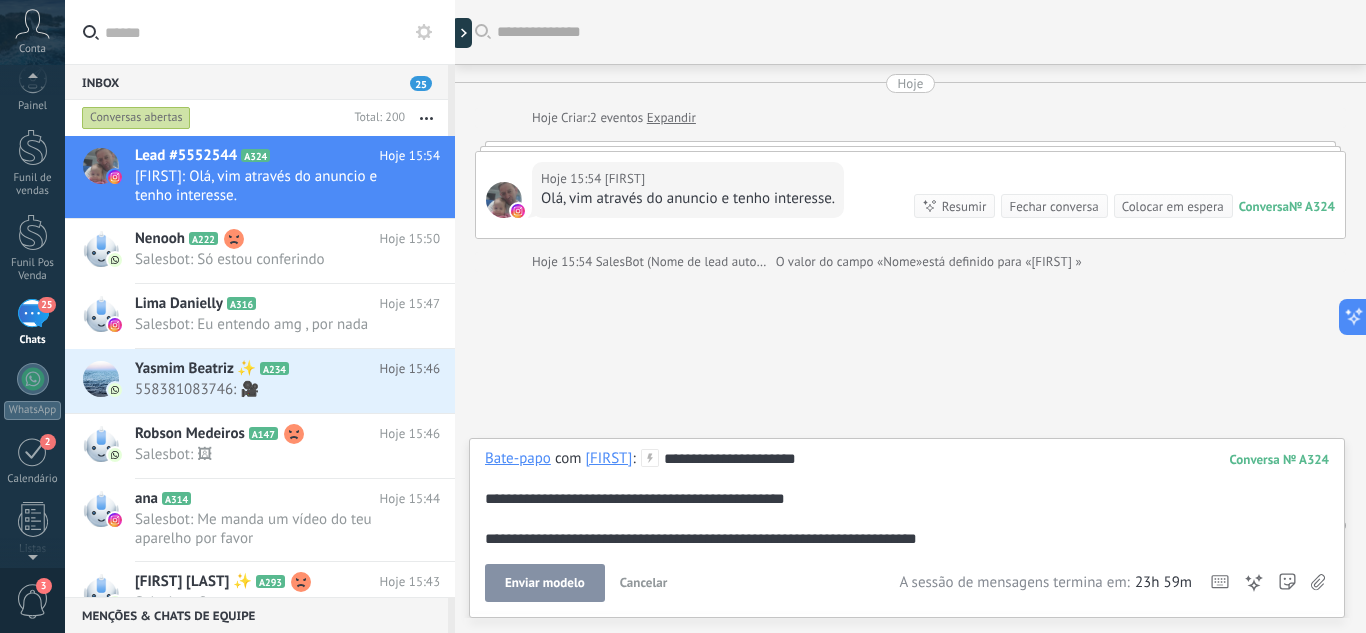 click on "Enviar modelo" at bounding box center [545, 583] 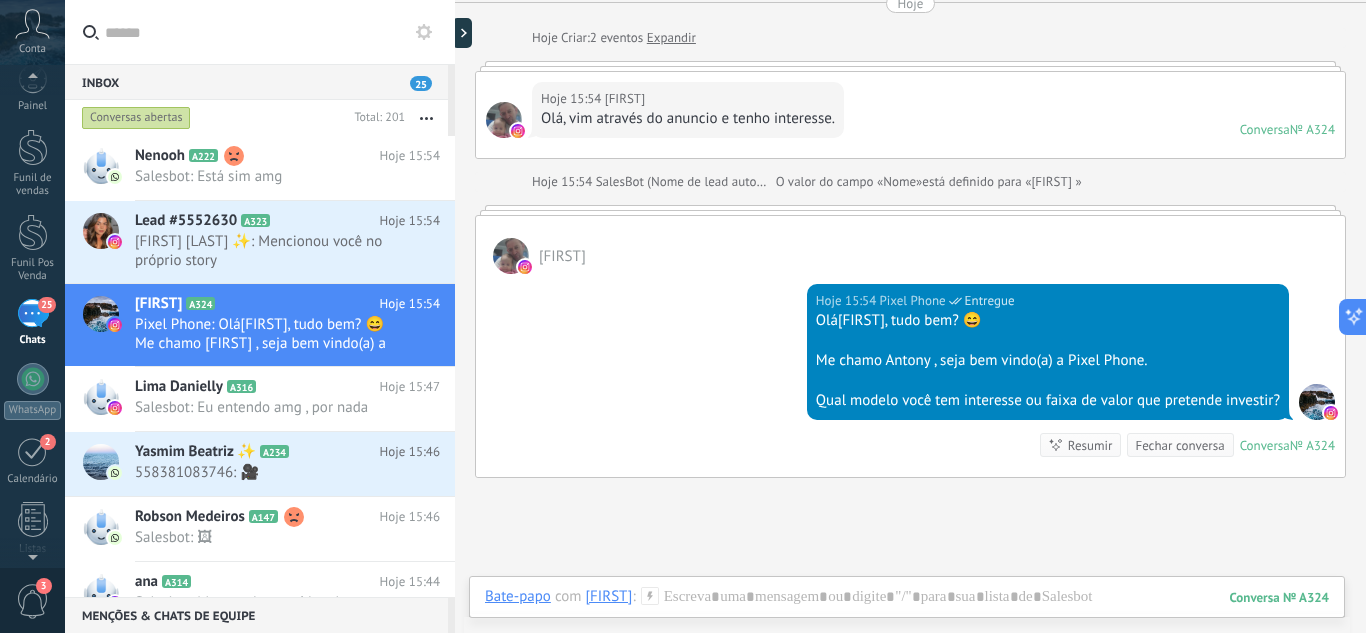 scroll, scrollTop: 74, scrollLeft: 0, axis: vertical 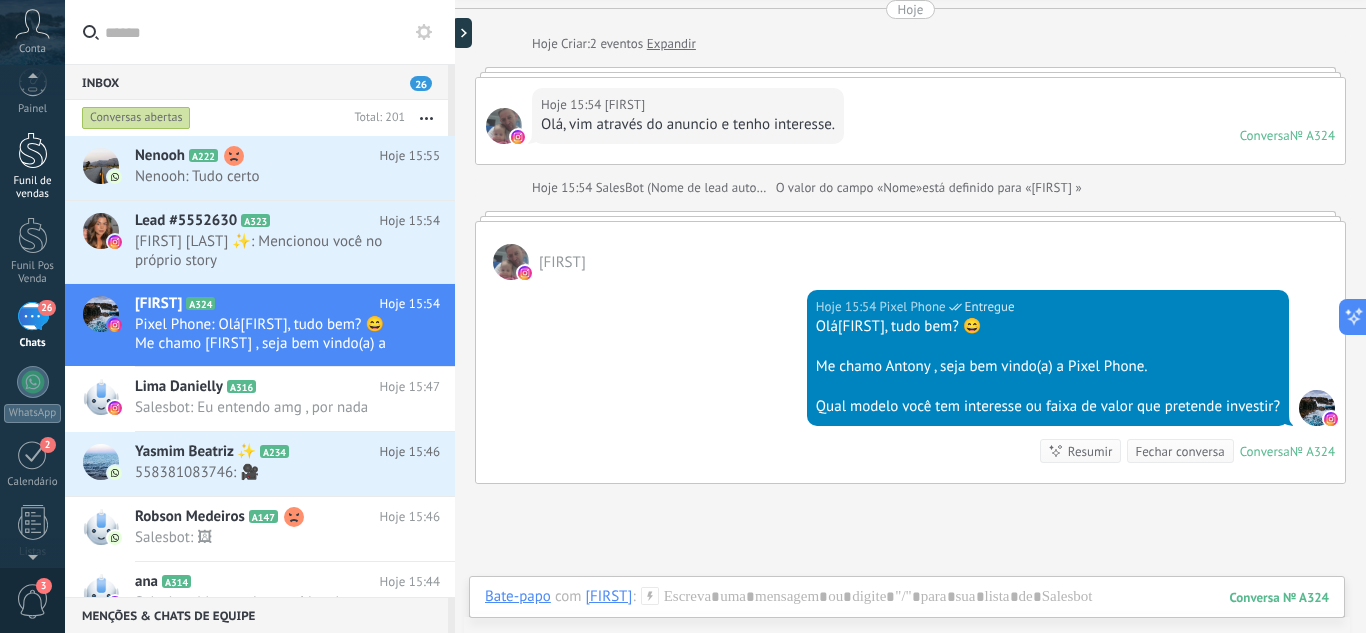click on "Funil de vendas" at bounding box center (32, 166) 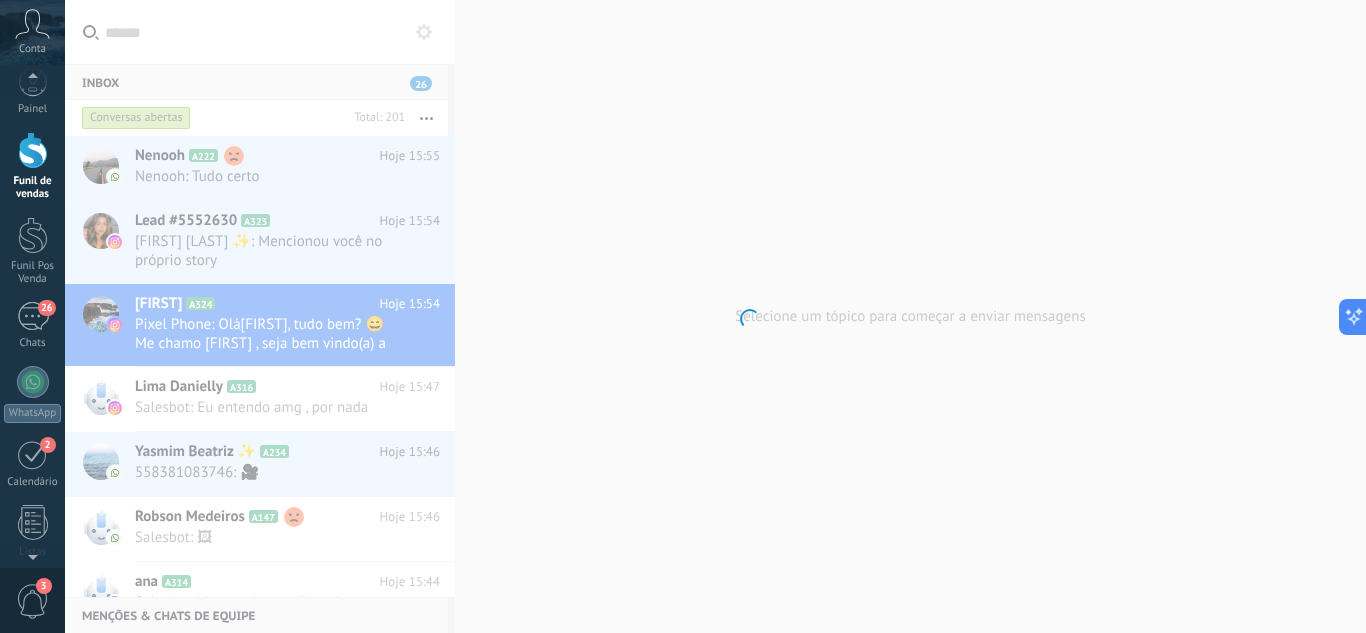 scroll, scrollTop: 0, scrollLeft: 0, axis: both 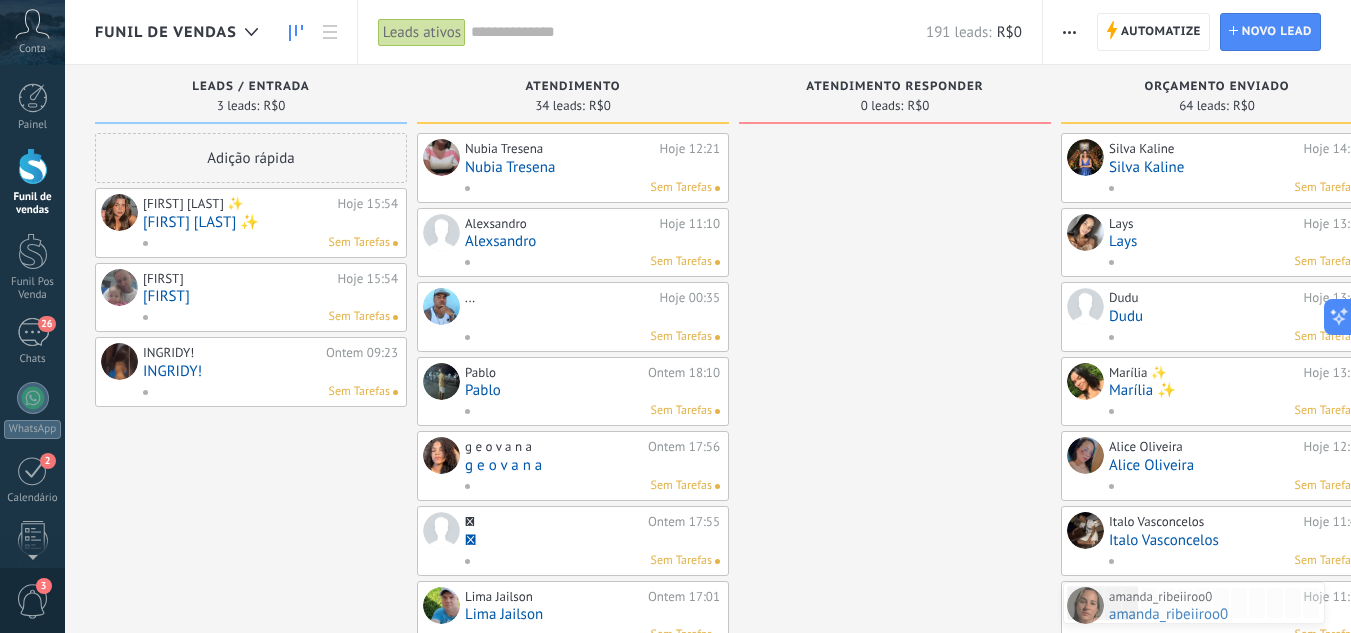 click on "[FIRST] [LAST] ✨" at bounding box center (270, 222) 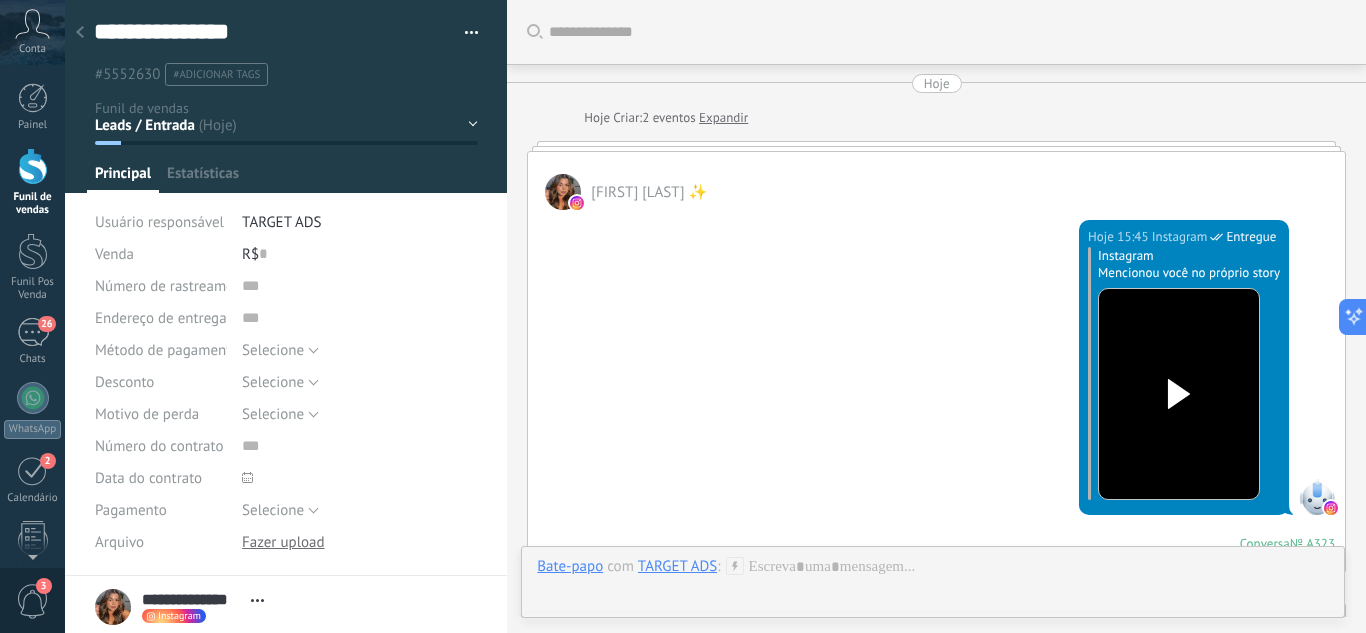 scroll, scrollTop: 30, scrollLeft: 0, axis: vertical 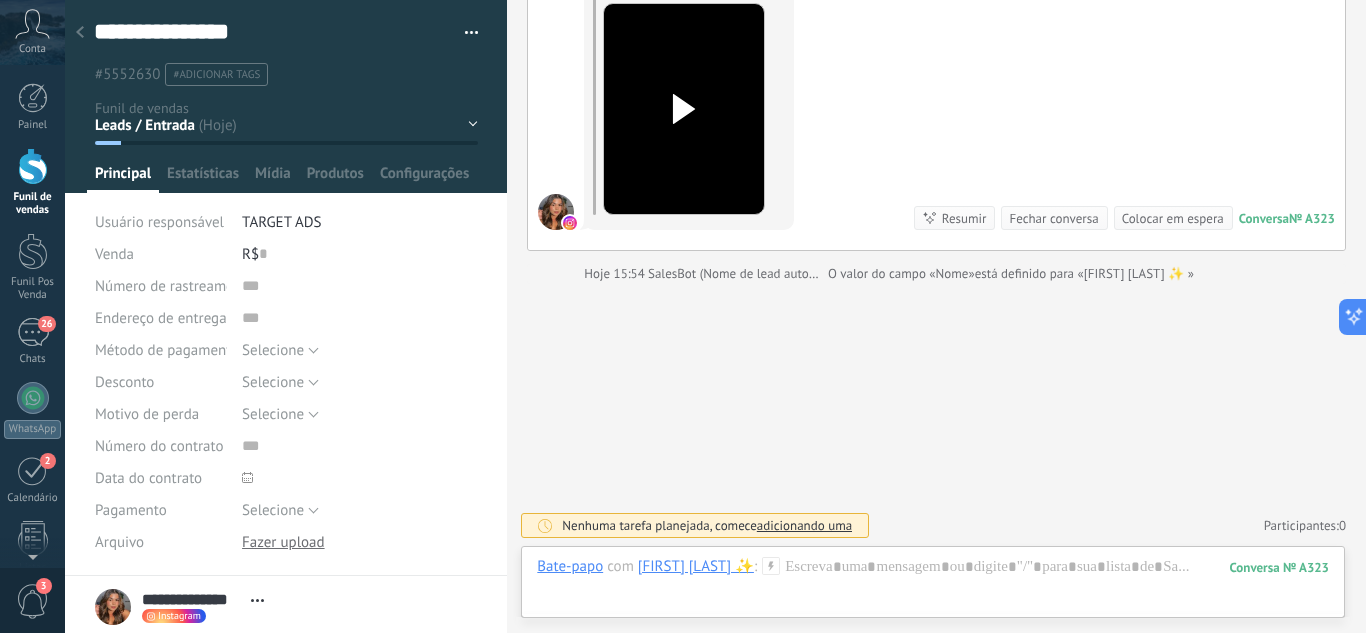 click 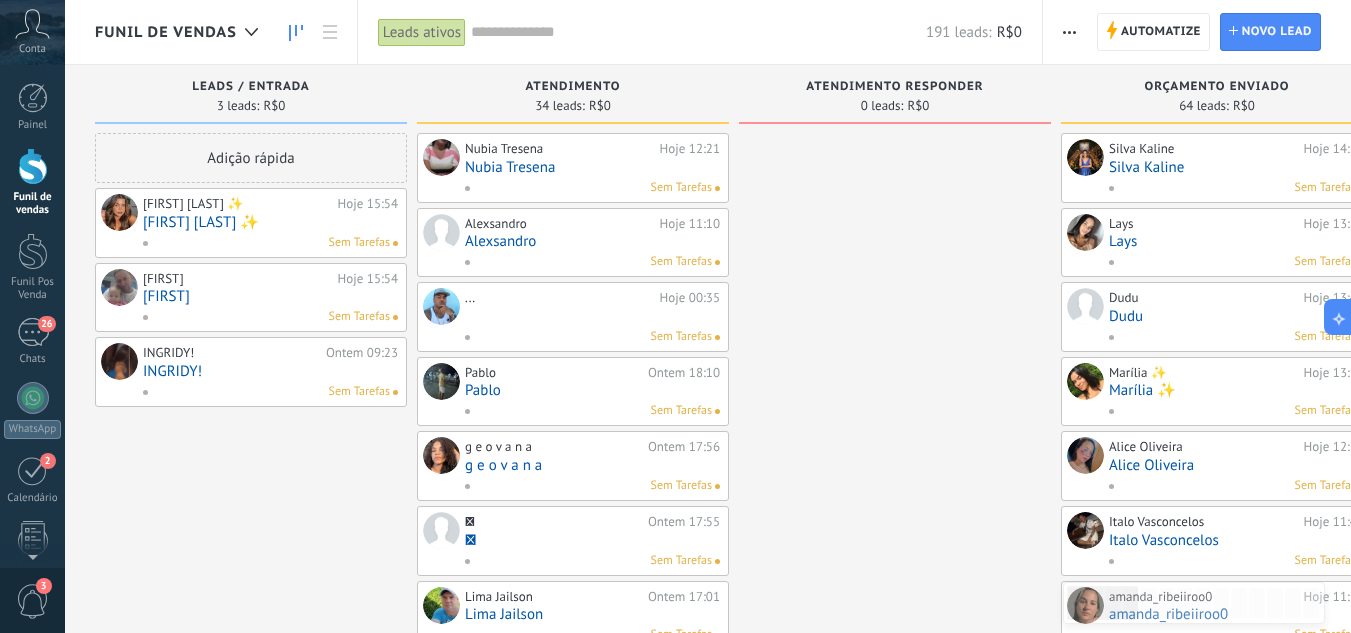 click on "[FIRST] [LAST] ✨" at bounding box center (270, 222) 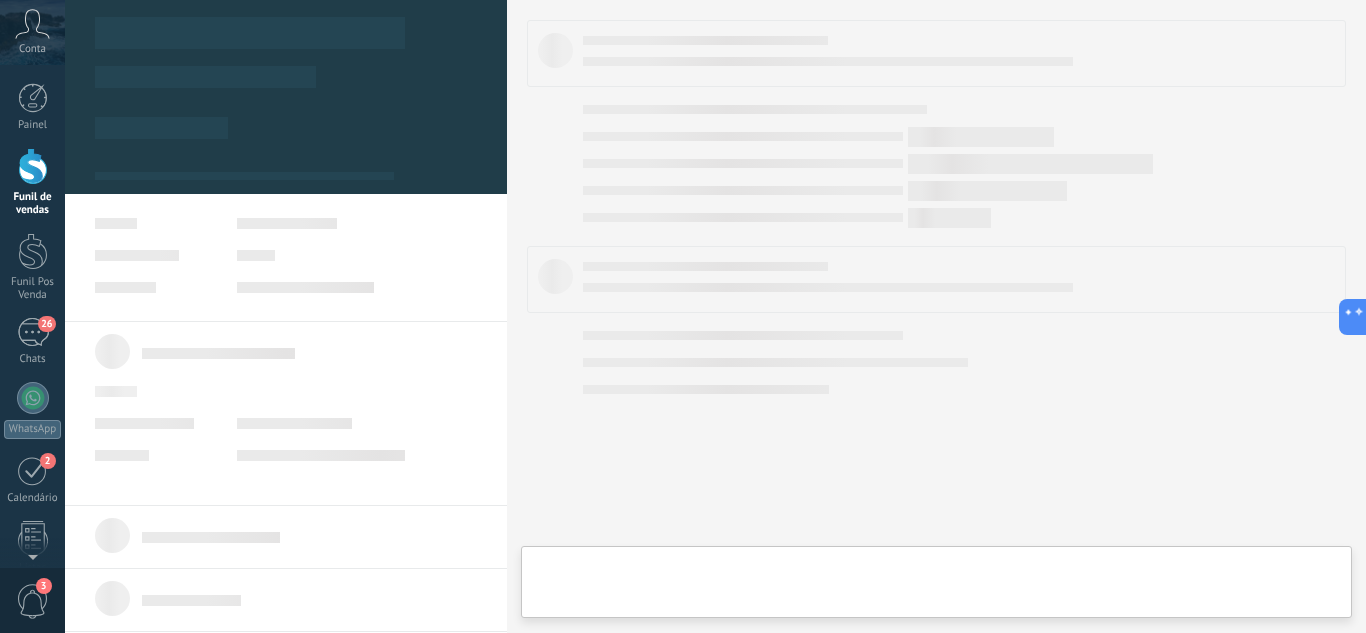 type on "**********" 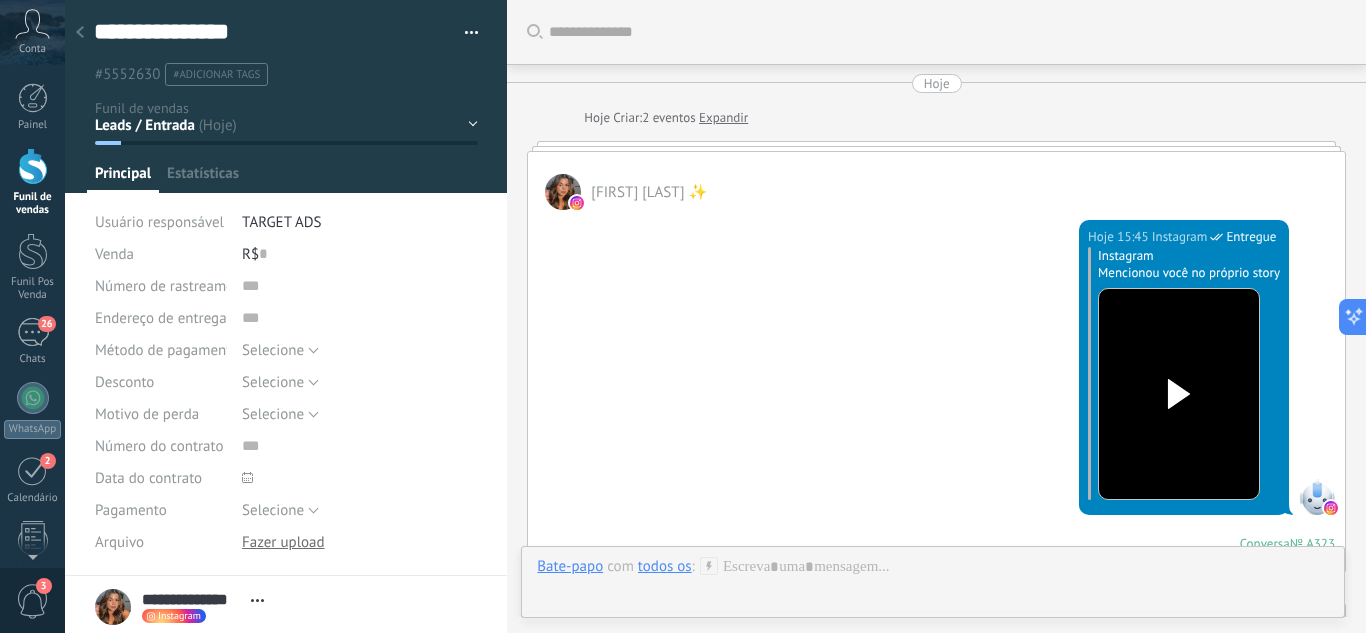scroll, scrollTop: 30, scrollLeft: 0, axis: vertical 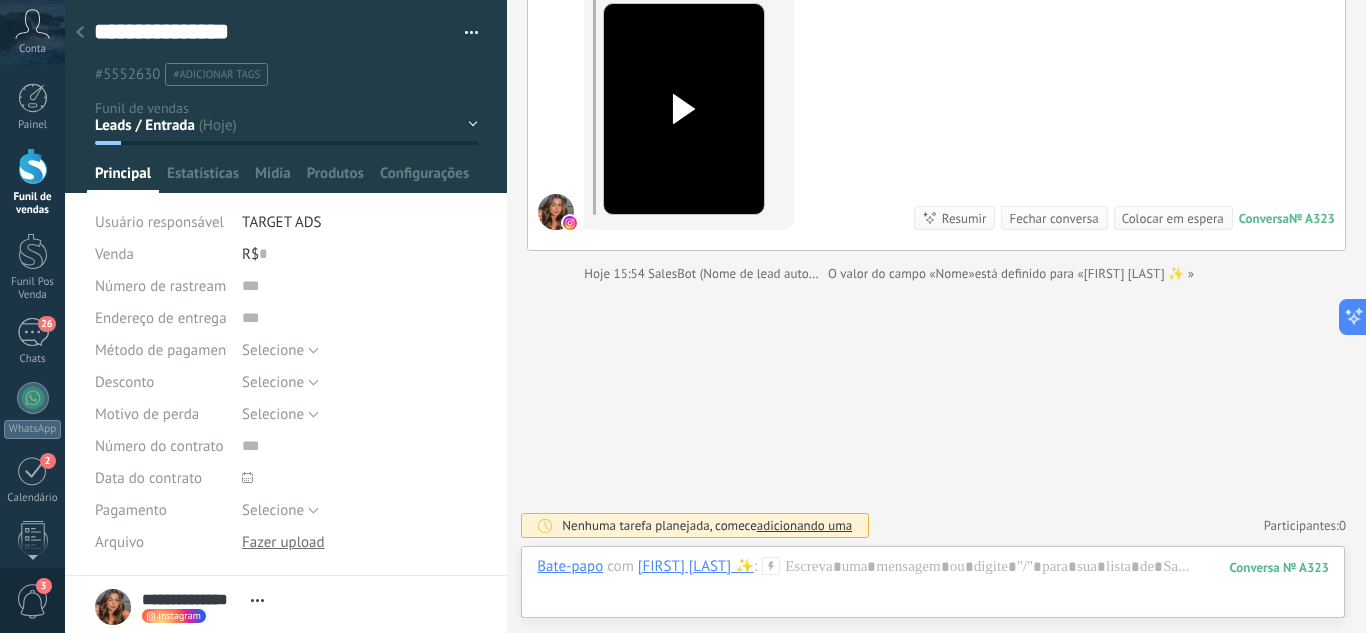 click on "Leads / Entrada
Atendimento
Atendimento Responder
Orçamento Enviado
Orçamento Responder
Negociação / Fechamento
-" at bounding box center [0, 0] 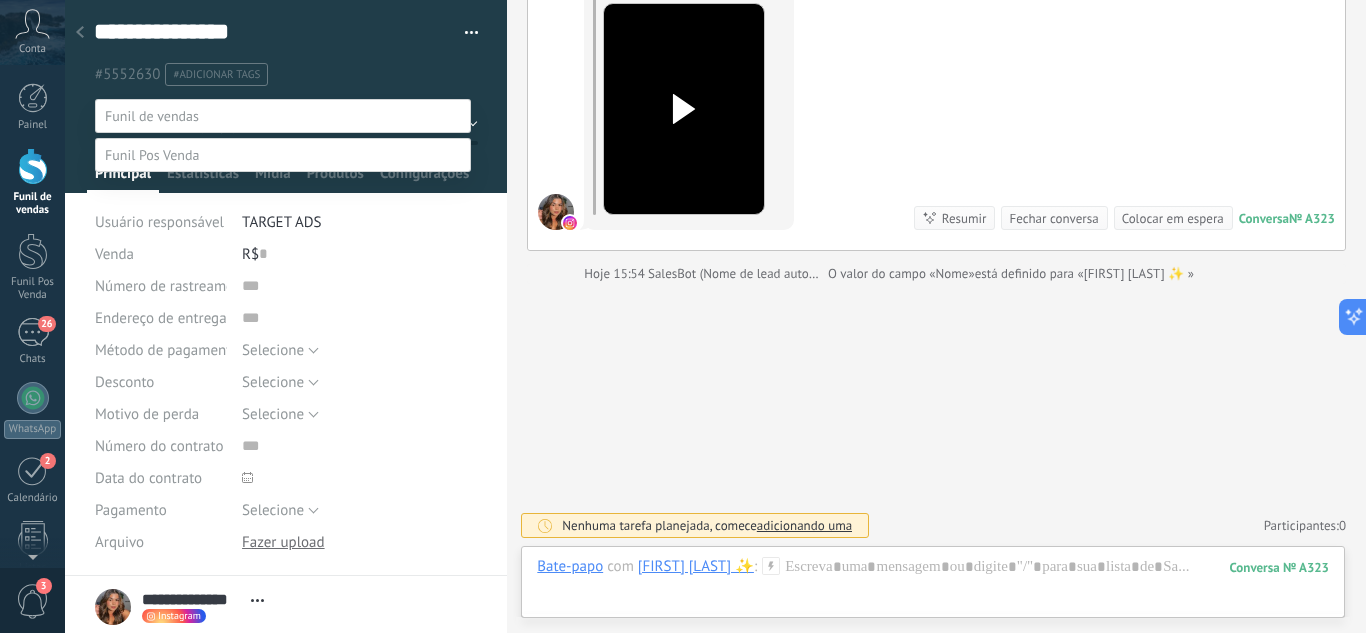 click on "Fechamento (iPhones) Whats - Pós-venda" at bounding box center [0, 0] 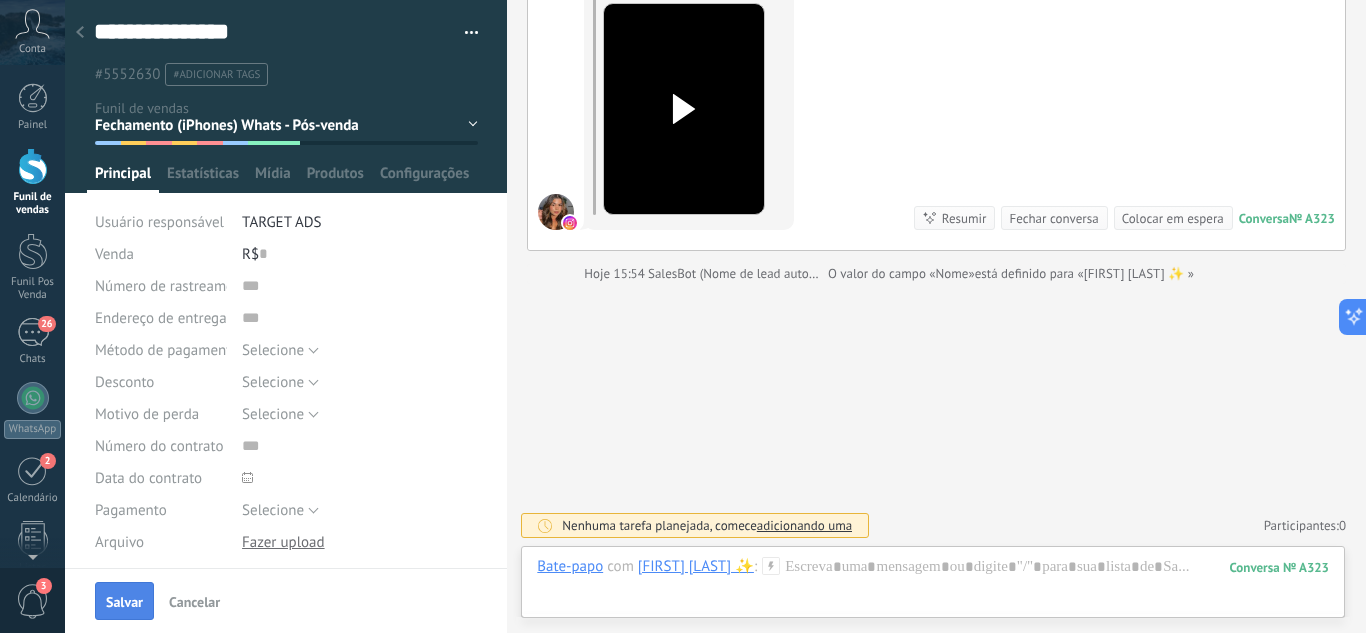 click on "Salvar" at bounding box center (124, 601) 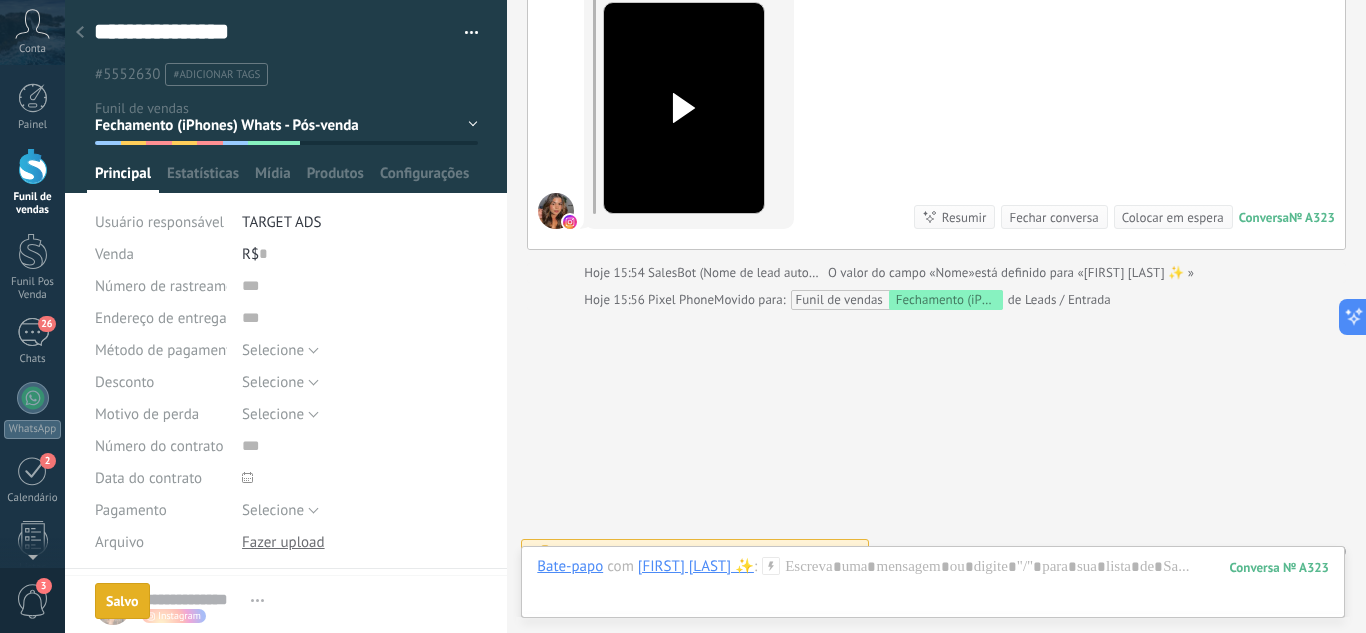 scroll, scrollTop: 707, scrollLeft: 0, axis: vertical 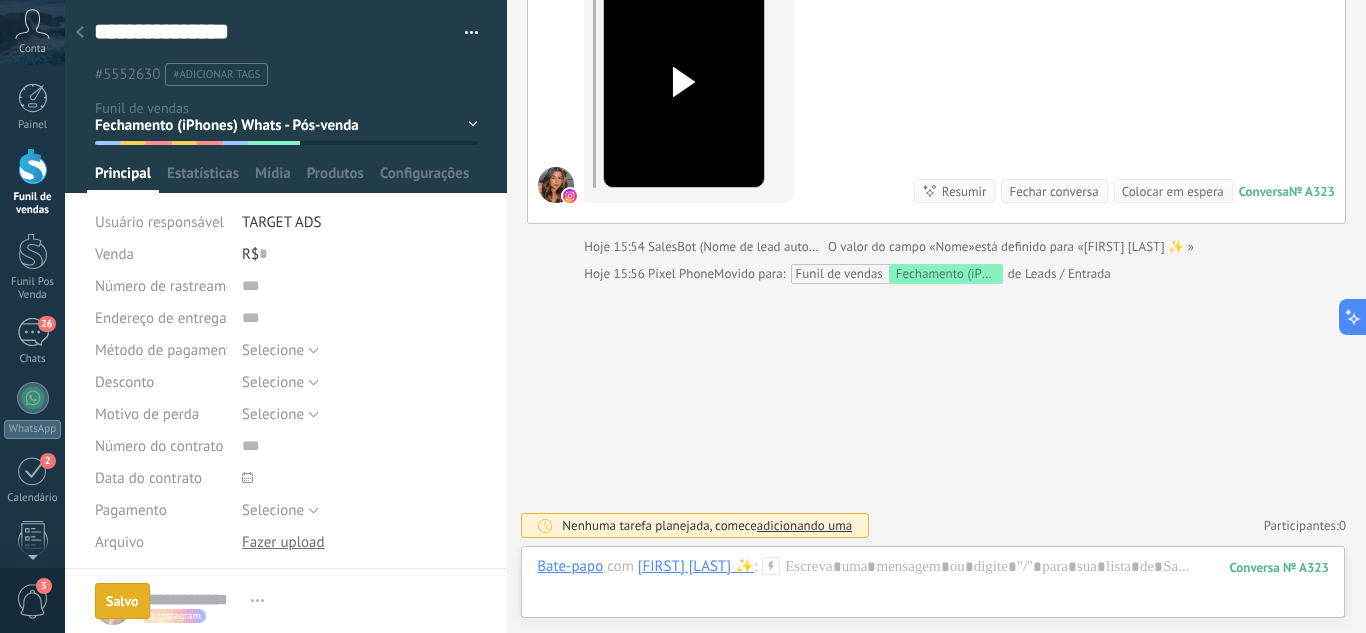 click at bounding box center [80, 33] 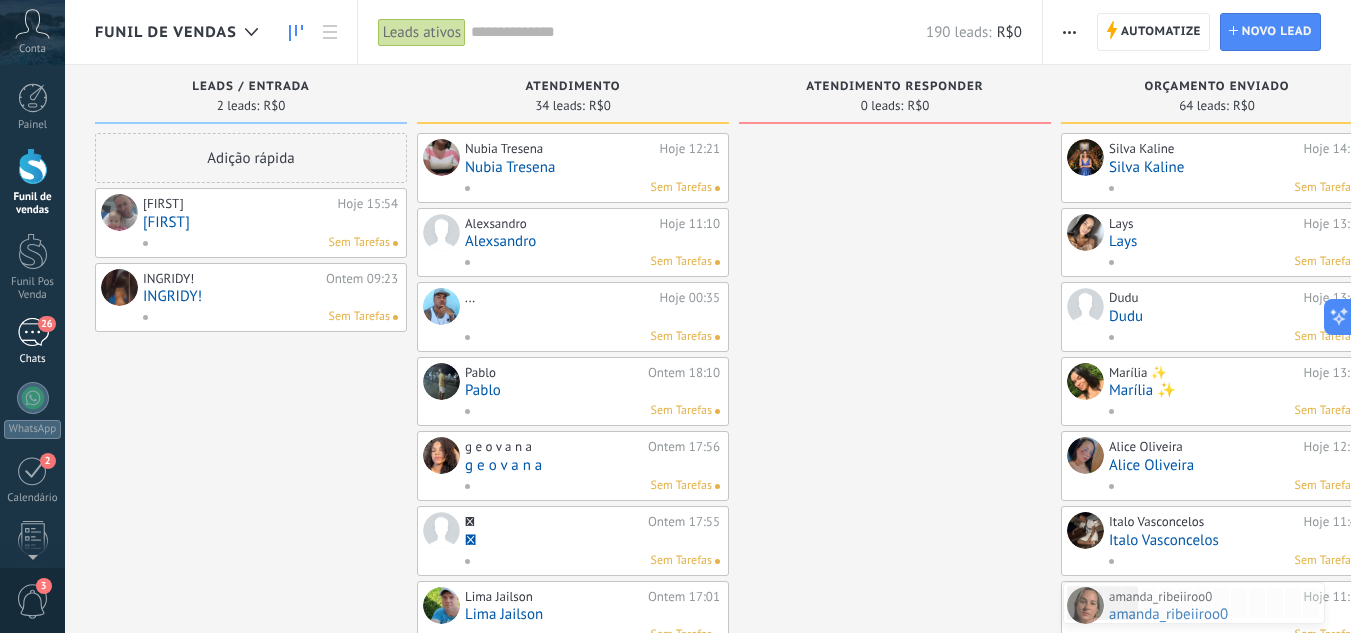 click on "26
Chats" at bounding box center [32, 342] 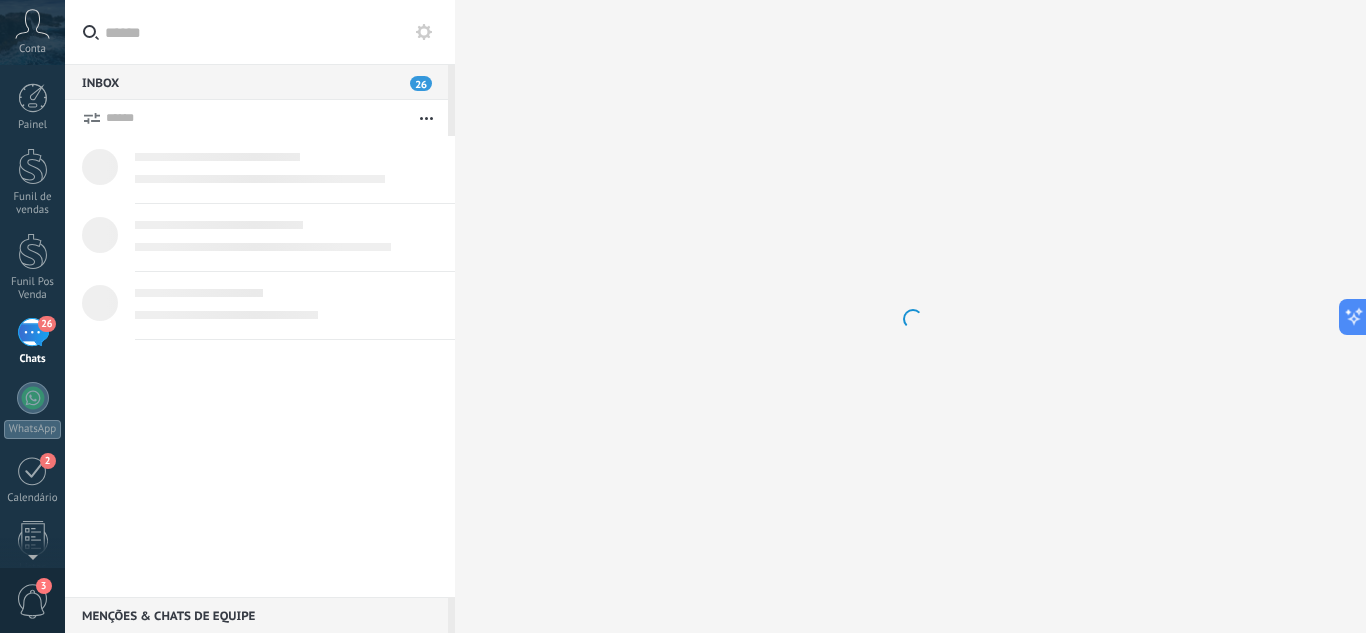 scroll, scrollTop: 19, scrollLeft: 0, axis: vertical 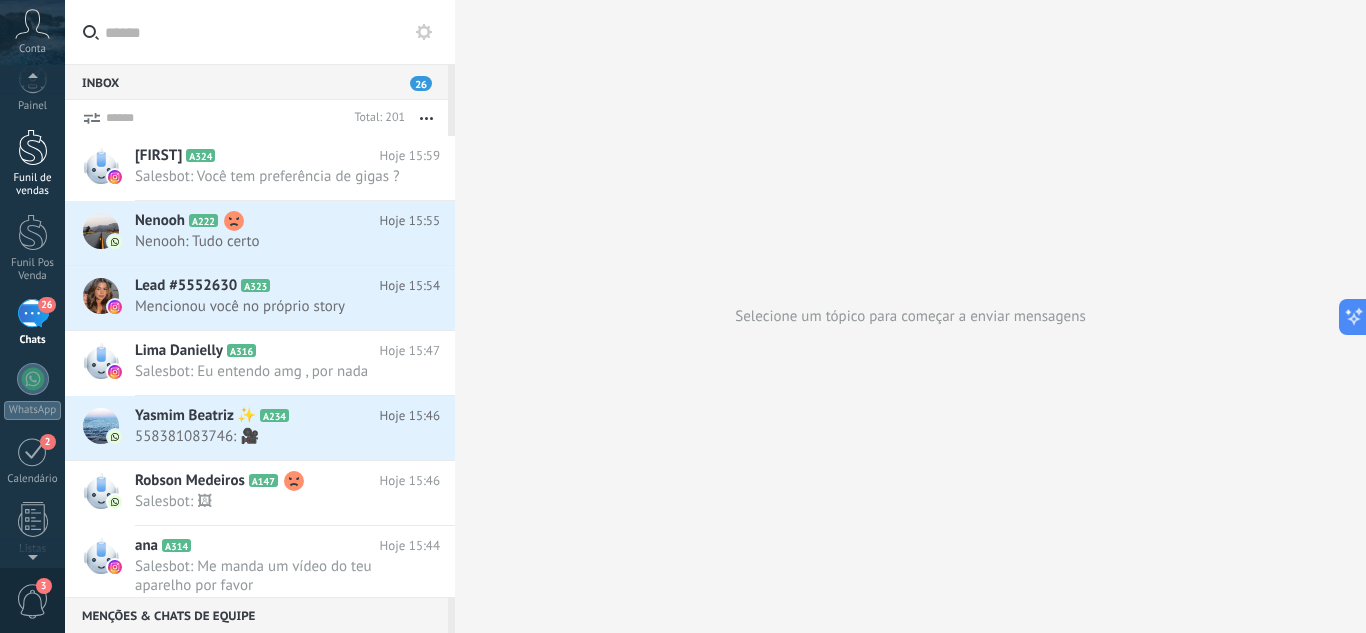 click at bounding box center [33, 147] 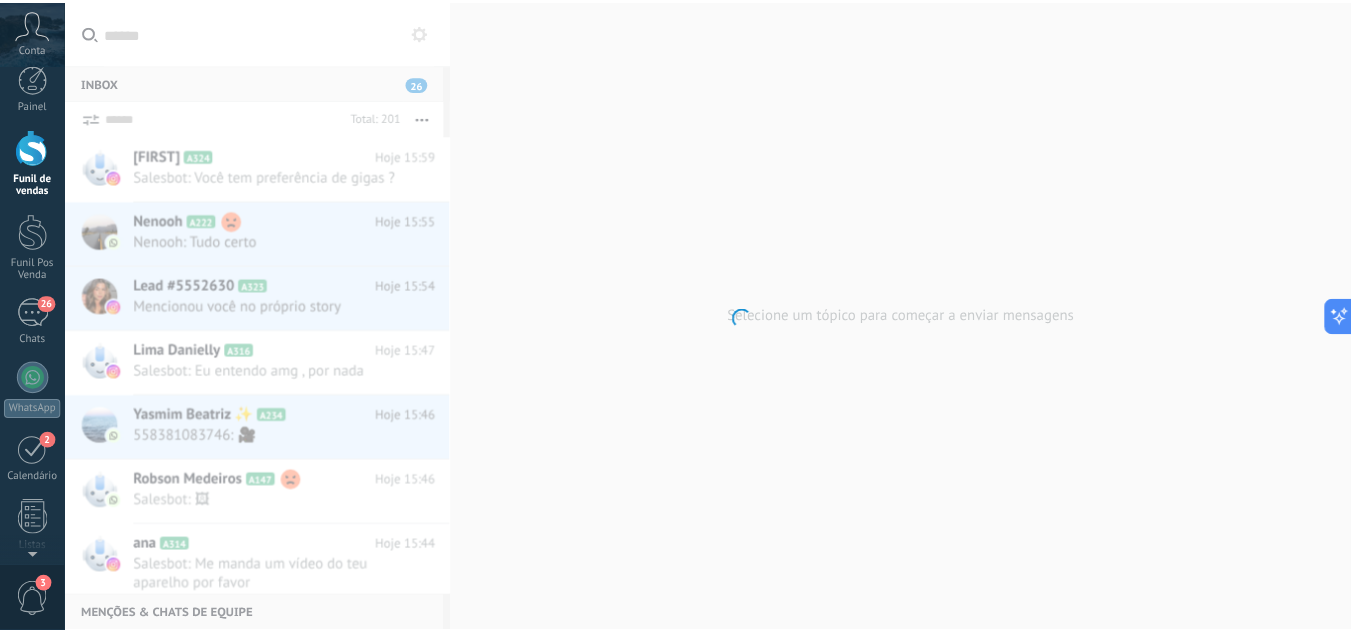 scroll, scrollTop: 0, scrollLeft: 0, axis: both 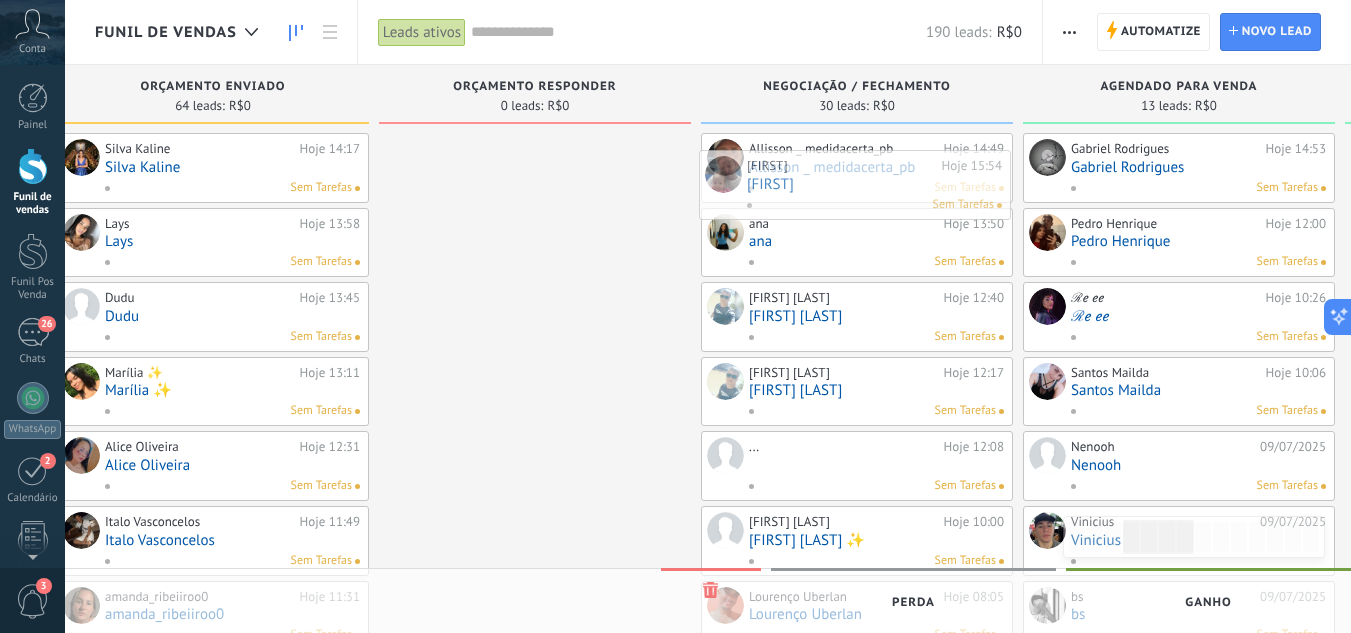 drag, startPoint x: 211, startPoint y: 232, endPoint x: 814, endPoint y: 194, distance: 604.19617 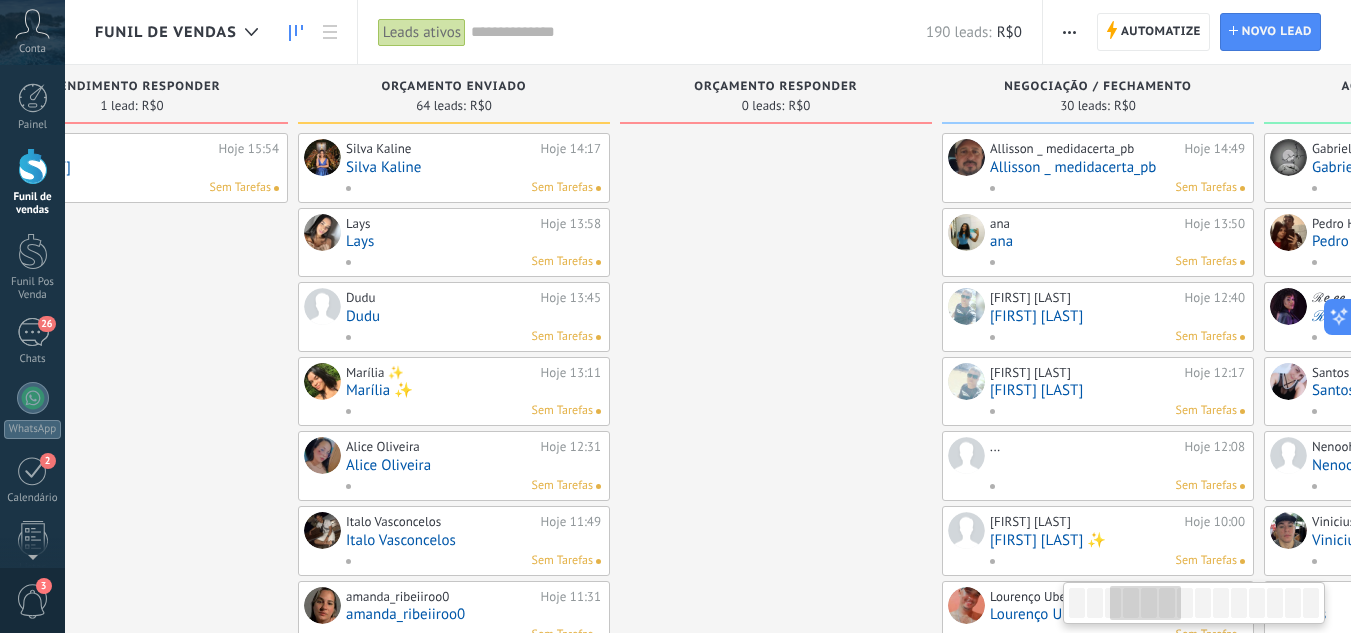 scroll, scrollTop: 0, scrollLeft: 377, axis: horizontal 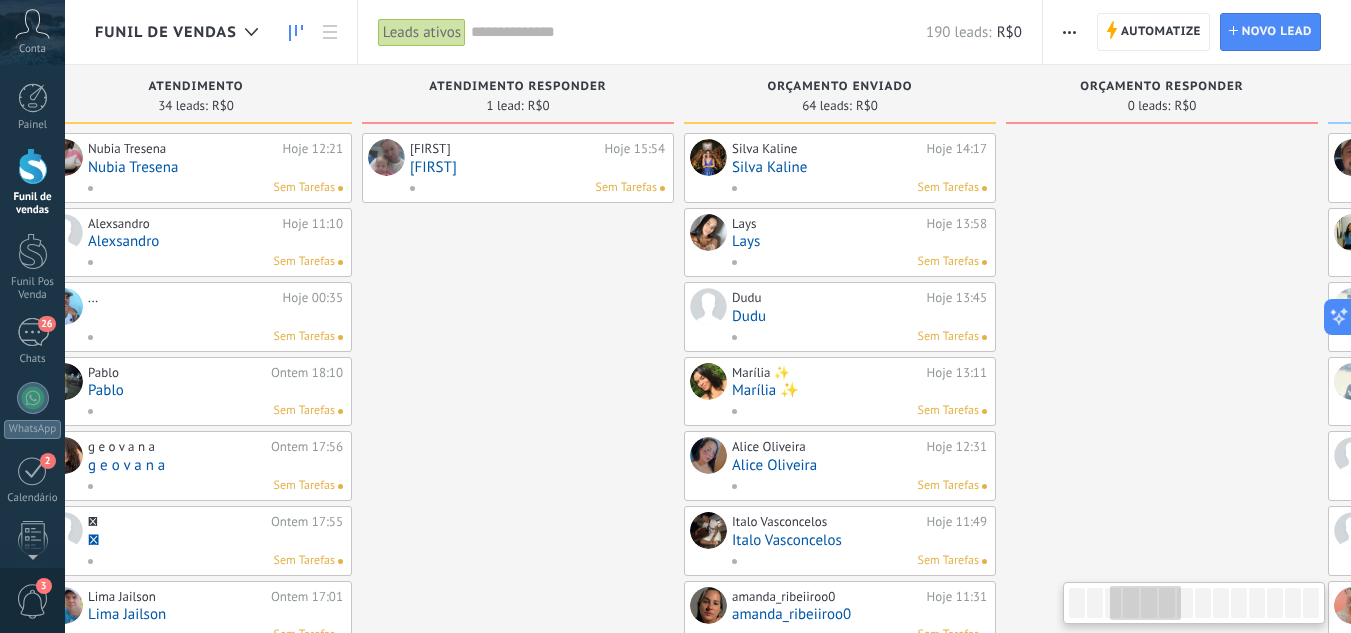 drag, startPoint x: 598, startPoint y: 224, endPoint x: 1365, endPoint y: 108, distance: 775.7222 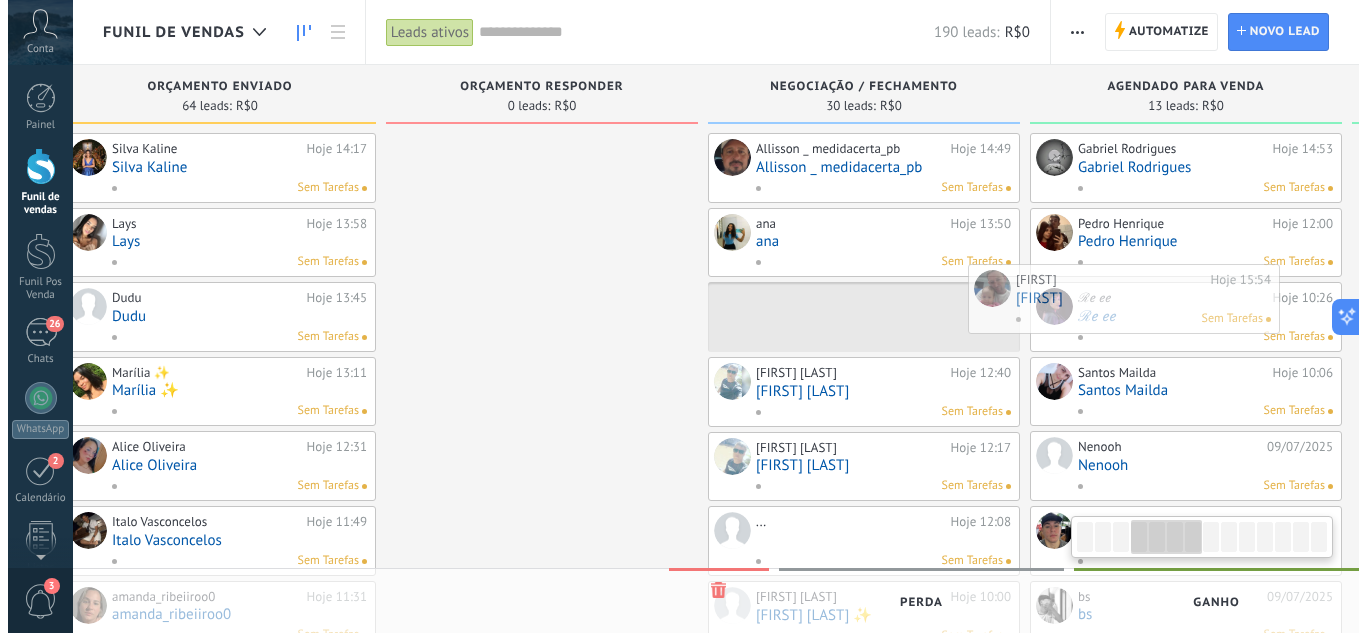 scroll, scrollTop: 0, scrollLeft: 1034, axis: horizontal 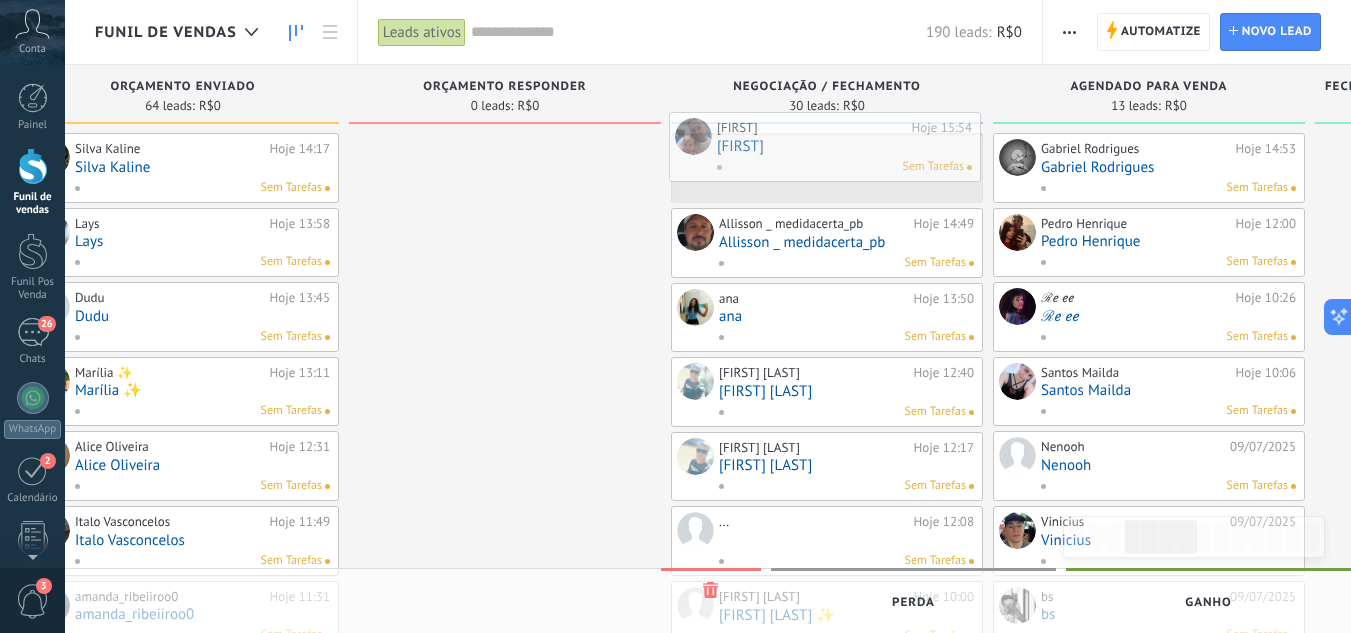 drag, startPoint x: 455, startPoint y: 173, endPoint x: 762, endPoint y: 152, distance: 307.7174 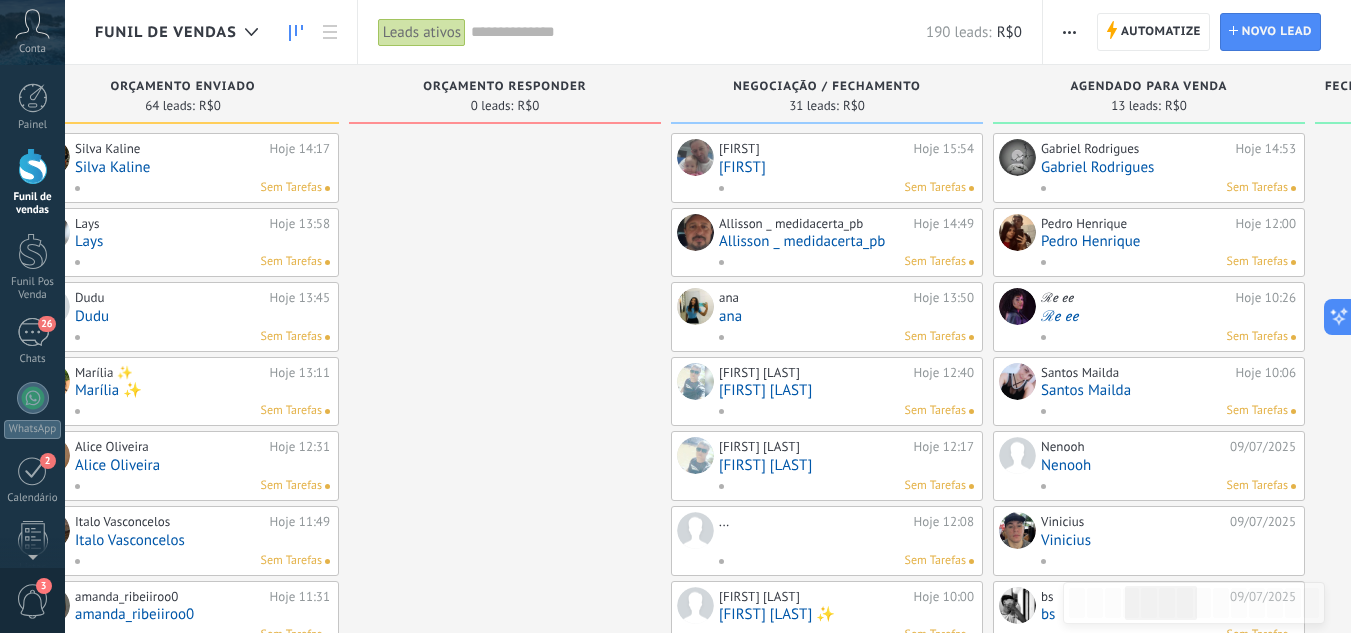 click on "Painel
Funil de vendas
Funil Pos Venda
26
Chats
WhatsApp" at bounding box center [32, 474] 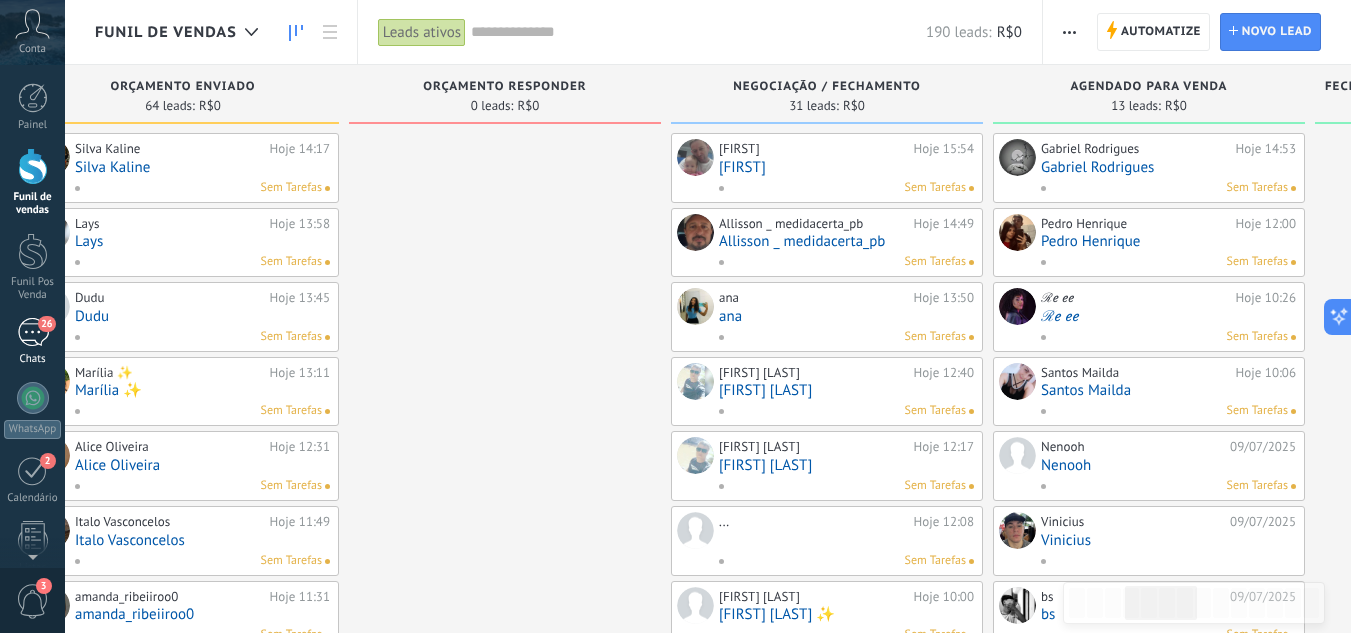 click on "26" at bounding box center [33, 332] 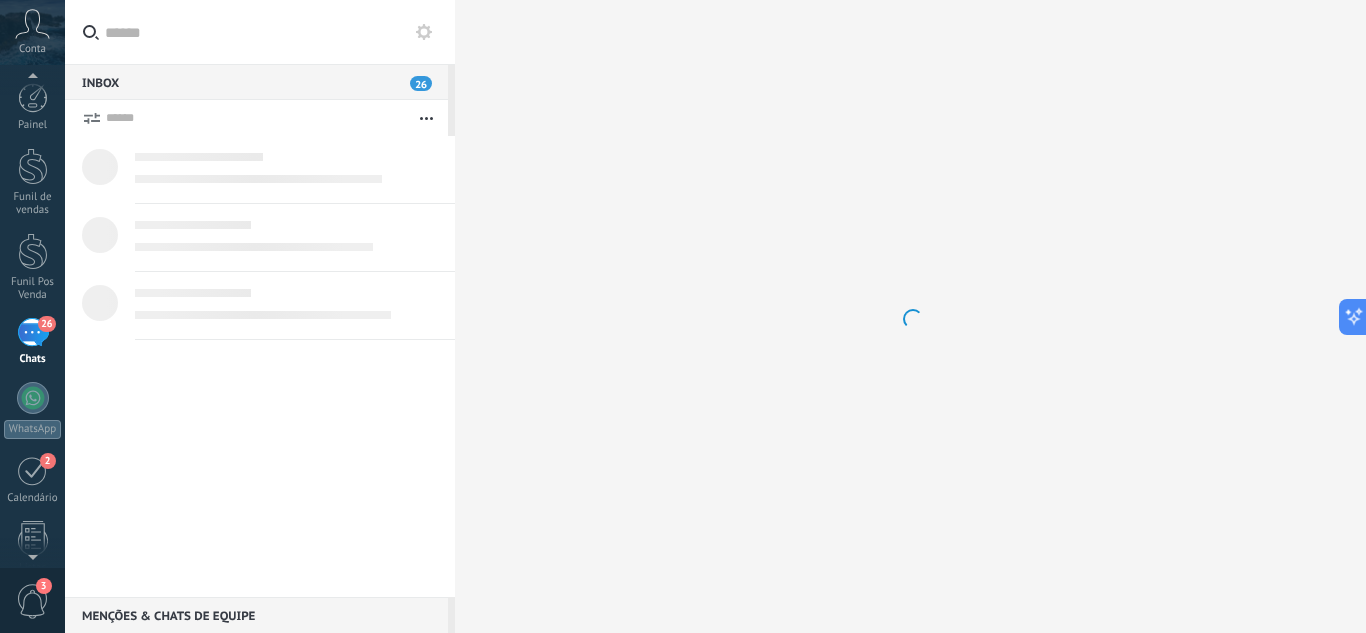 scroll, scrollTop: 19, scrollLeft: 0, axis: vertical 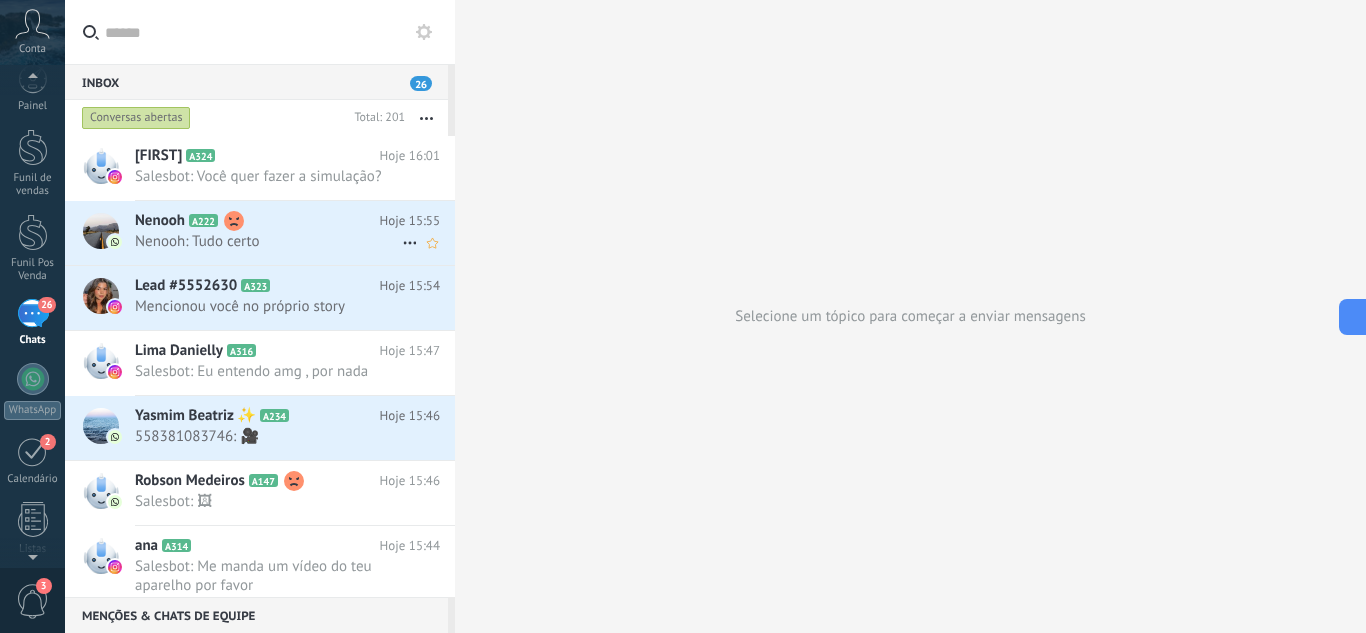 click on "[FIRST]
A222
Hoje 15:55
[FIRST]: Tudo certo" at bounding box center (295, 232) 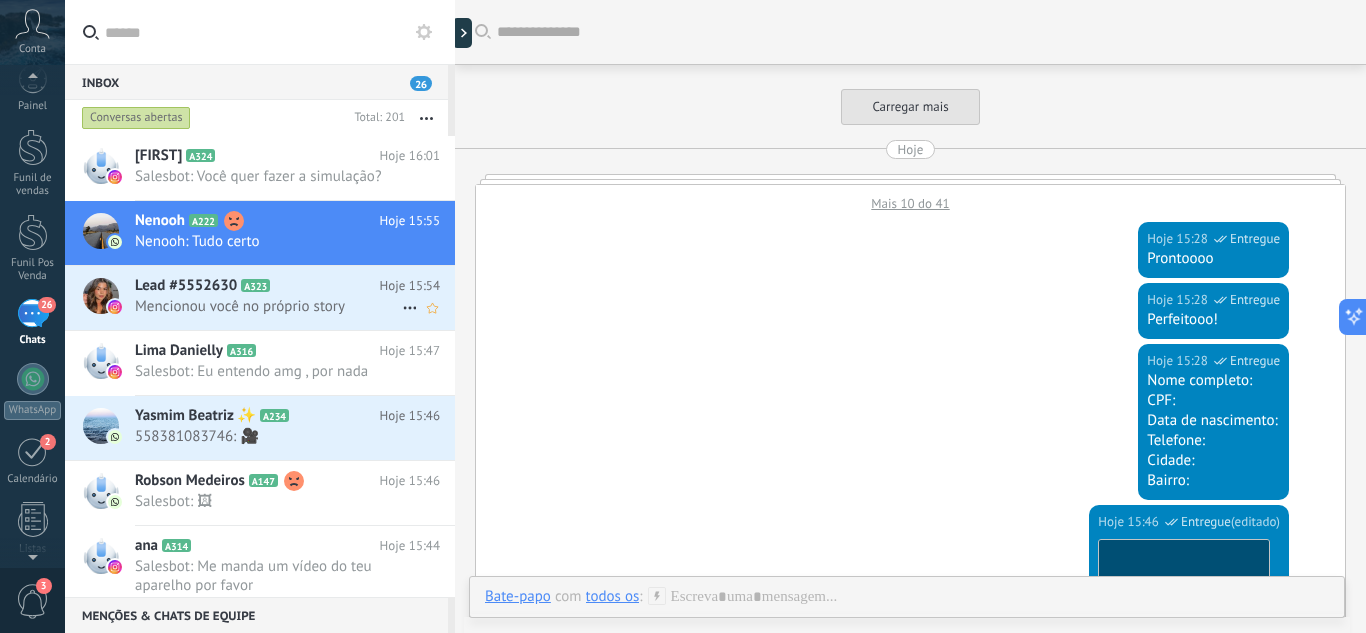 scroll, scrollTop: 803, scrollLeft: 0, axis: vertical 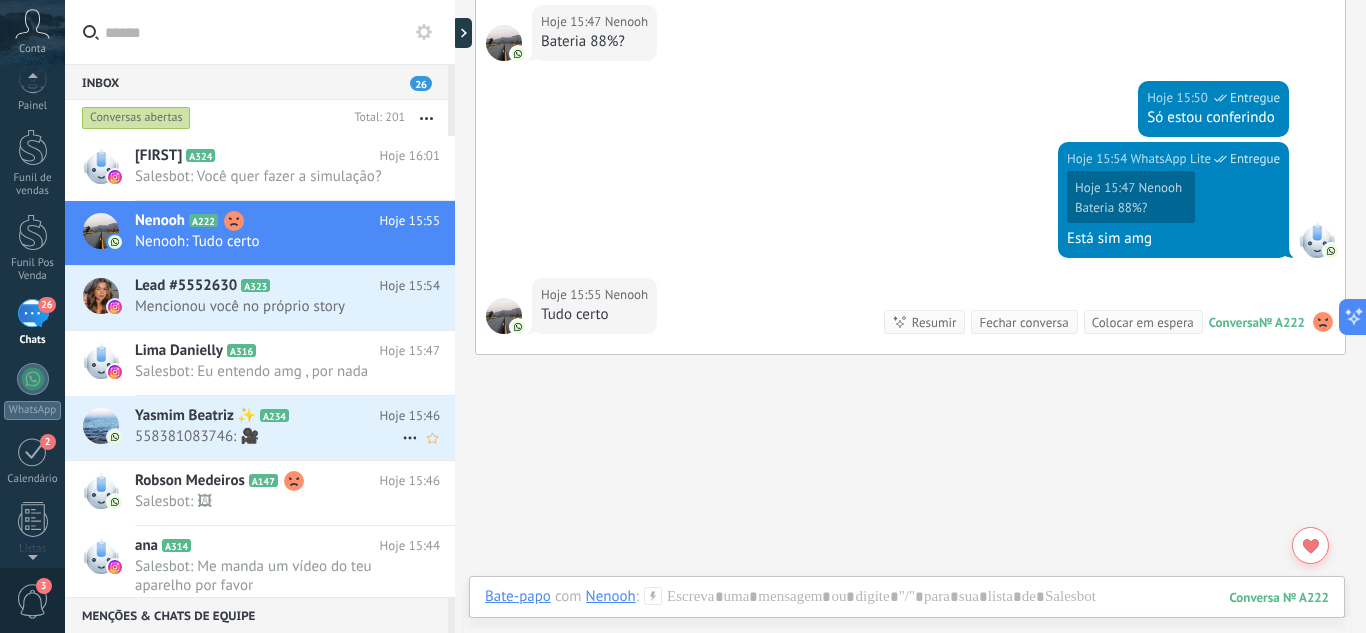 click on "[PHONE]: 🎥" at bounding box center (295, 427) 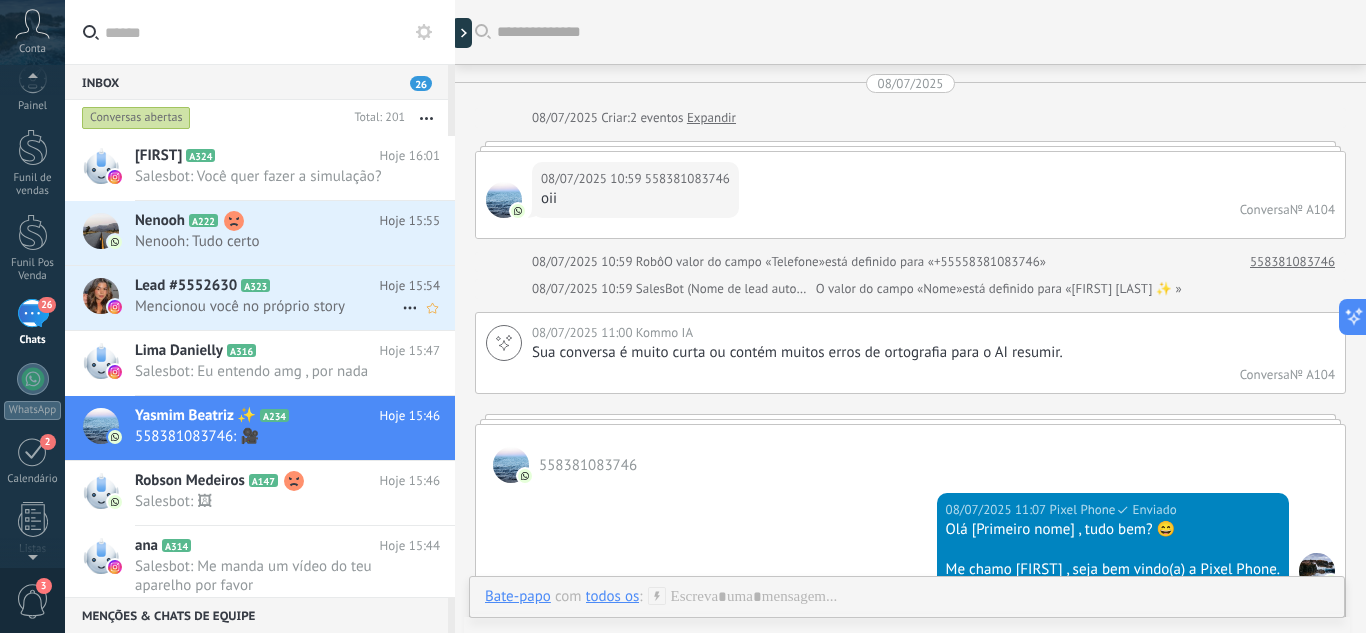 click on "Mencionou você no próprio story" at bounding box center [268, 306] 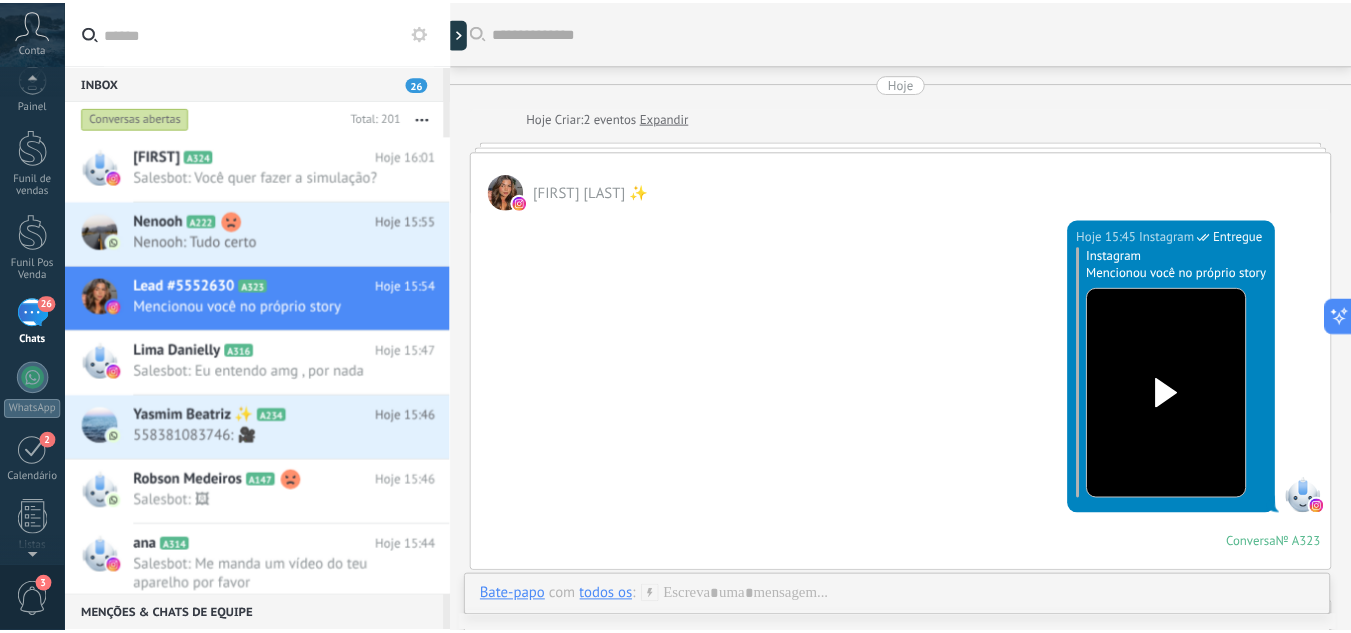 scroll, scrollTop: 446, scrollLeft: 0, axis: vertical 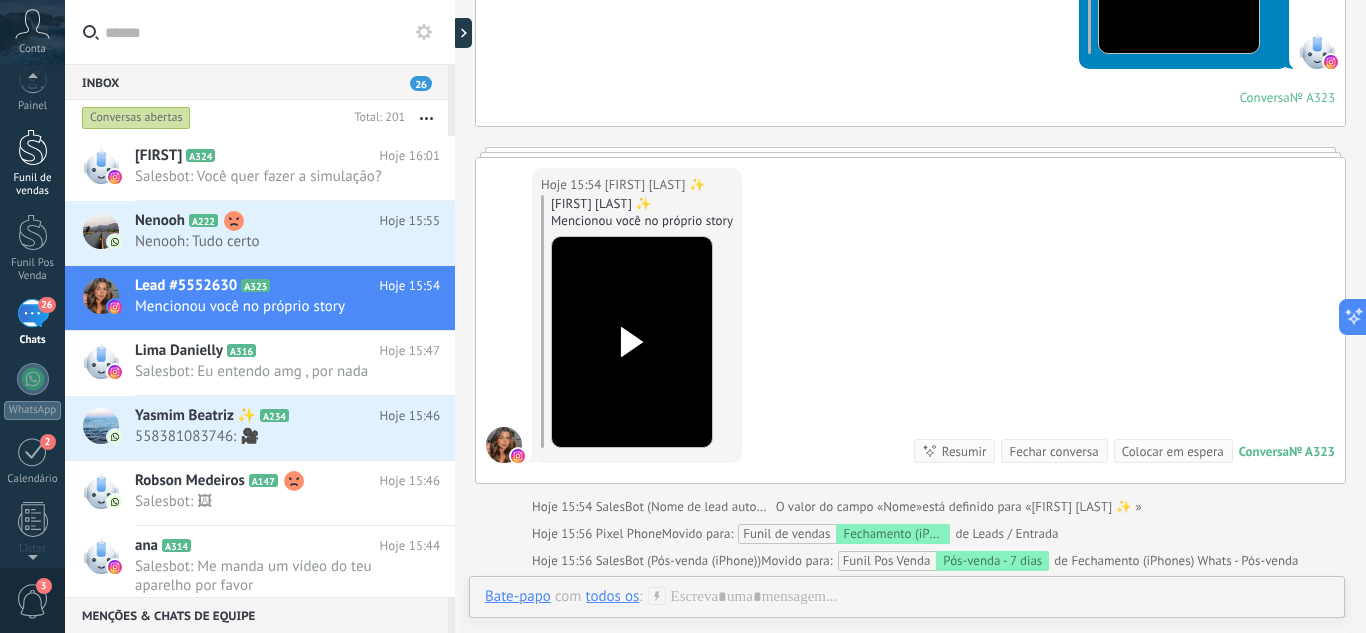 click on "Funil de vendas" at bounding box center (33, 185) 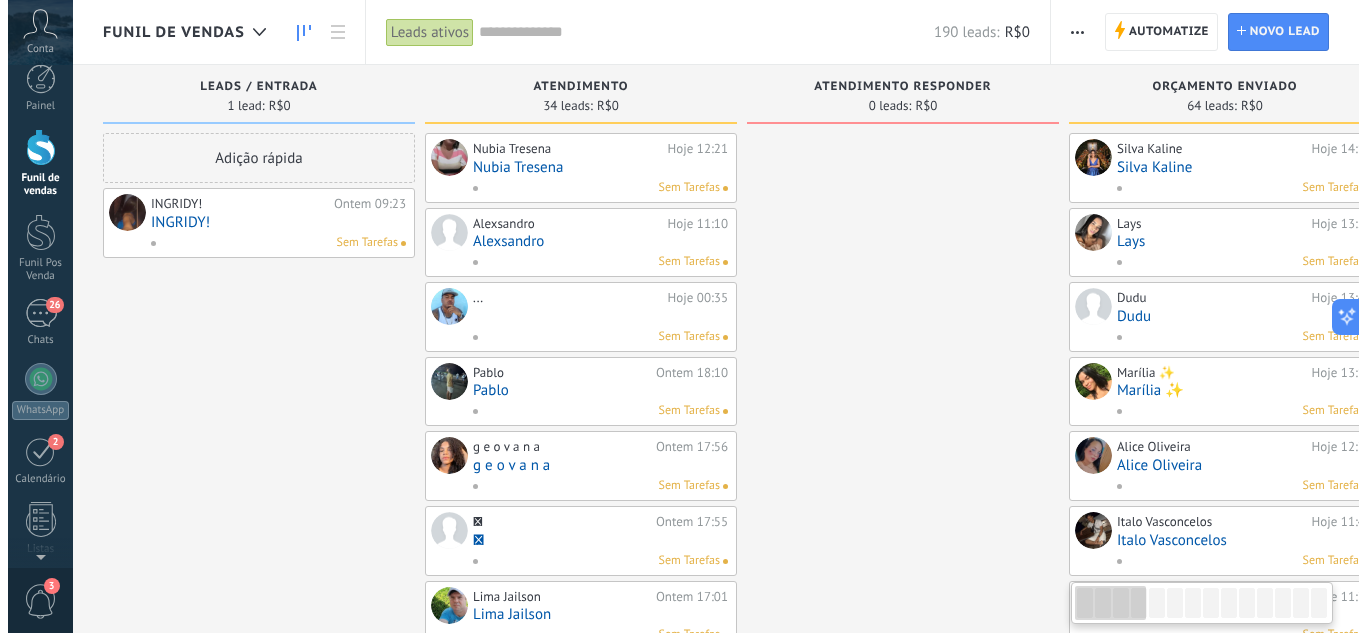 scroll, scrollTop: 0, scrollLeft: 0, axis: both 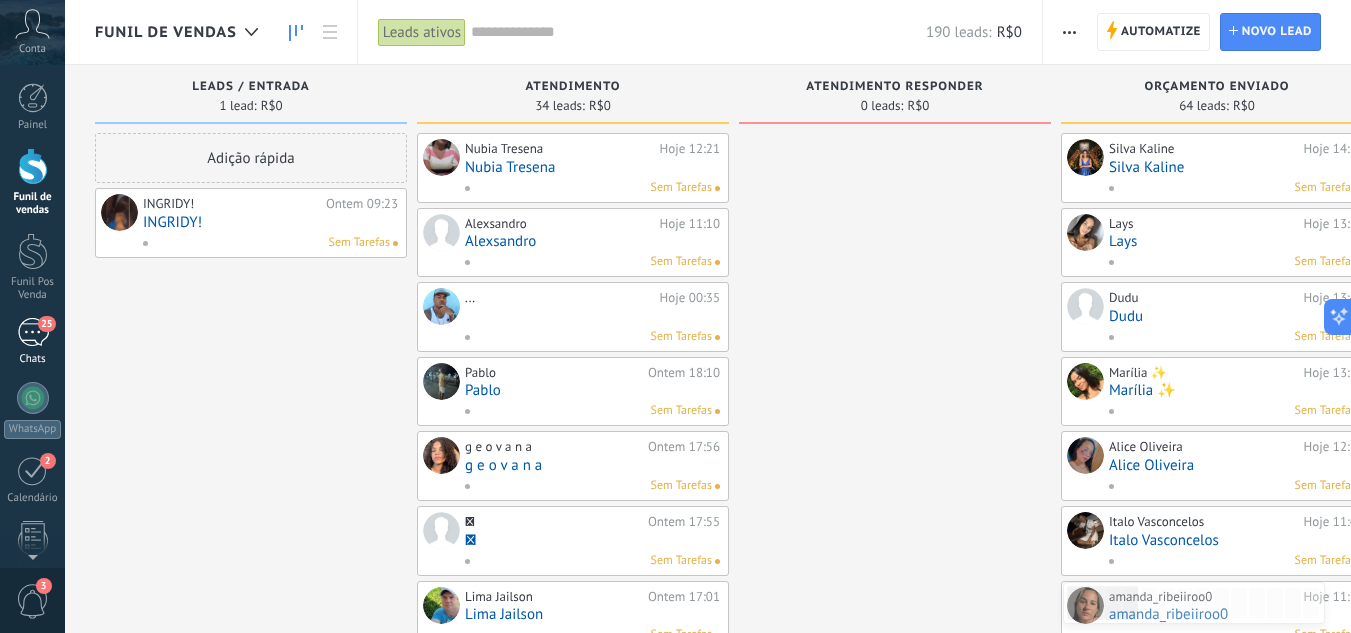 click on "25" at bounding box center (33, 332) 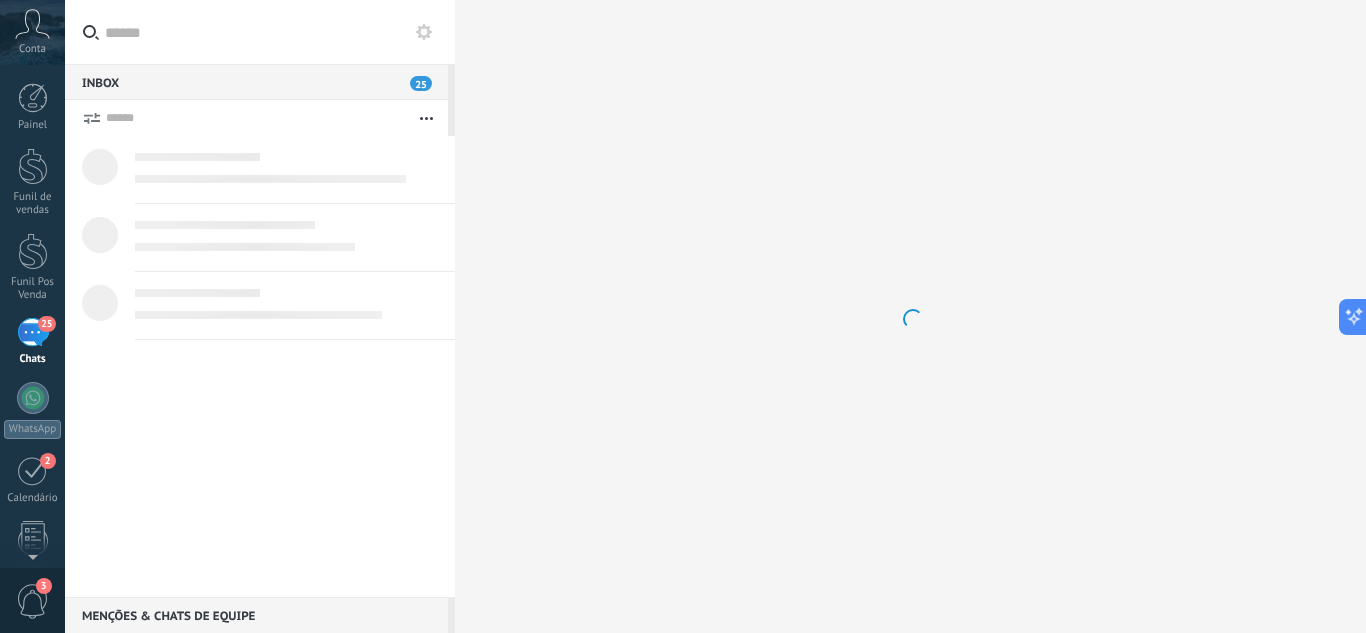 scroll, scrollTop: 19, scrollLeft: 0, axis: vertical 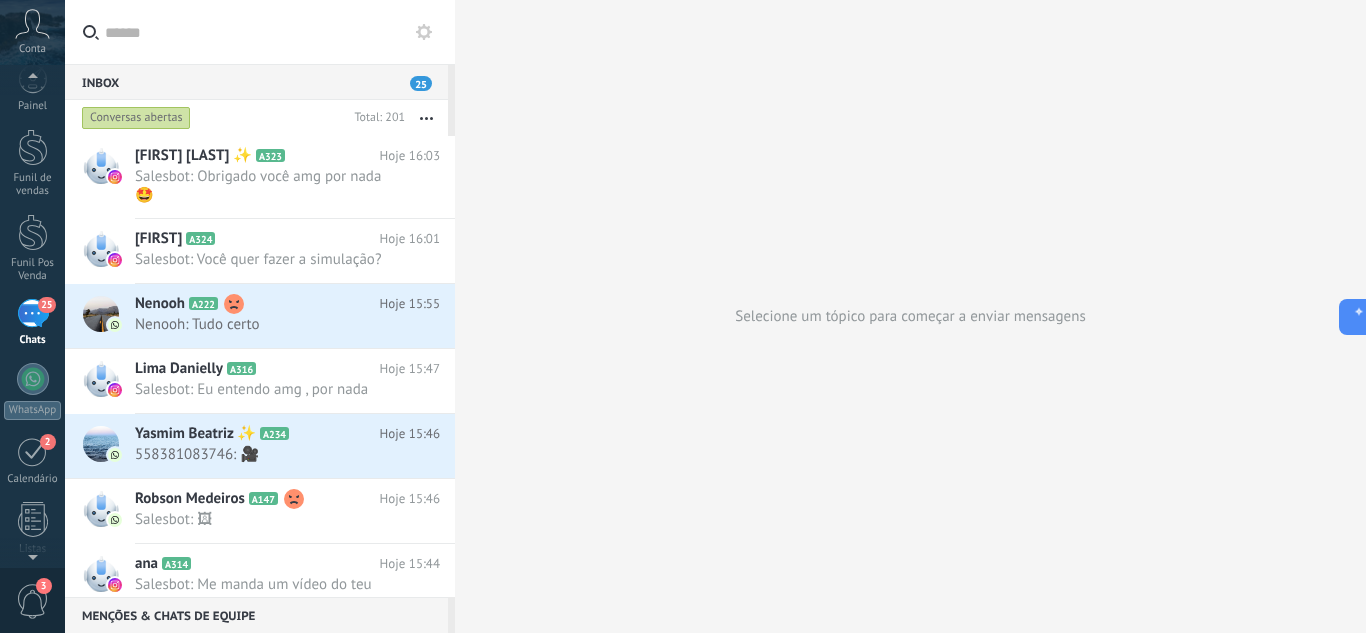 click on "Painel
Funil de vendas
Funil Pos Venda
25
Chats
WhatsApp" at bounding box center (32, 455) 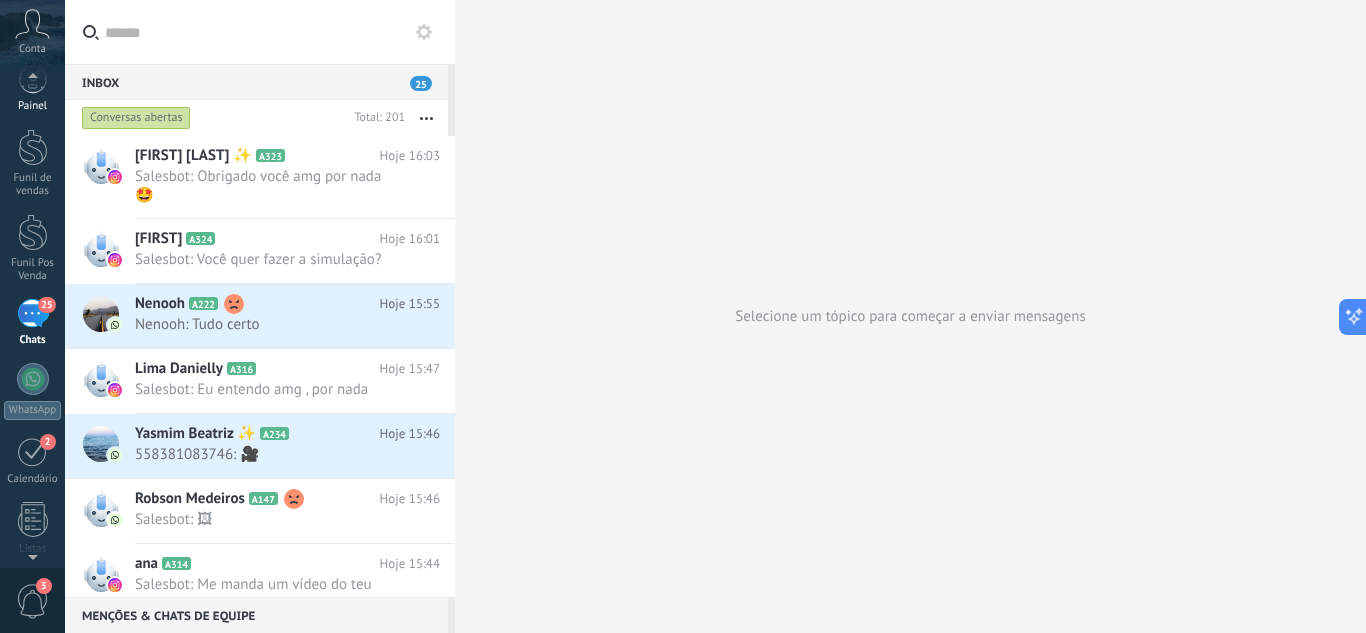 click on "Painel" at bounding box center (33, 106) 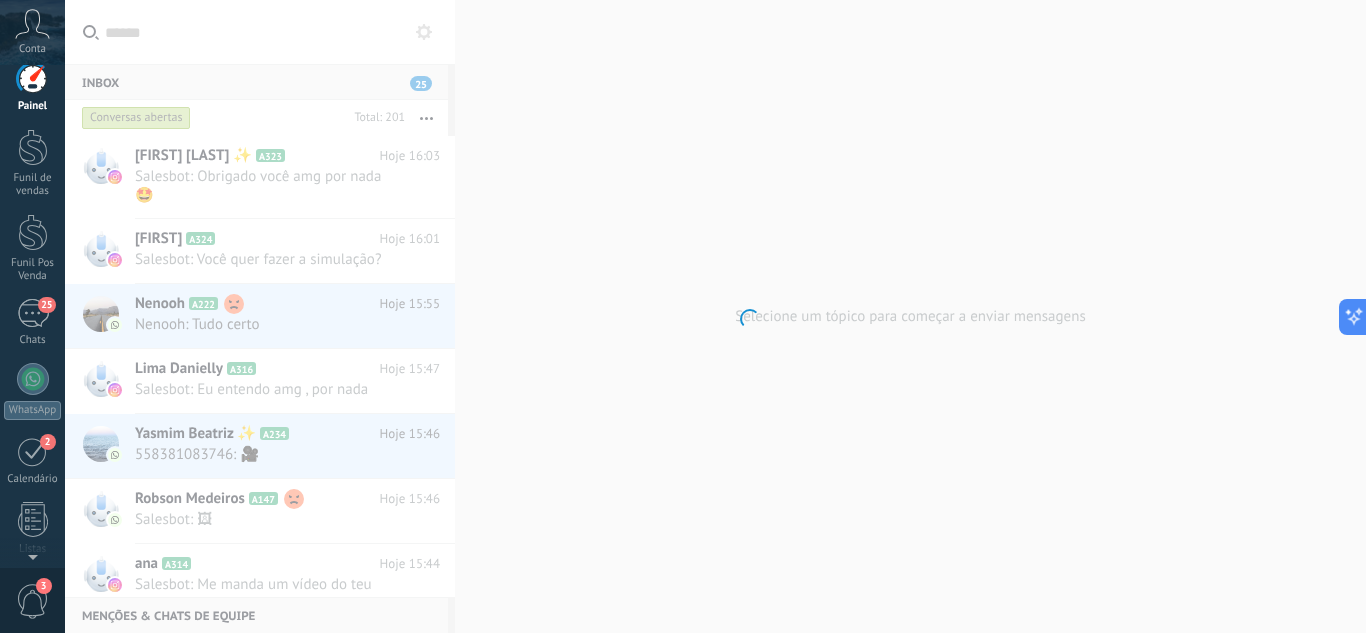 scroll, scrollTop: 0, scrollLeft: 0, axis: both 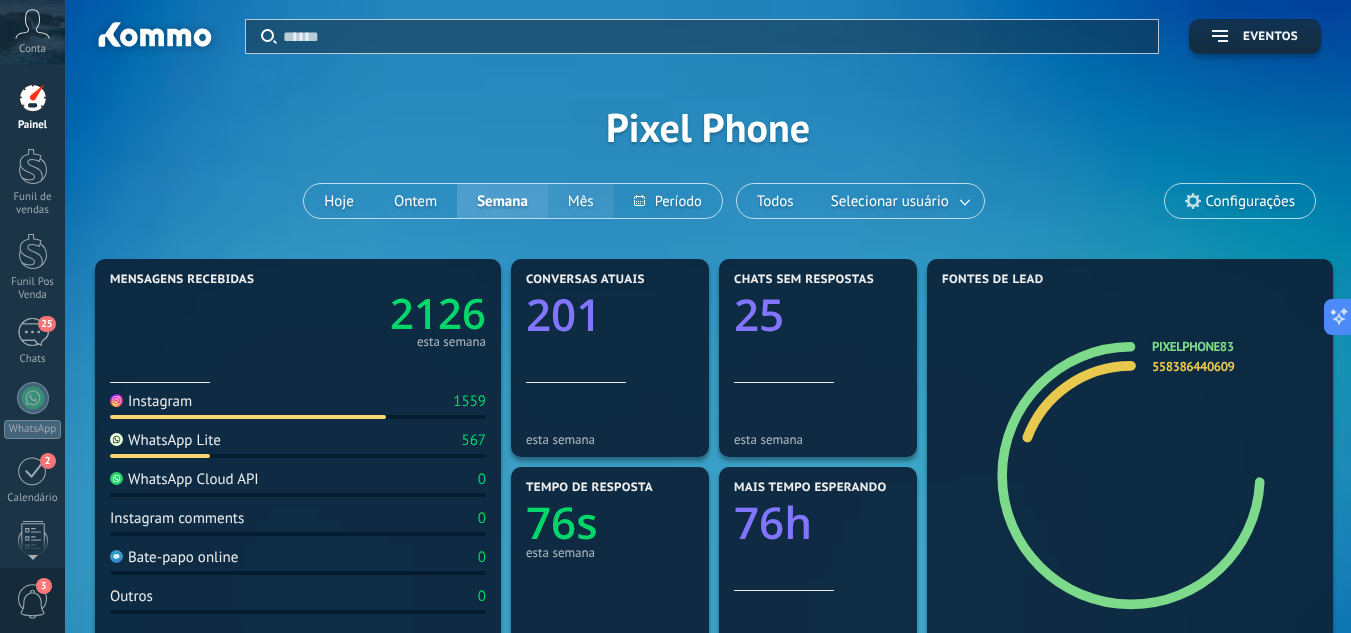 drag, startPoint x: 595, startPoint y: 198, endPoint x: 580, endPoint y: 196, distance: 15.132746 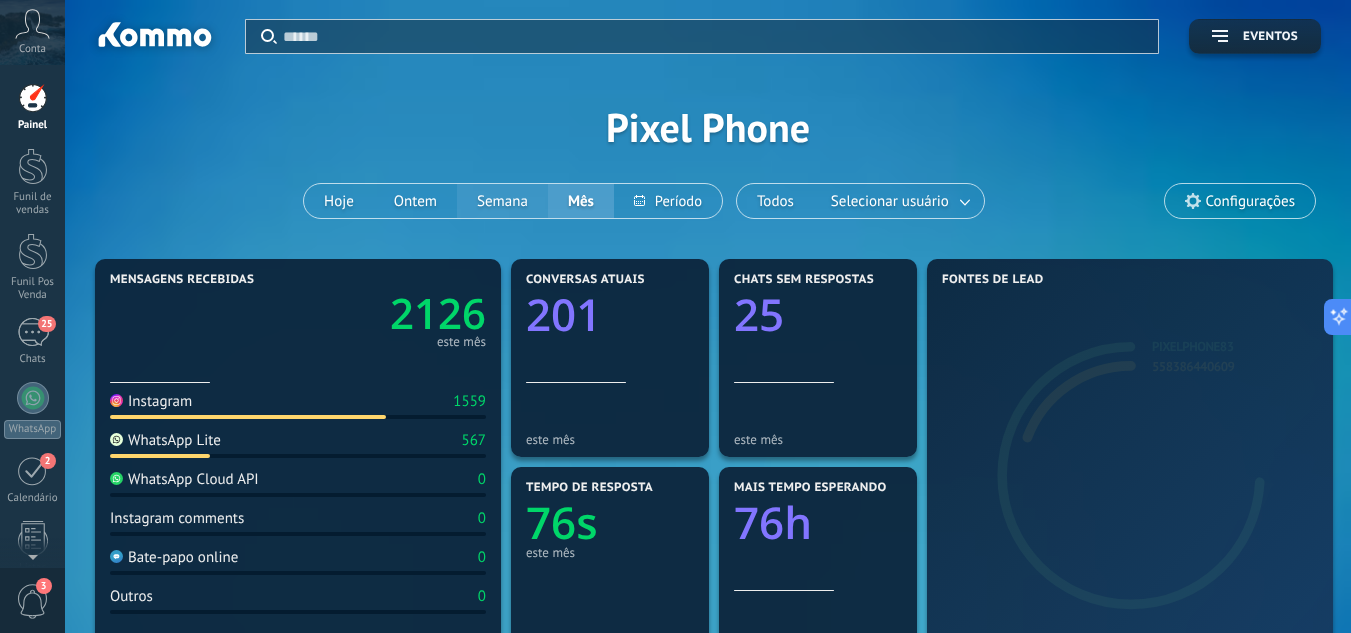 click on "Semana" at bounding box center (502, 201) 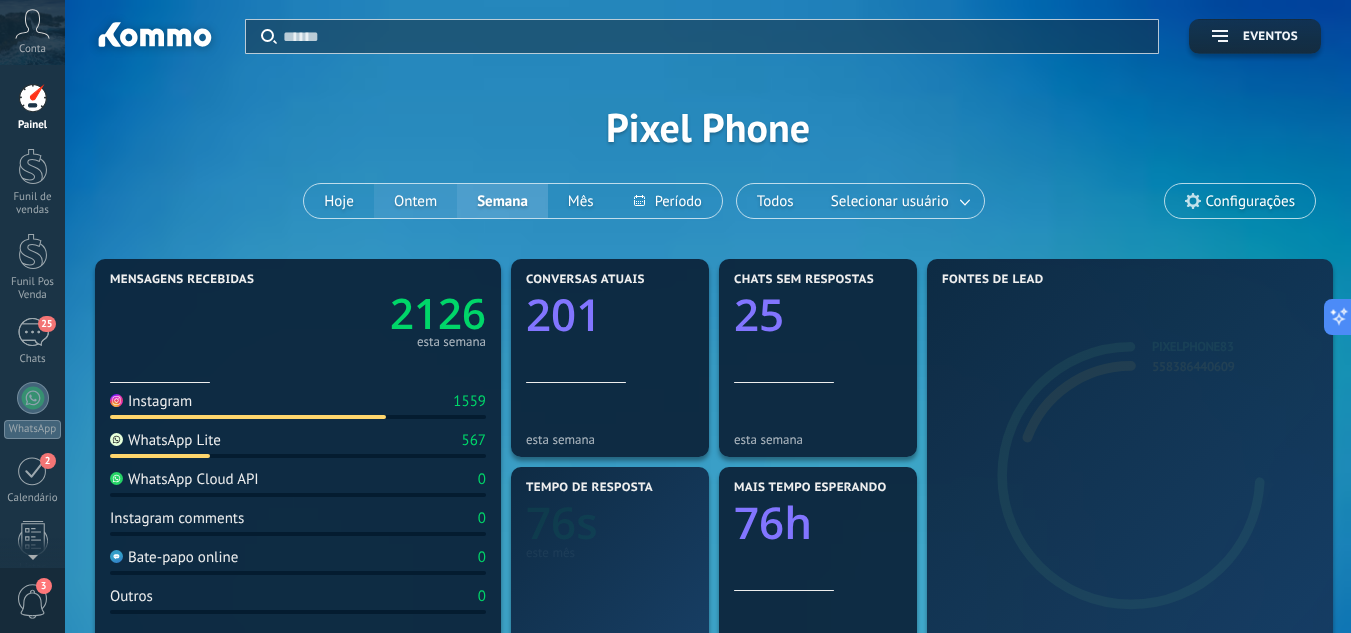 click on "Ontem" at bounding box center [415, 201] 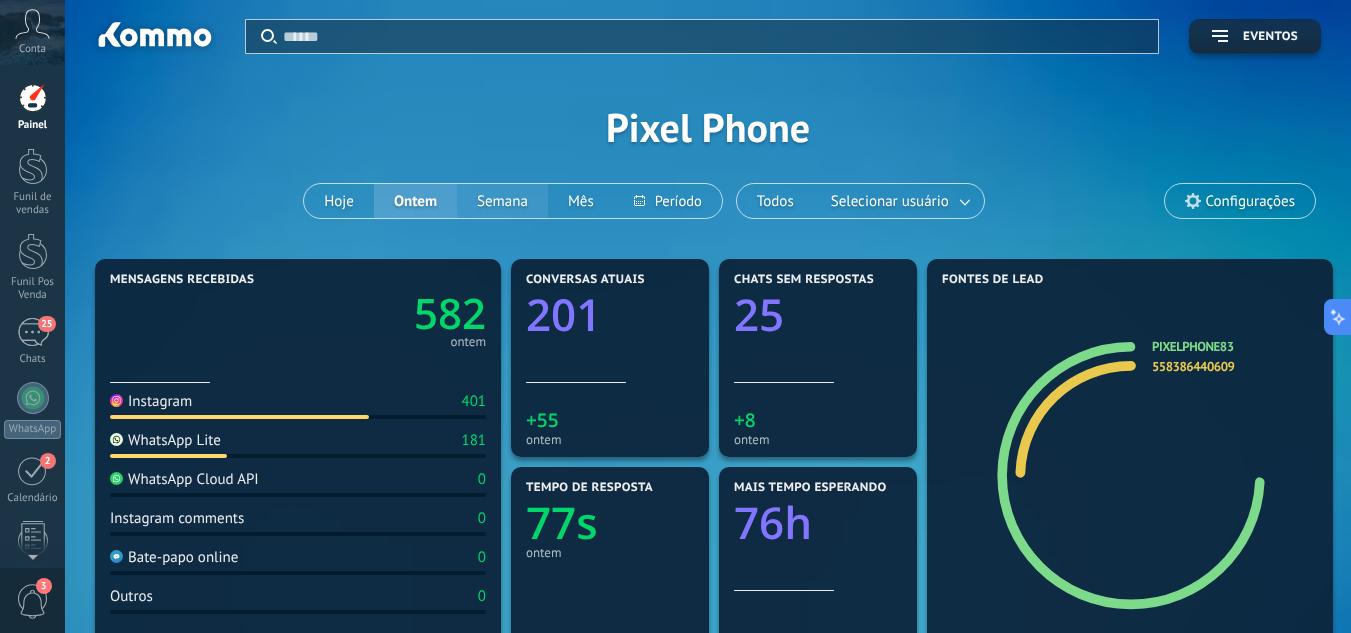 click on "Semana" at bounding box center (502, 201) 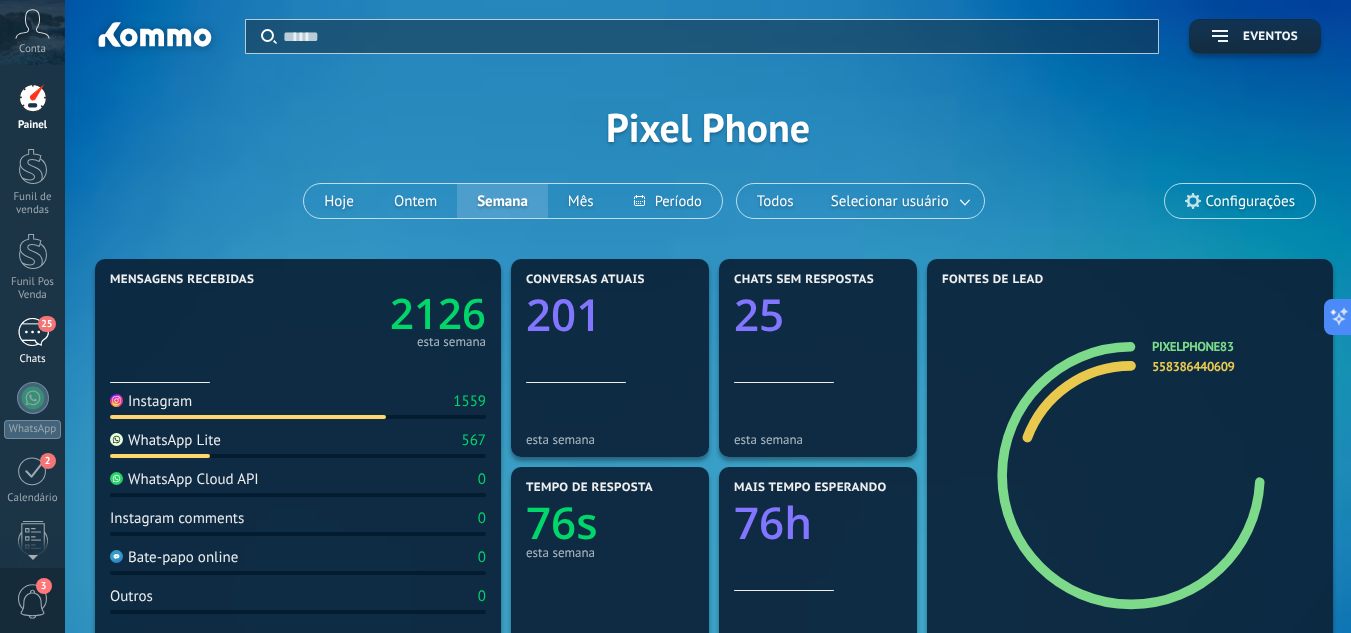 click on "25" at bounding box center (33, 332) 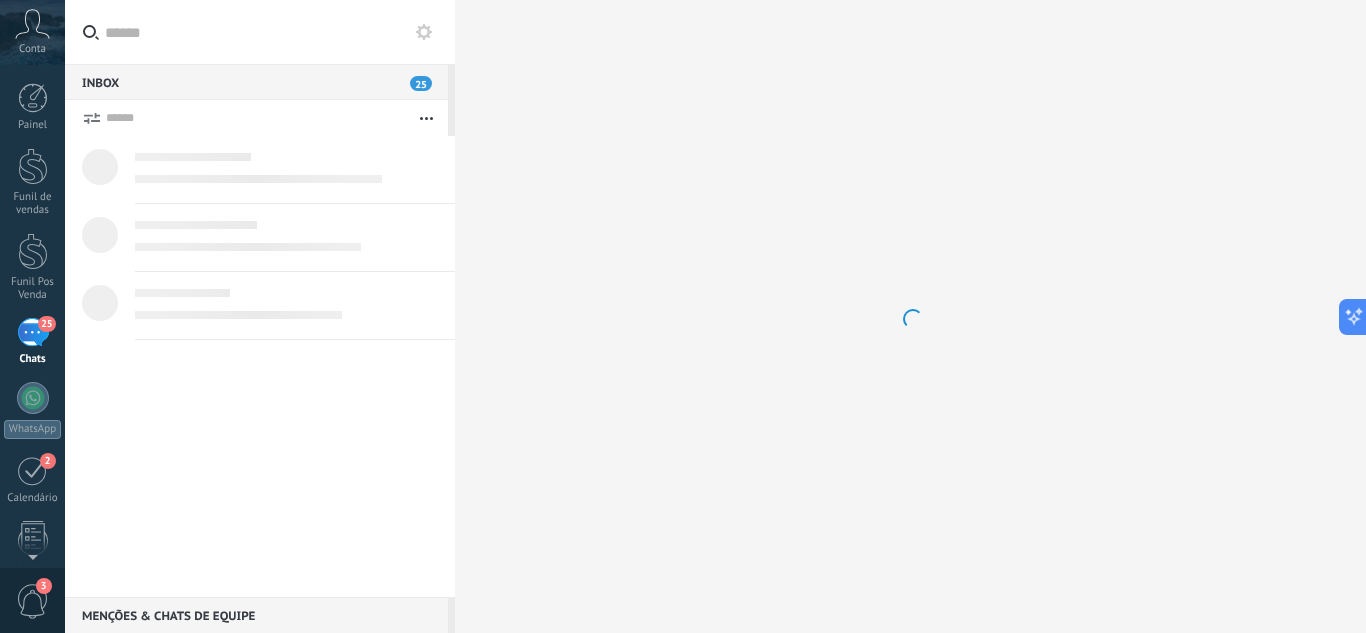 scroll, scrollTop: 19, scrollLeft: 0, axis: vertical 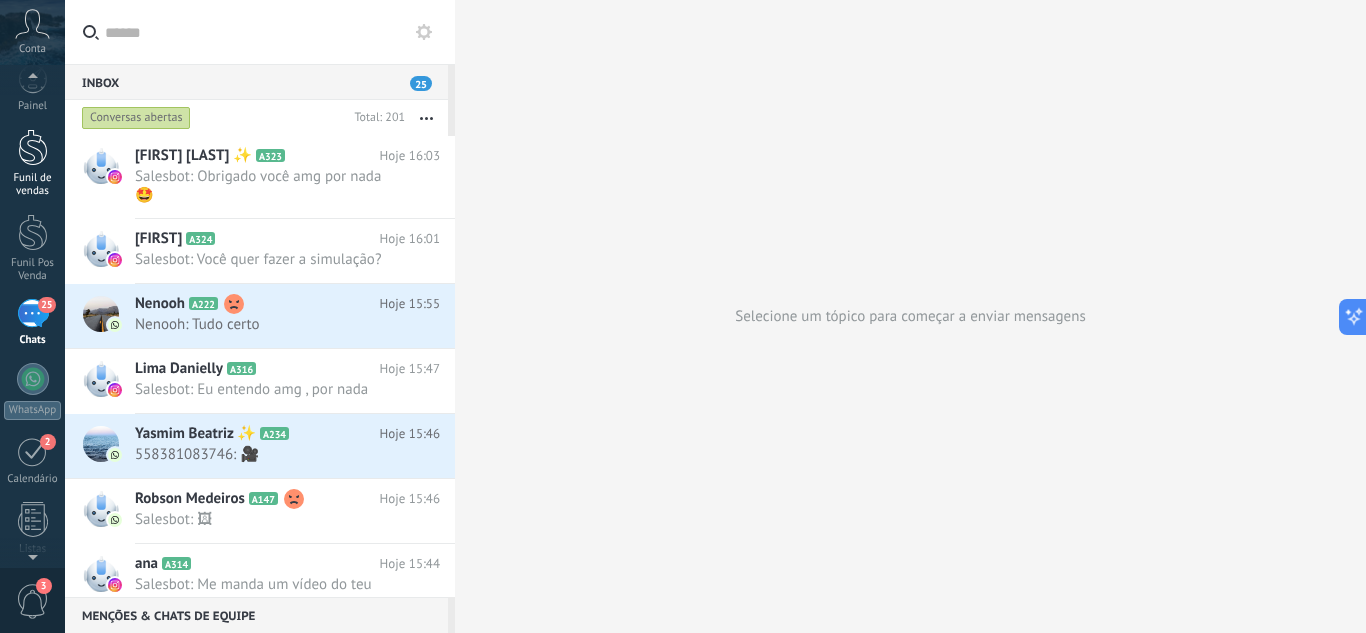 click at bounding box center (33, 147) 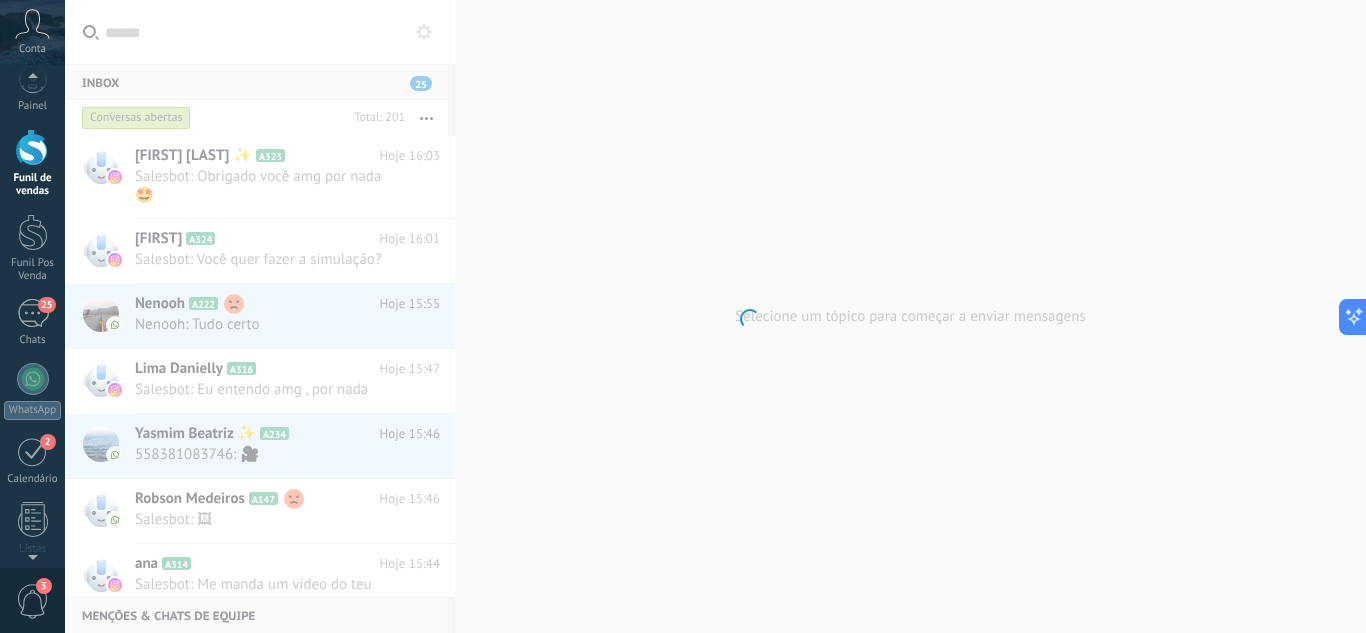 scroll, scrollTop: 0, scrollLeft: 0, axis: both 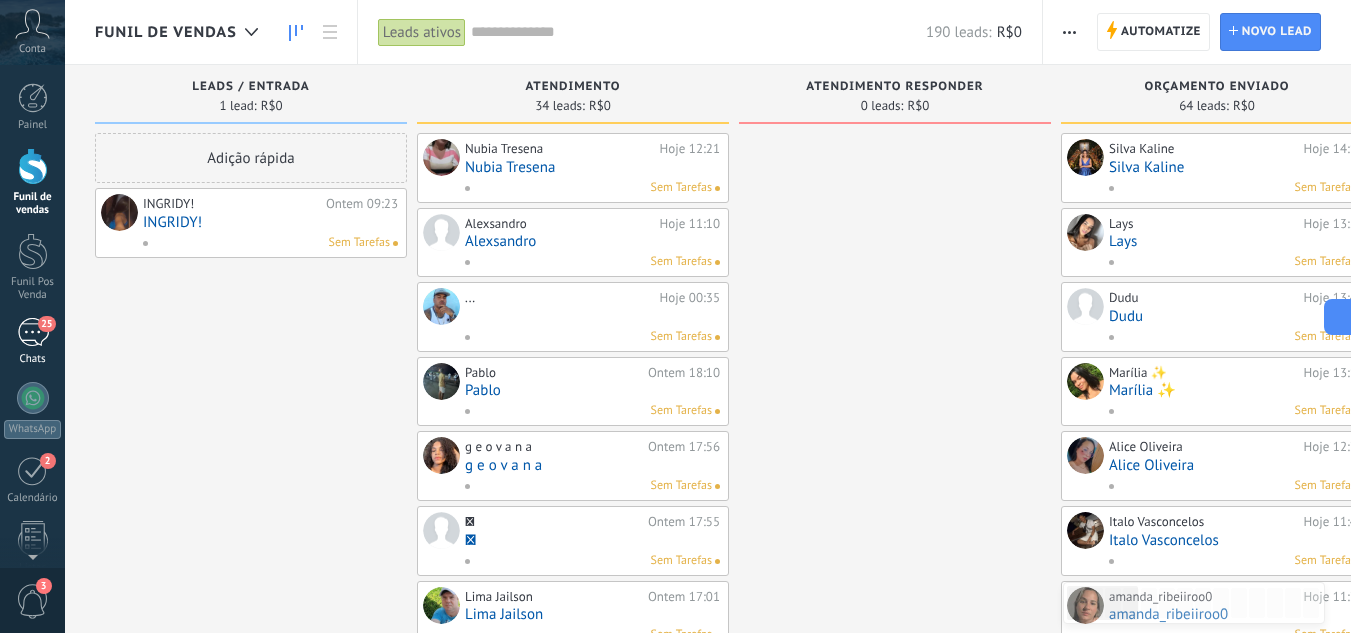 click on "25" at bounding box center [33, 332] 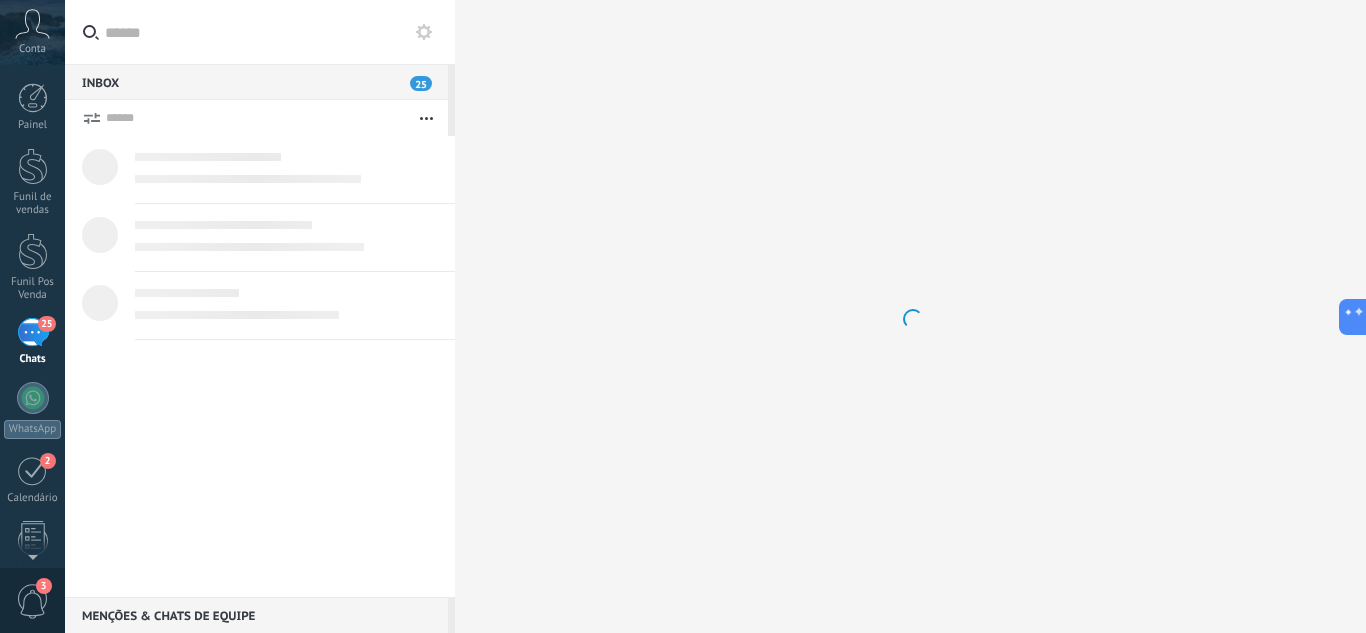 scroll, scrollTop: 19, scrollLeft: 0, axis: vertical 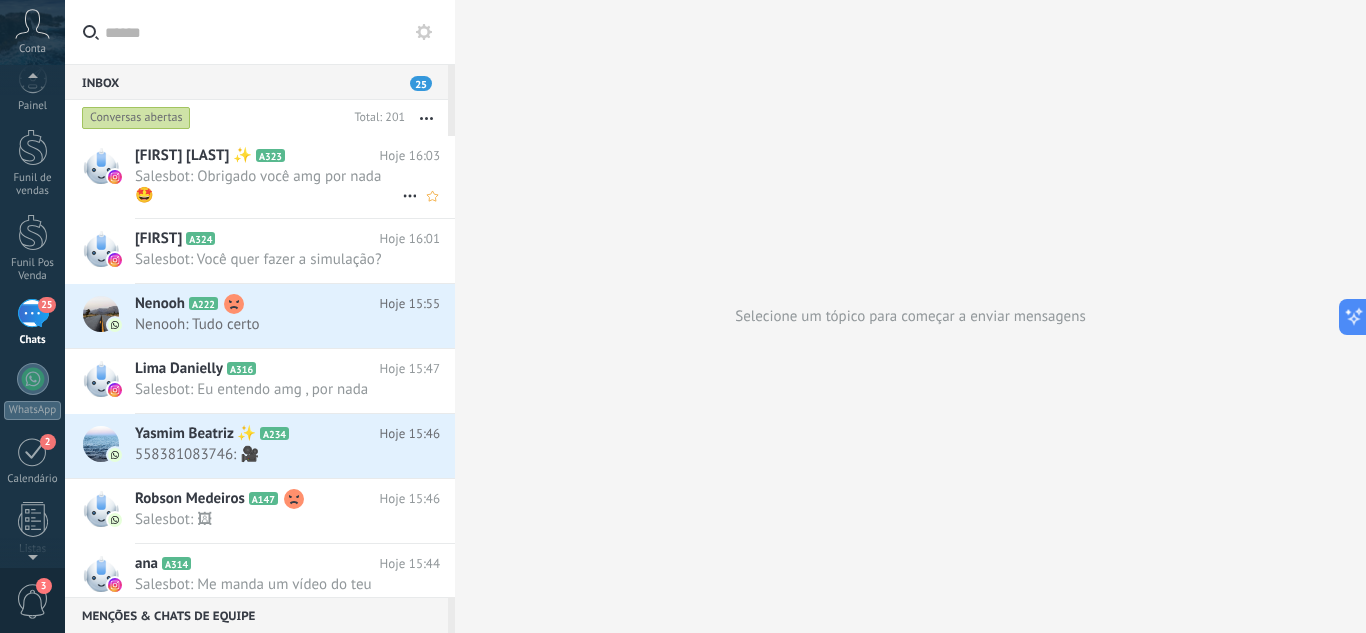click on "Salesbot: Obrigado você amg por nada 🤩" at bounding box center (268, 186) 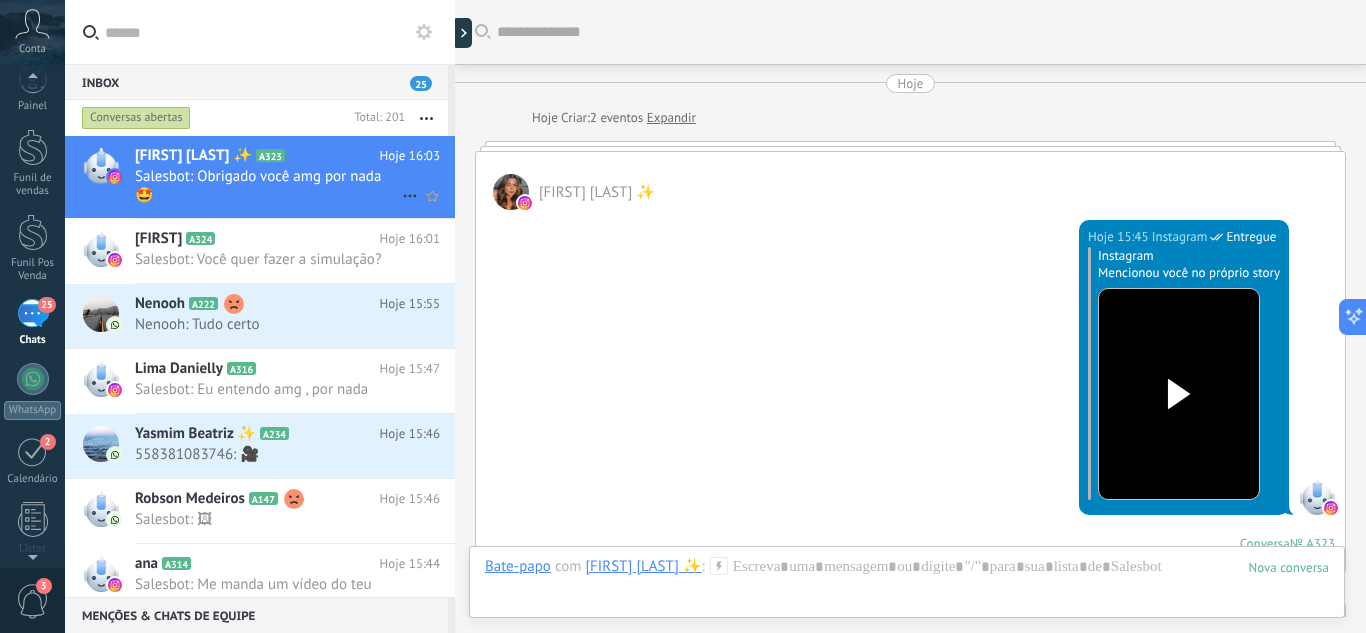 scroll, scrollTop: 985, scrollLeft: 0, axis: vertical 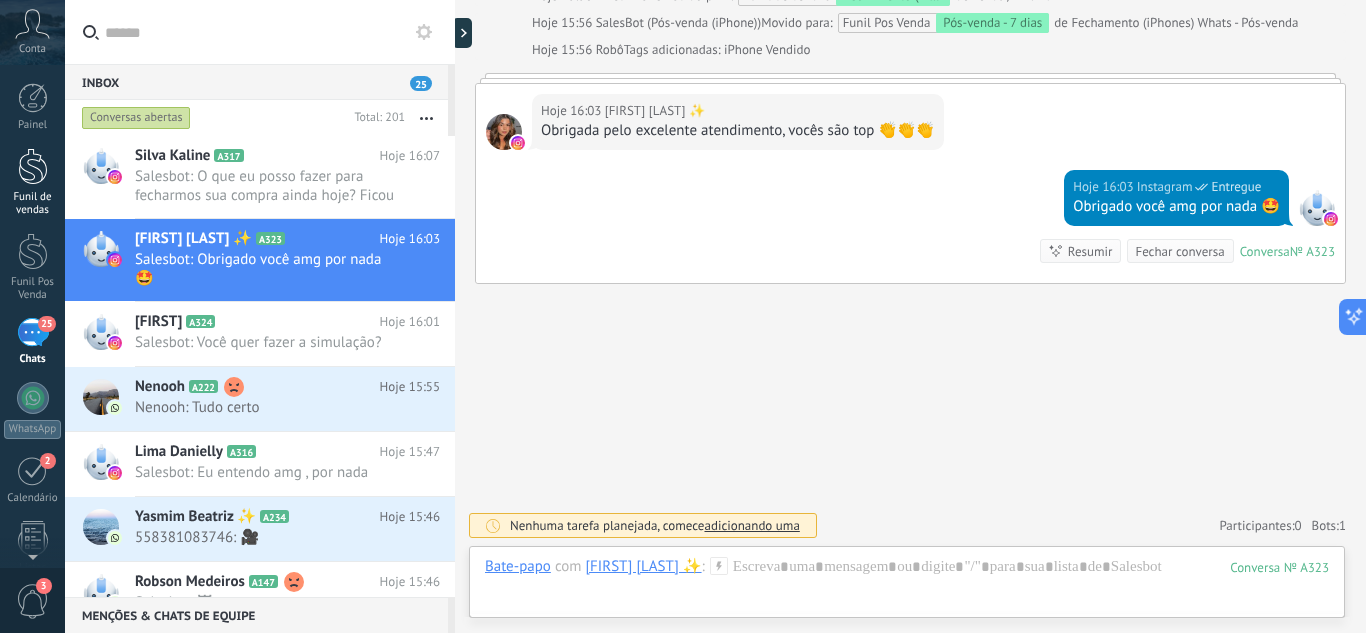 click at bounding box center (33, 166) 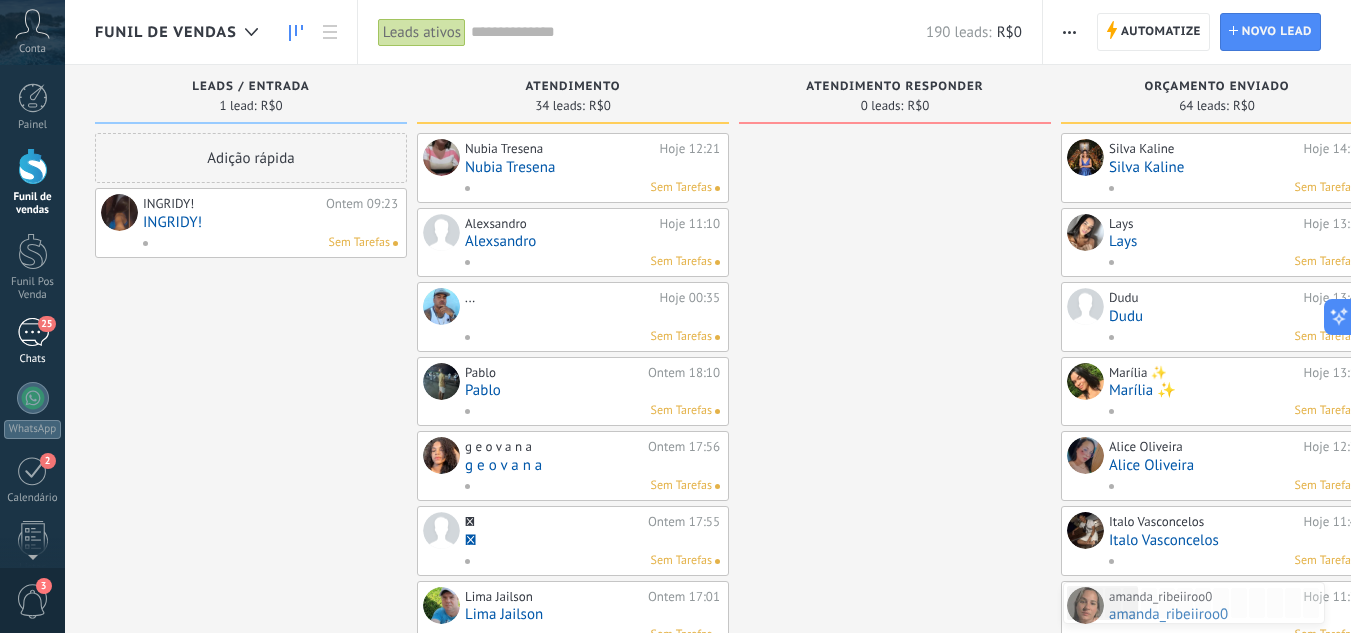 click on "25" at bounding box center (46, 324) 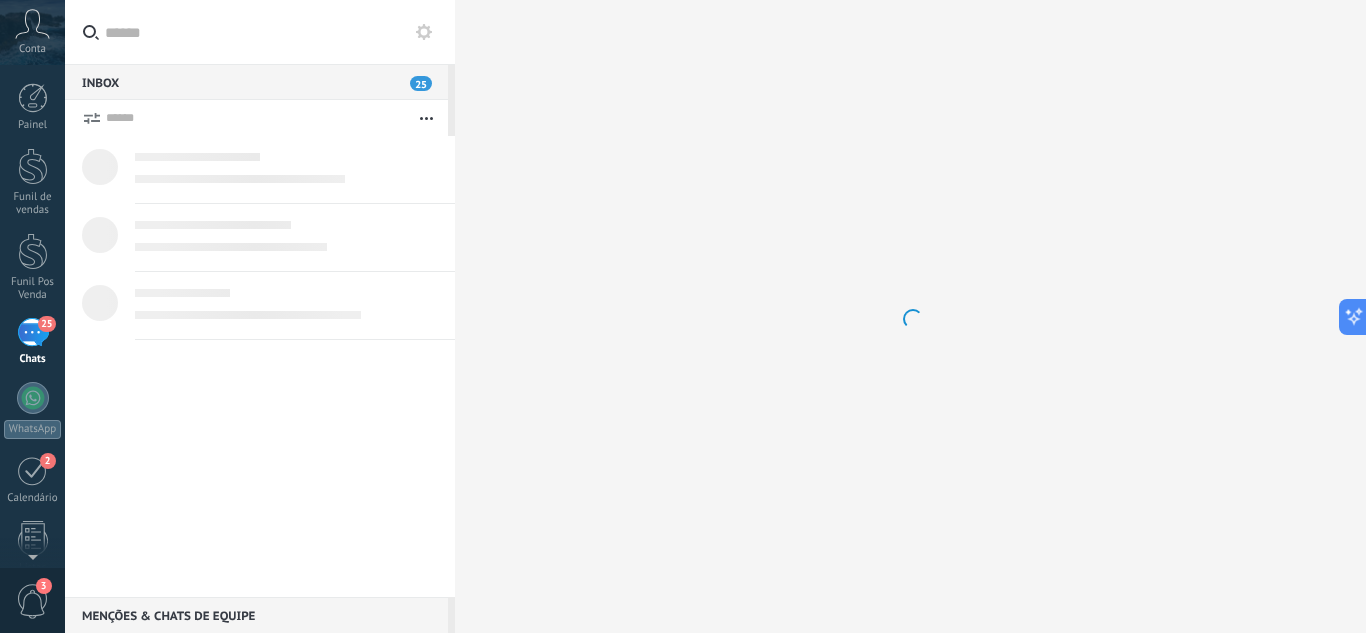 scroll, scrollTop: 19, scrollLeft: 0, axis: vertical 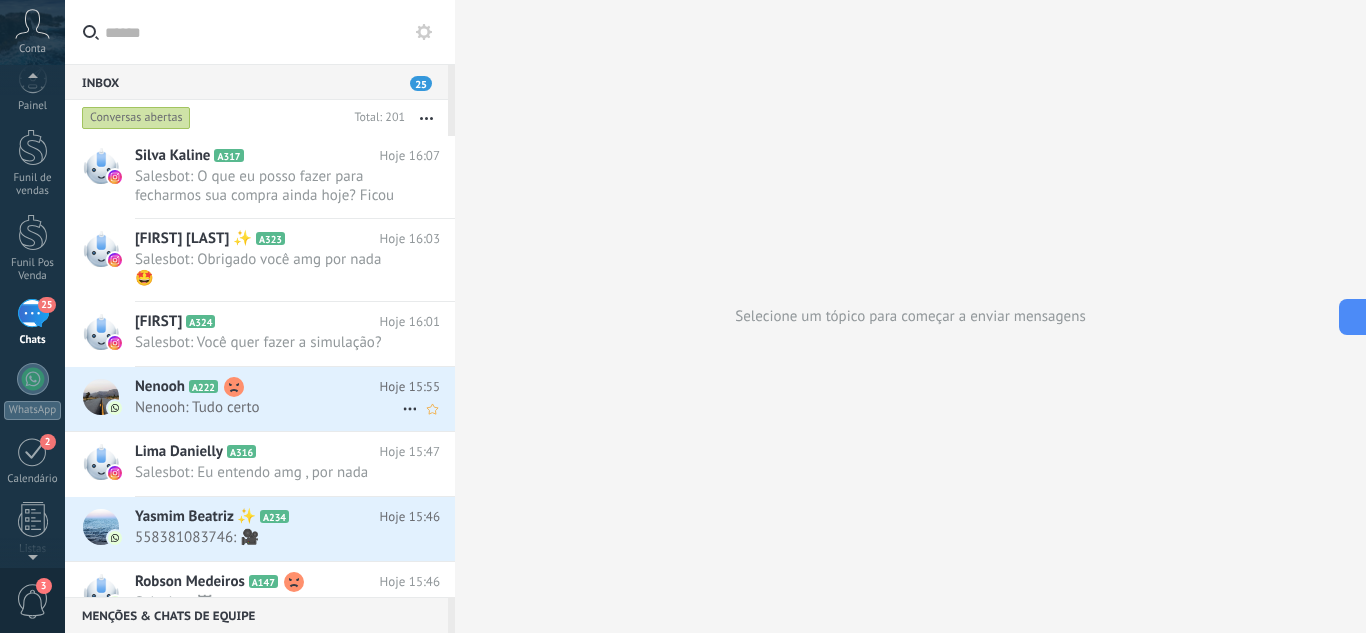 click on "[FIRST]
A222" at bounding box center (257, 387) 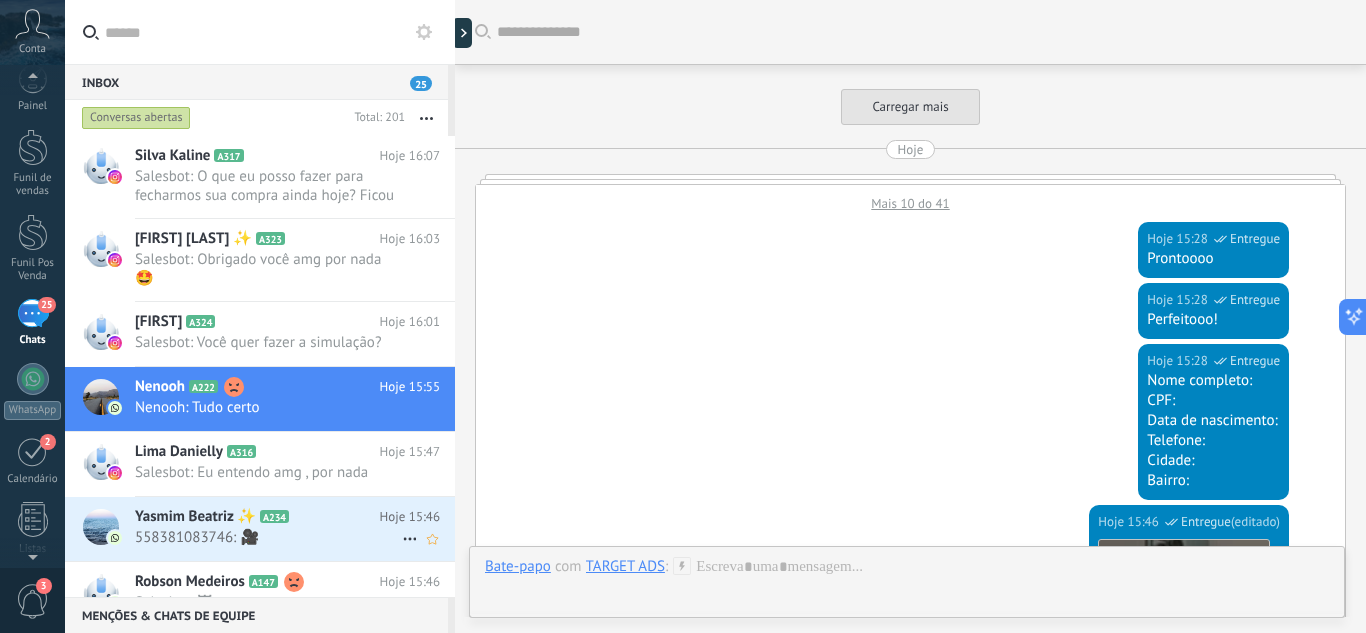 scroll, scrollTop: 874, scrollLeft: 0, axis: vertical 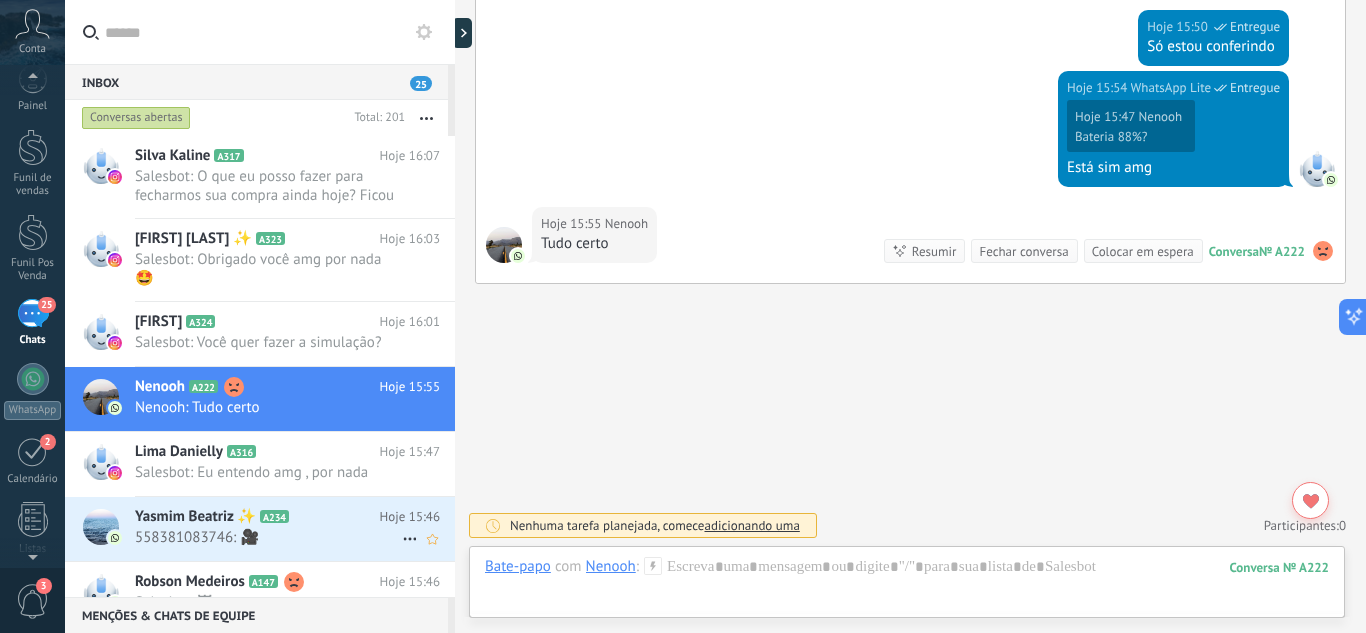 click on "[FIRST] [LAST] ✨
A234" at bounding box center (257, 517) 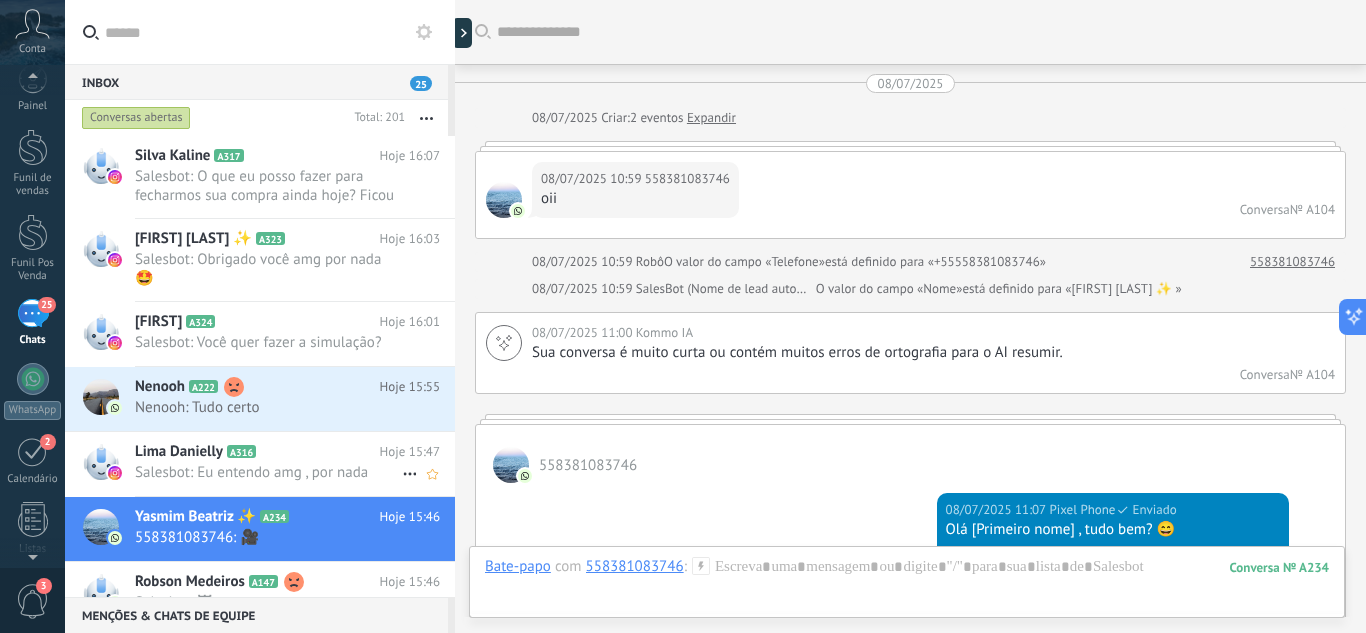 scroll, scrollTop: 2036, scrollLeft: 0, axis: vertical 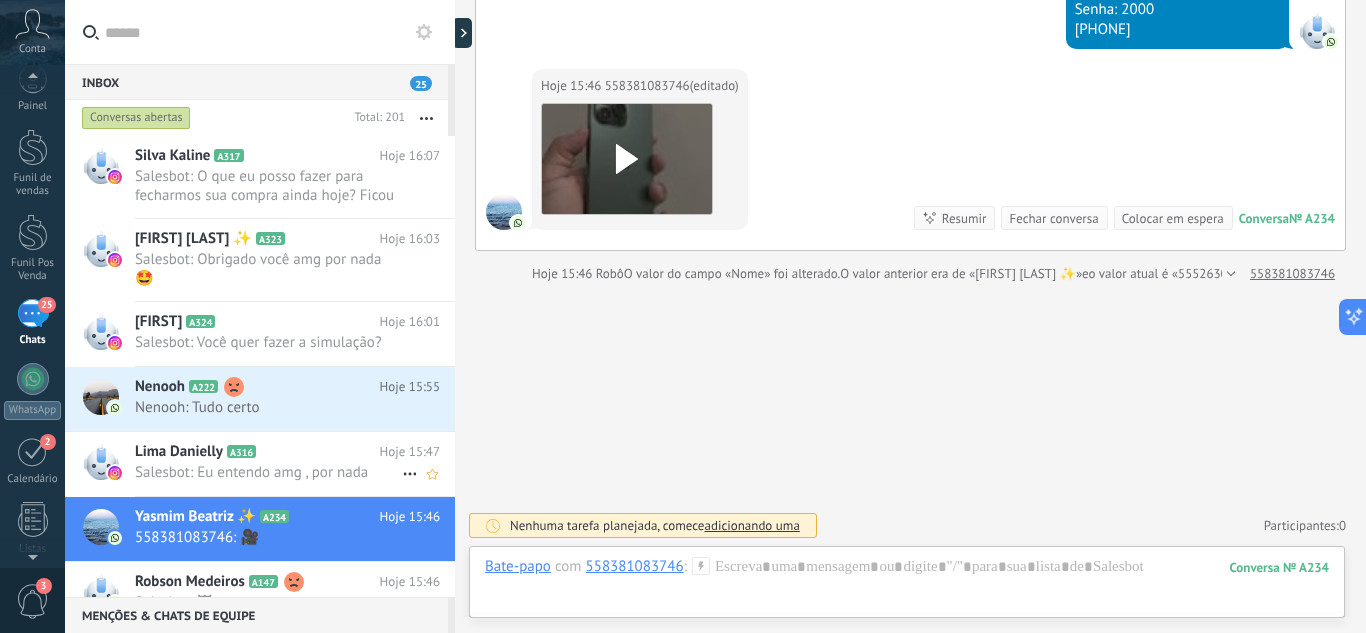 click on "Salesbot: Eu entendo amg , por nada" at bounding box center (268, 472) 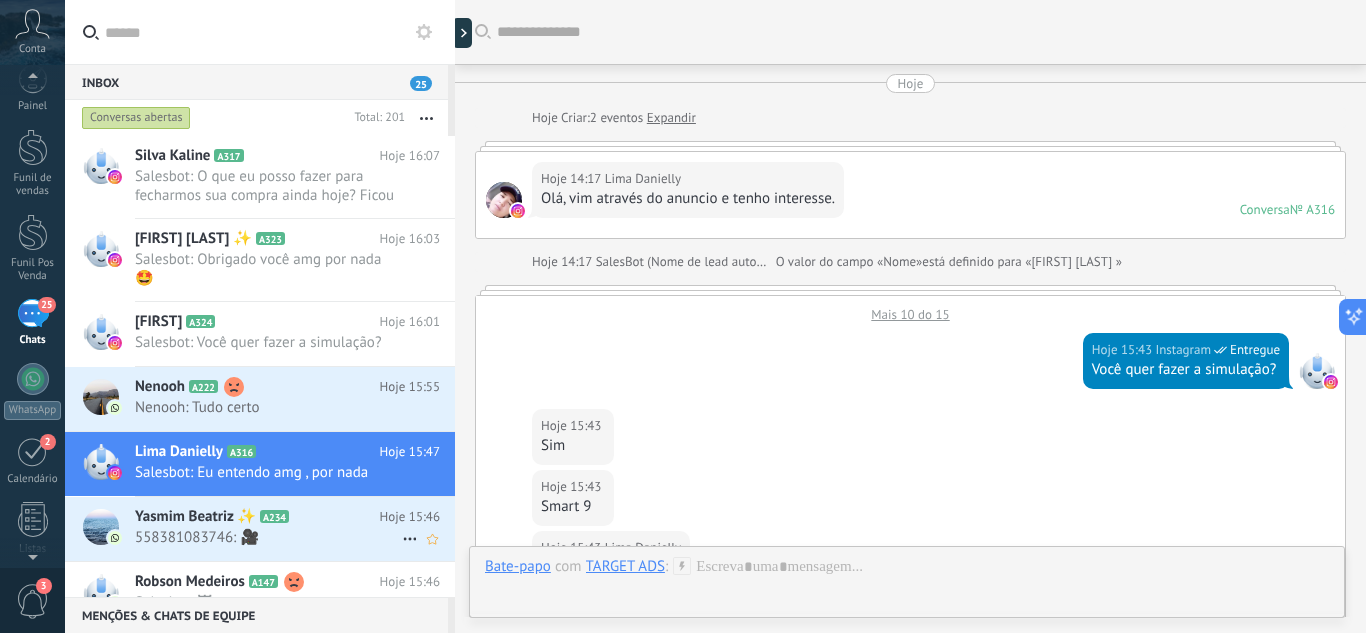 scroll, scrollTop: 1015, scrollLeft: 0, axis: vertical 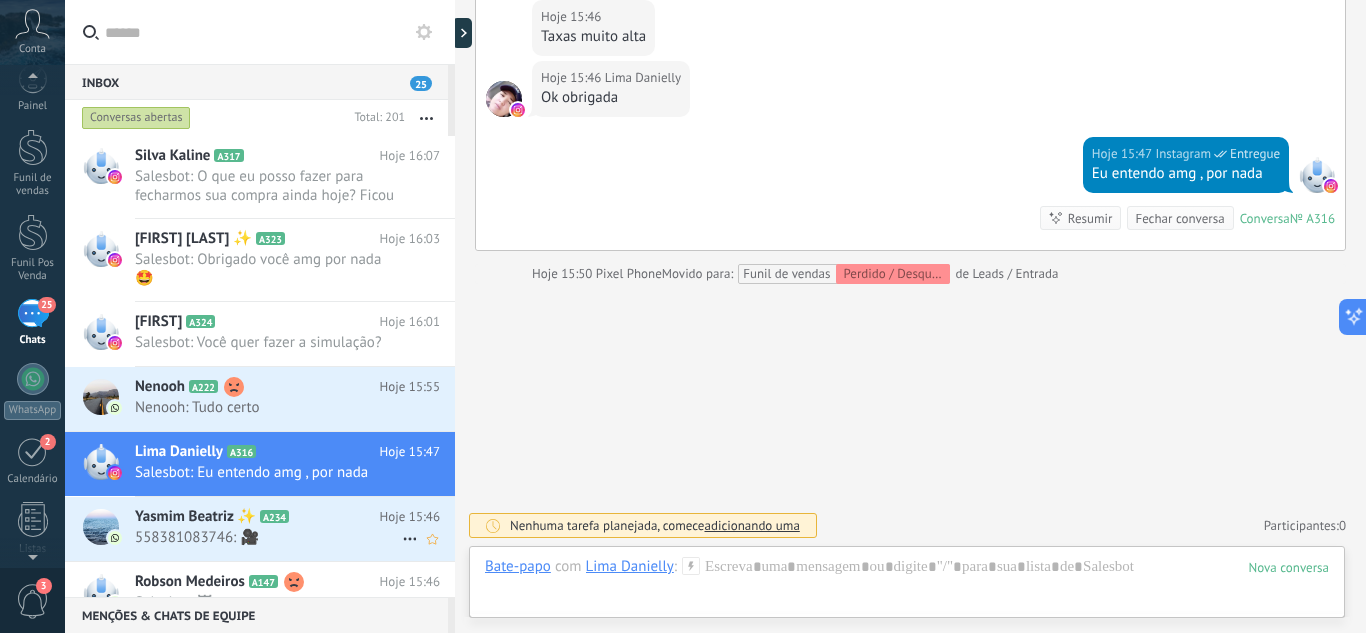 click on "A234" at bounding box center [274, 516] 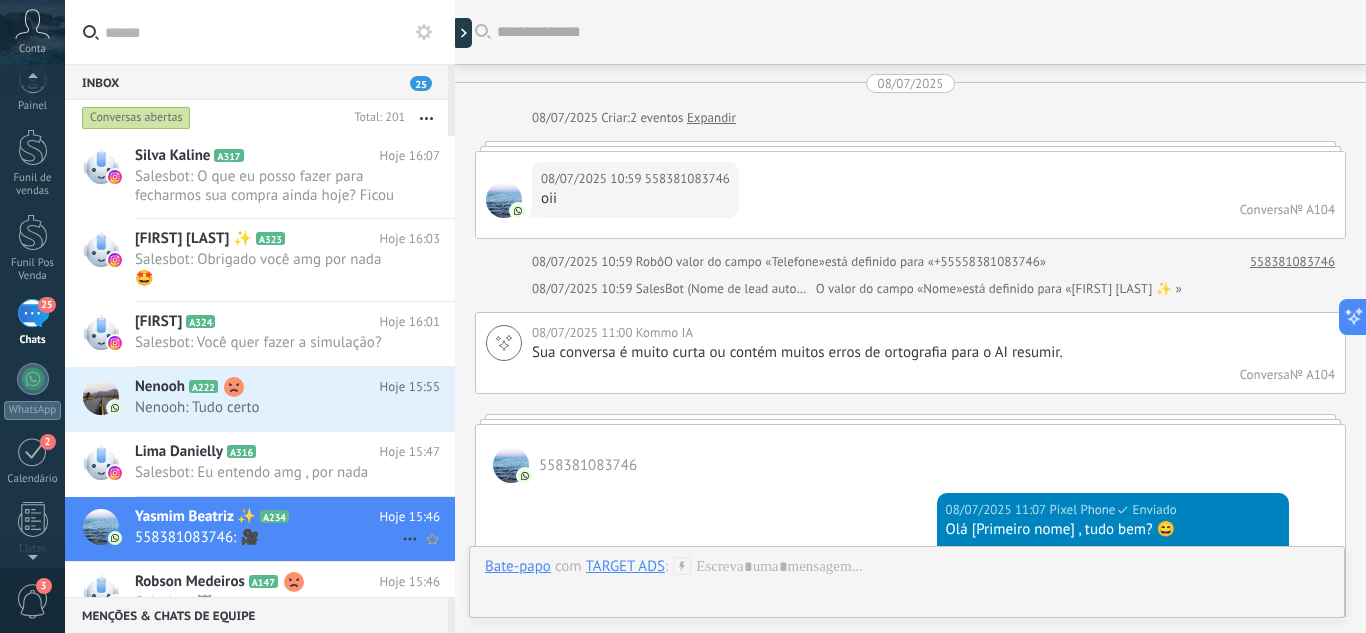 scroll, scrollTop: 2036, scrollLeft: 0, axis: vertical 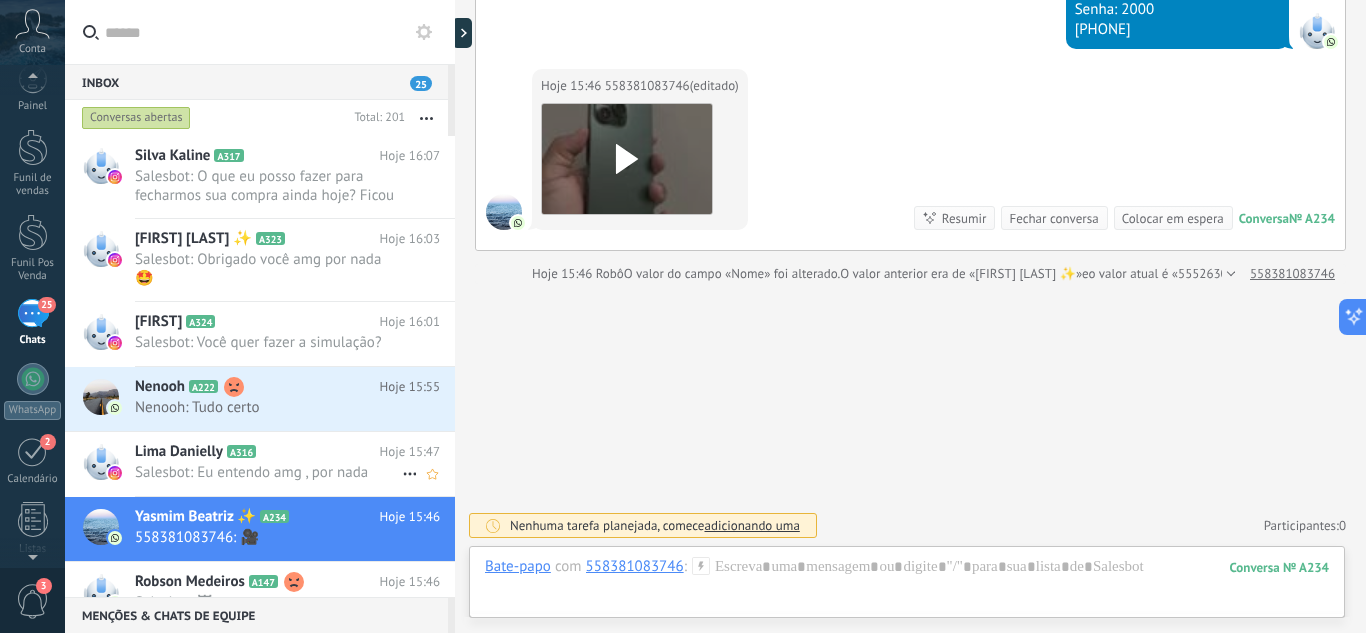click on "Salesbot: Eu entendo amg , por nada" at bounding box center [268, 472] 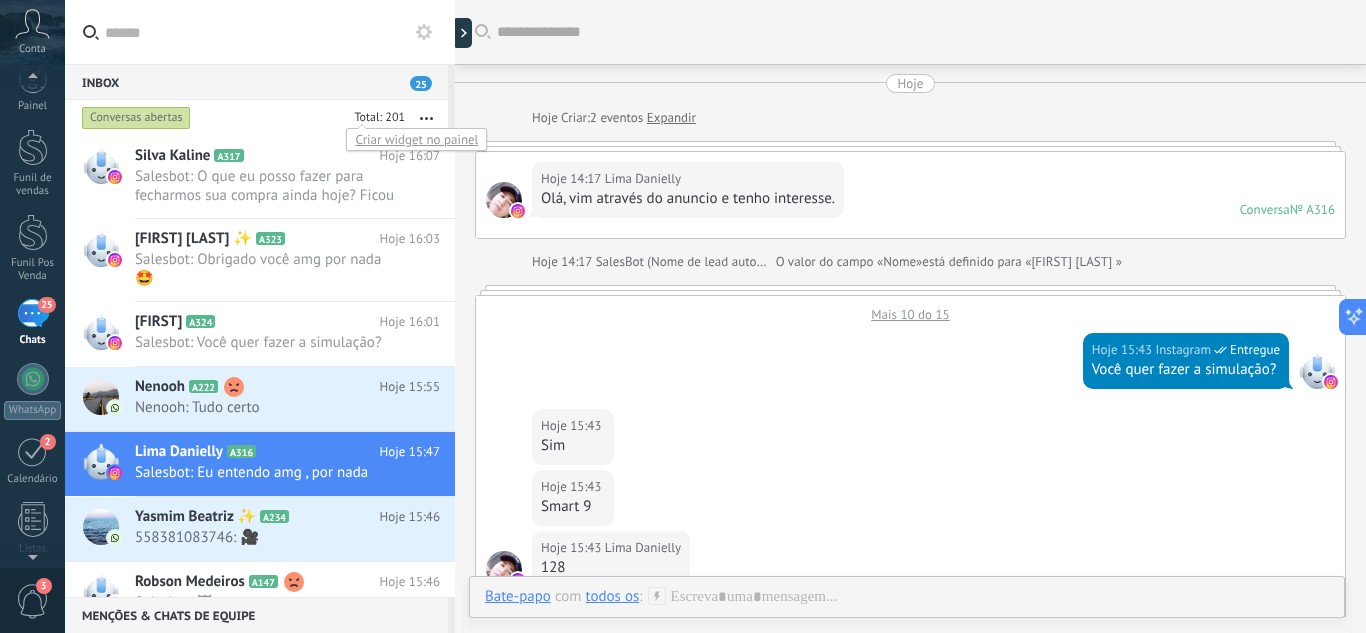 scroll, scrollTop: 892, scrollLeft: 0, axis: vertical 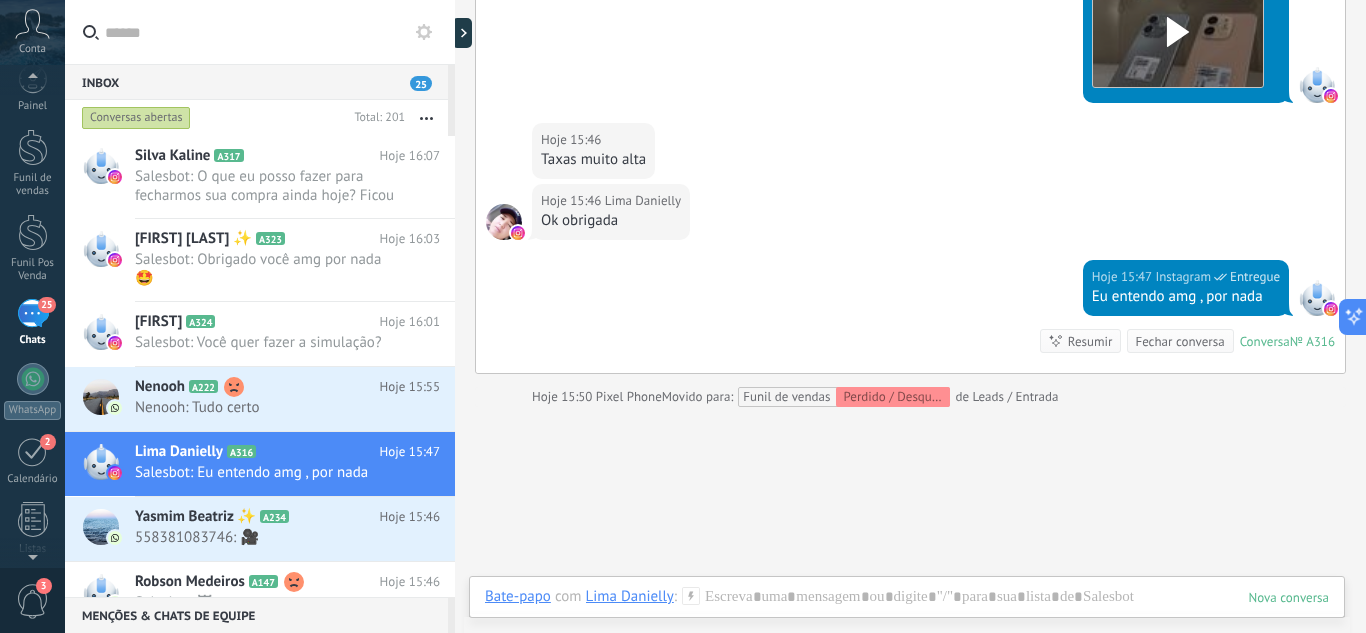 click on "25" at bounding box center [421, 83] 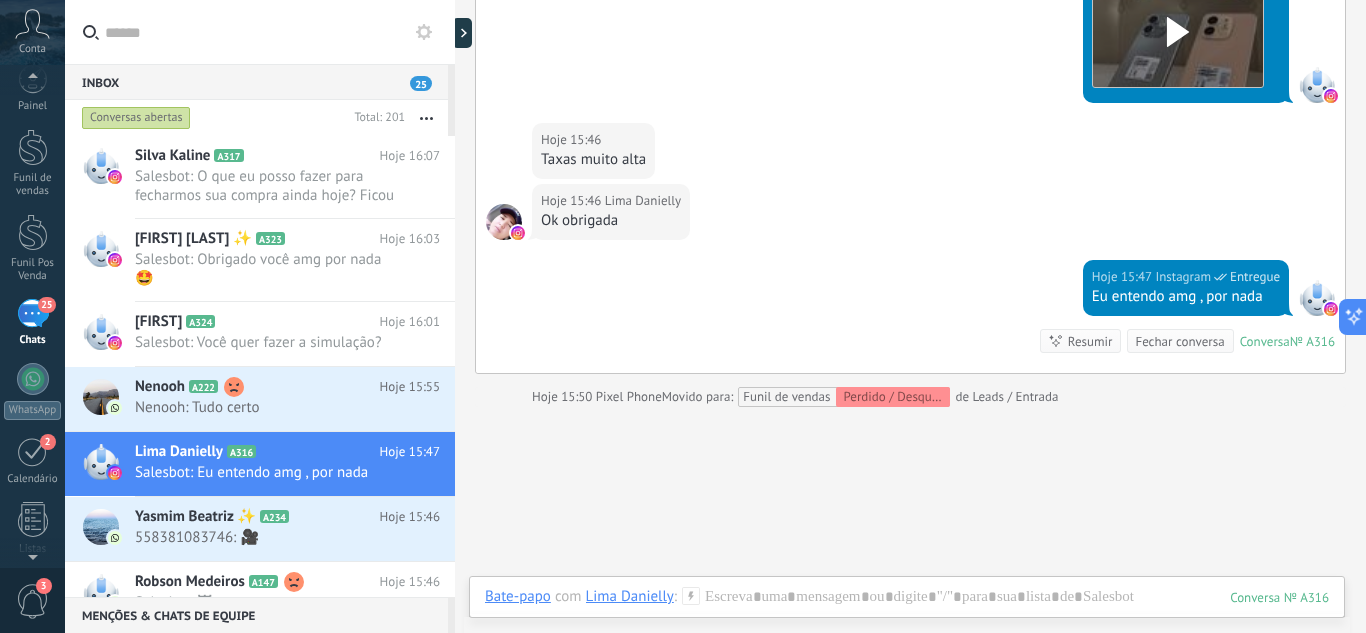 scroll, scrollTop: 0, scrollLeft: 0, axis: both 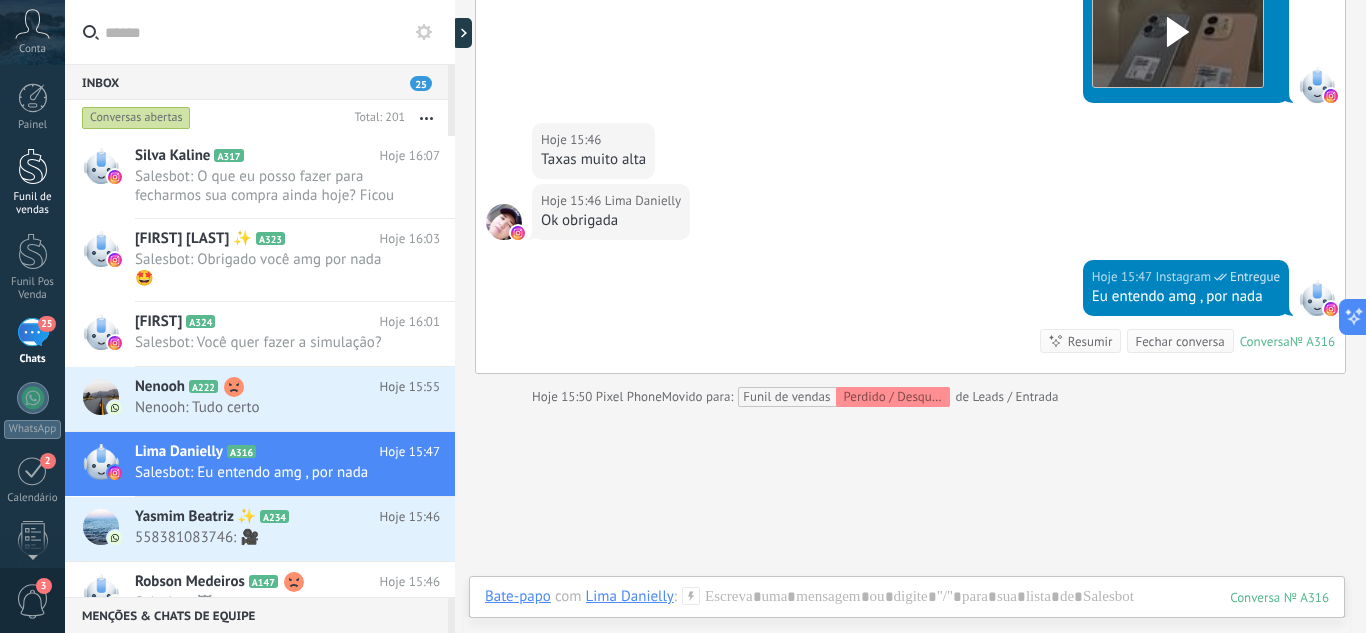click at bounding box center [33, 166] 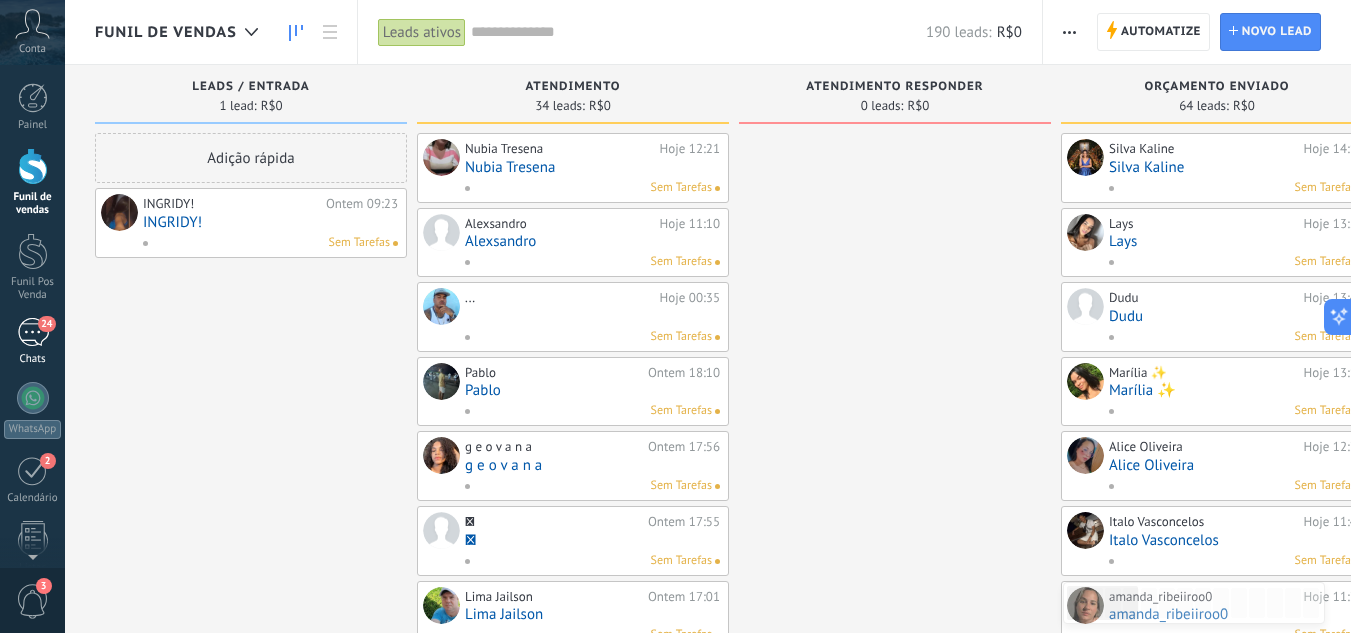 click on "24
Chats" at bounding box center [32, 342] 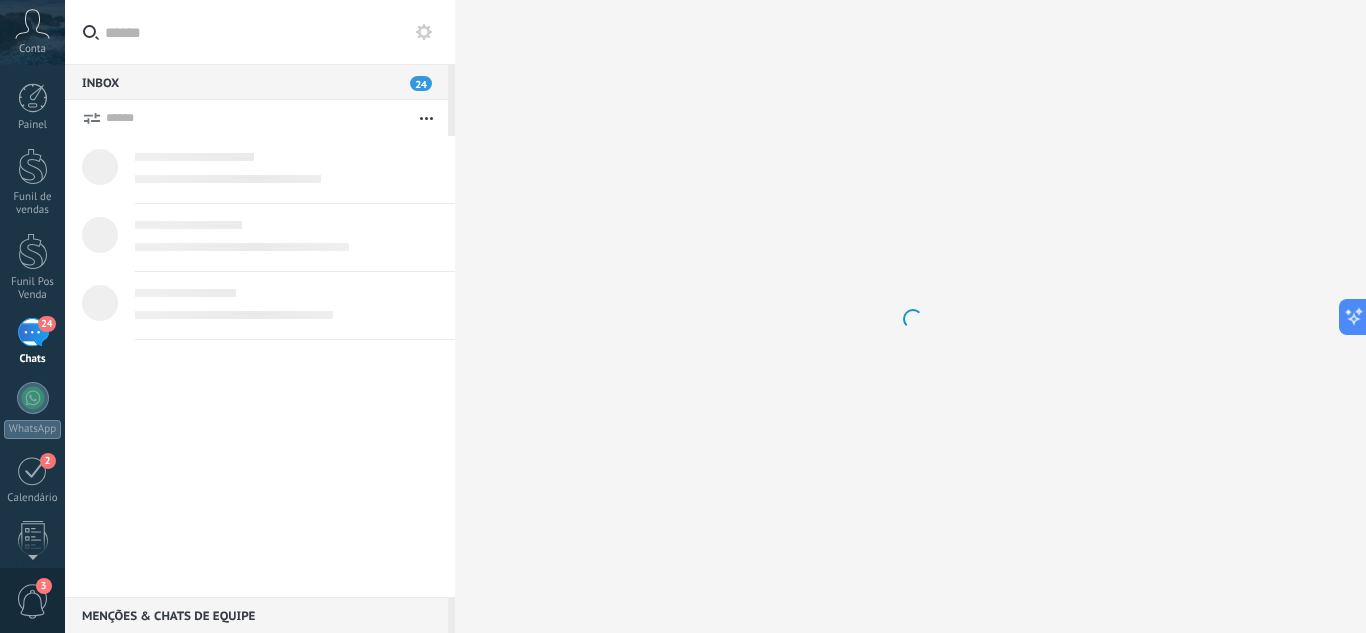 scroll, scrollTop: 19, scrollLeft: 0, axis: vertical 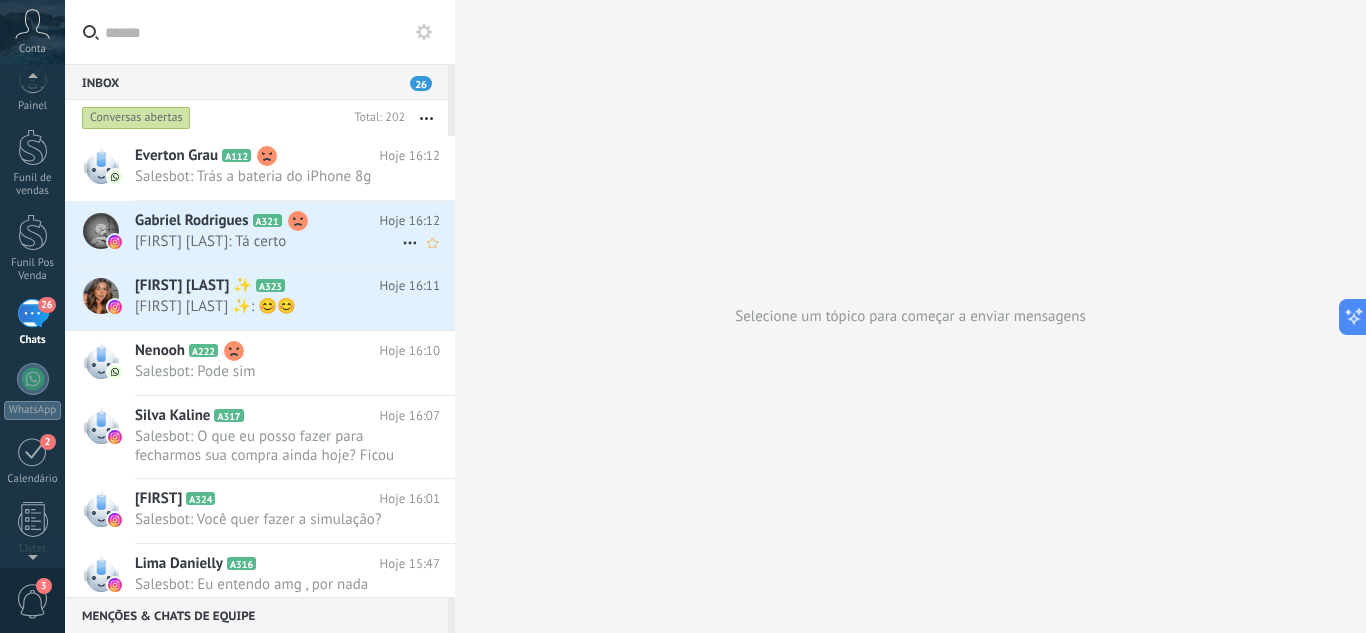 click on "[FIRST] [LAST]
A321
Hoje 16:12
[FIRST] [LAST]: Tá certo" at bounding box center [295, 232] 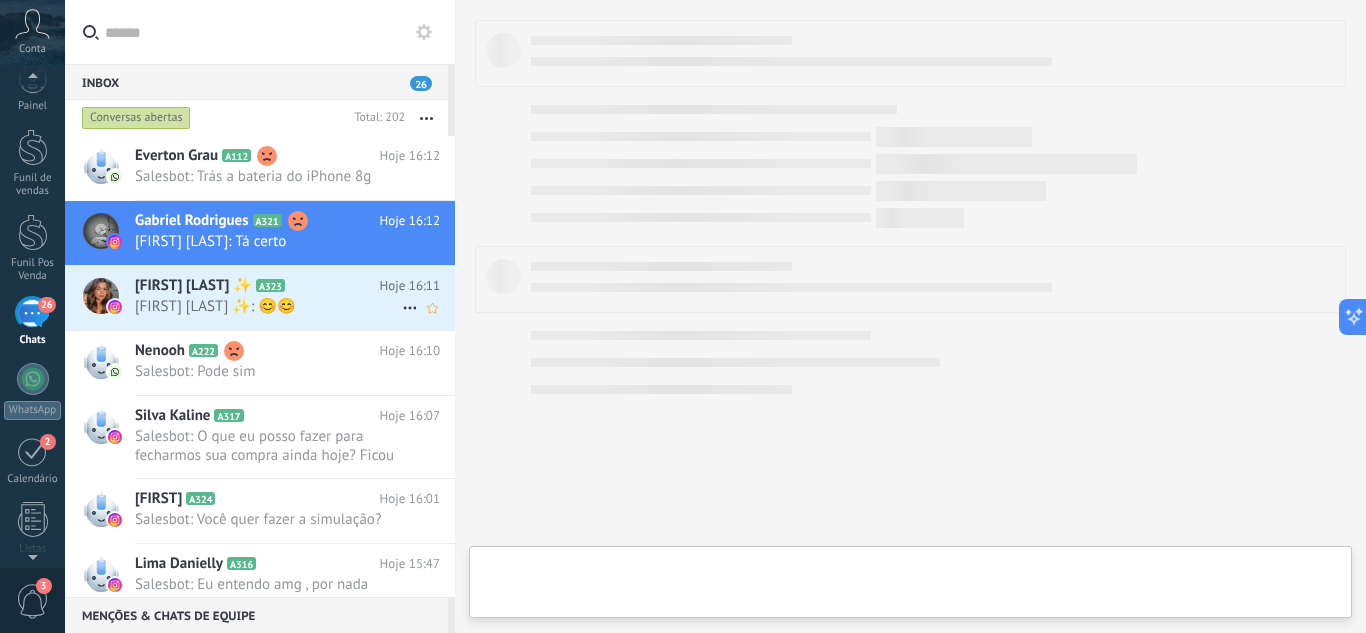 click on "[FIRST] [LAST] ✨: 😊😊" at bounding box center [268, 306] 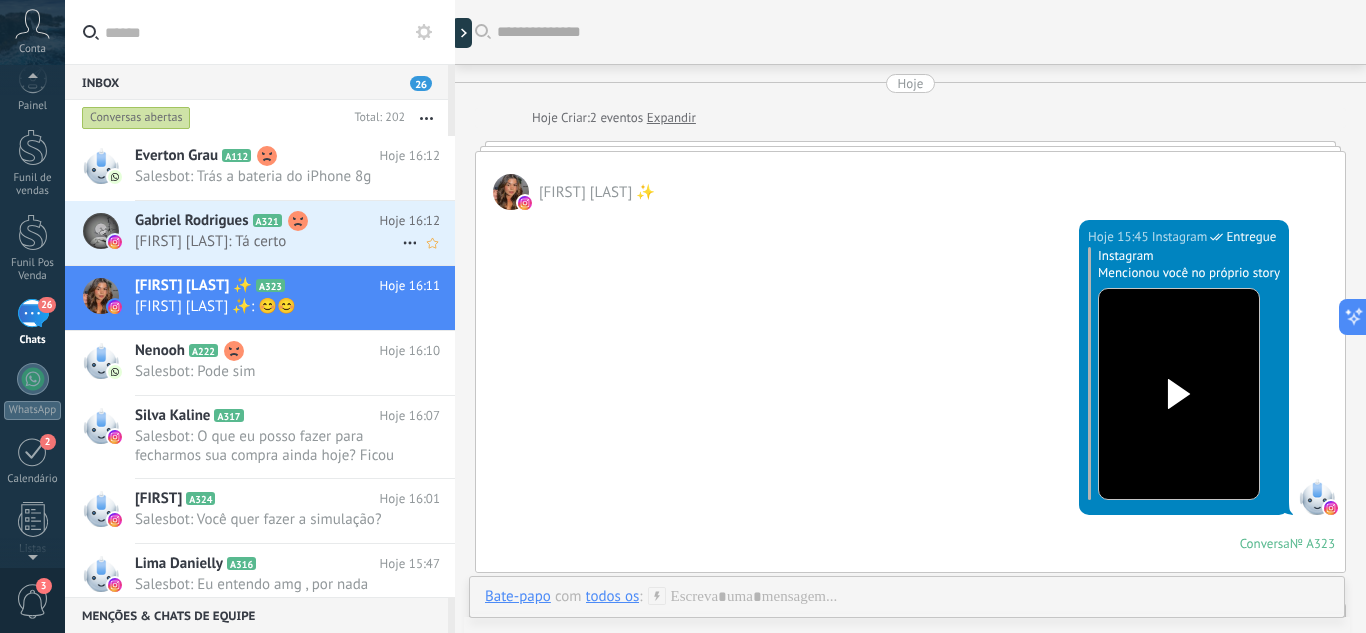 scroll, scrollTop: 953, scrollLeft: 0, axis: vertical 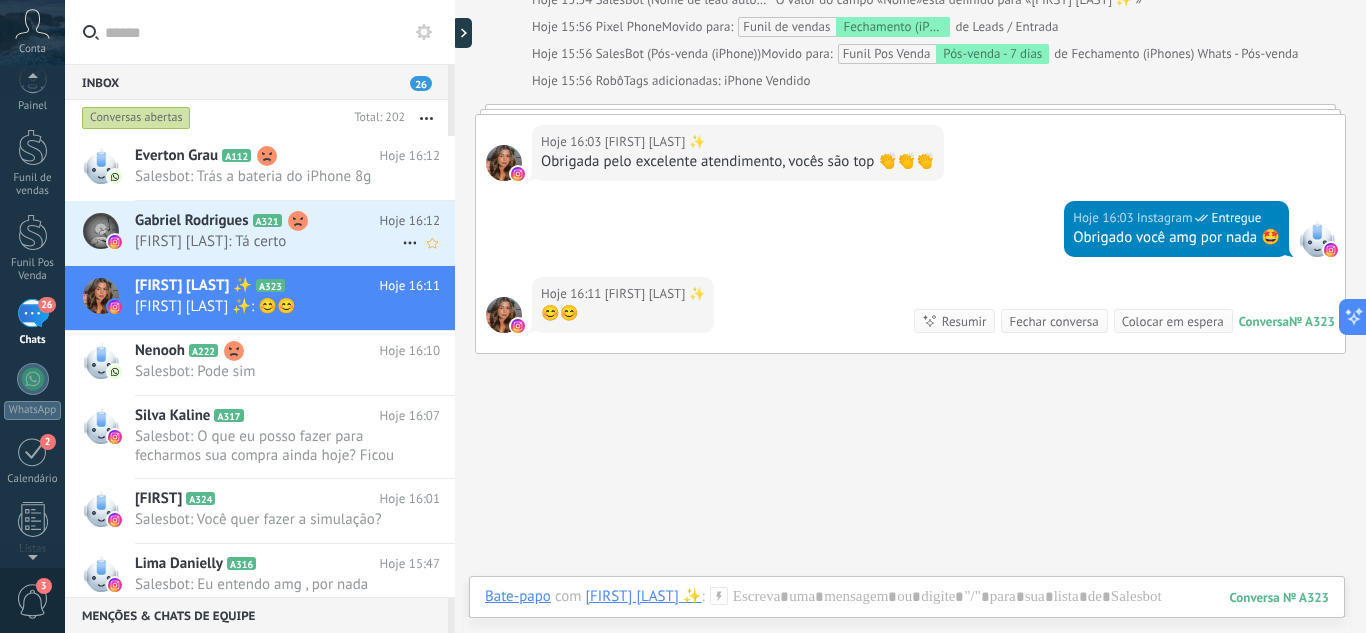 click on "[FIRST] [LAST]: Tá certo" at bounding box center [268, 241] 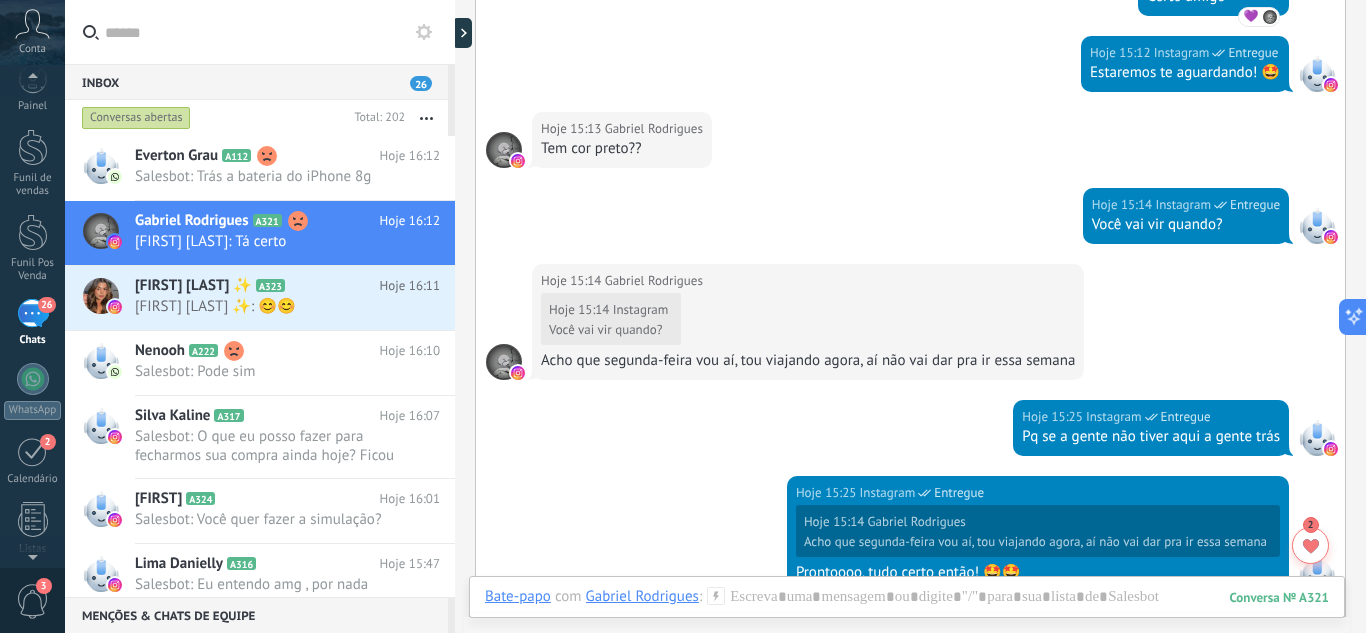 scroll, scrollTop: 895, scrollLeft: 0, axis: vertical 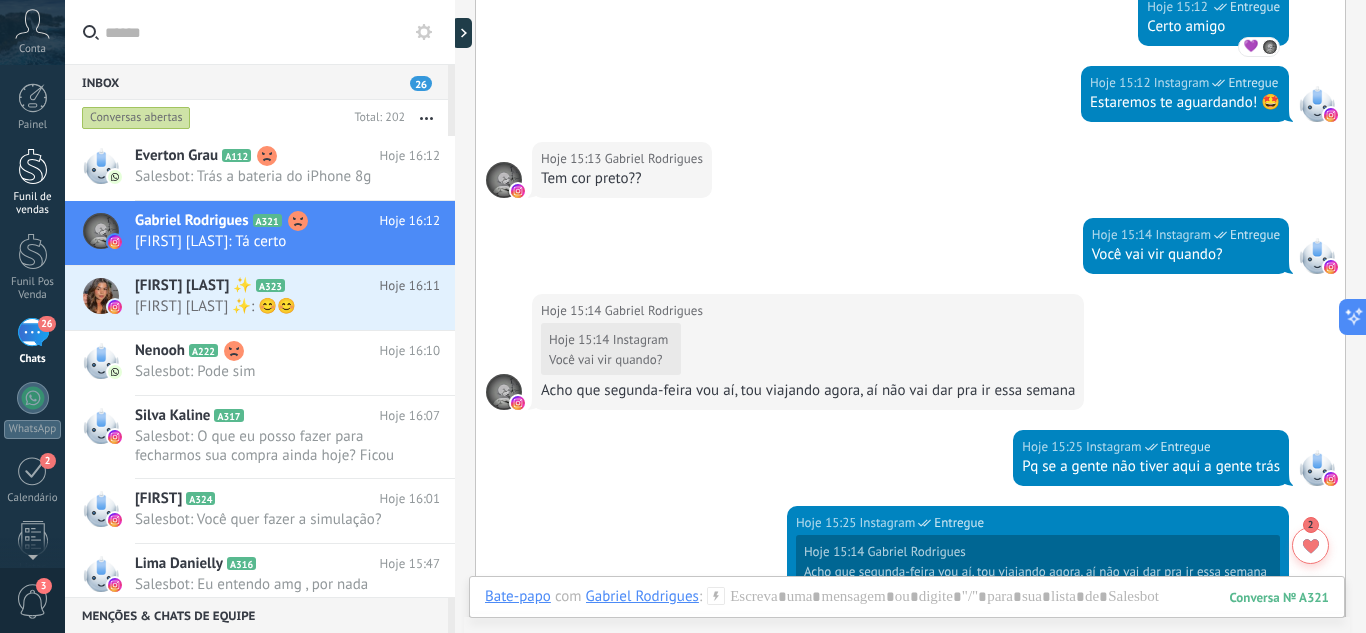 click on "Funil de vendas" at bounding box center [32, 182] 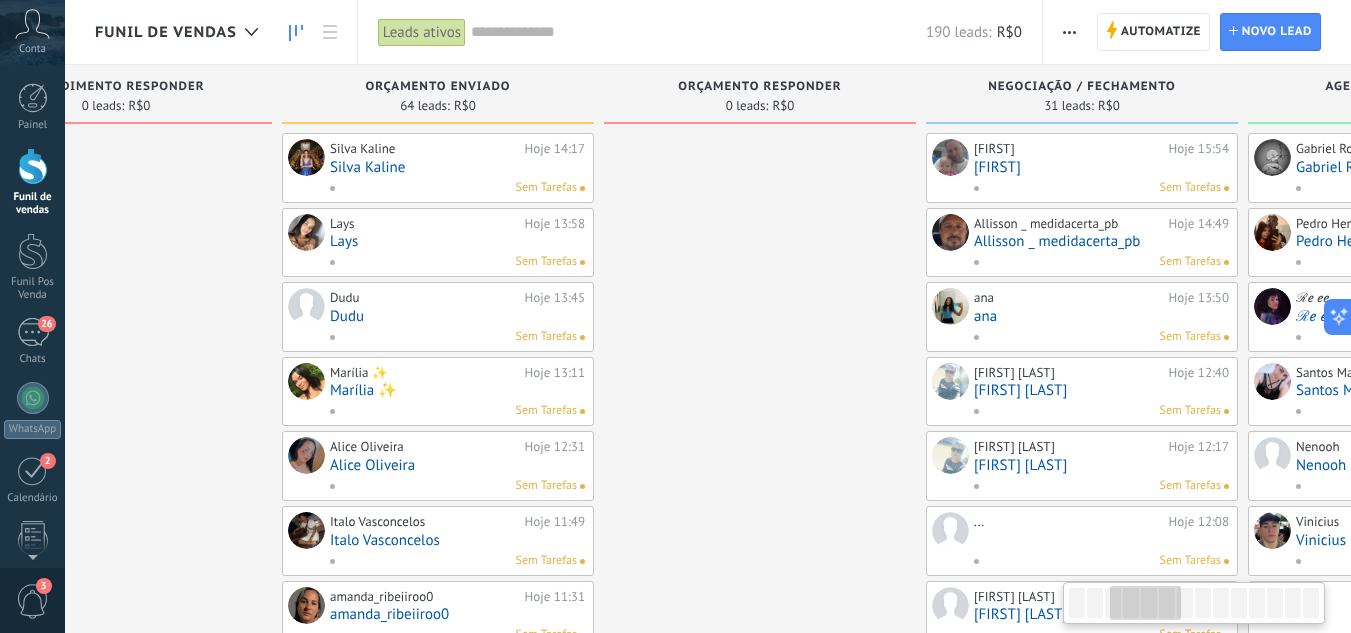 drag, startPoint x: 1017, startPoint y: 297, endPoint x: 238, endPoint y: 411, distance: 787.2973 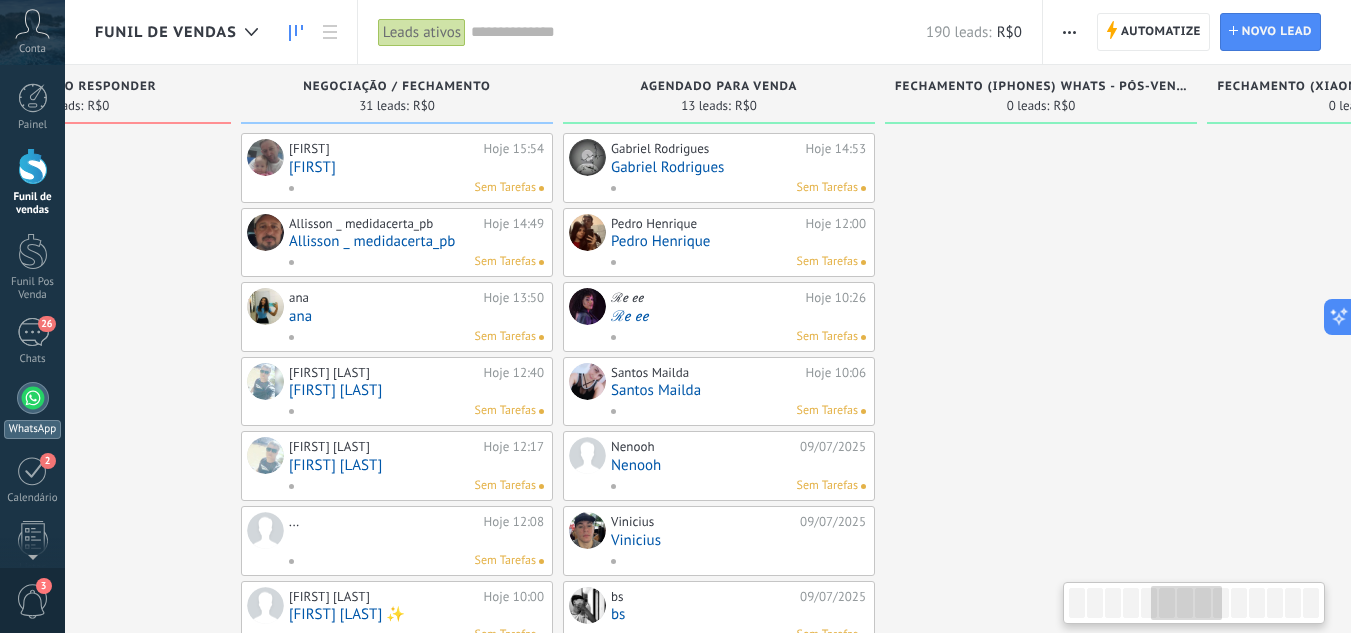 drag, startPoint x: 792, startPoint y: 313, endPoint x: 42, endPoint y: 400, distance: 755.0291 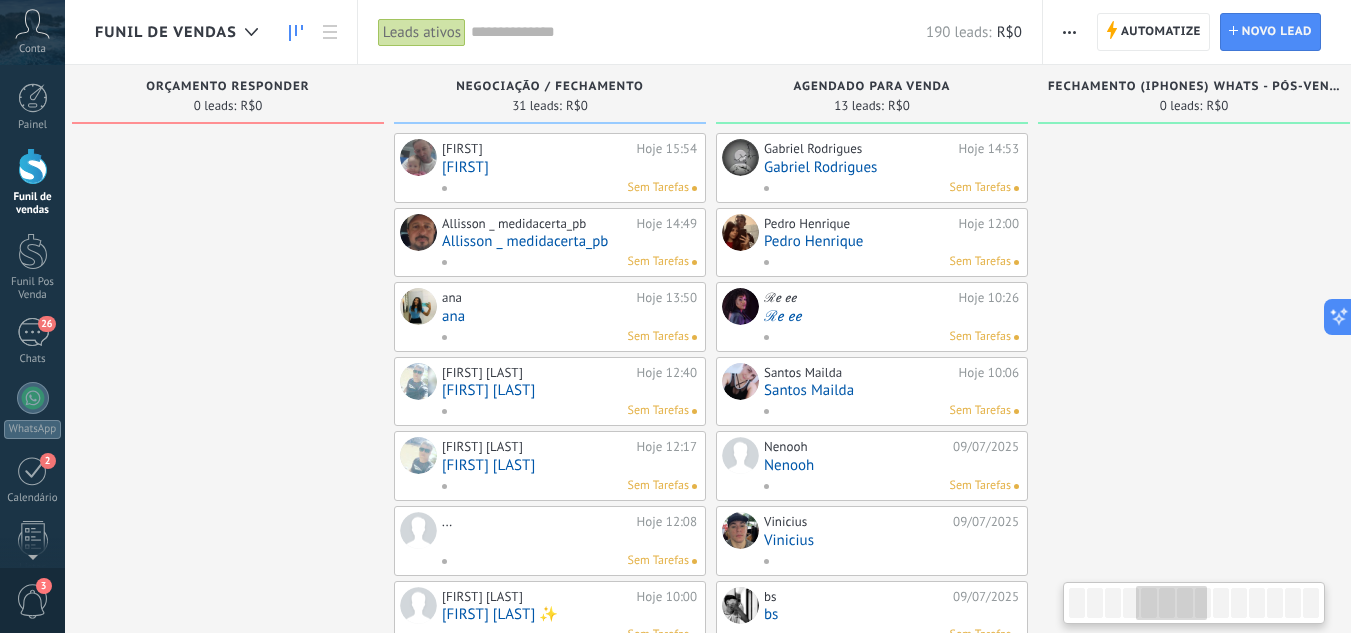 scroll, scrollTop: 0, scrollLeft: 1209, axis: horizontal 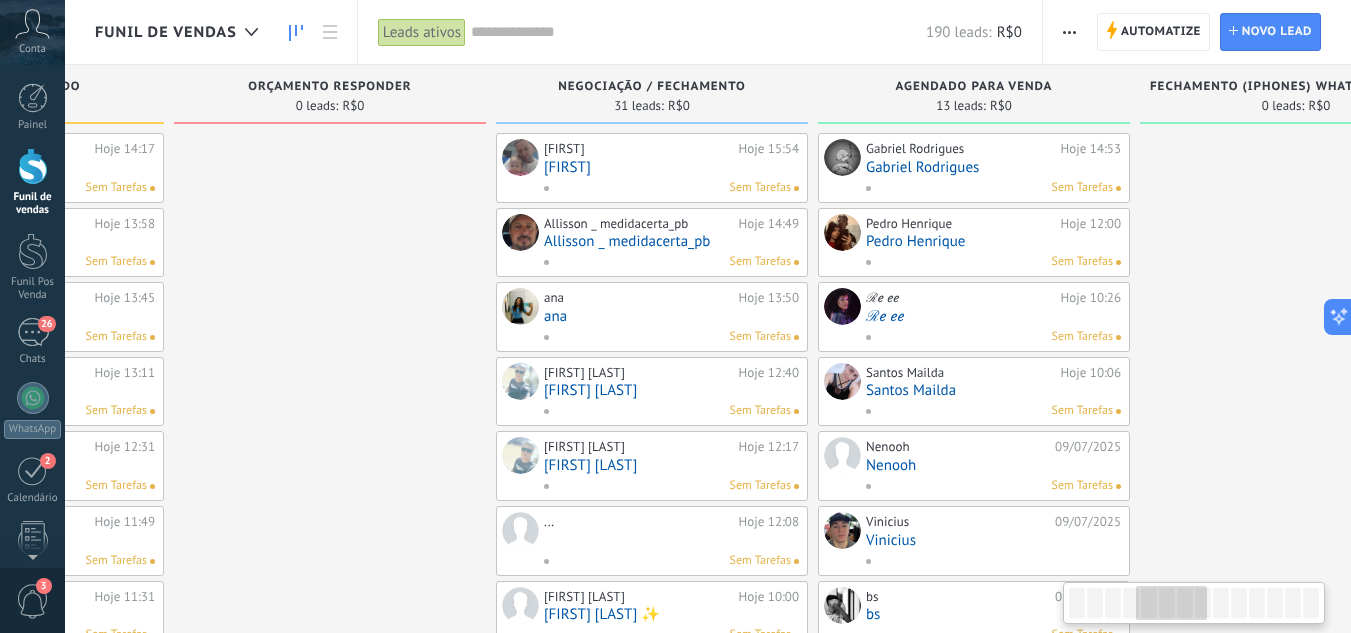 drag, startPoint x: 1006, startPoint y: 269, endPoint x: 1365, endPoint y: 175, distance: 371.10242 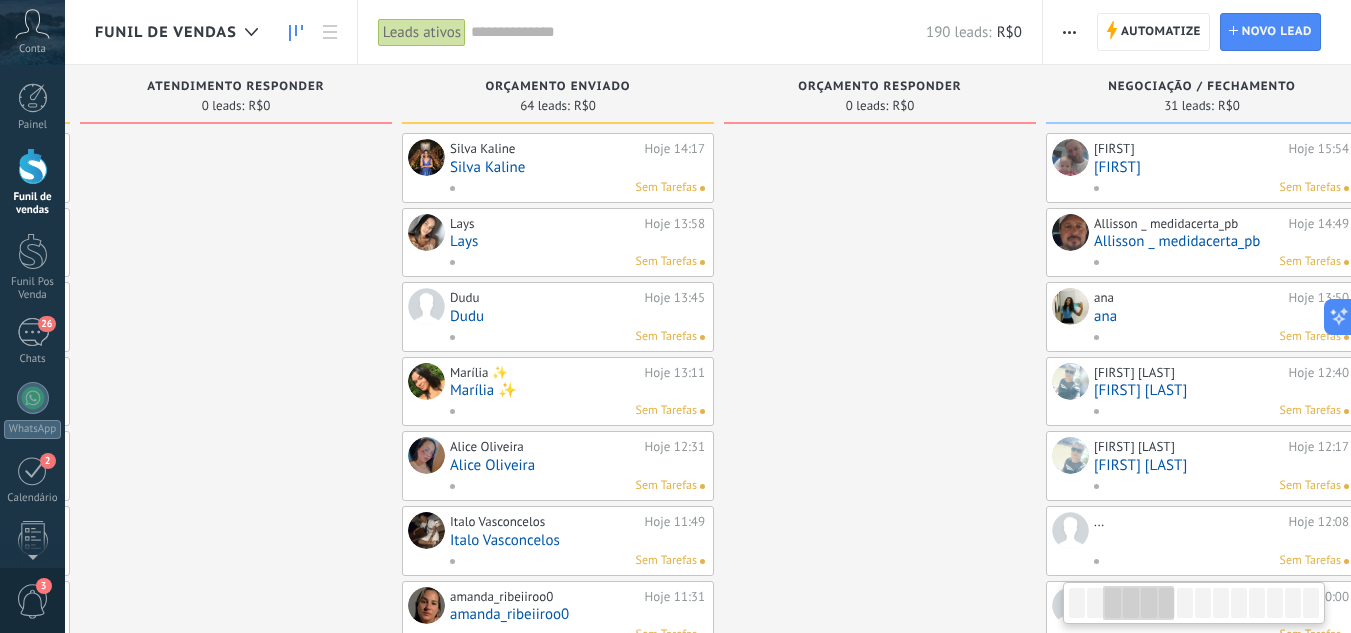 drag, startPoint x: 327, startPoint y: 302, endPoint x: 879, endPoint y: 270, distance: 552.92676 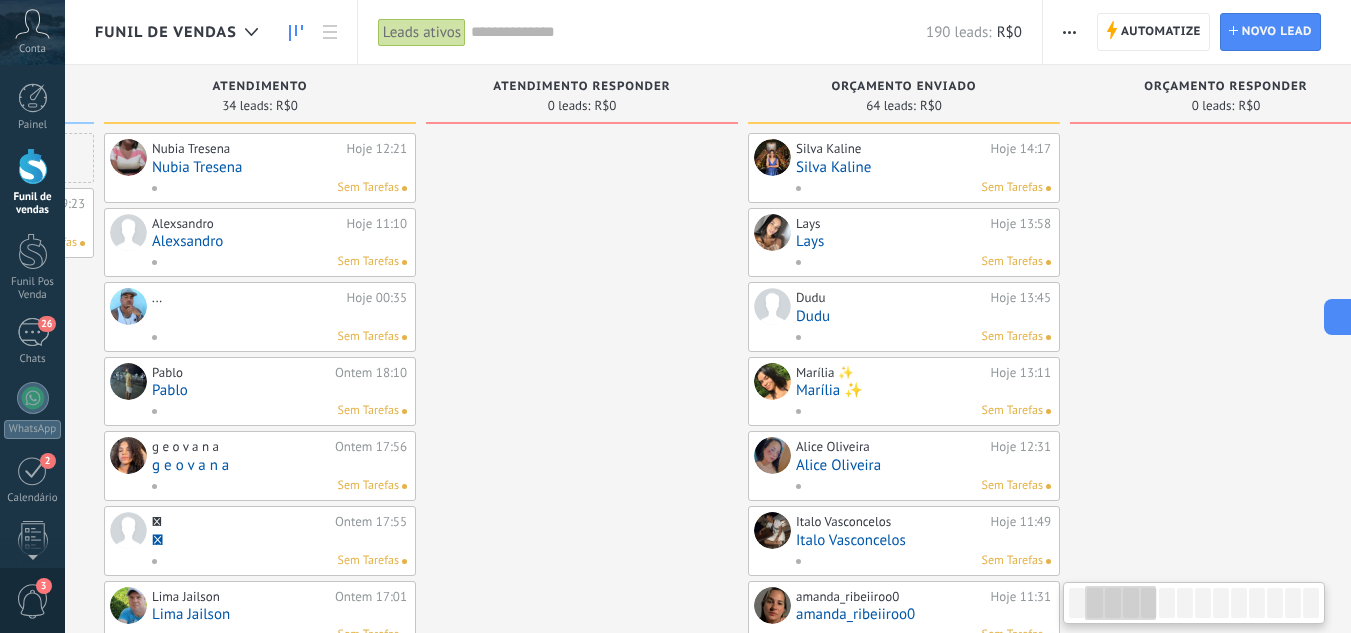 scroll, scrollTop: 0, scrollLeft: 278, axis: horizontal 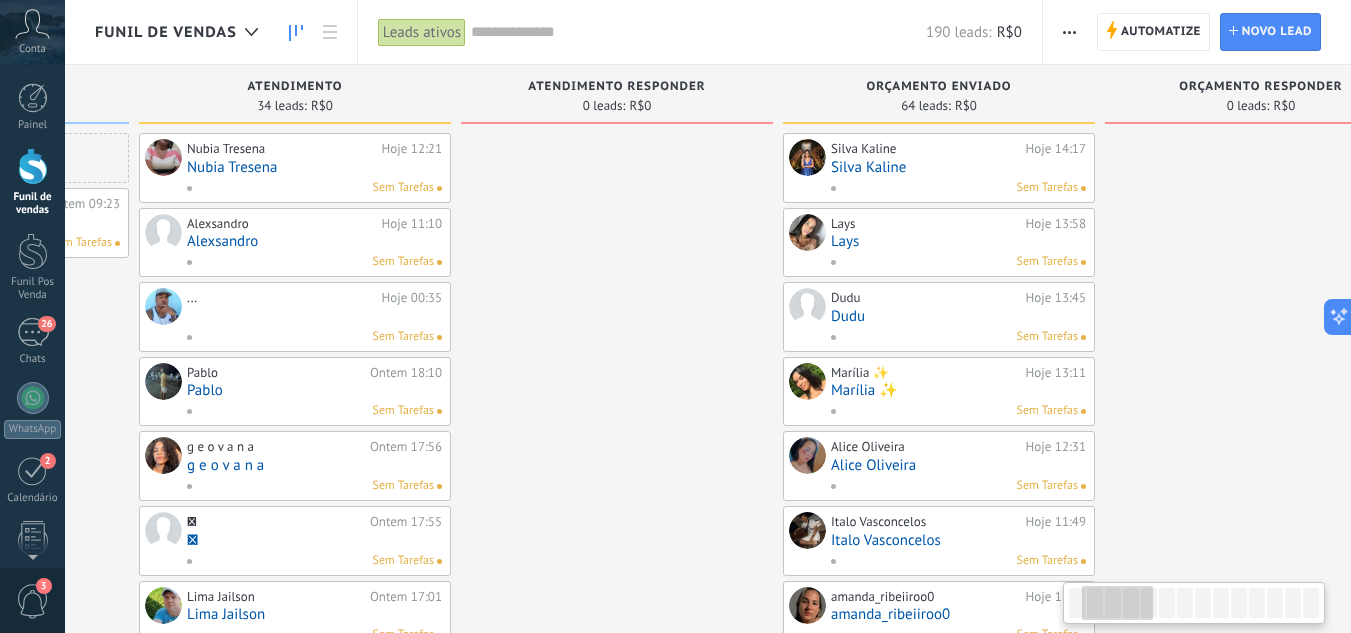 drag, startPoint x: 194, startPoint y: 314, endPoint x: 573, endPoint y: 311, distance: 379.01187 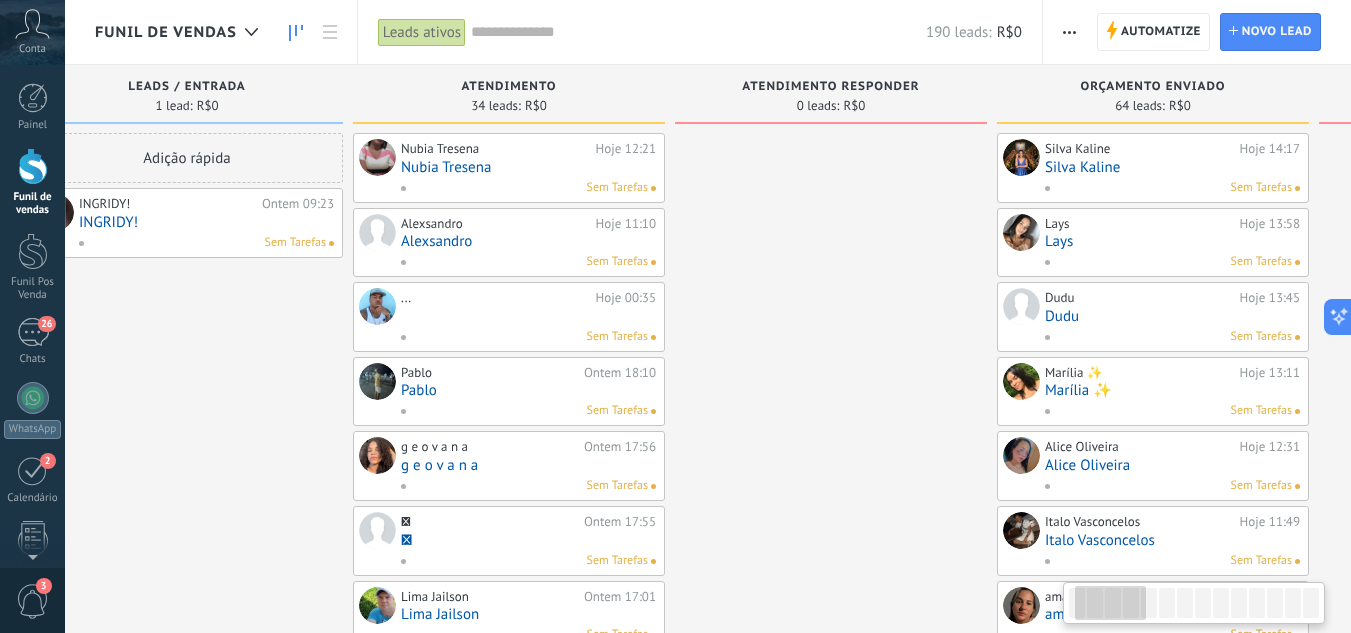 scroll, scrollTop: 0, scrollLeft: 0, axis: both 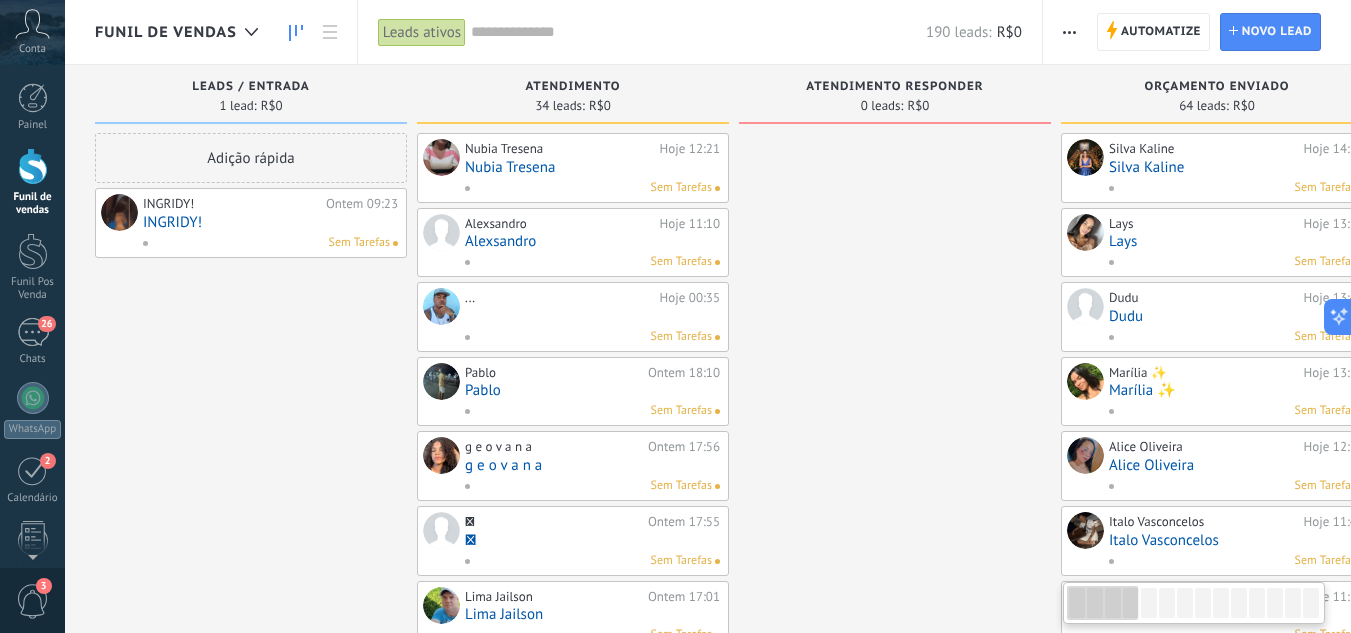 drag, startPoint x: 538, startPoint y: 294, endPoint x: 964, endPoint y: 227, distance: 431.2366 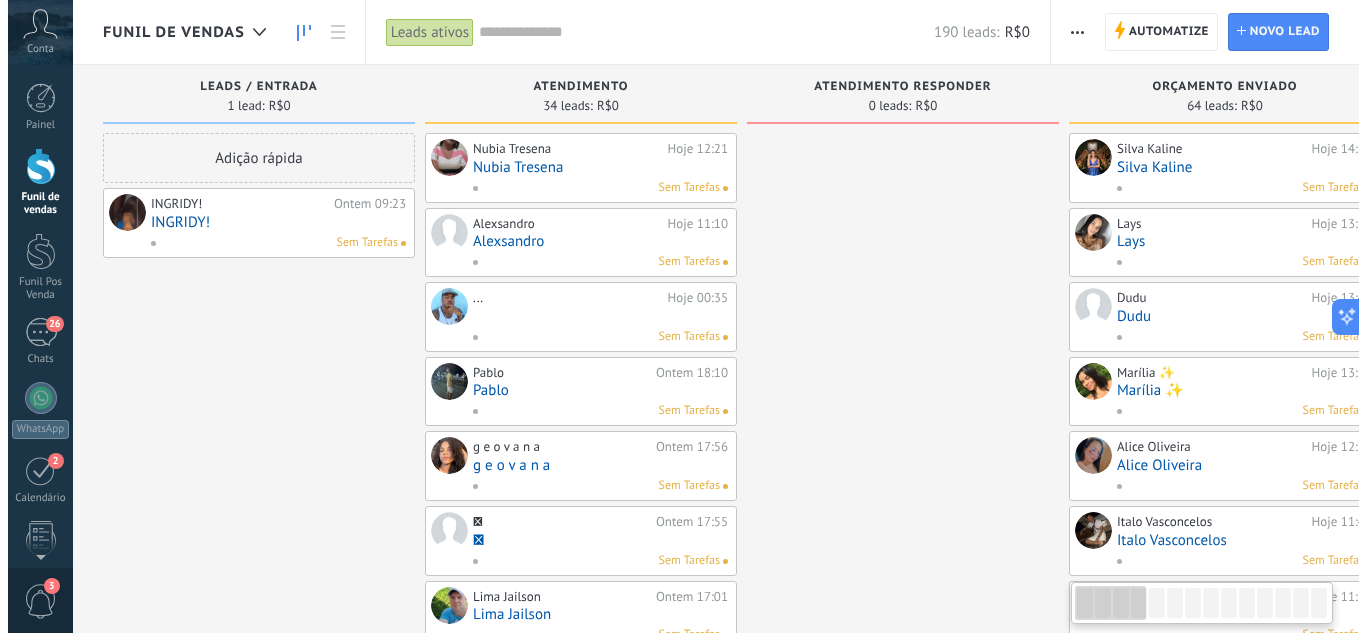scroll, scrollTop: 0, scrollLeft: 6, axis: horizontal 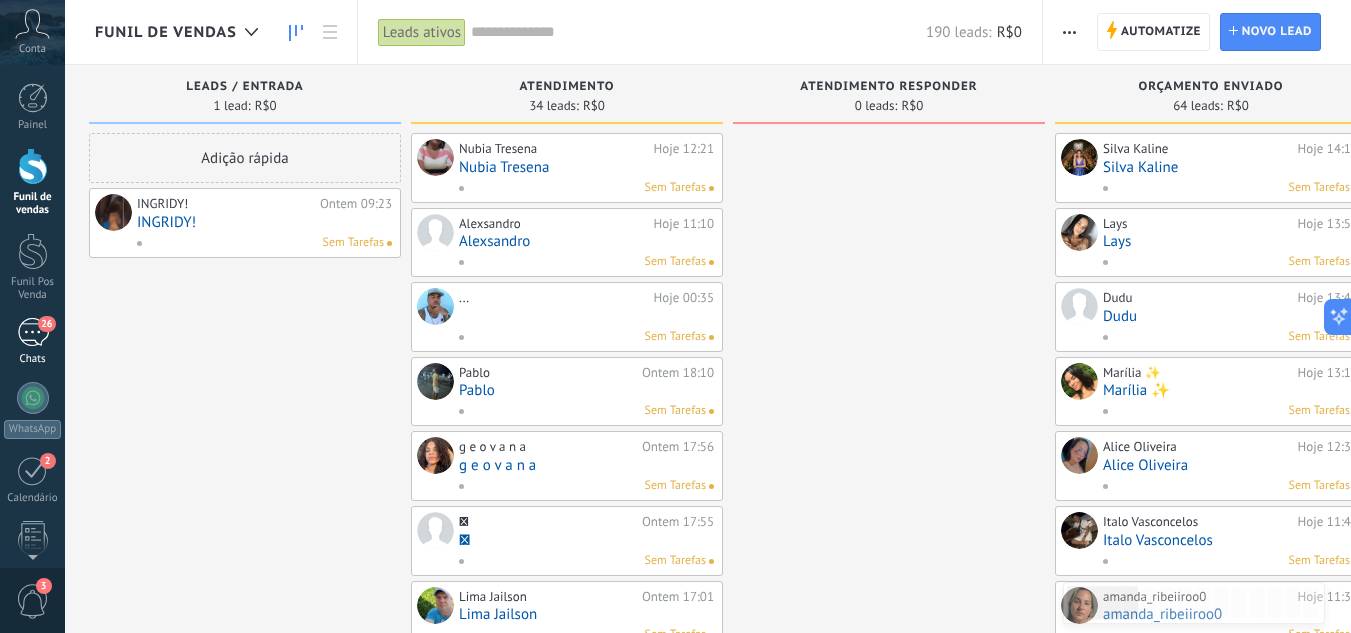 click on "26" at bounding box center (46, 324) 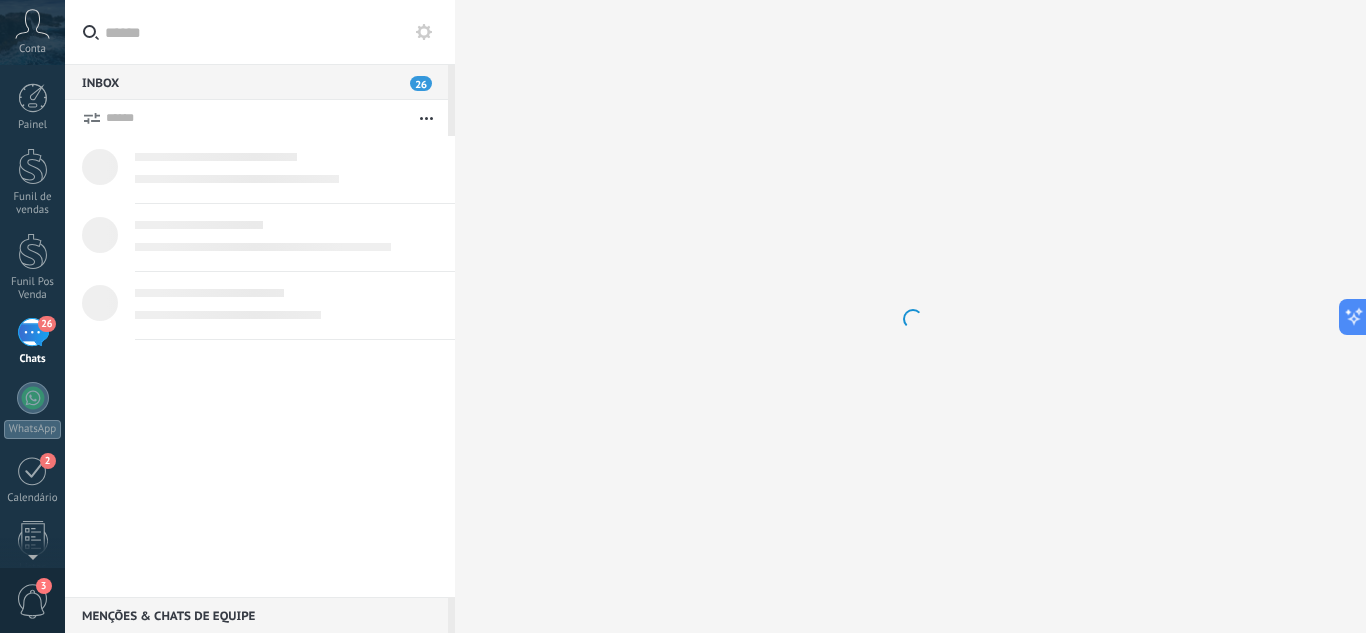 scroll, scrollTop: 19, scrollLeft: 0, axis: vertical 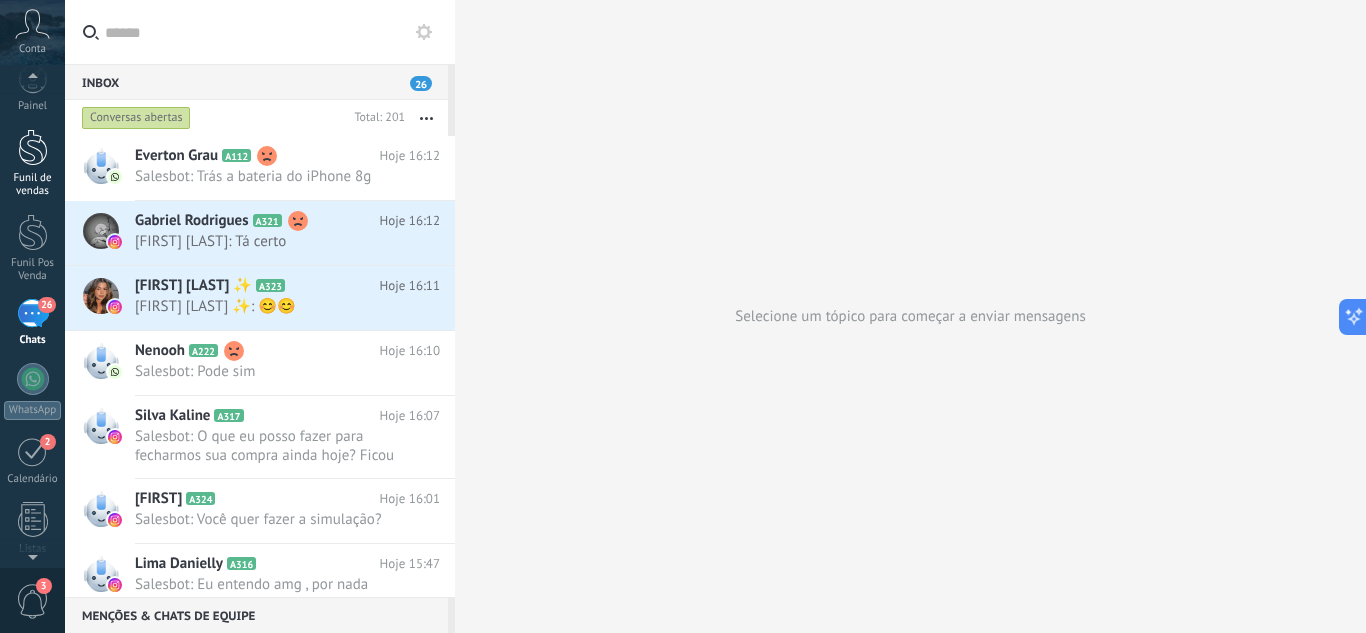 click at bounding box center (33, 147) 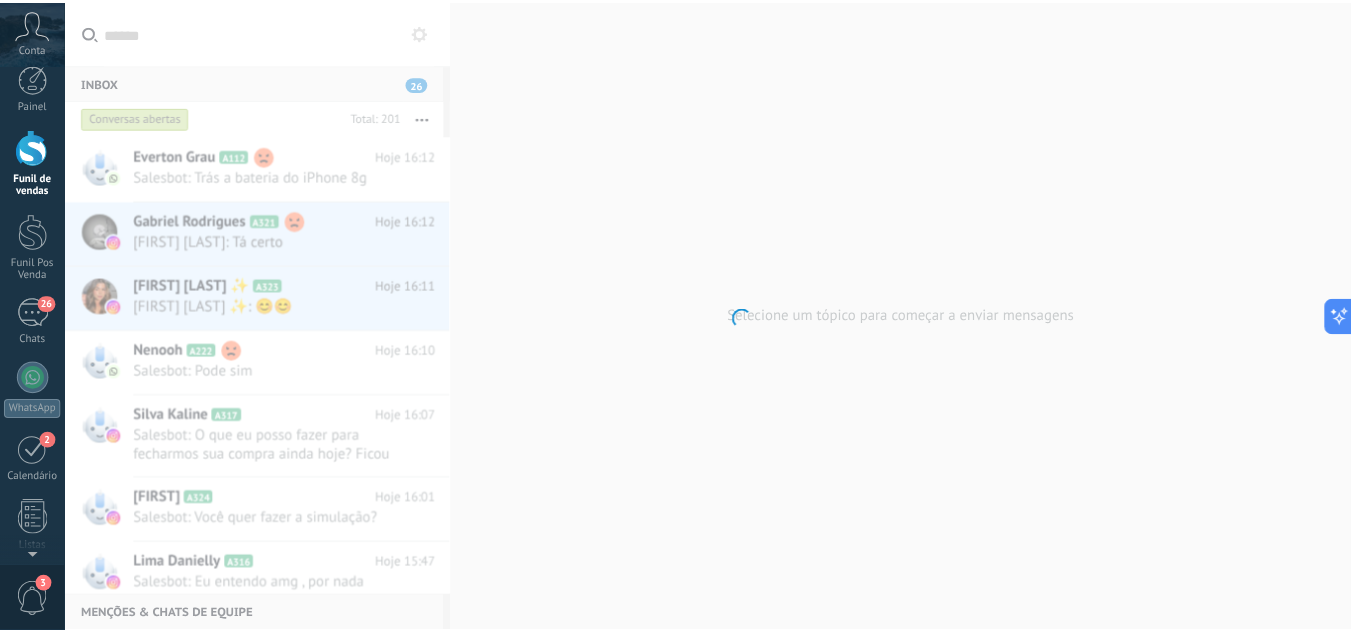 scroll, scrollTop: 0, scrollLeft: 0, axis: both 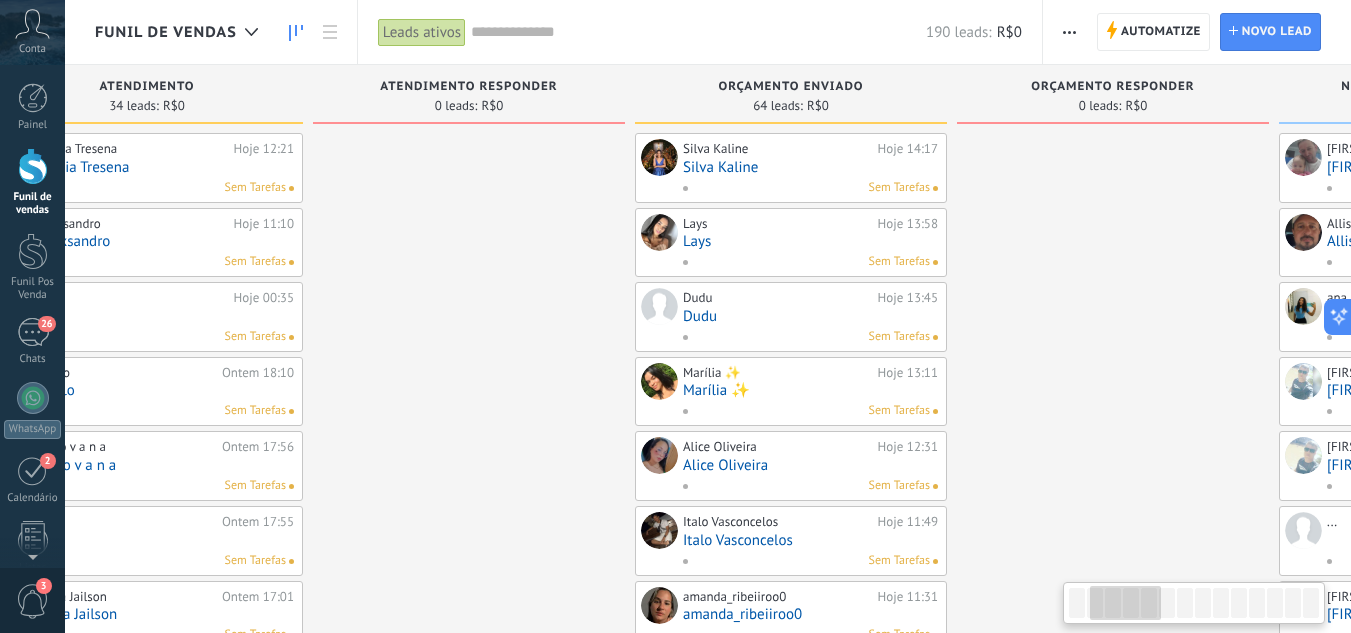 drag, startPoint x: 809, startPoint y: 238, endPoint x: 386, endPoint y: 247, distance: 423.09573 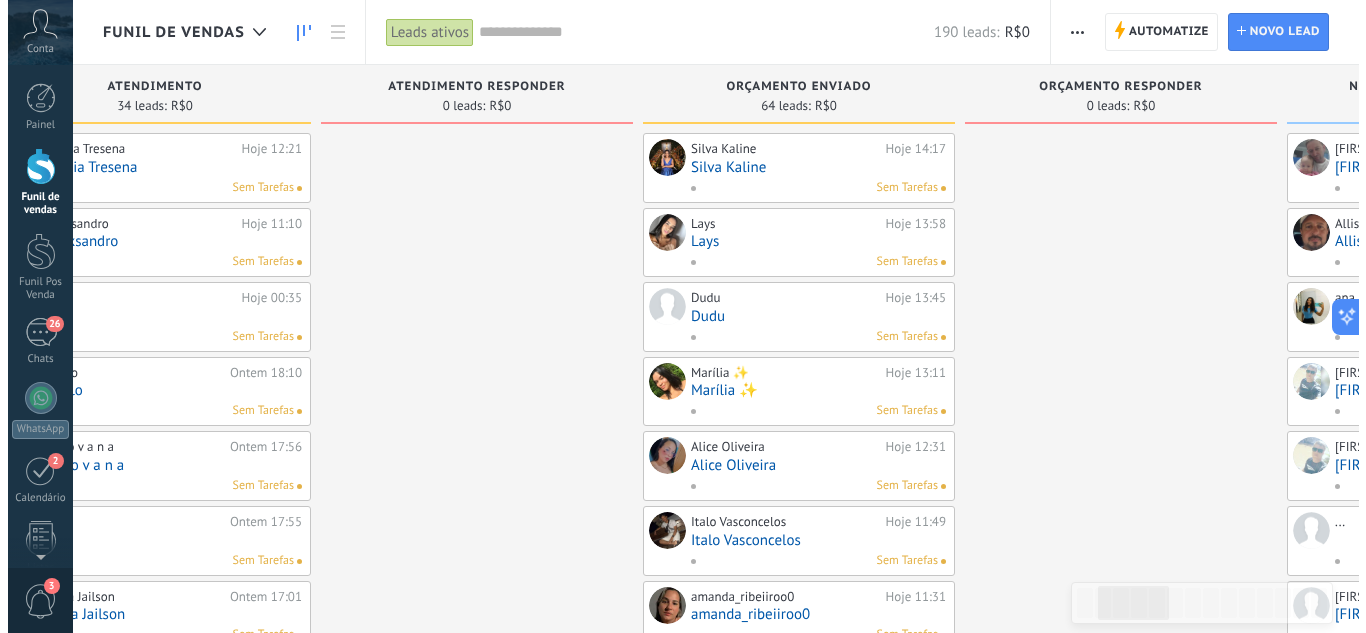 scroll, scrollTop: 0, scrollLeft: 0, axis: both 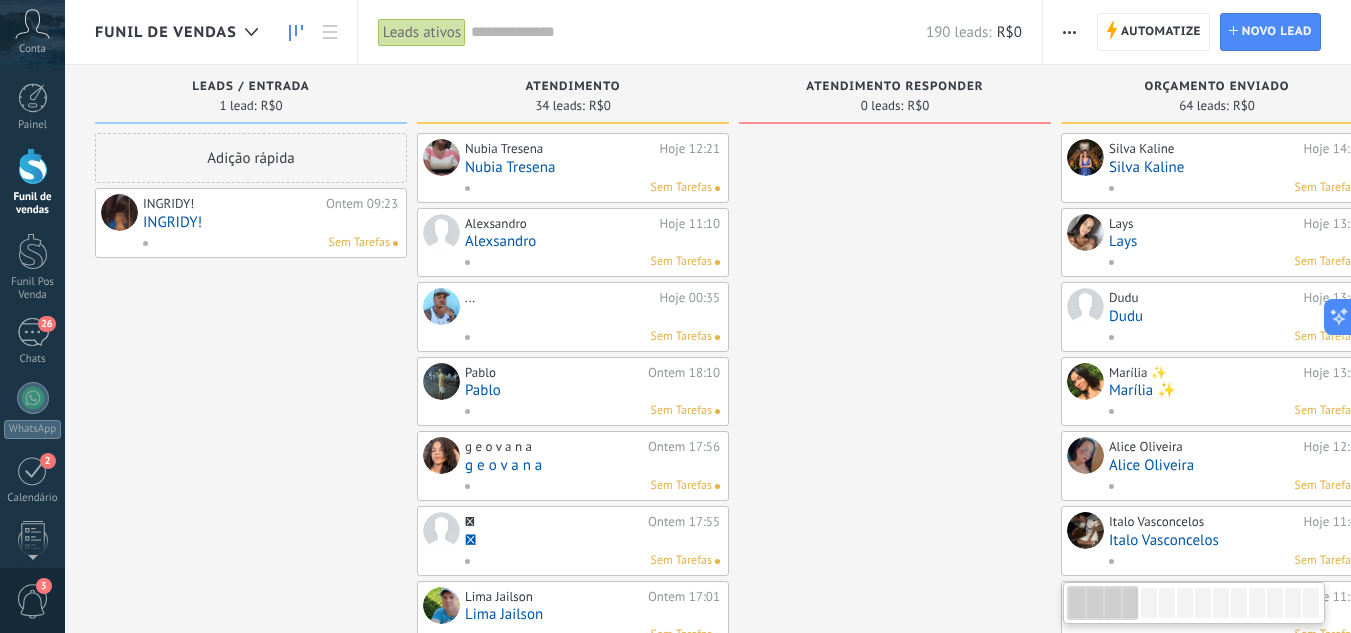 drag, startPoint x: 485, startPoint y: 193, endPoint x: 1036, endPoint y: 119, distance: 555.94696 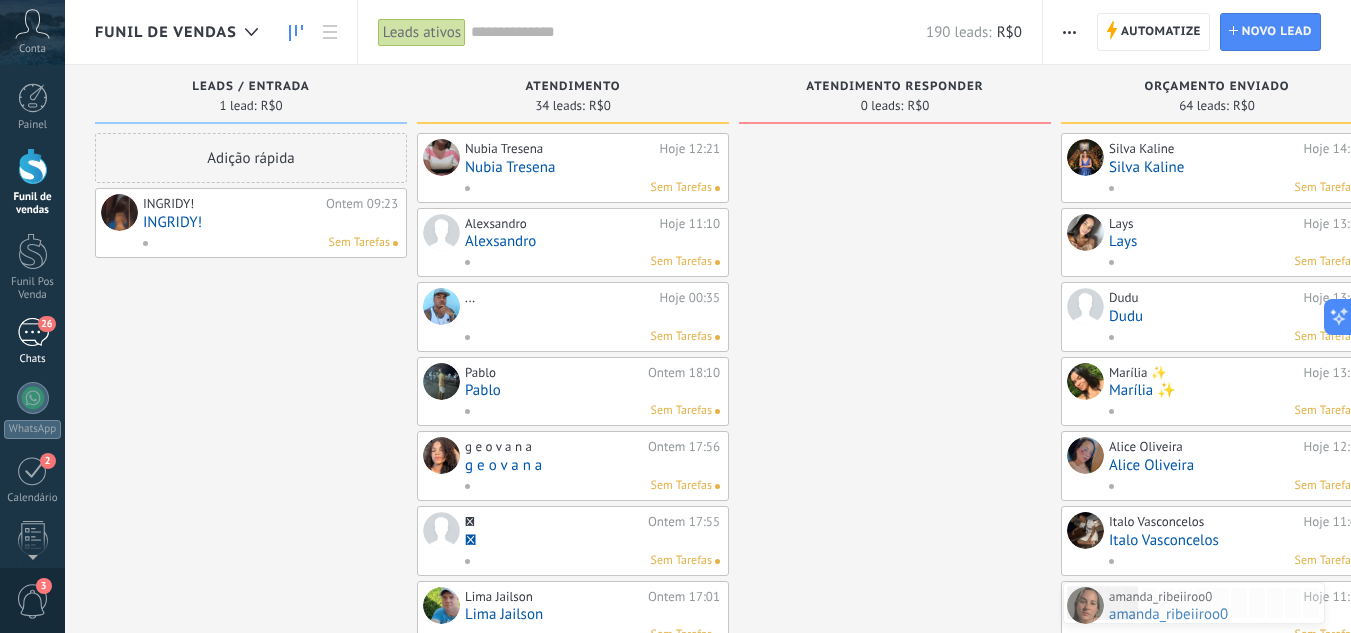 click on "26
Chats" at bounding box center [32, 342] 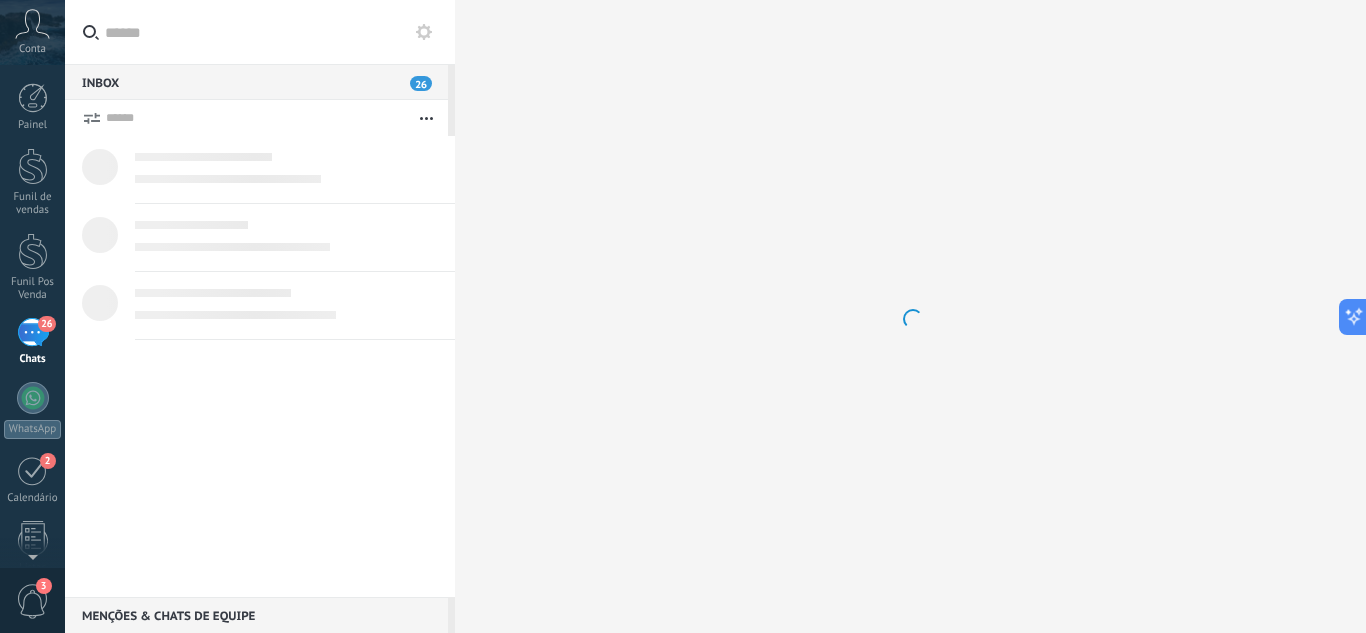 scroll, scrollTop: 19, scrollLeft: 0, axis: vertical 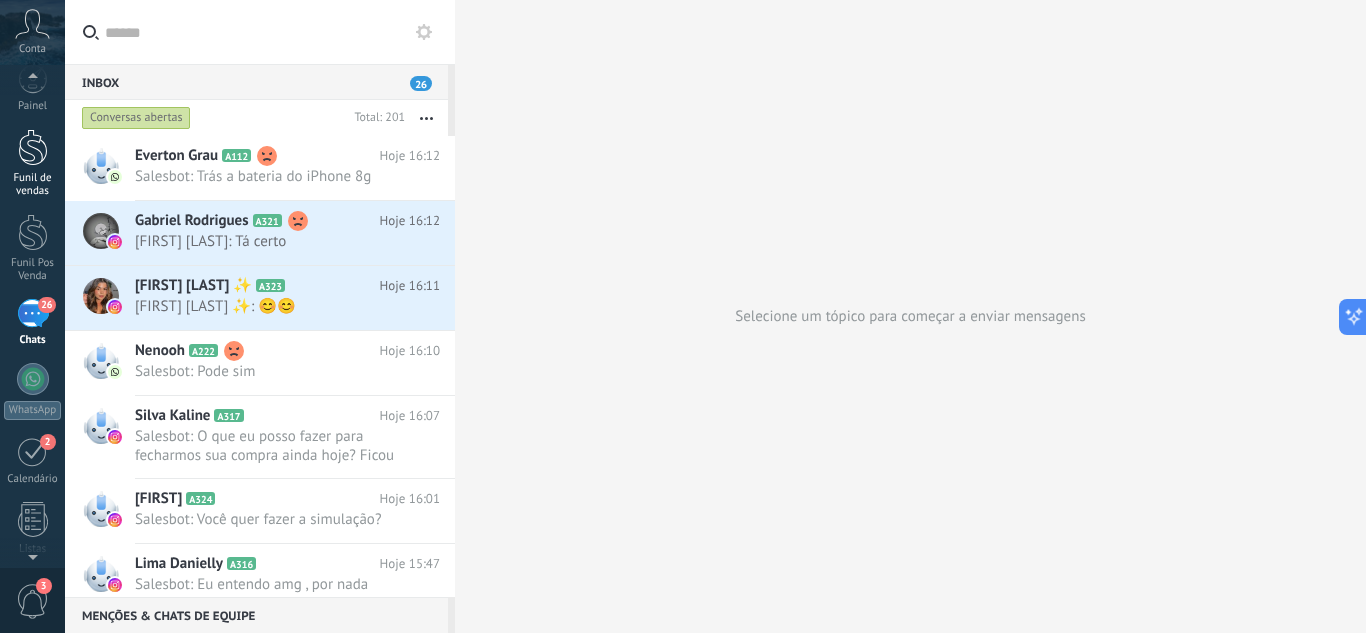 click at bounding box center (33, 147) 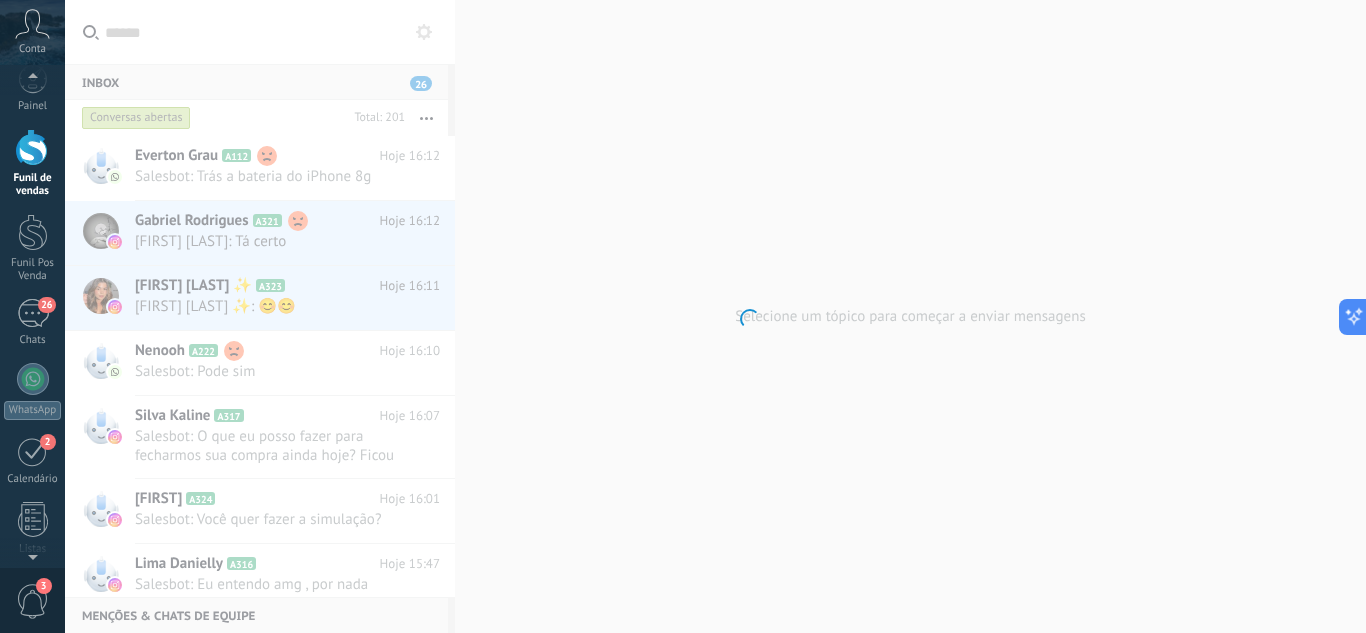 scroll, scrollTop: 0, scrollLeft: 0, axis: both 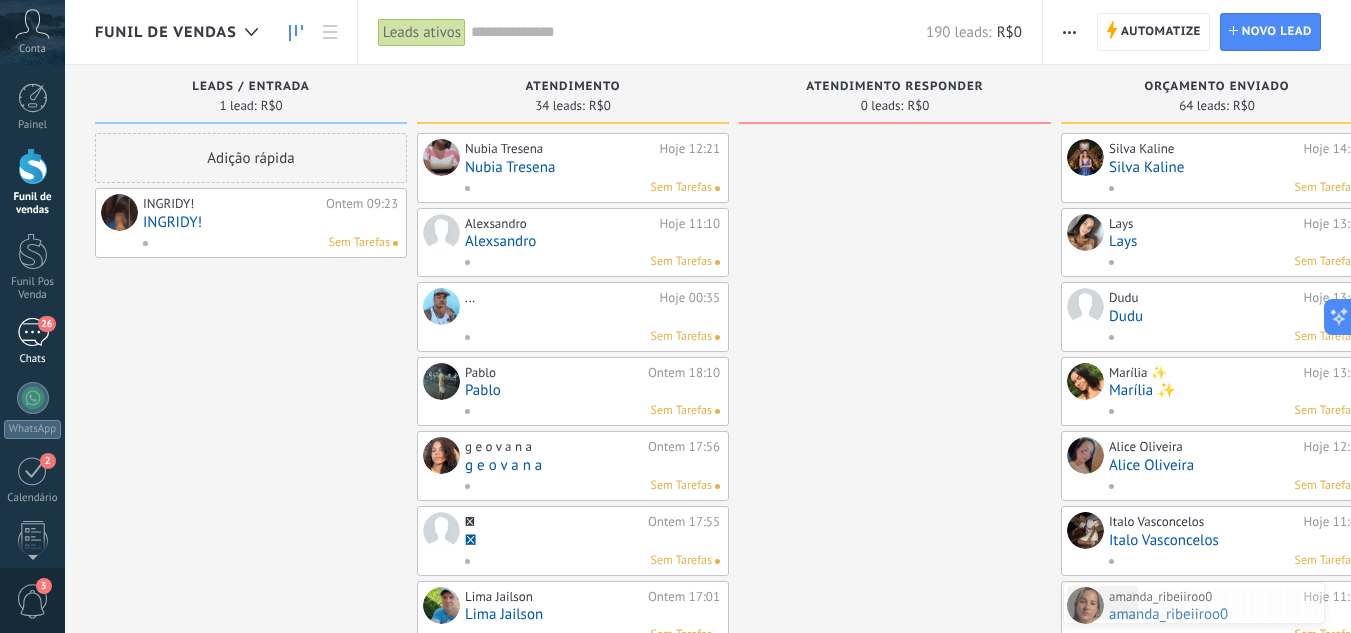 click on "Chats" at bounding box center [33, 359] 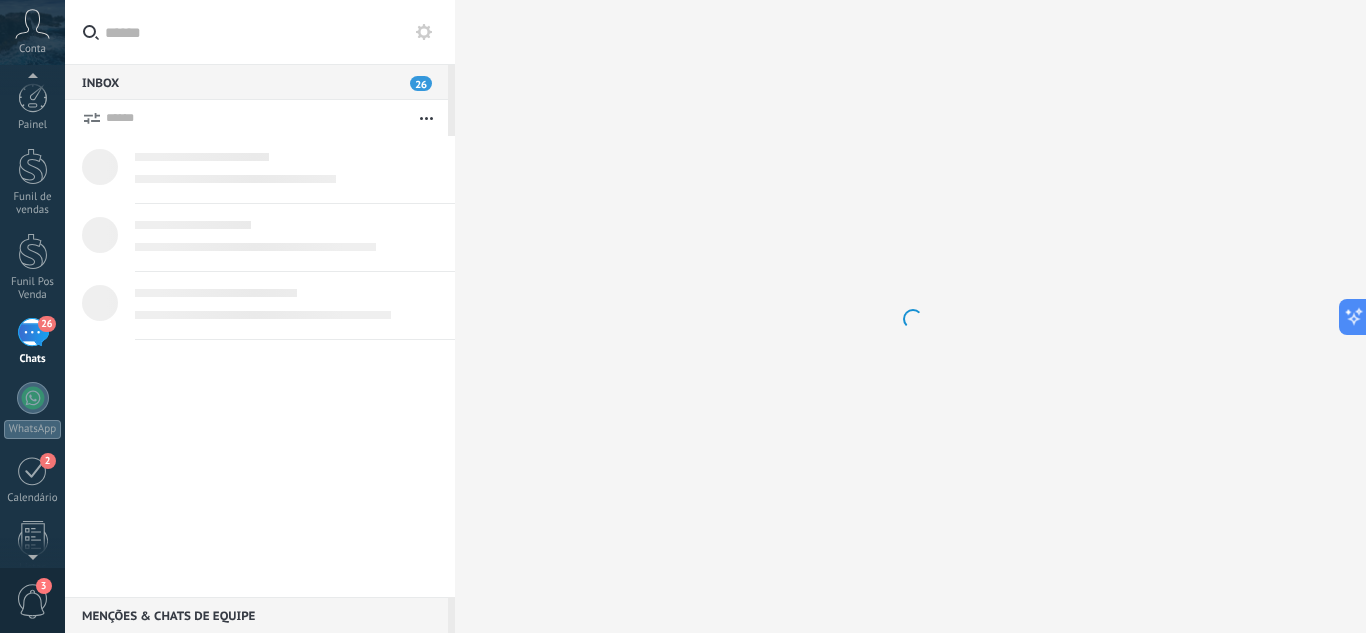 scroll, scrollTop: 19, scrollLeft: 0, axis: vertical 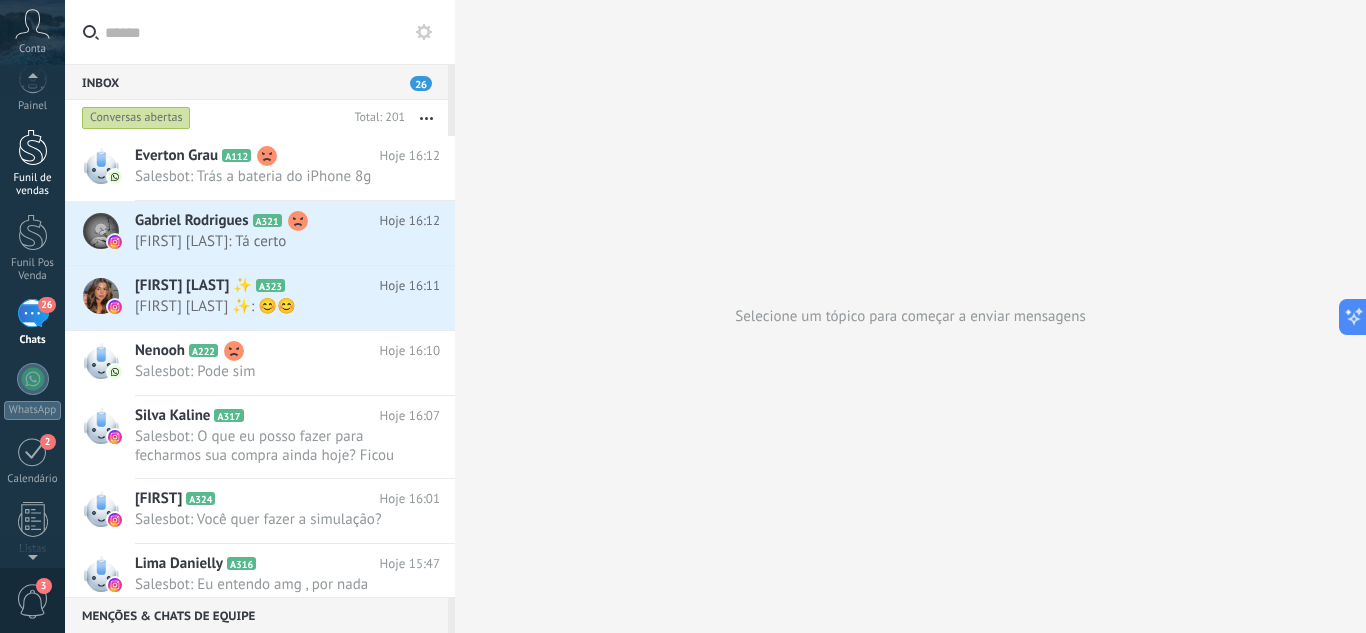 click at bounding box center (33, 147) 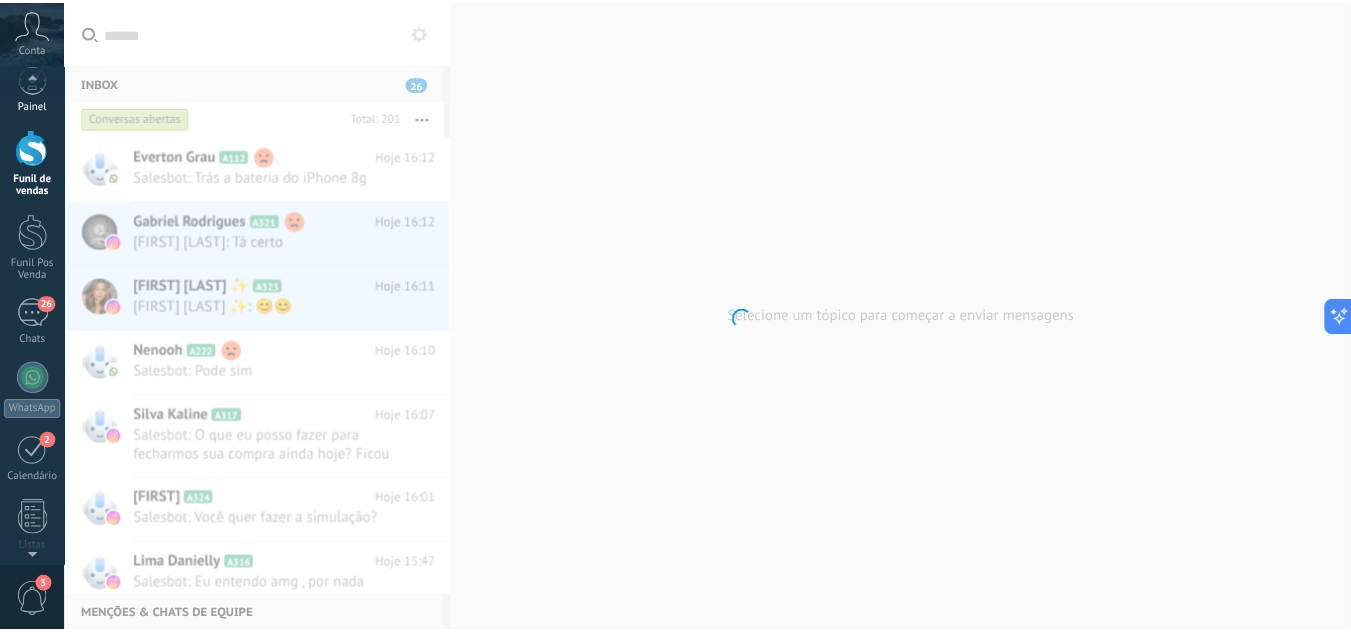 scroll, scrollTop: 0, scrollLeft: 0, axis: both 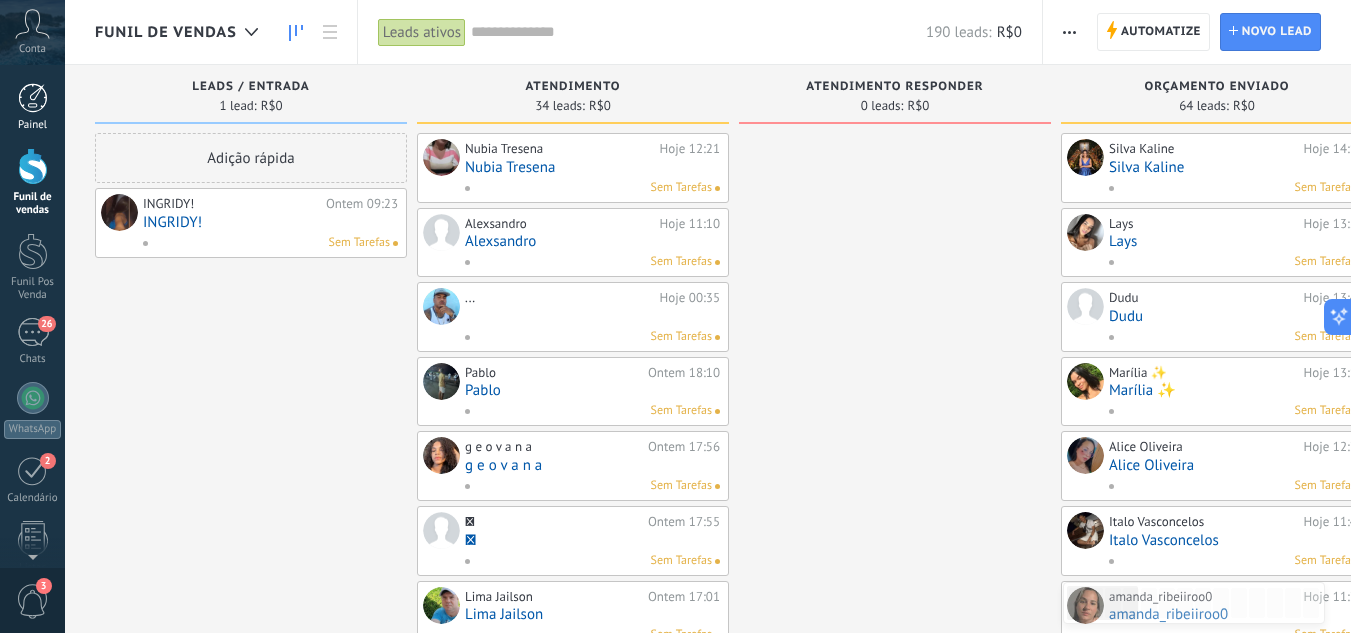 click at bounding box center [33, 98] 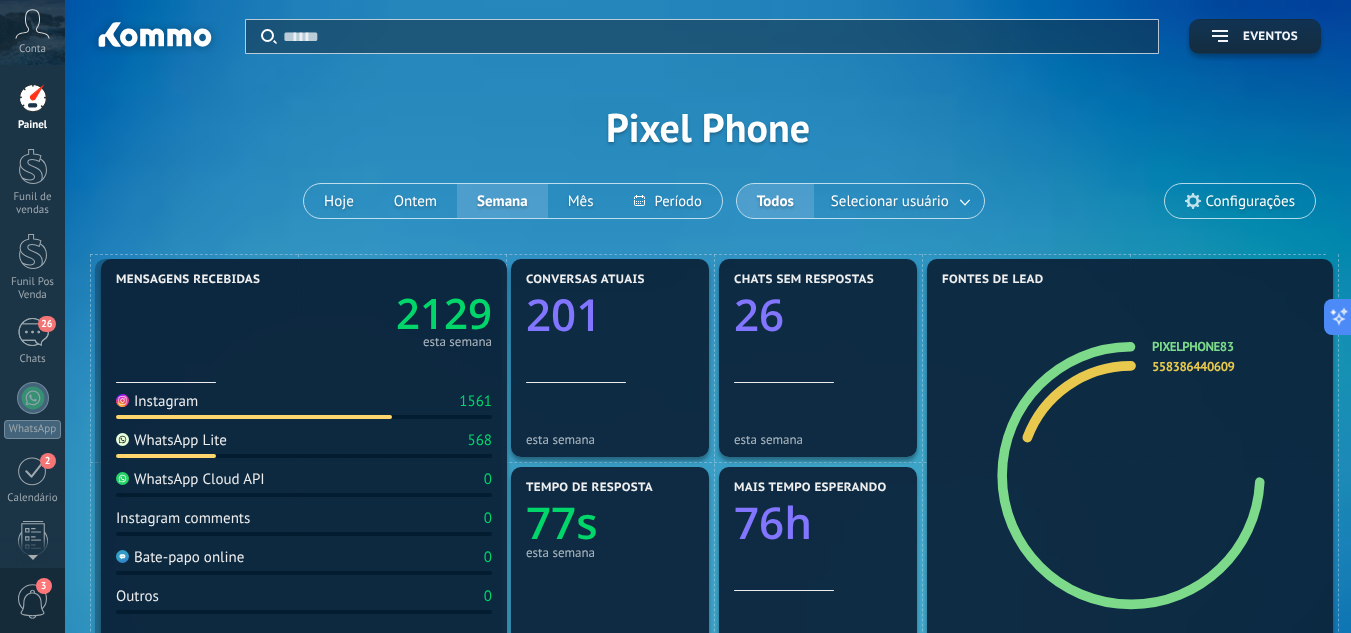 drag, startPoint x: 479, startPoint y: 379, endPoint x: 482, endPoint y: 359, distance: 20.22375 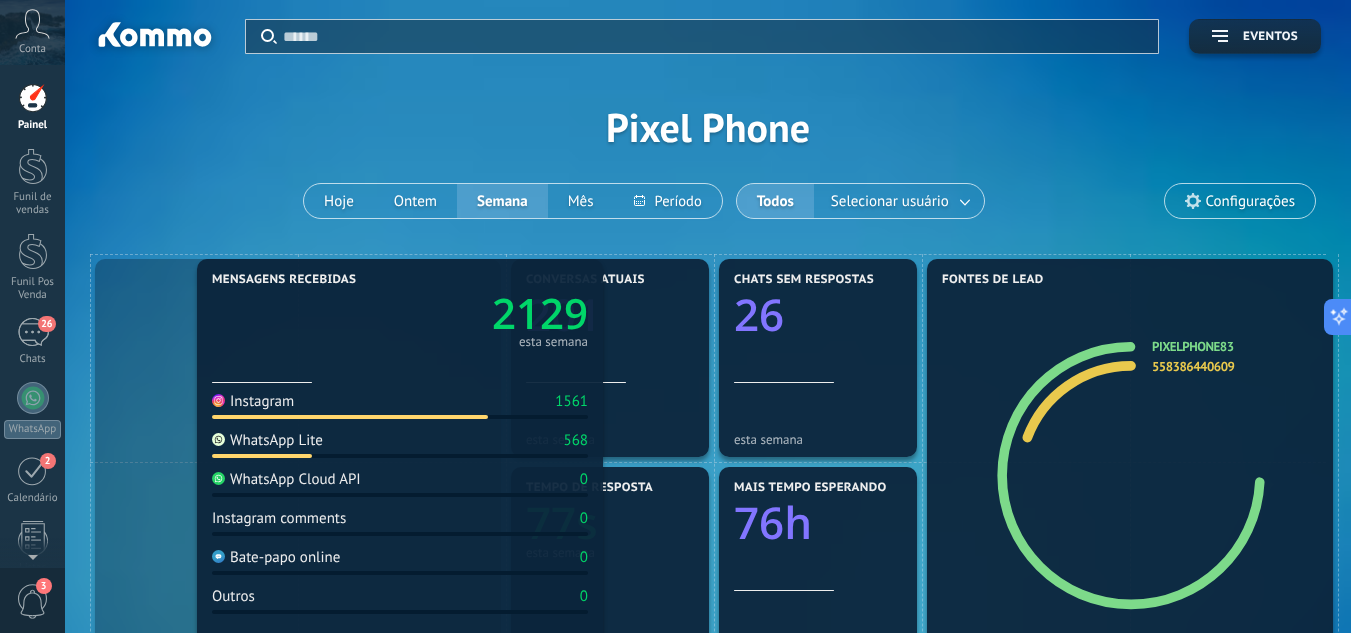 drag, startPoint x: 485, startPoint y: 371, endPoint x: 463, endPoint y: 371, distance: 22 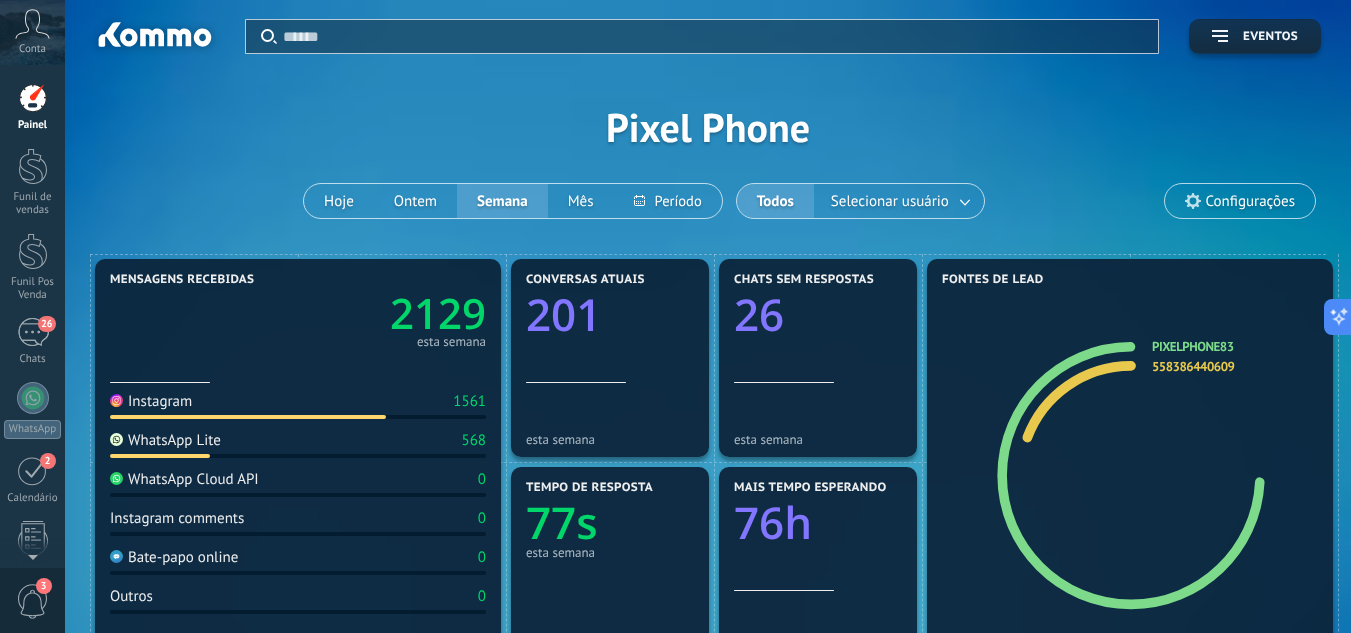drag, startPoint x: 269, startPoint y: 187, endPoint x: 316, endPoint y: 55, distance: 140.11781 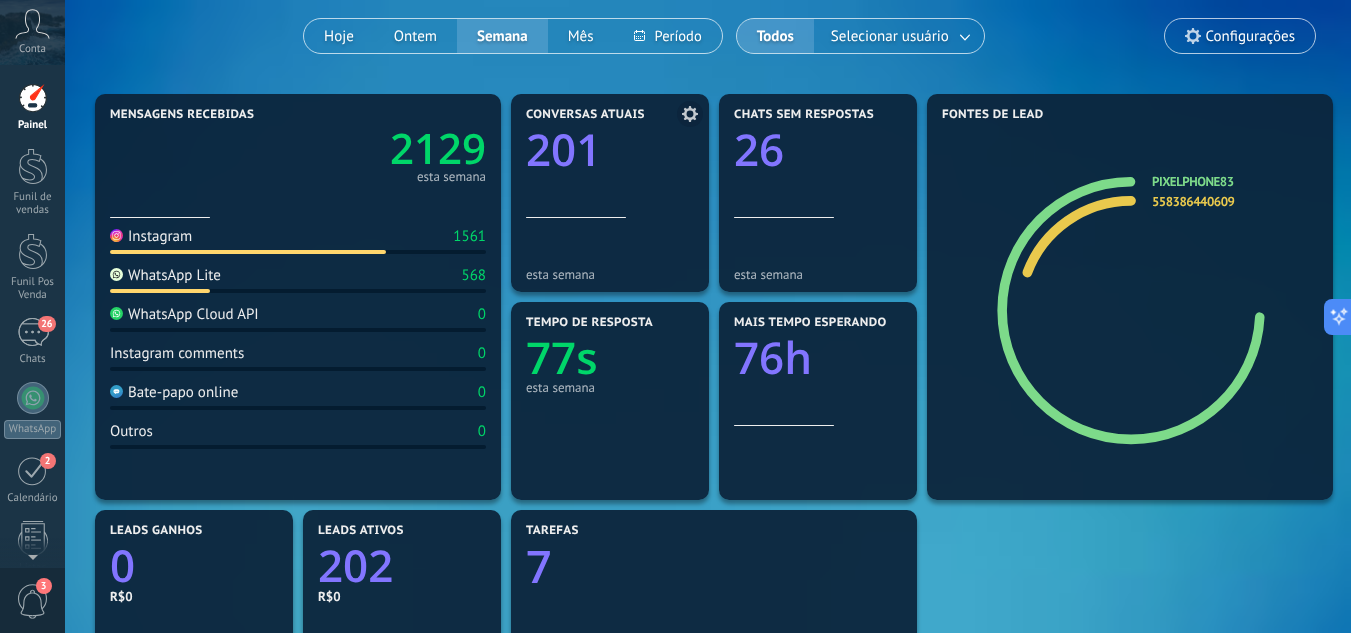 scroll, scrollTop: 200, scrollLeft: 0, axis: vertical 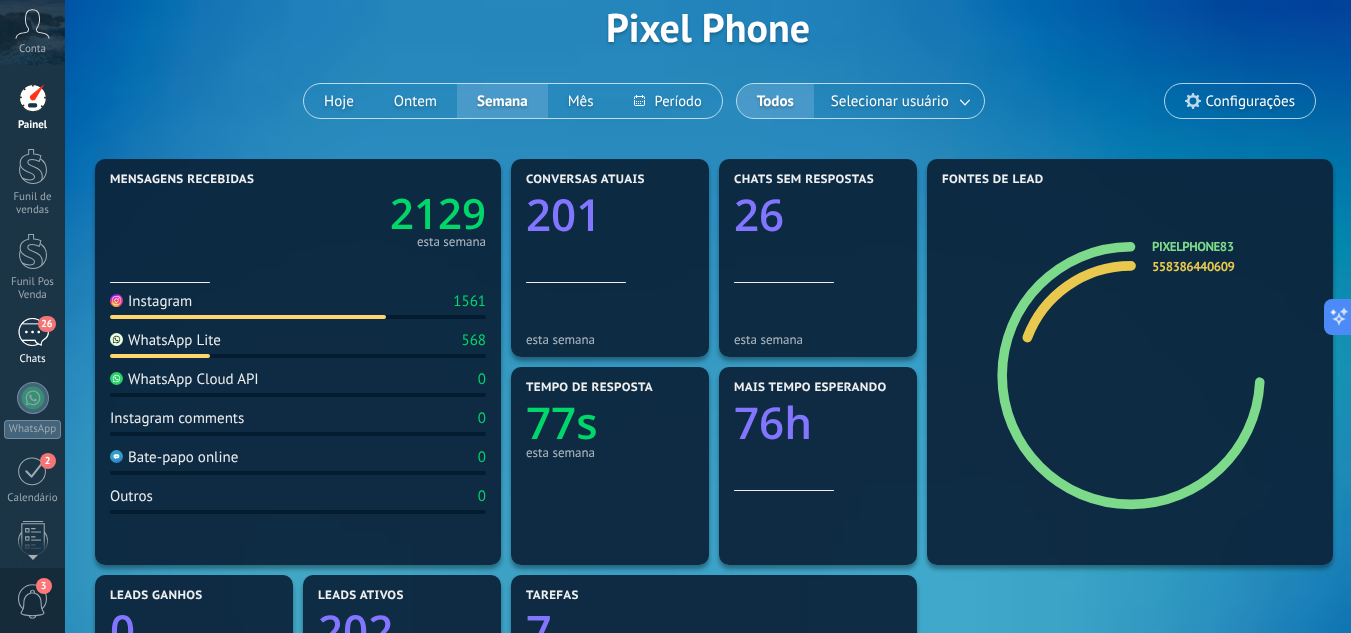 click on "26" at bounding box center [33, 332] 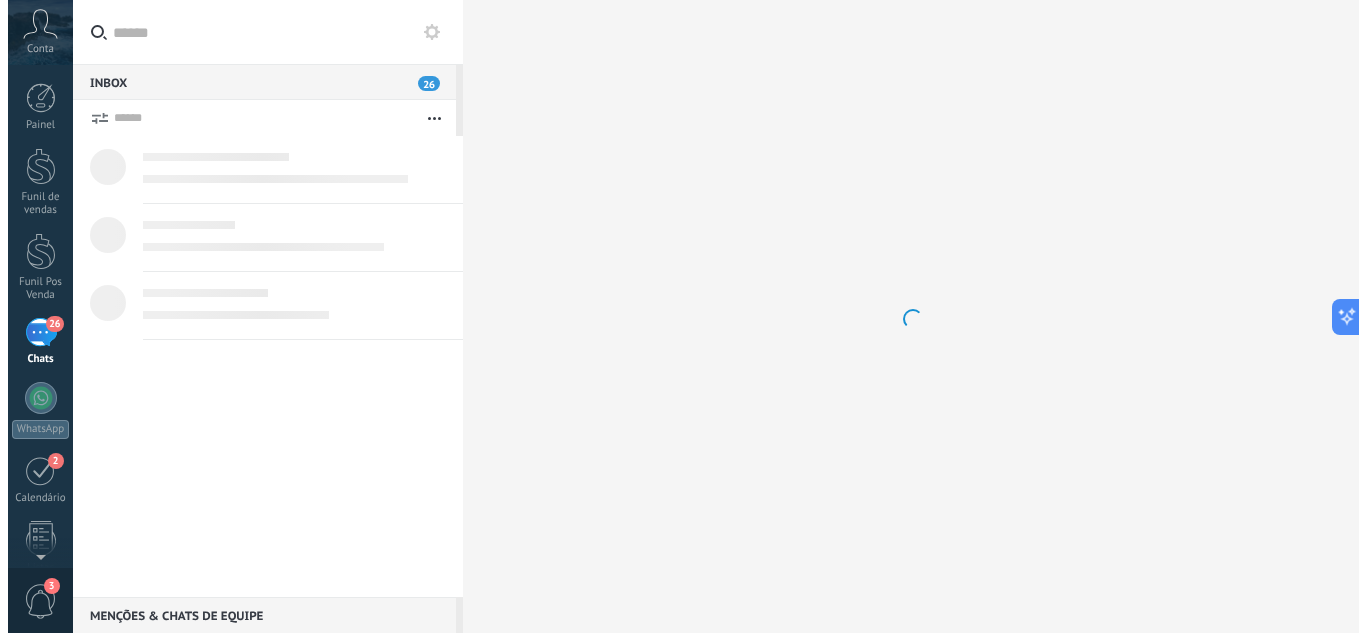 scroll, scrollTop: 0, scrollLeft: 0, axis: both 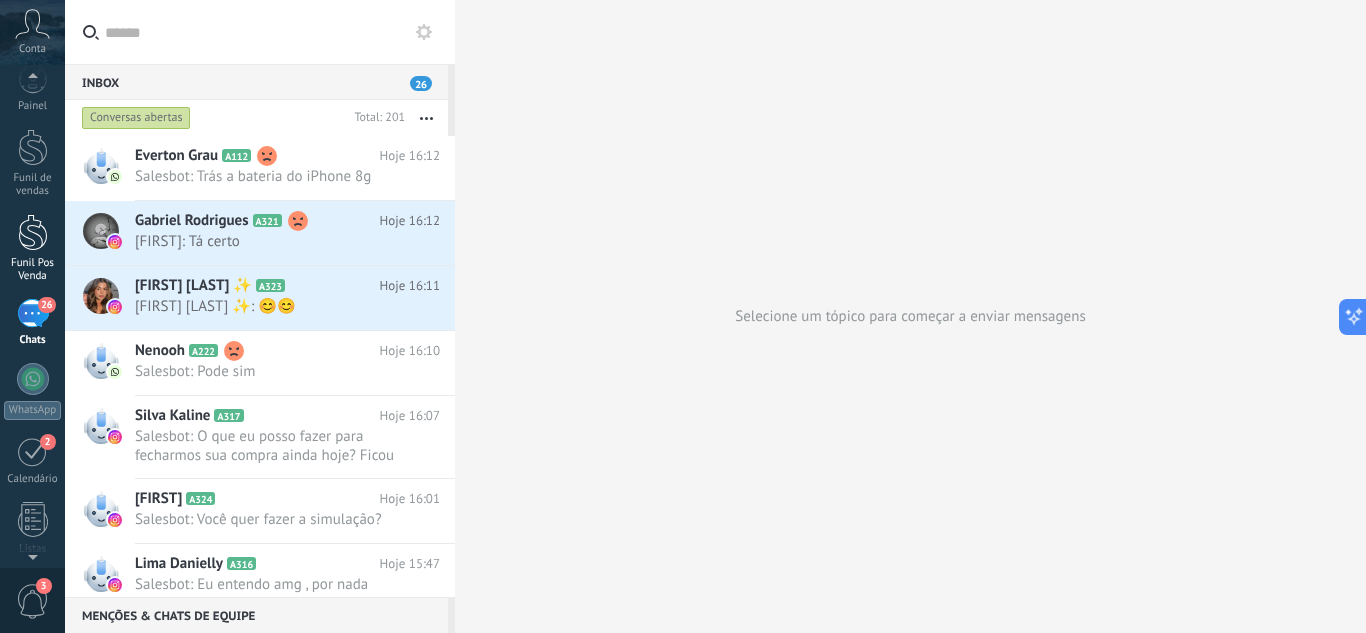 click at bounding box center (33, 232) 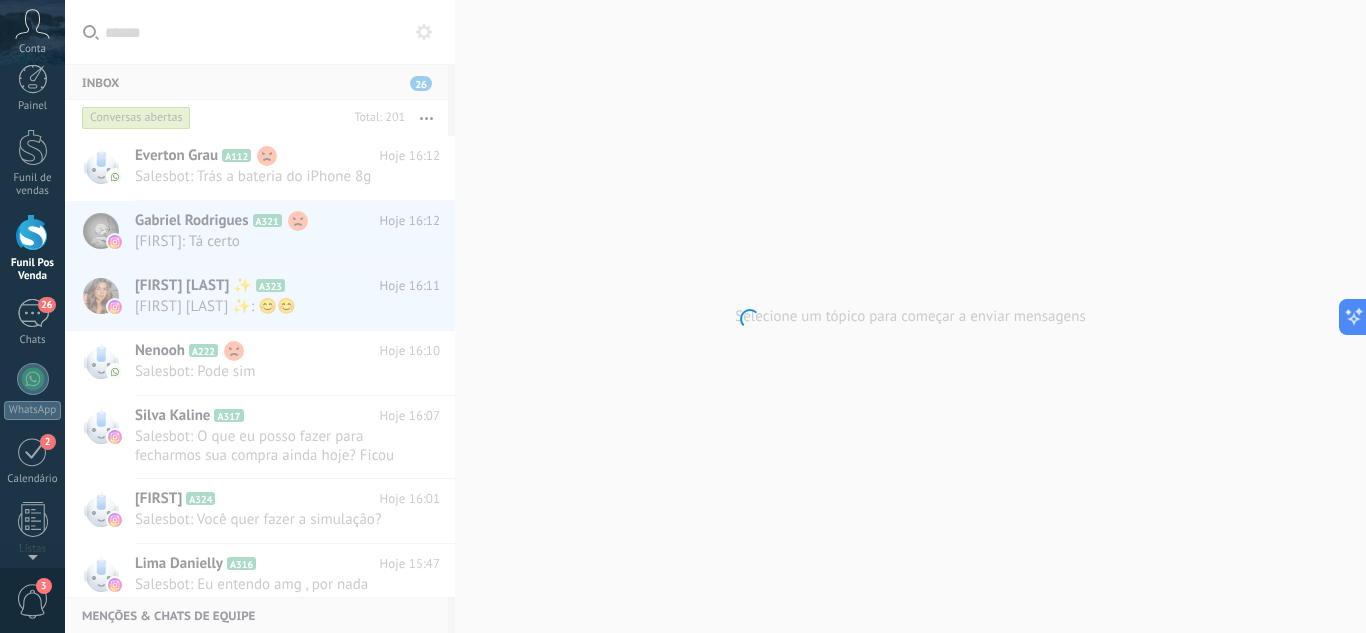 scroll, scrollTop: 0, scrollLeft: 0, axis: both 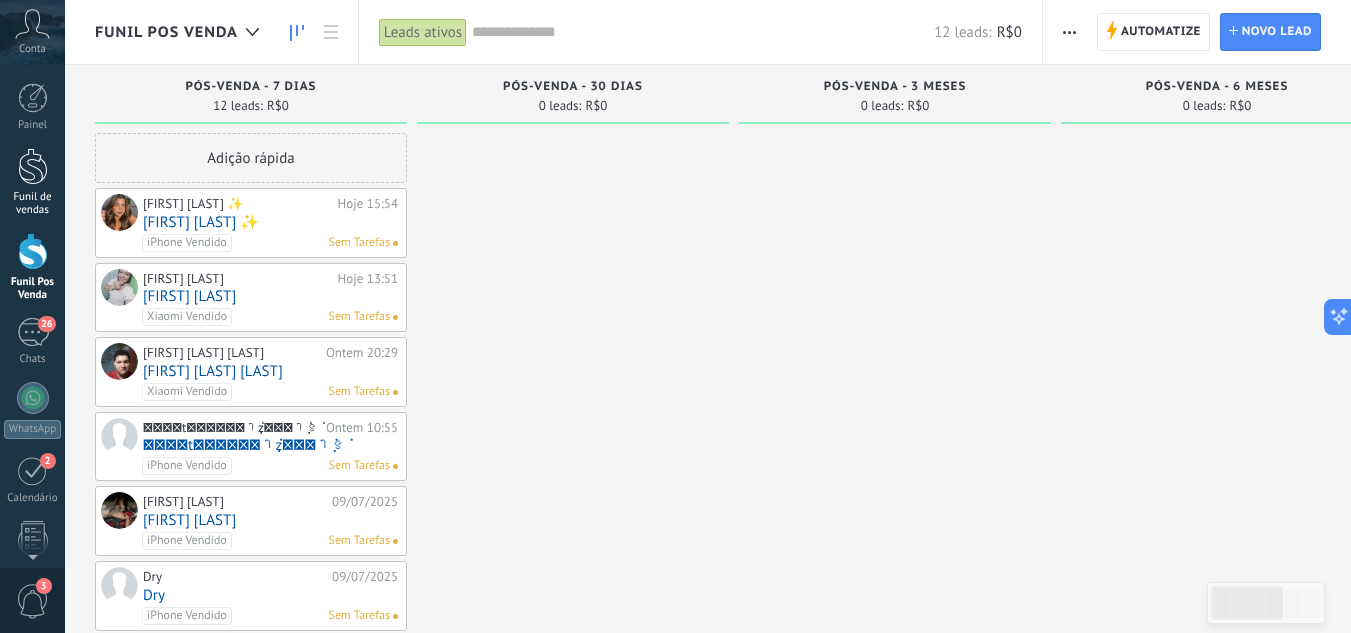 click at bounding box center [33, 166] 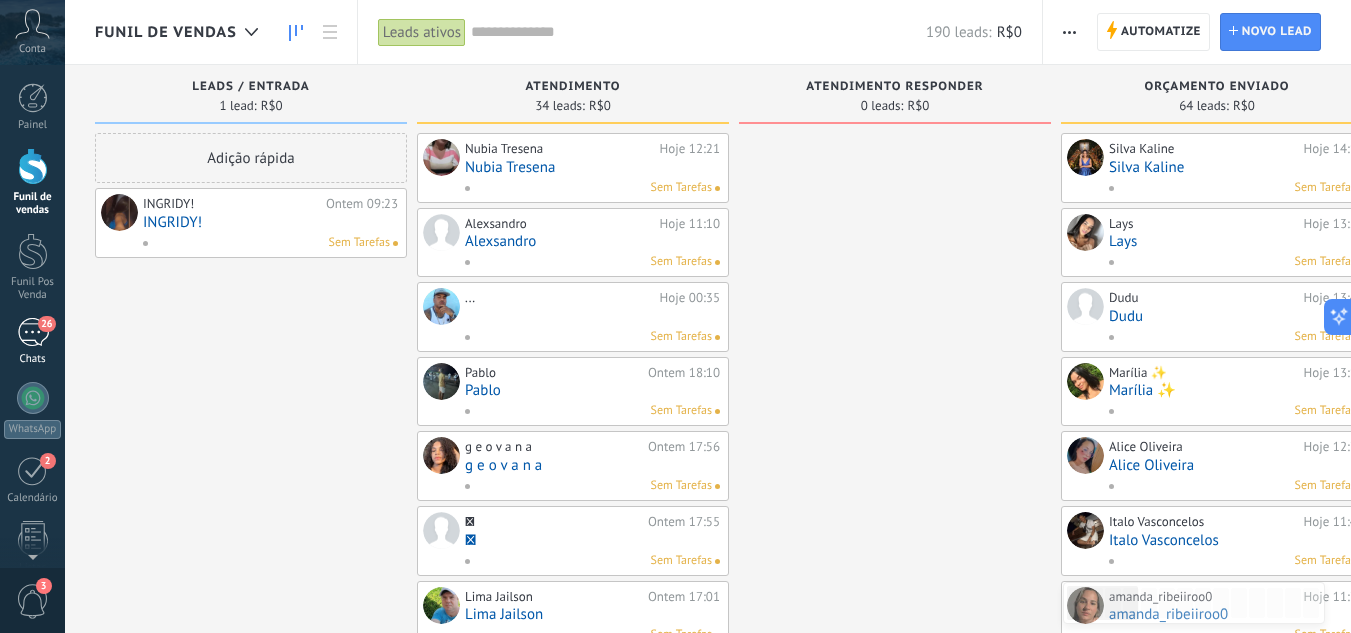 click on "26" at bounding box center (33, 332) 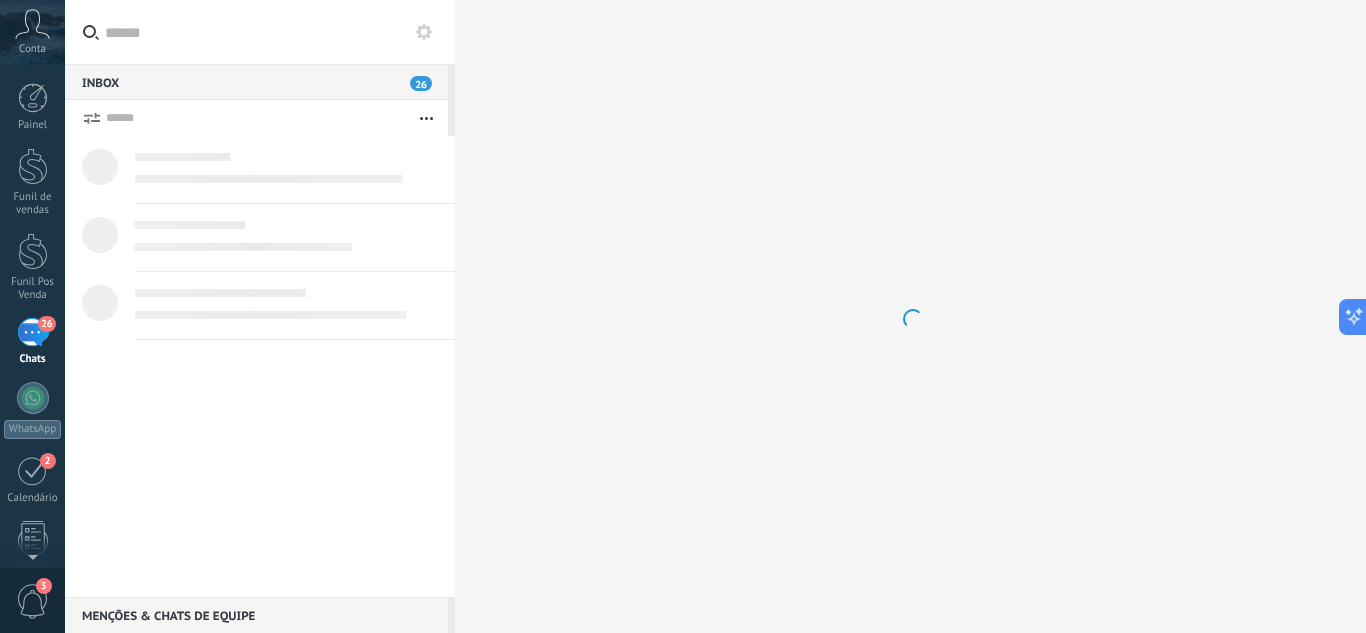 scroll, scrollTop: 19, scrollLeft: 0, axis: vertical 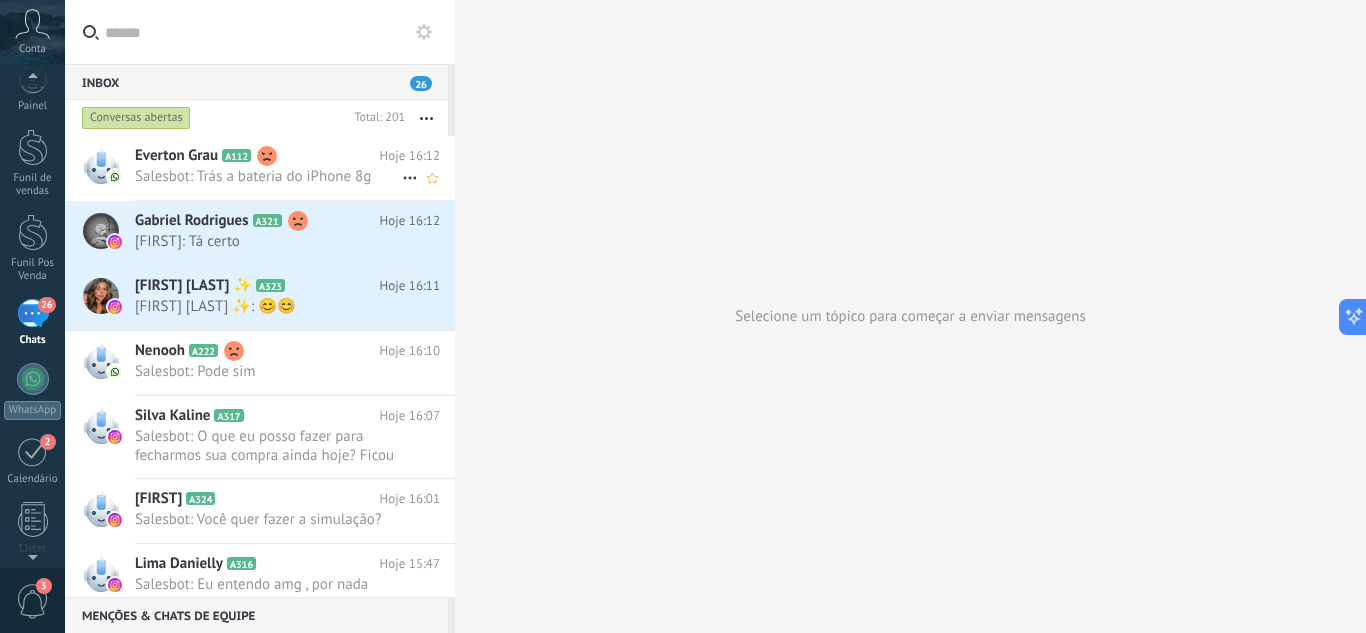 click on "Everton Grau
A112
Hoje 16:12
Salesbot: Trás a bateria do iPhone 8g" at bounding box center (295, 167) 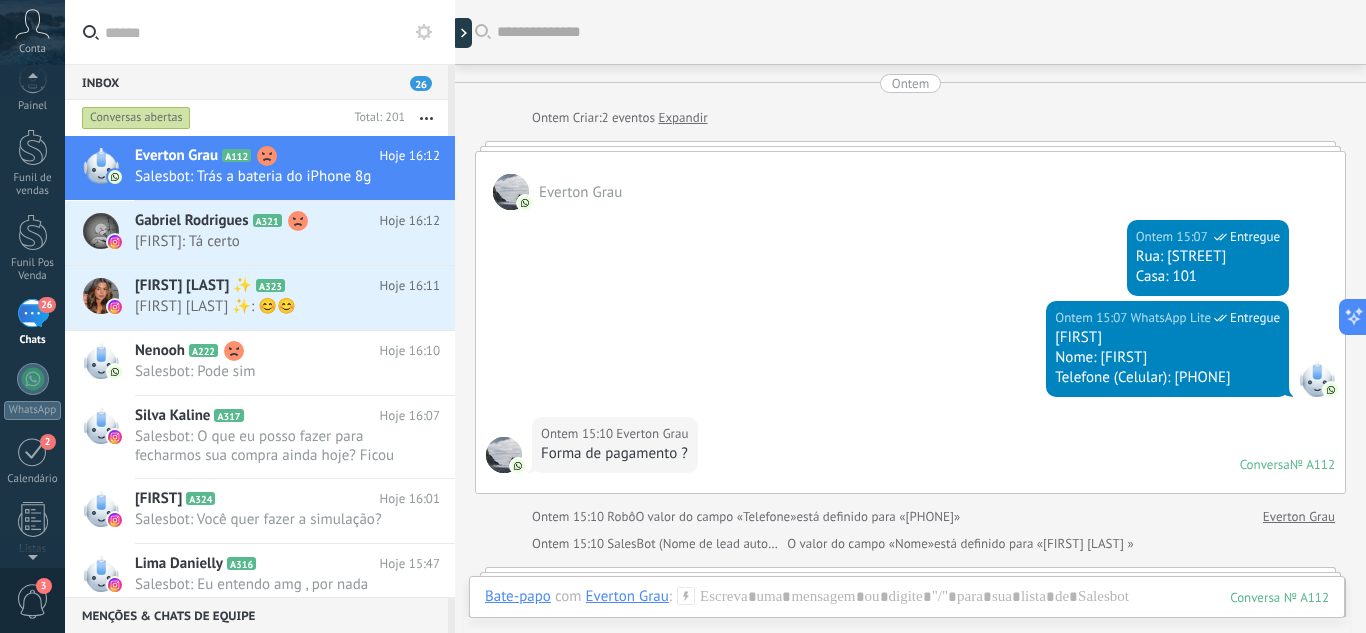 scroll, scrollTop: 2038, scrollLeft: 0, axis: vertical 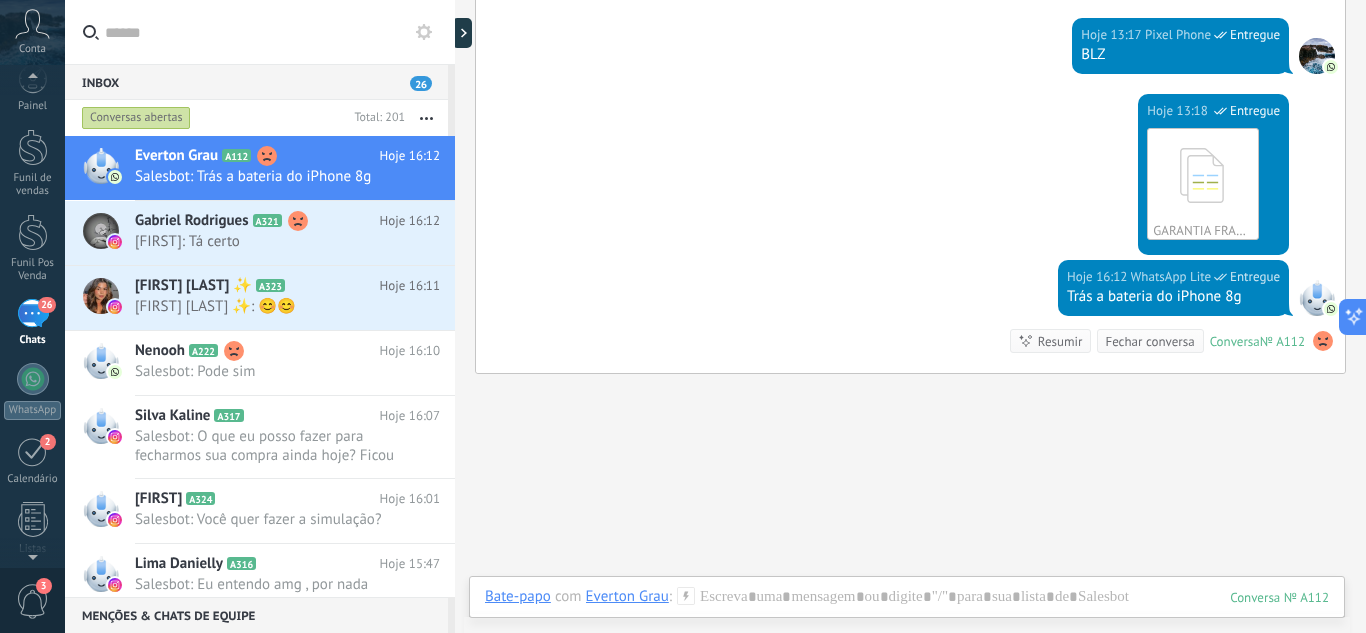 click 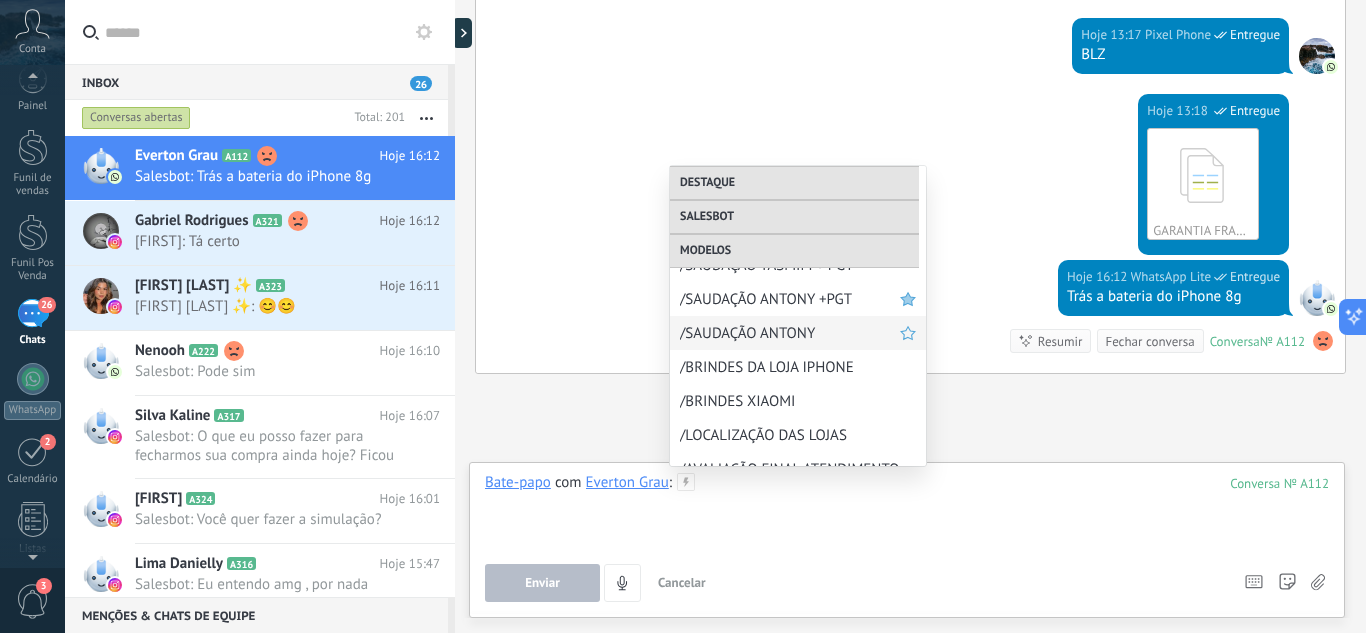 scroll, scrollTop: 720, scrollLeft: 0, axis: vertical 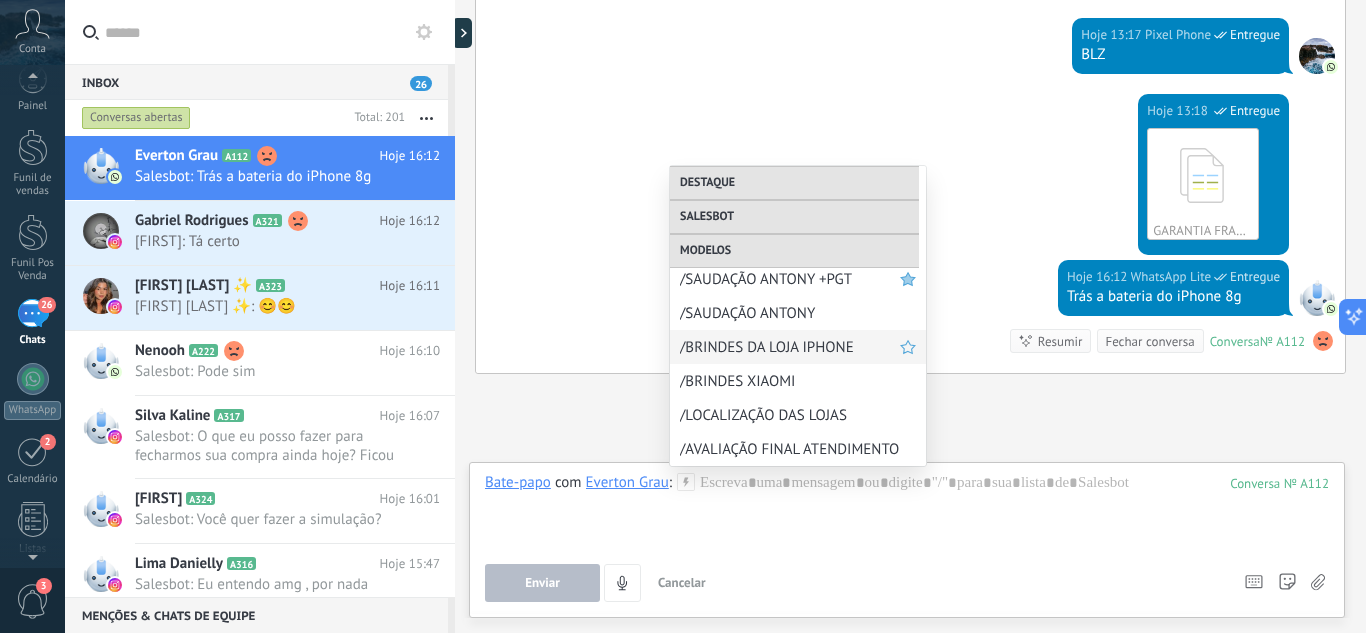 click on "/BRINDES DA LOJA IPHONE" at bounding box center [790, 347] 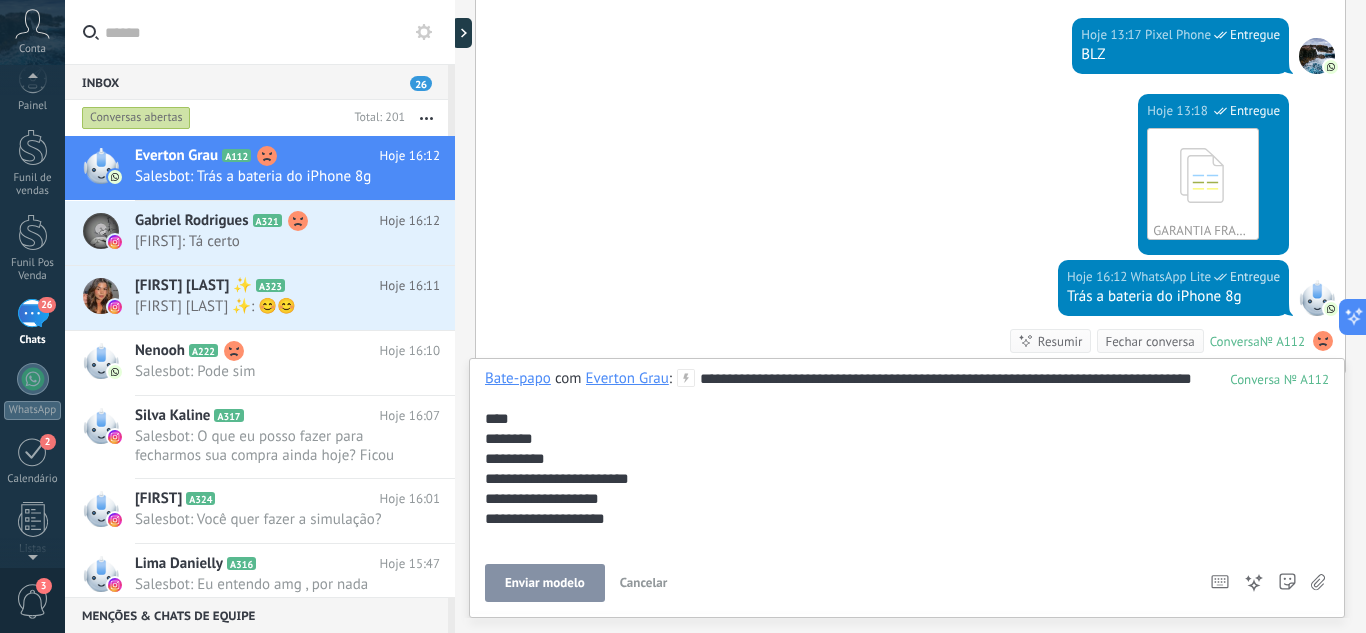 click on "Cancelar" at bounding box center [644, 582] 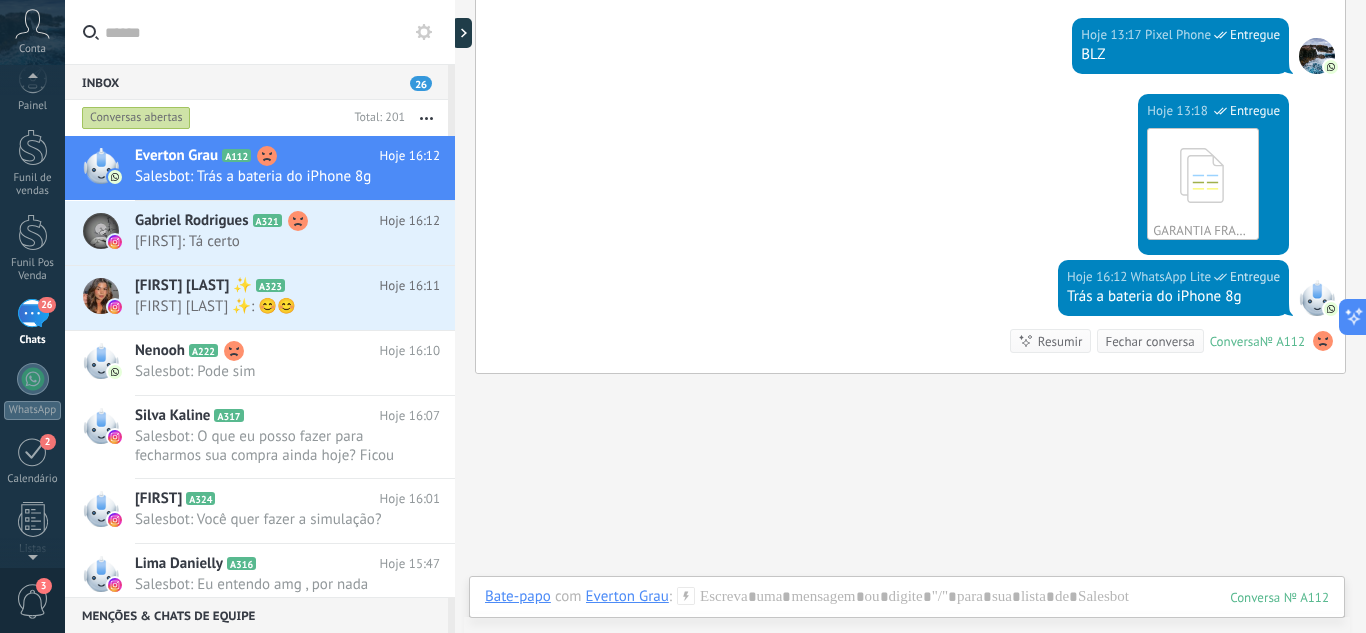 click 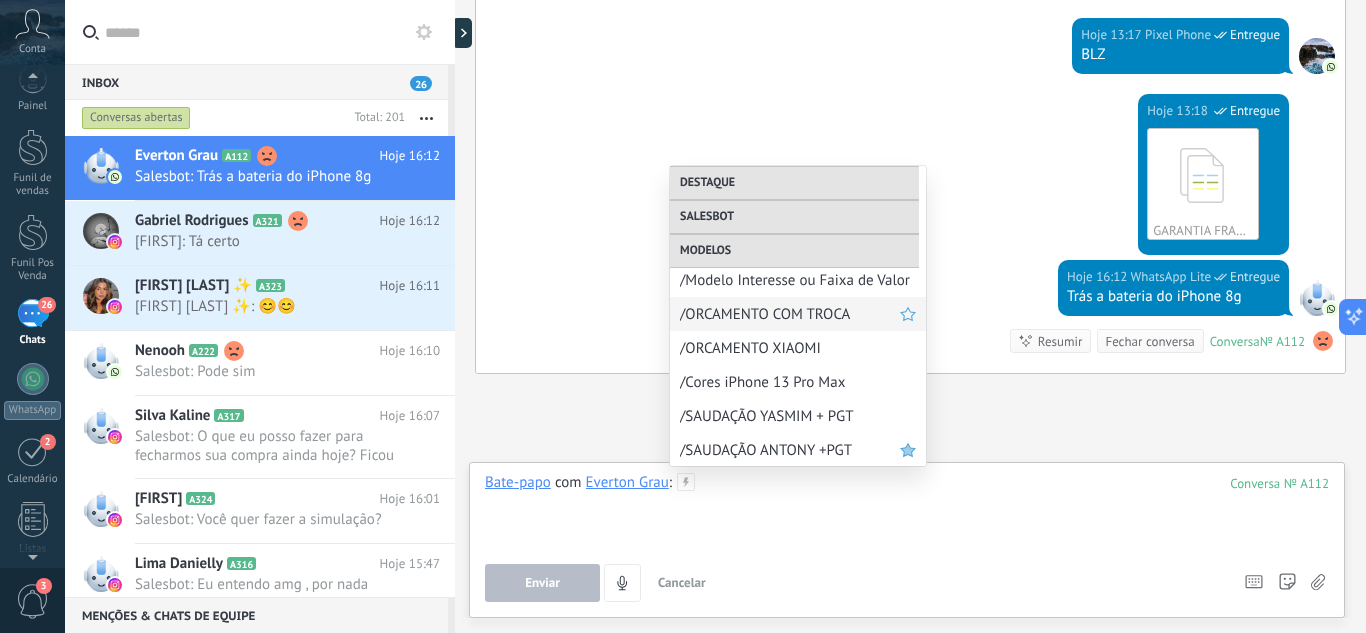 scroll, scrollTop: 720, scrollLeft: 0, axis: vertical 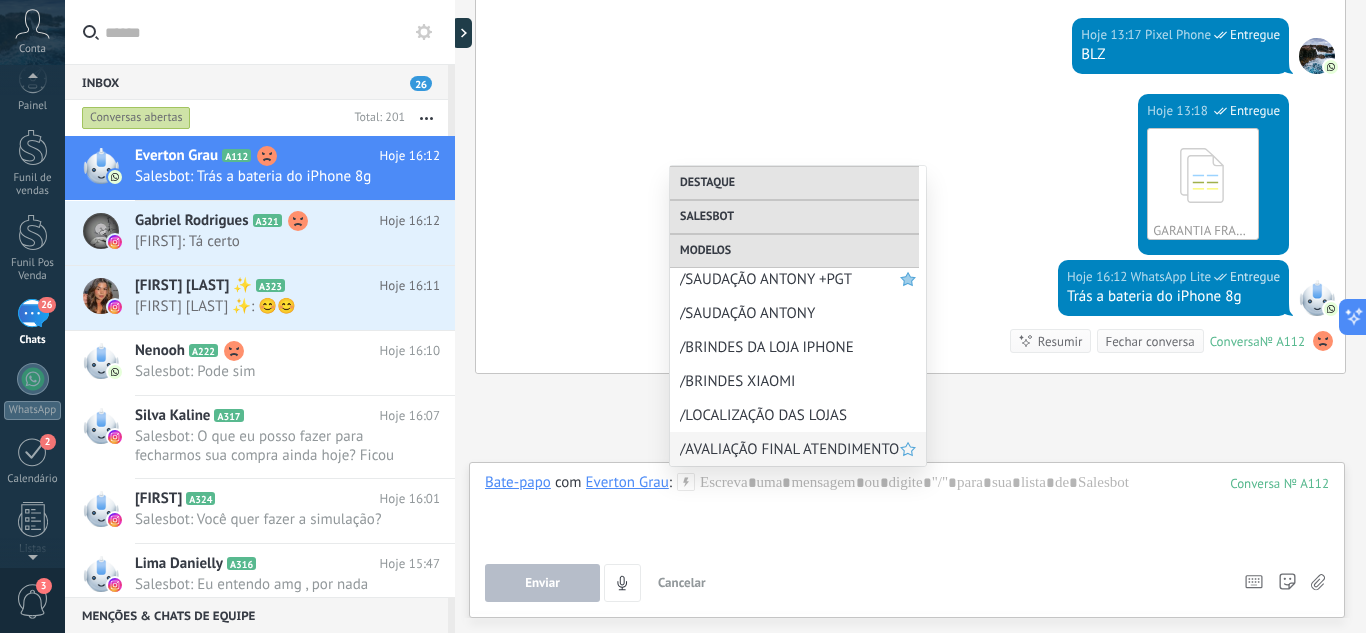 click on "/AVALIAÇÃO FINAL ATENDIMENTO" at bounding box center (798, 449) 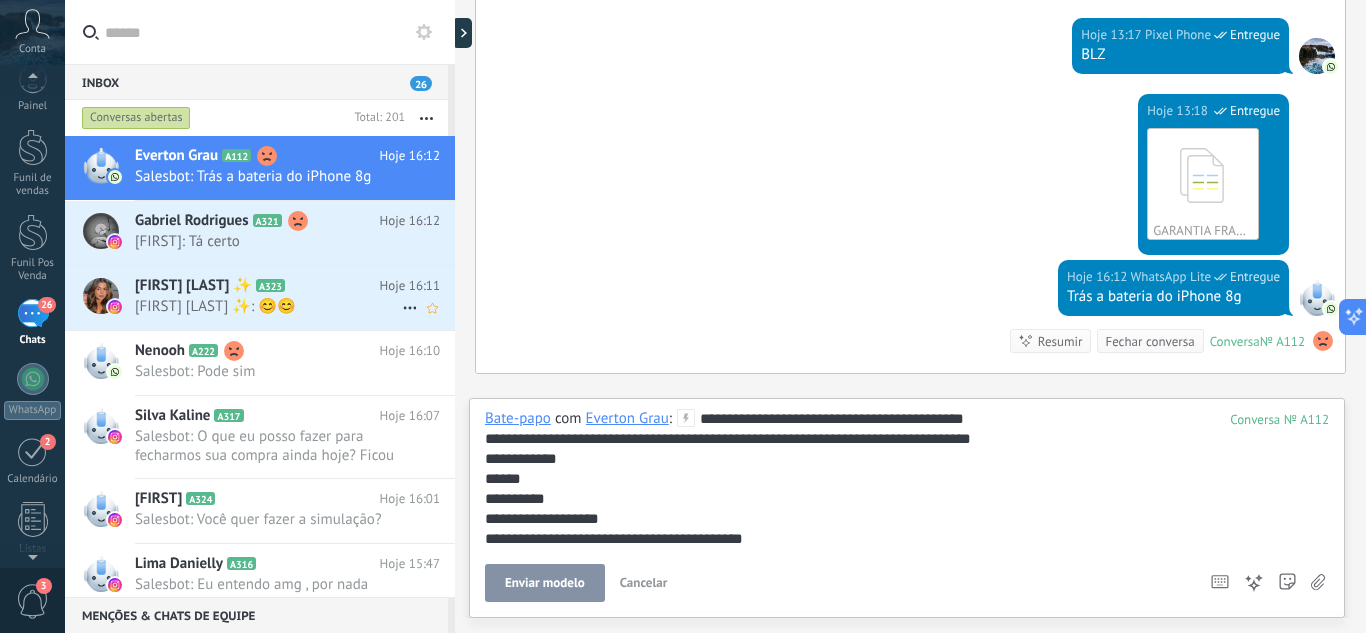 click on "[FIRST] [LAST] ✨: 😊😊" at bounding box center [268, 306] 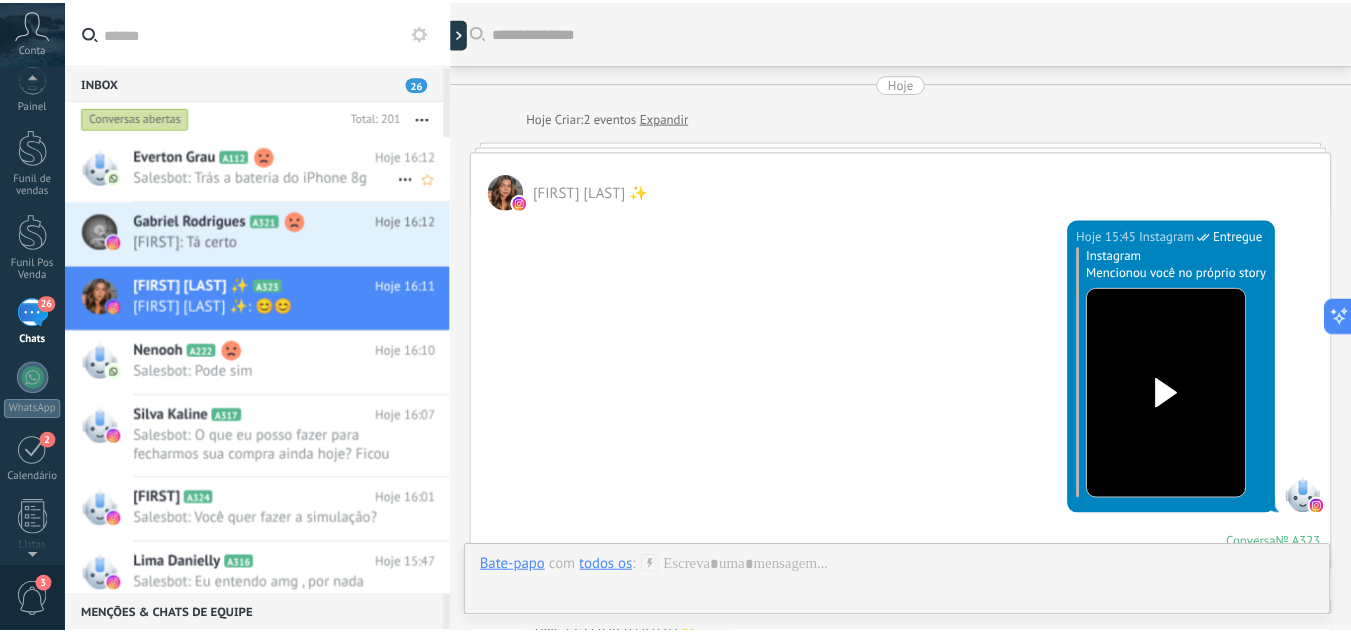 scroll, scrollTop: 953, scrollLeft: 0, axis: vertical 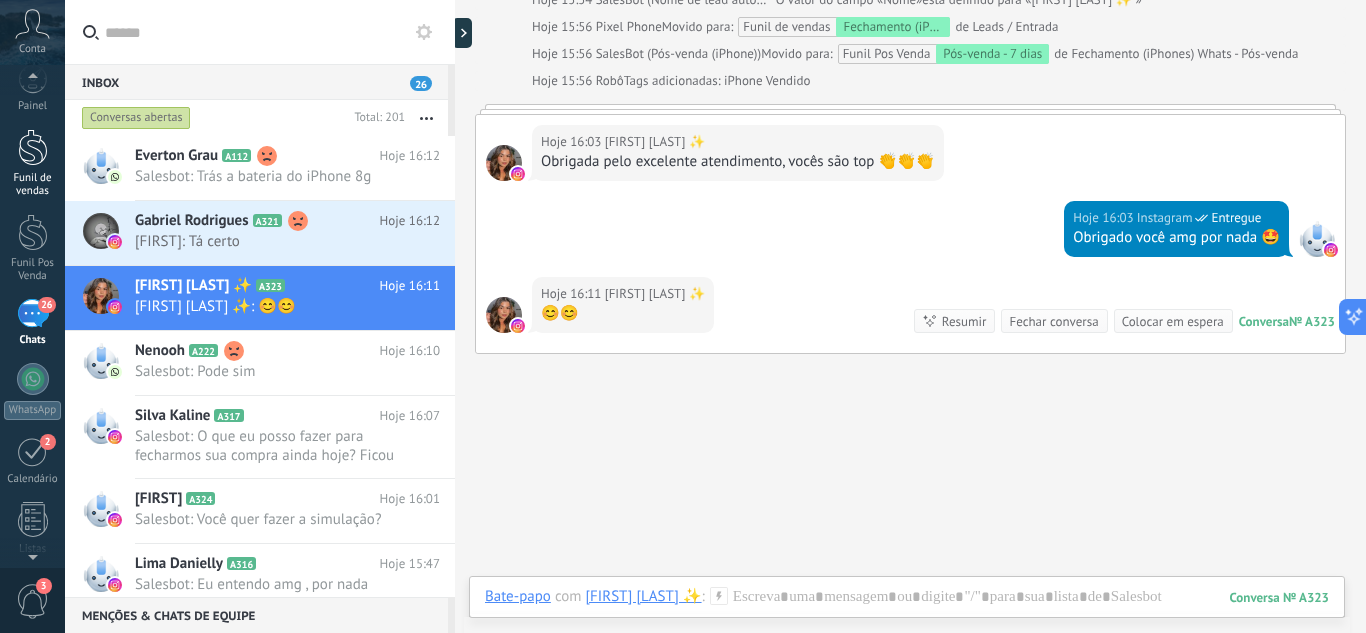 click at bounding box center [33, 147] 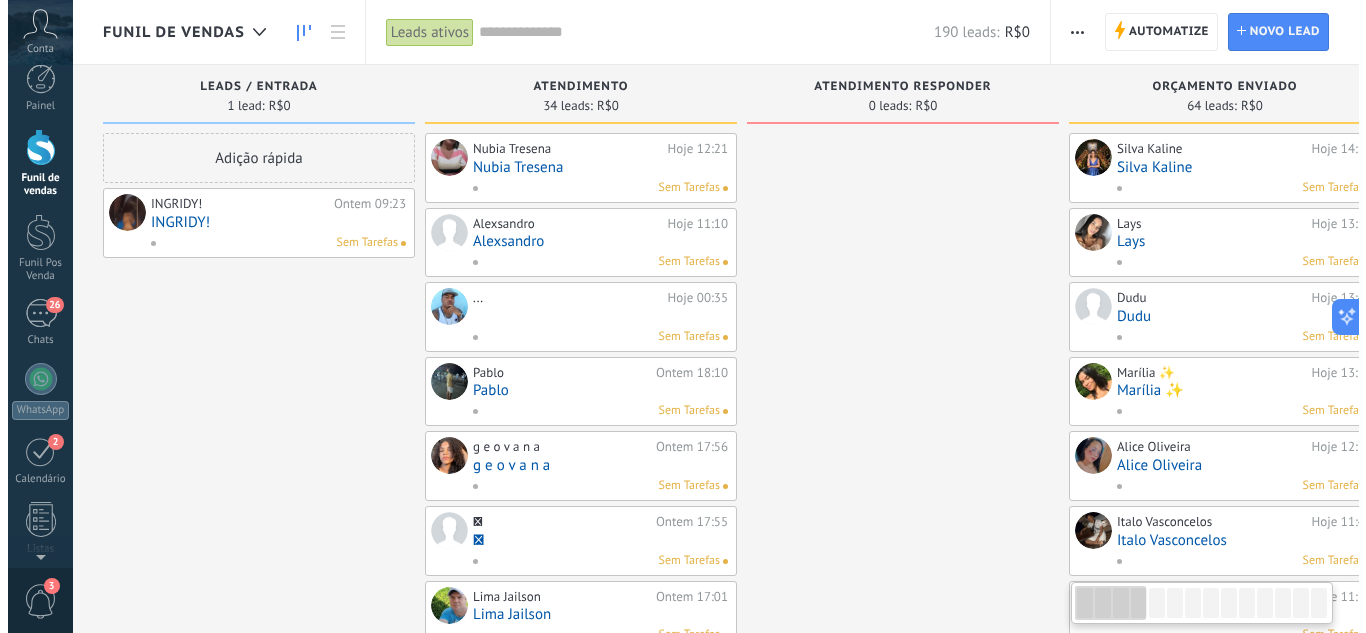 scroll, scrollTop: 0, scrollLeft: 0, axis: both 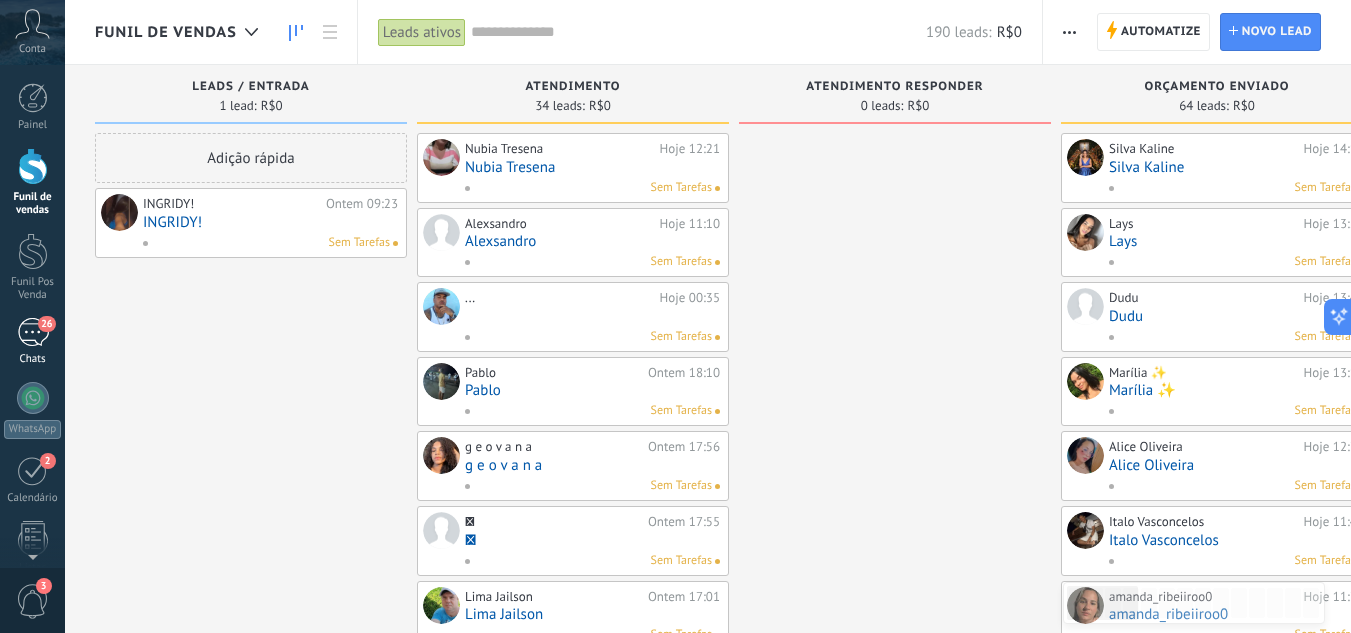 click on "26" at bounding box center [33, 332] 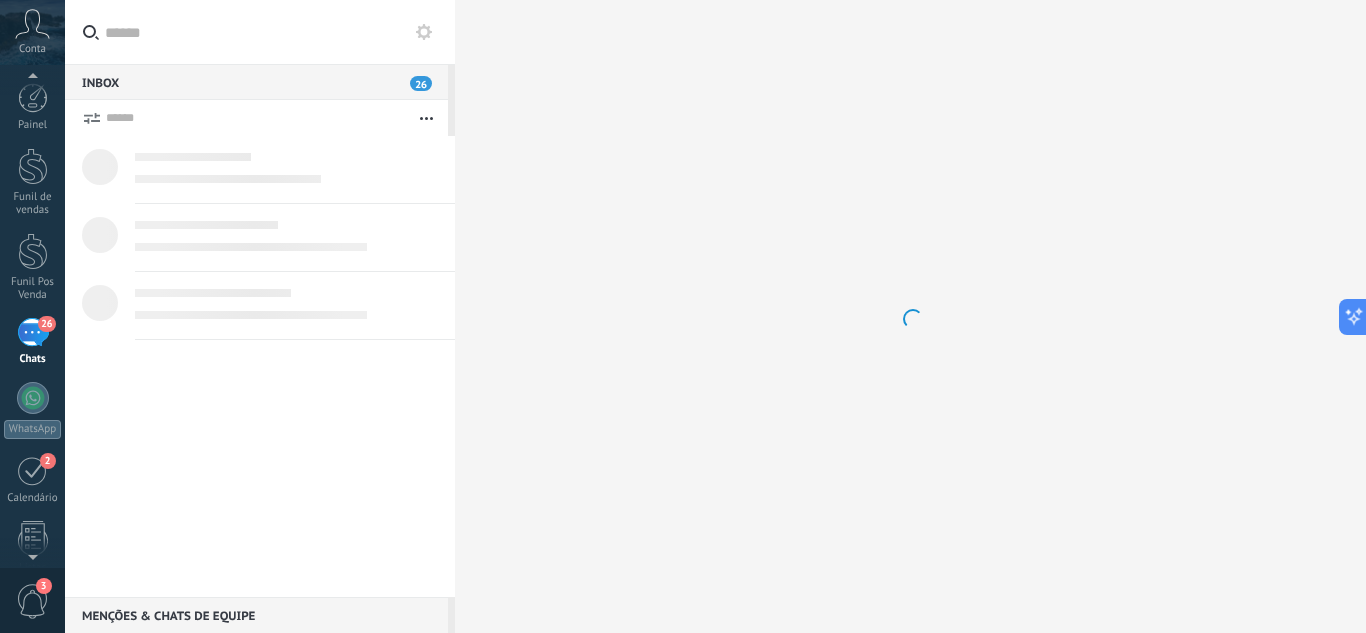 scroll, scrollTop: 19, scrollLeft: 0, axis: vertical 